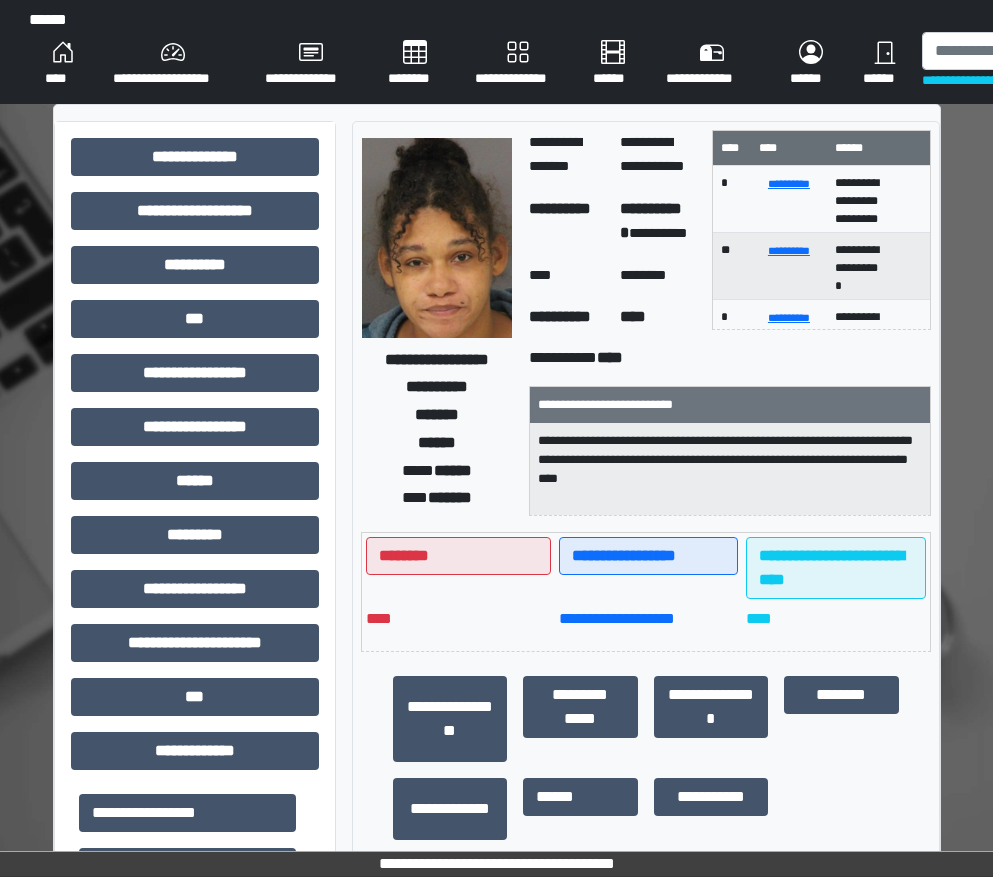 scroll, scrollTop: 321, scrollLeft: 0, axis: vertical 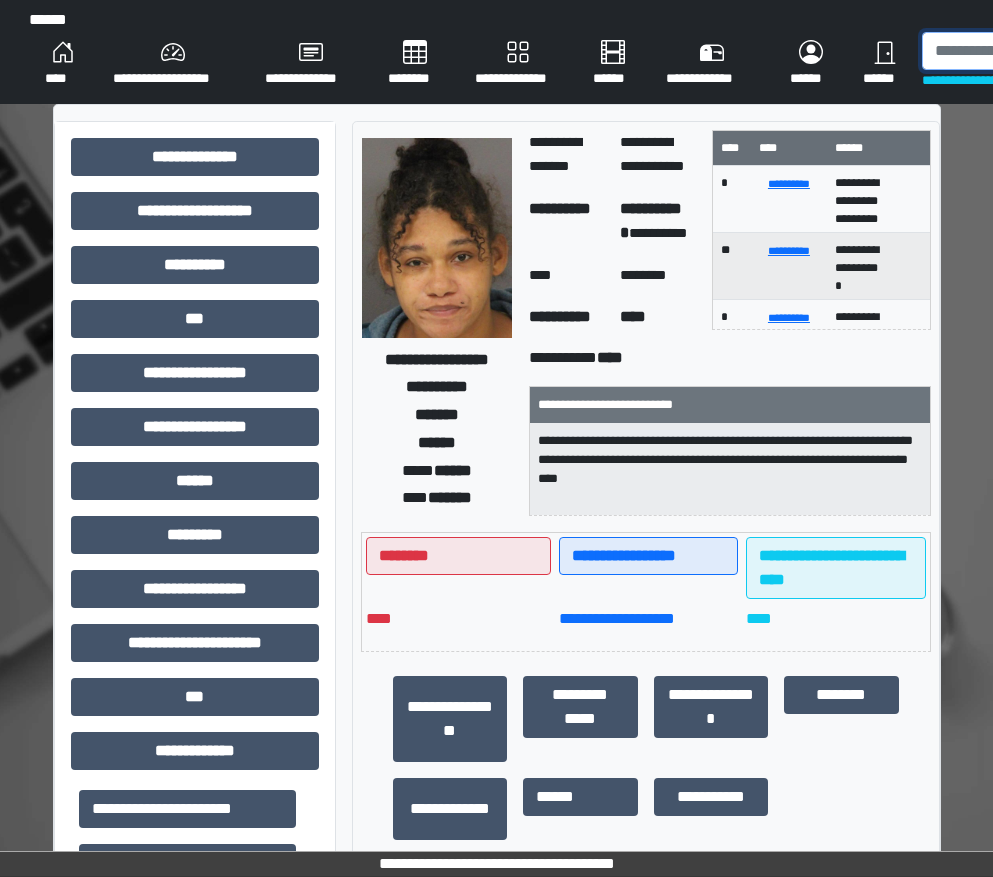 click at bounding box center [1025, 51] 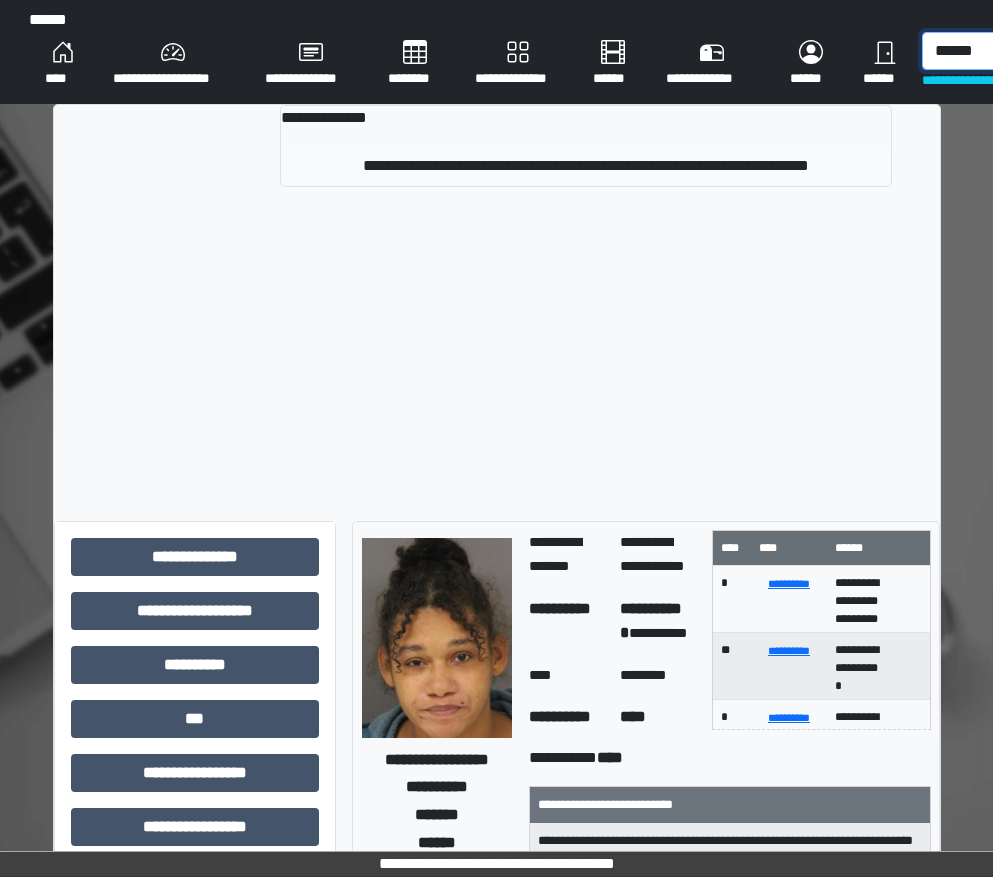 type on "******" 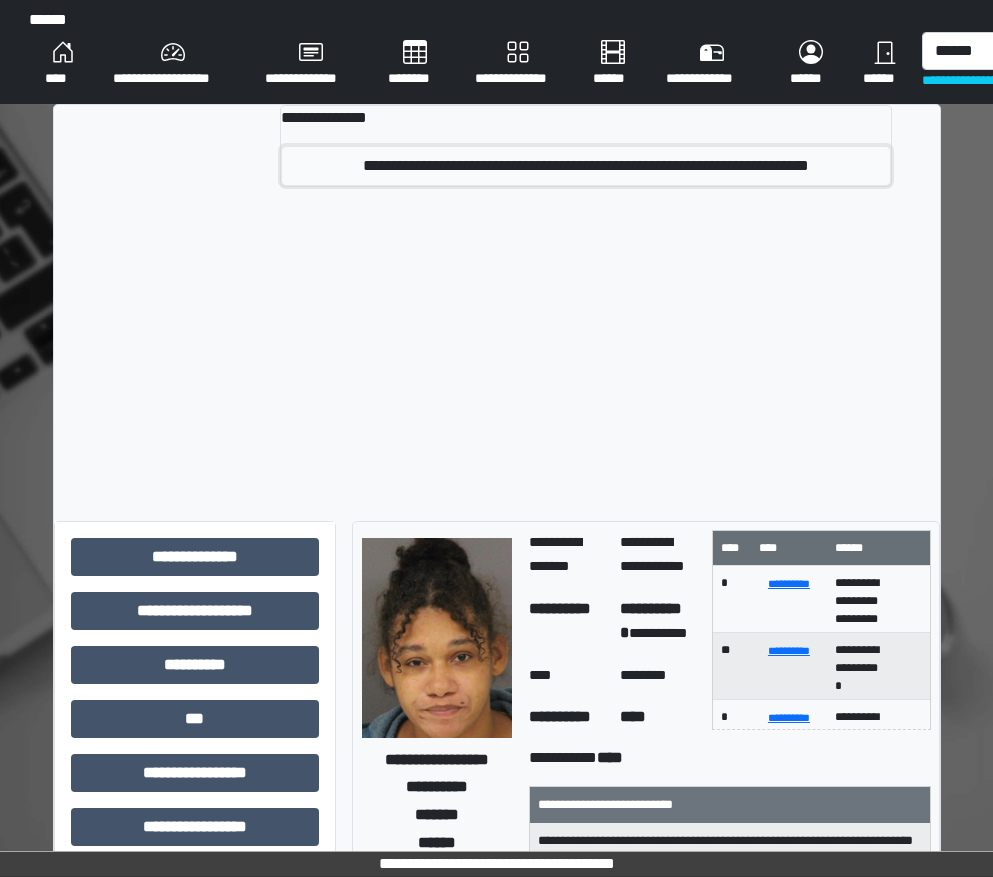 click on "**********" at bounding box center (585, 166) 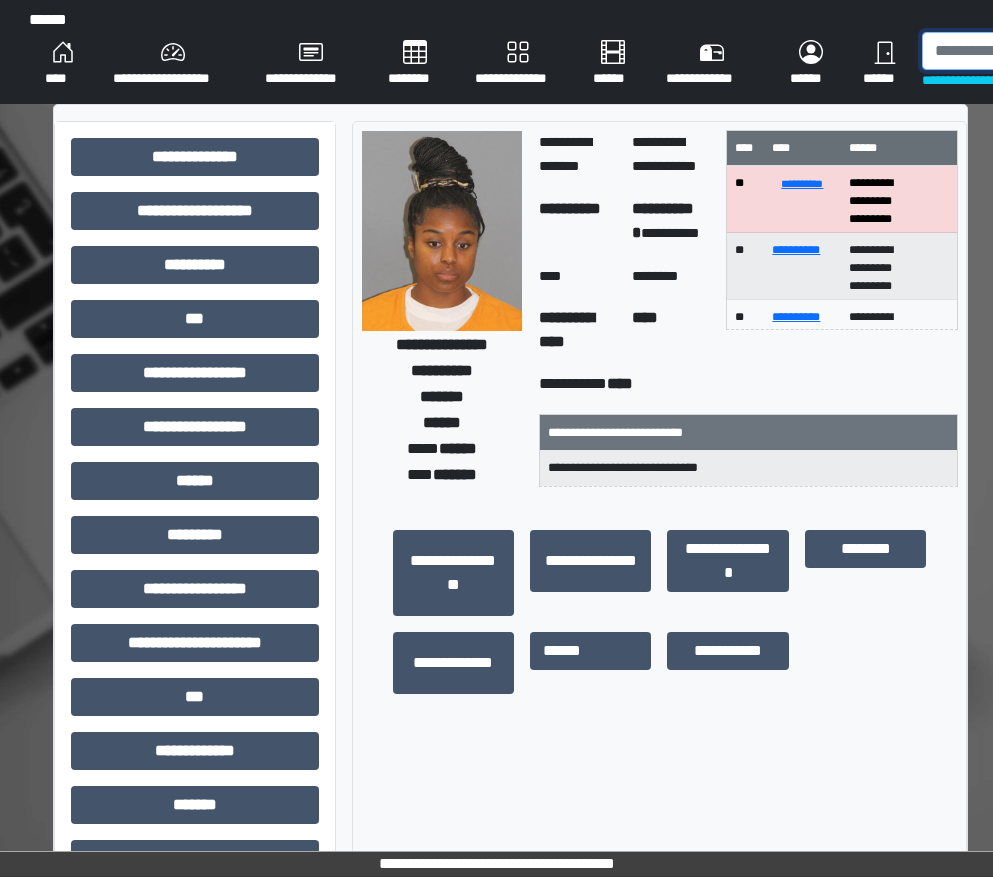 click at bounding box center (1025, 51) 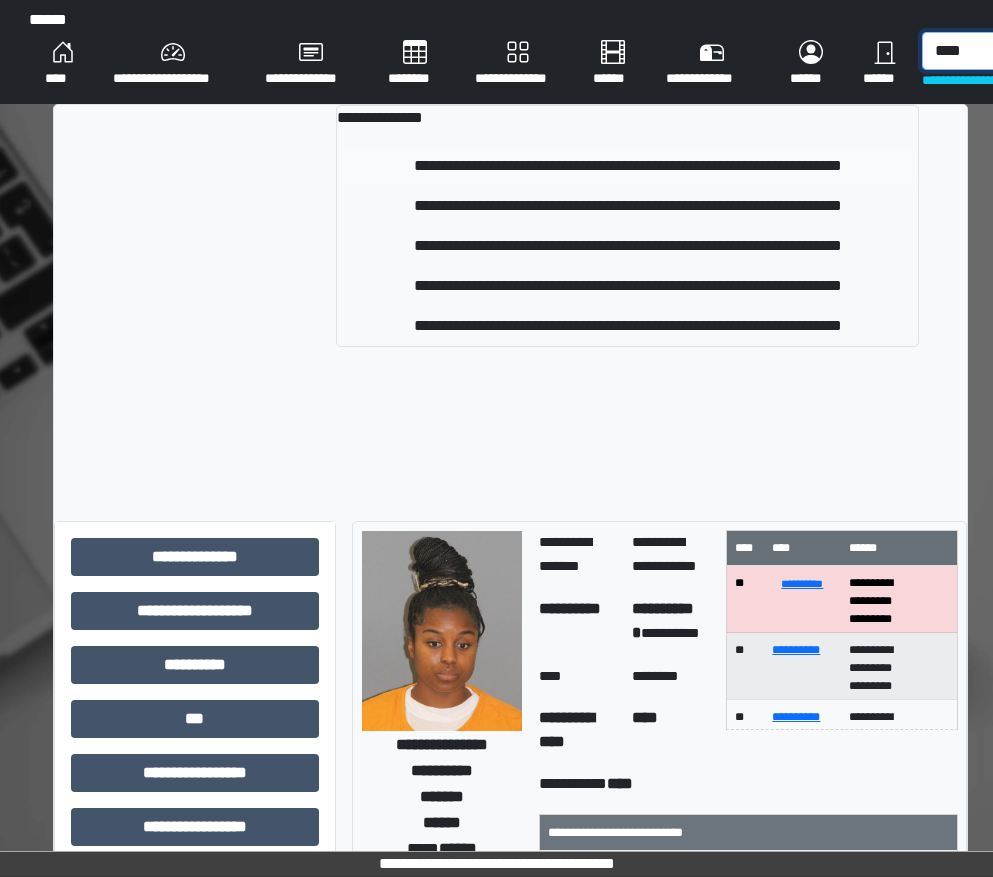 type on "****" 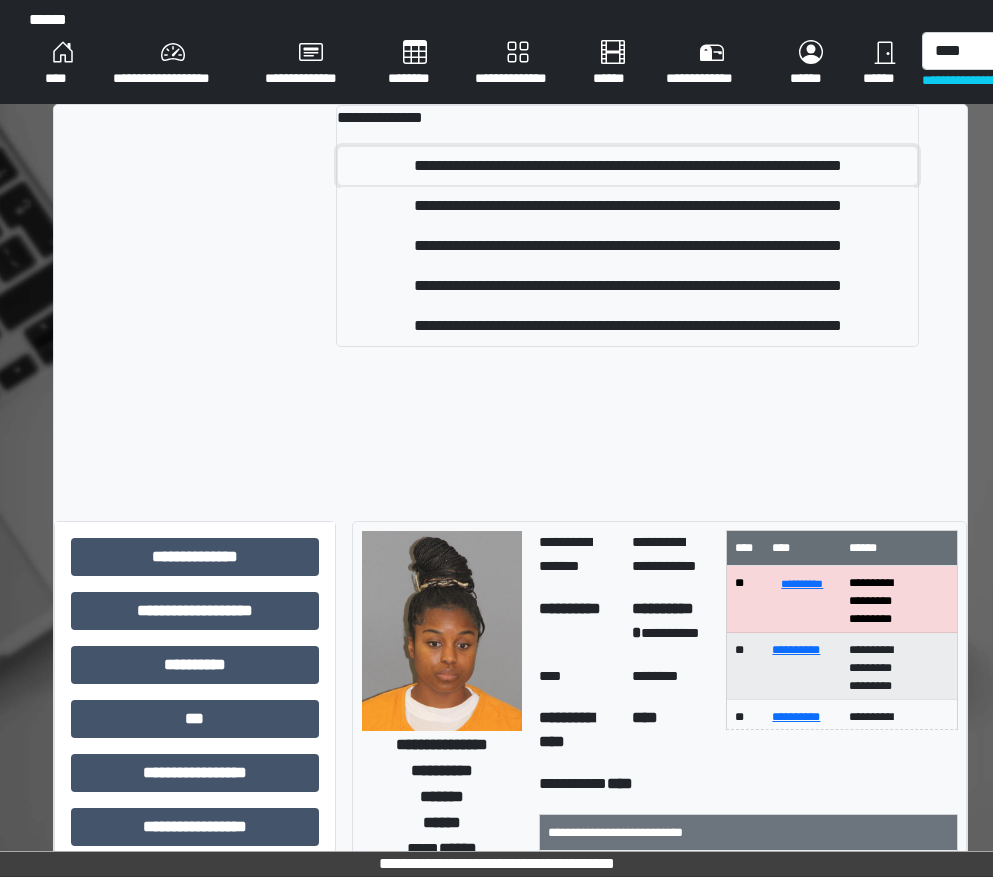 click on "**********" at bounding box center [627, 166] 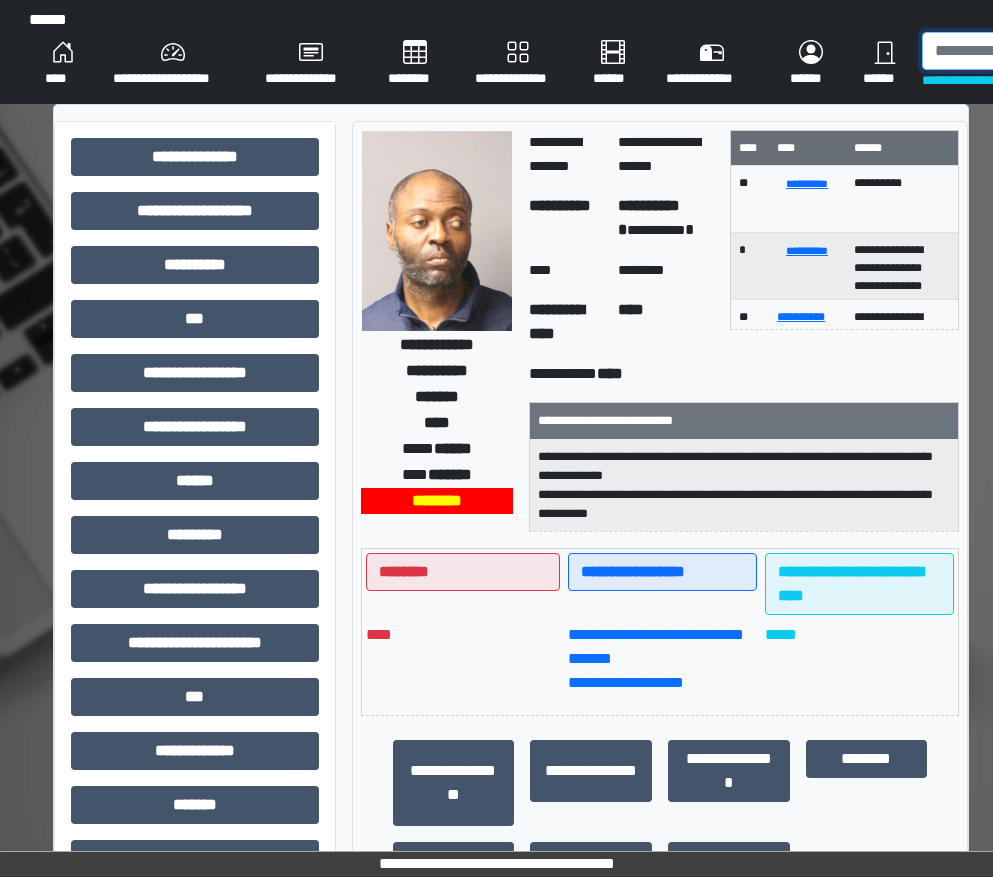 click at bounding box center (1025, 51) 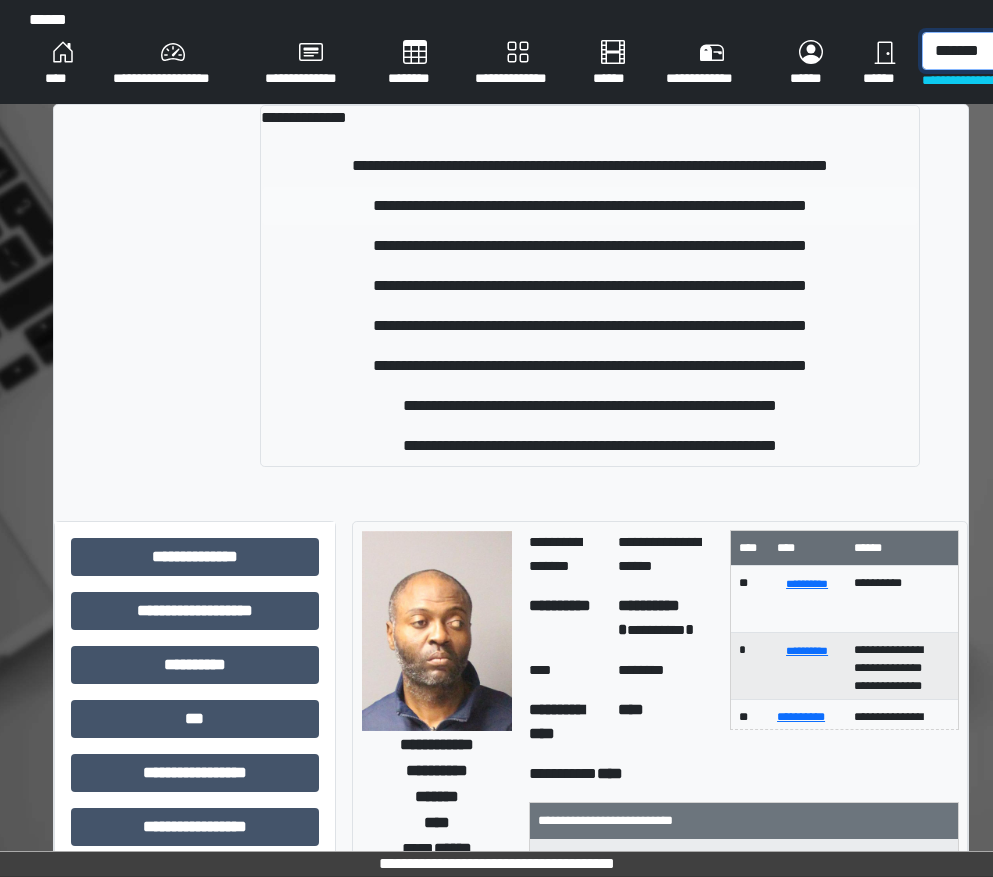 type on "*******" 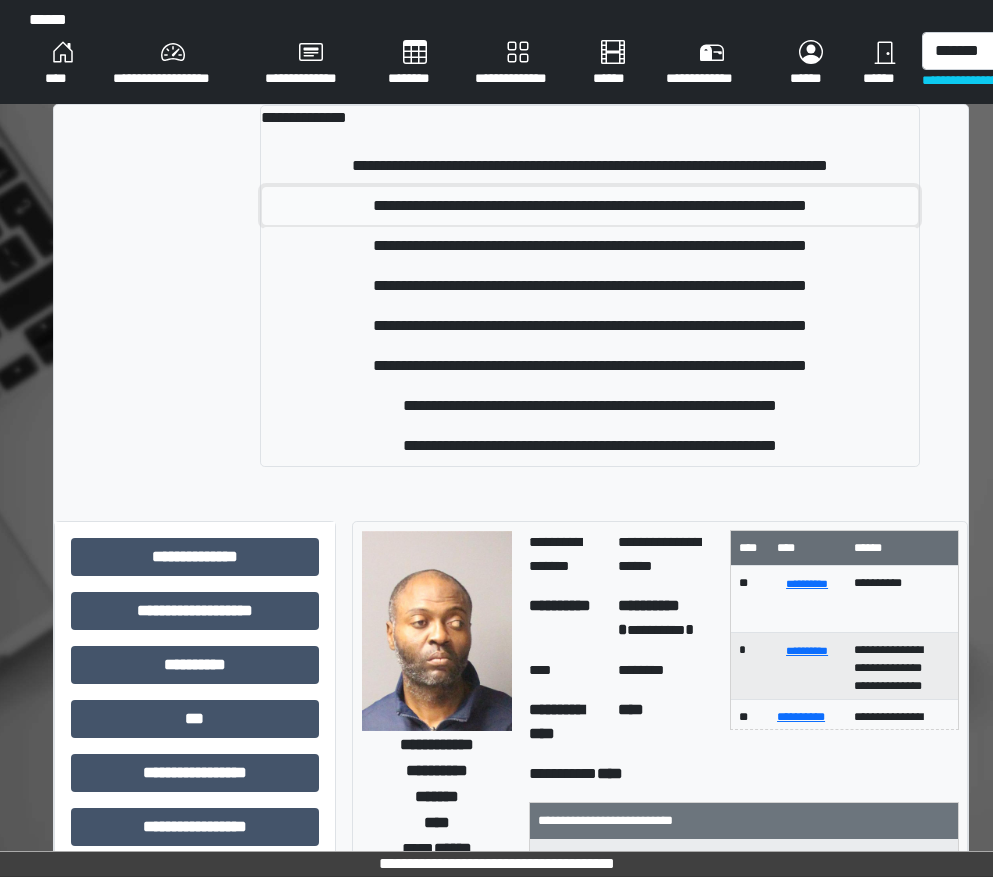click on "**********" at bounding box center (590, 206) 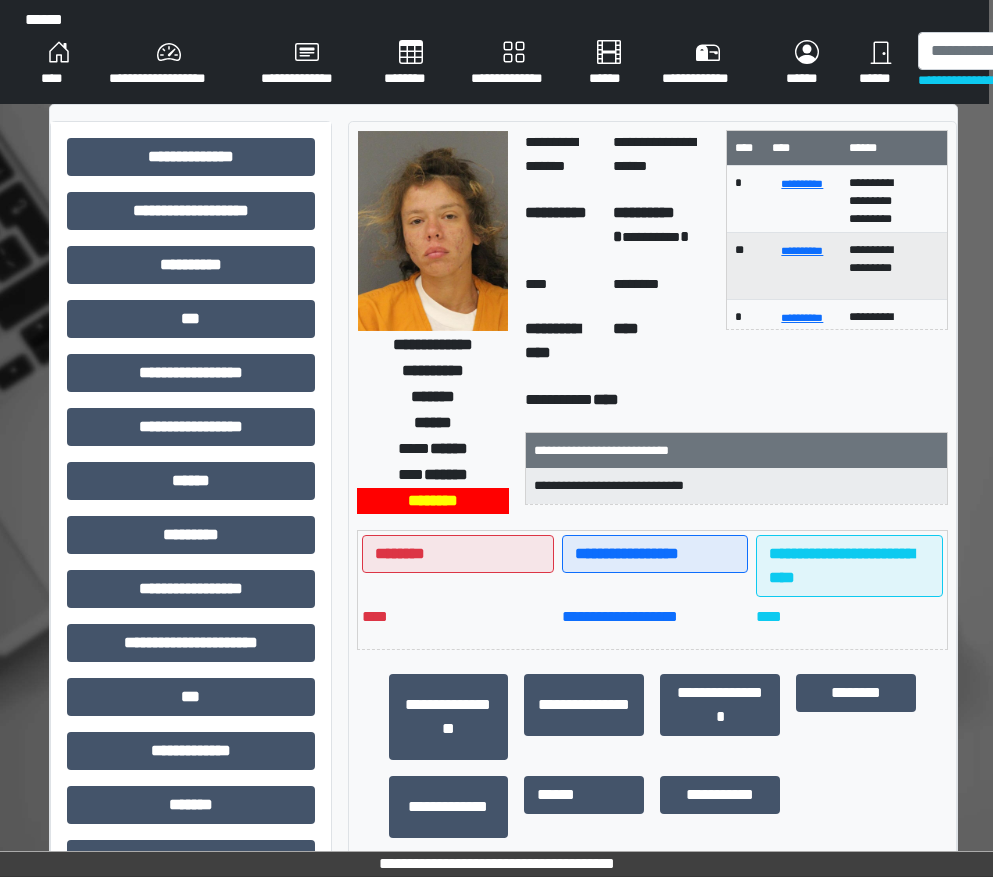 scroll, scrollTop: 0, scrollLeft: 0, axis: both 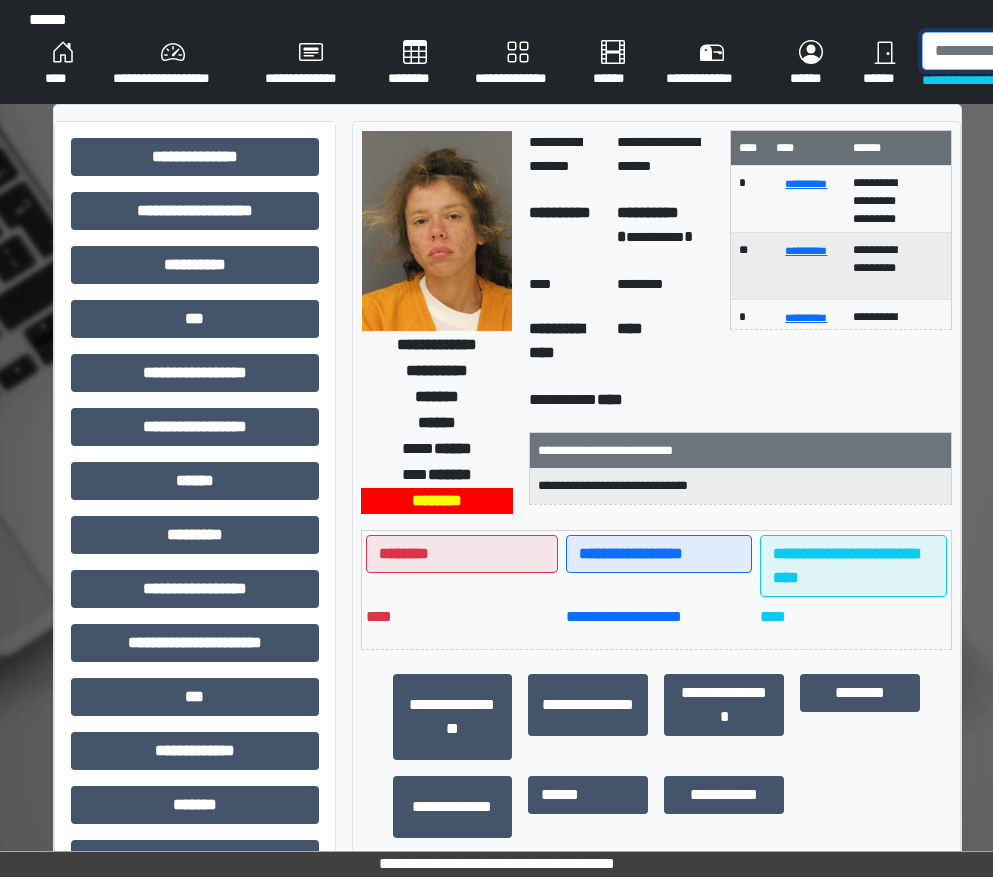 click at bounding box center [1025, 51] 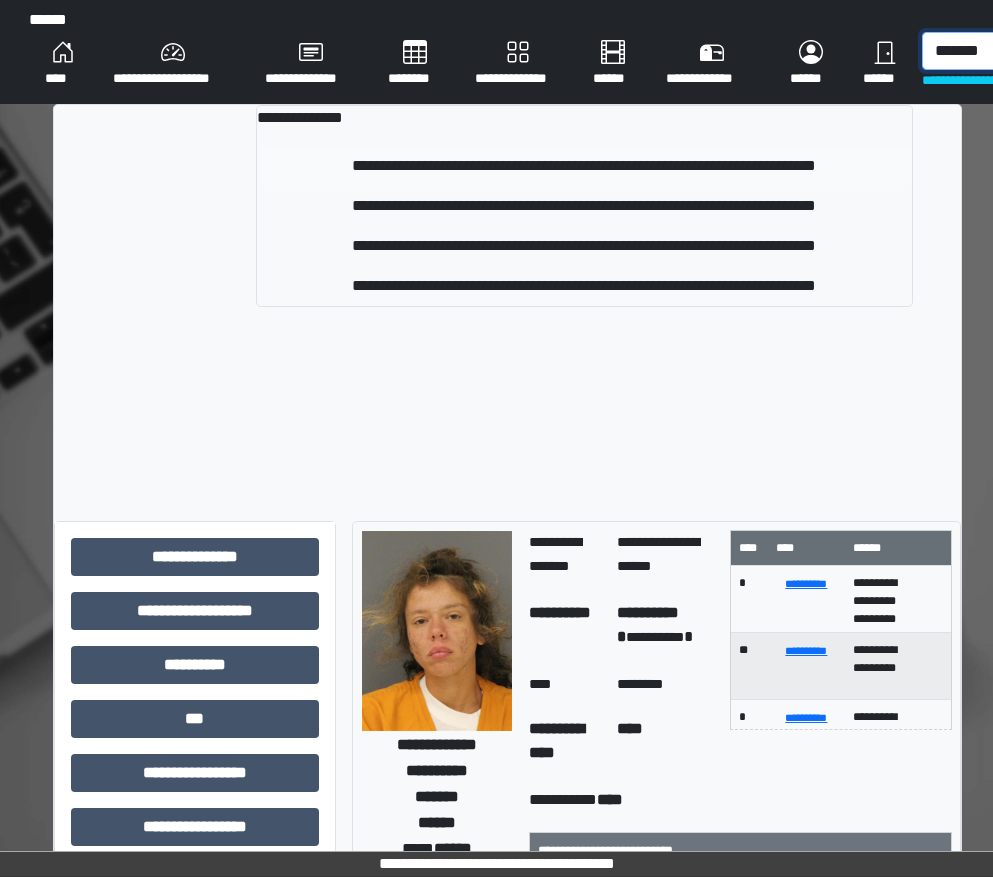 type on "*******" 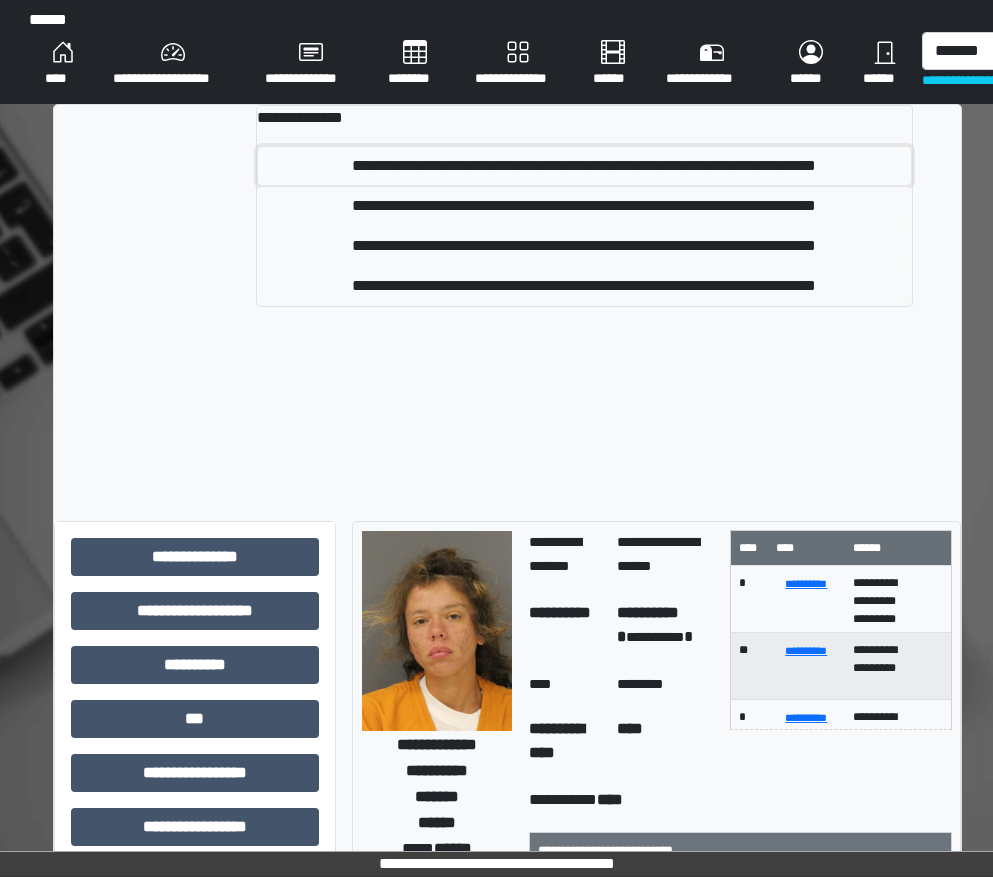 click on "**********" at bounding box center [584, 166] 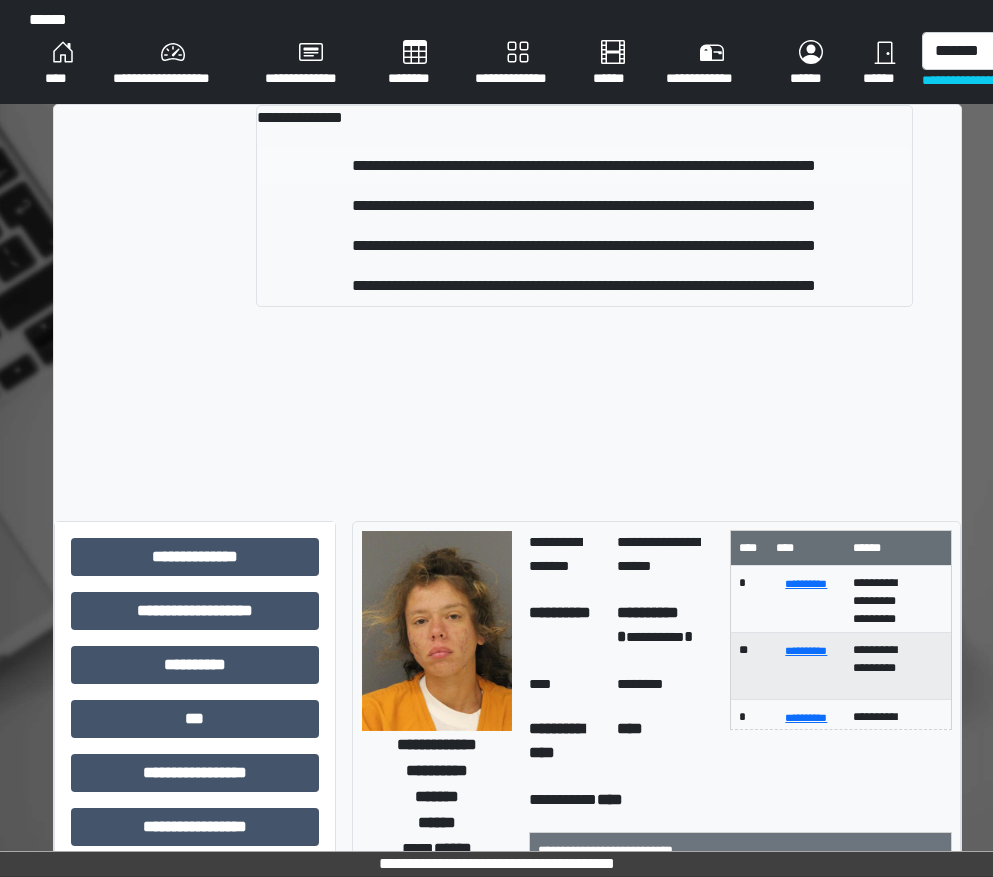 type 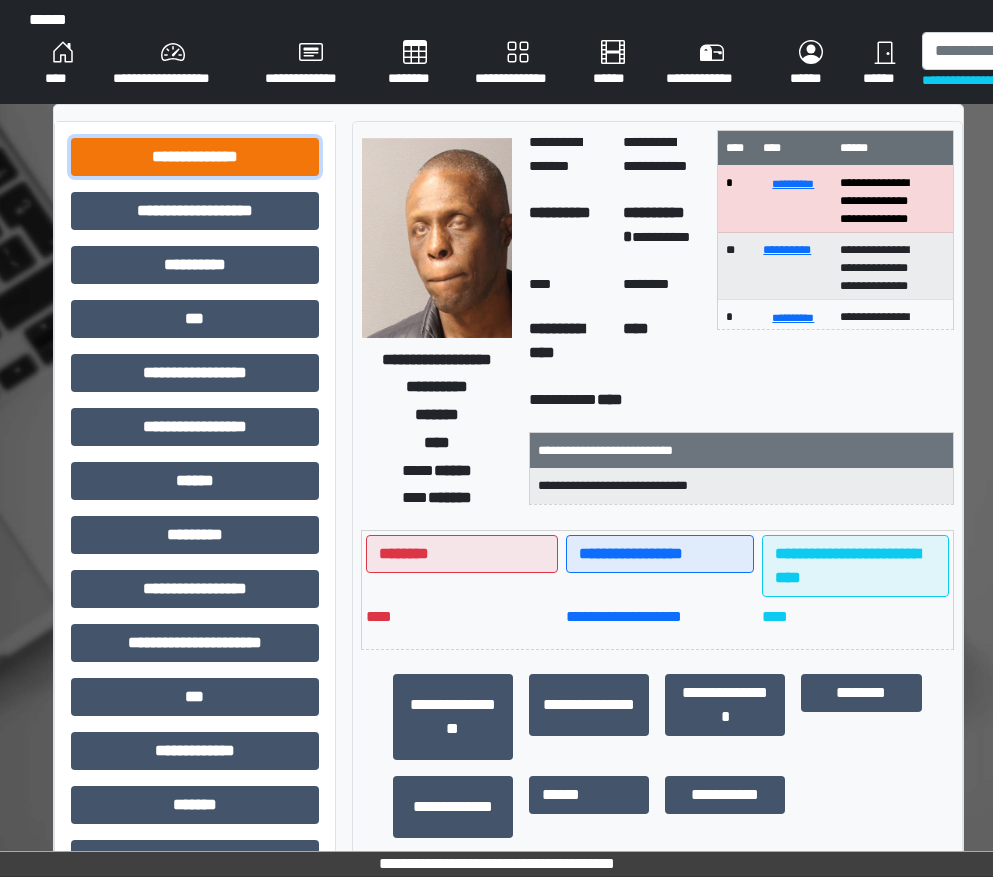 click on "**********" at bounding box center (195, 157) 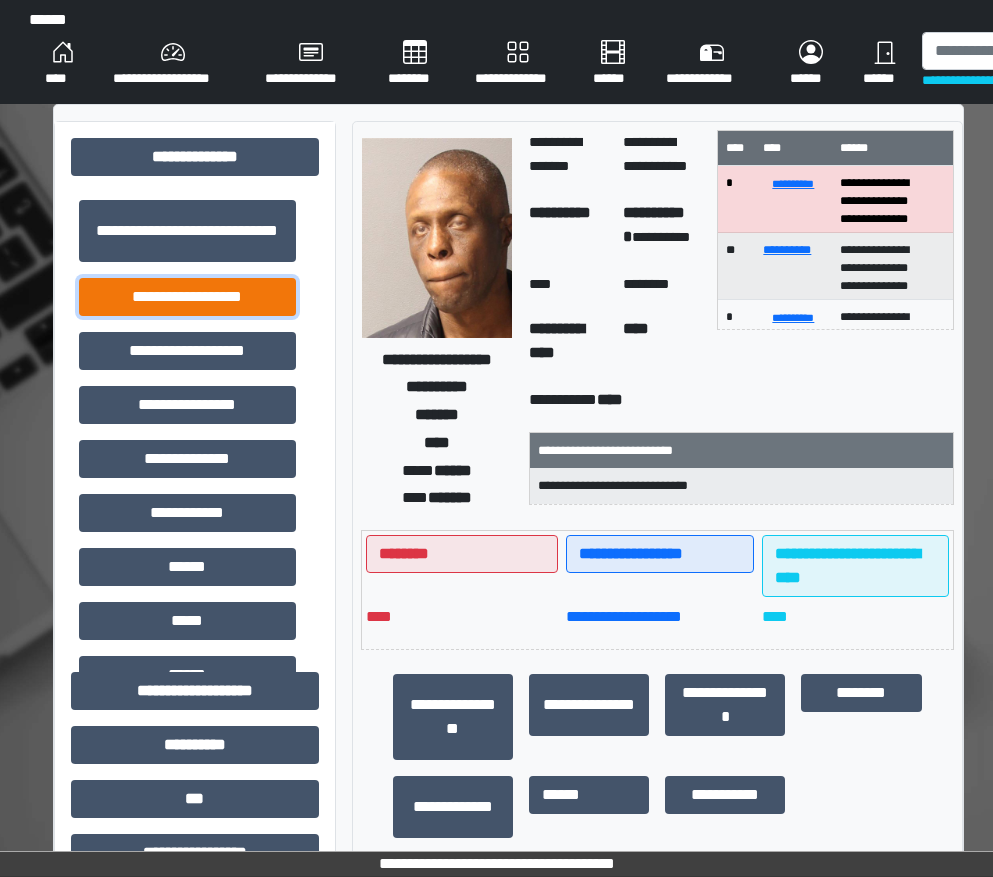 click on "**********" at bounding box center [187, 297] 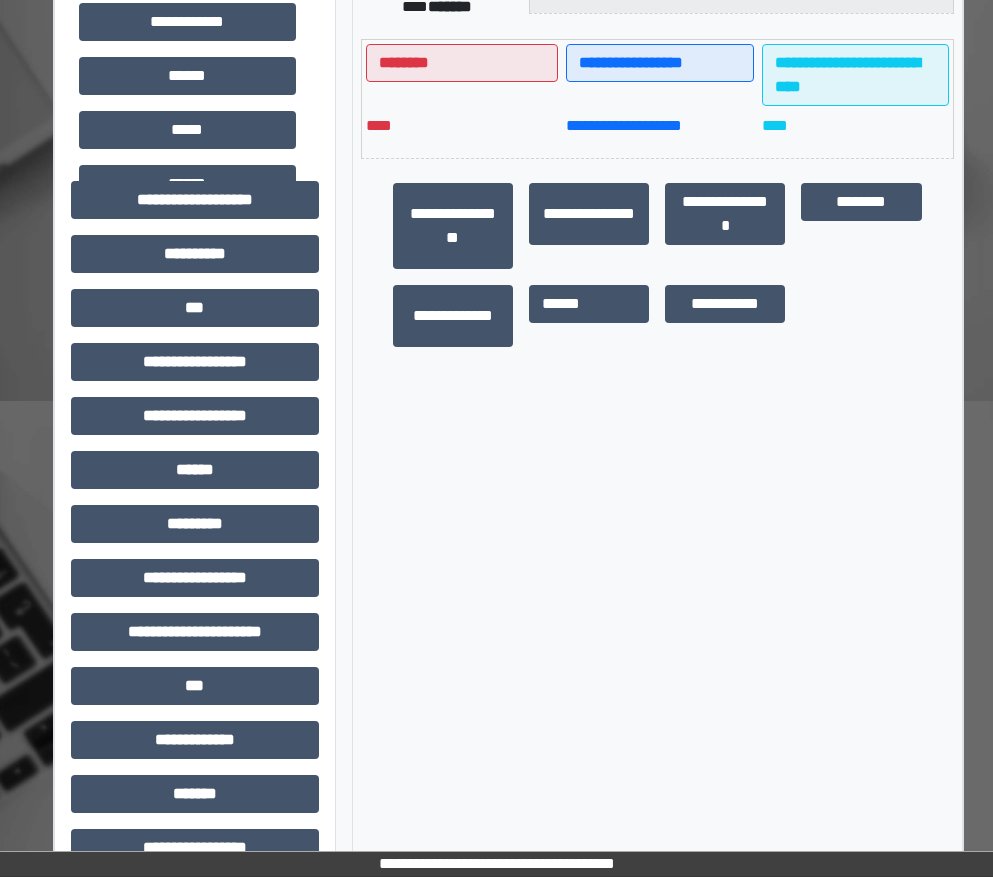 scroll, scrollTop: 500, scrollLeft: 0, axis: vertical 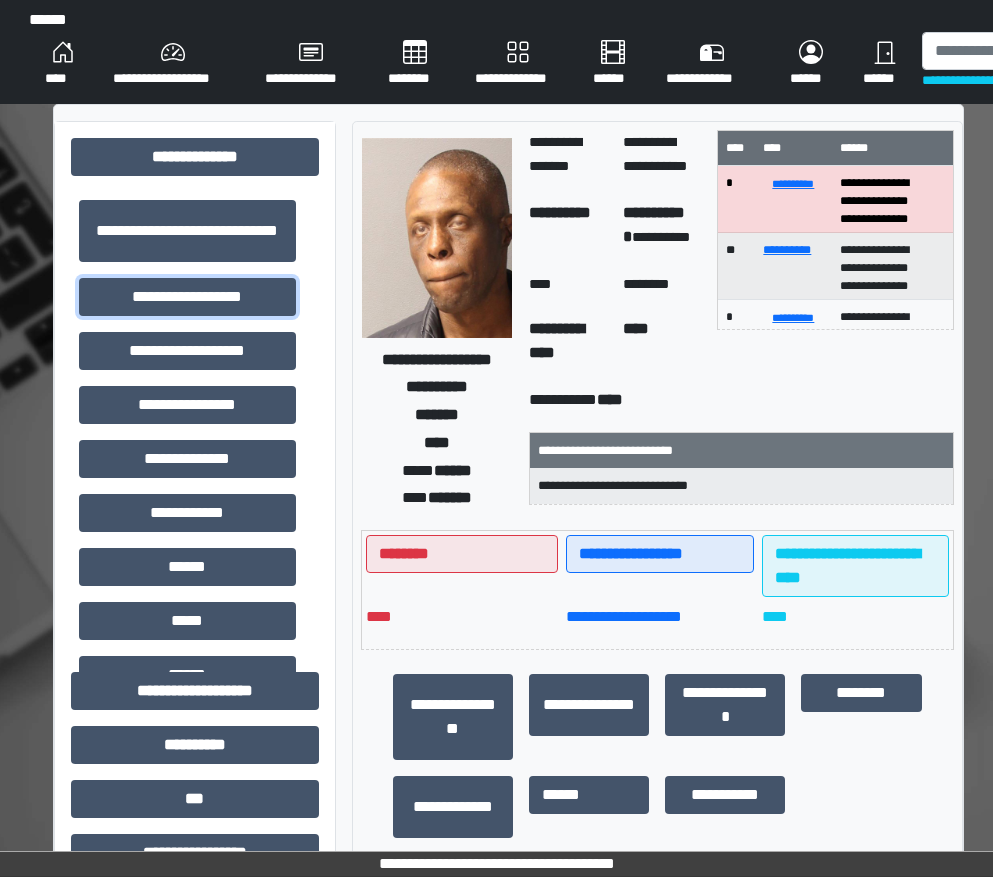 type 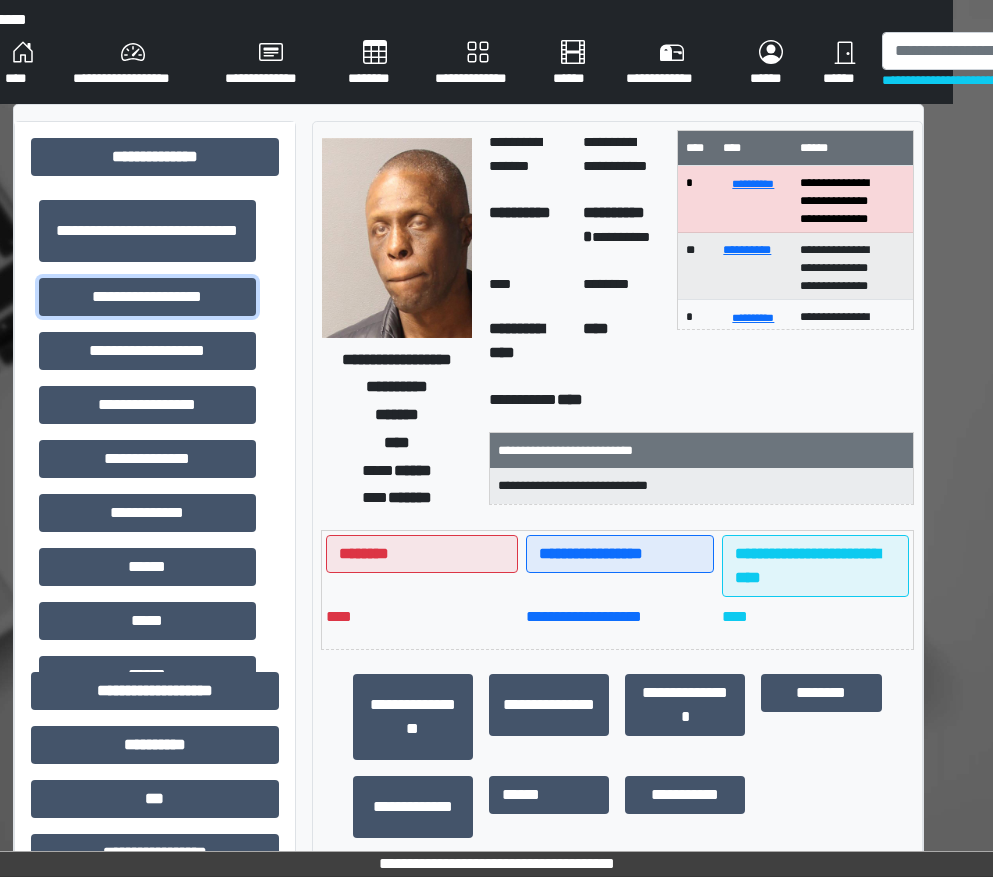 scroll, scrollTop: 0, scrollLeft: 0, axis: both 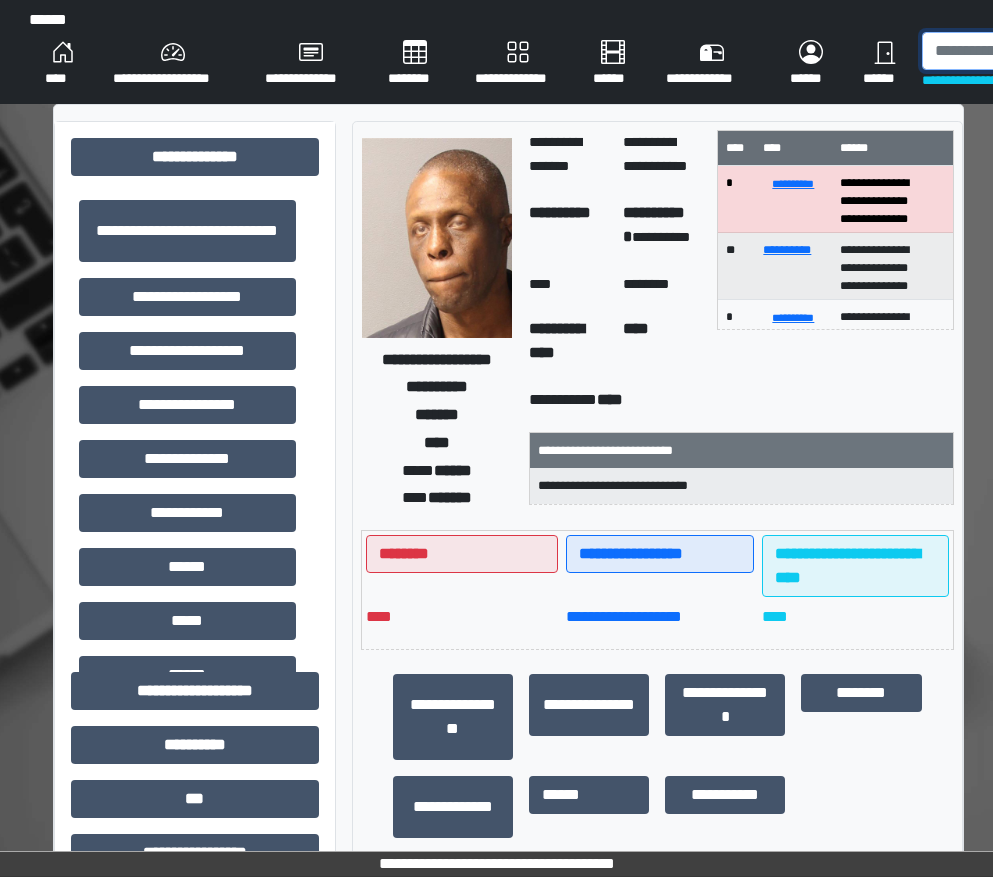 click at bounding box center [1025, 51] 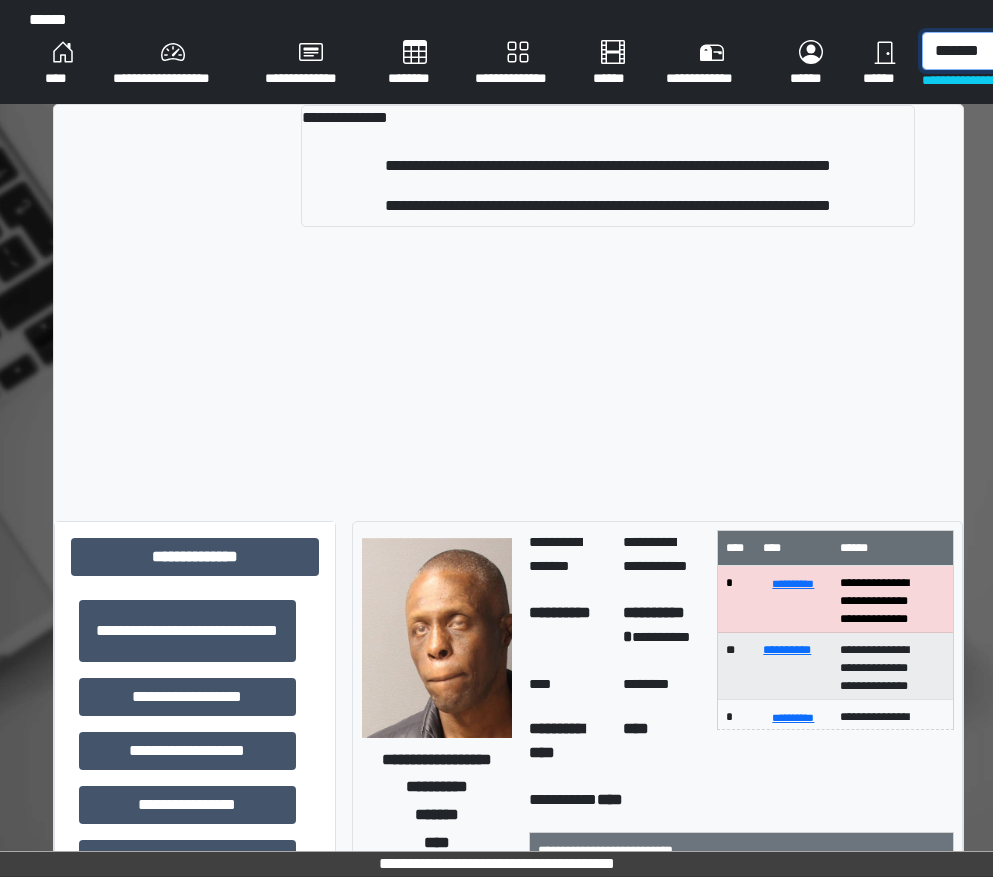 scroll, scrollTop: 0, scrollLeft: 2, axis: horizontal 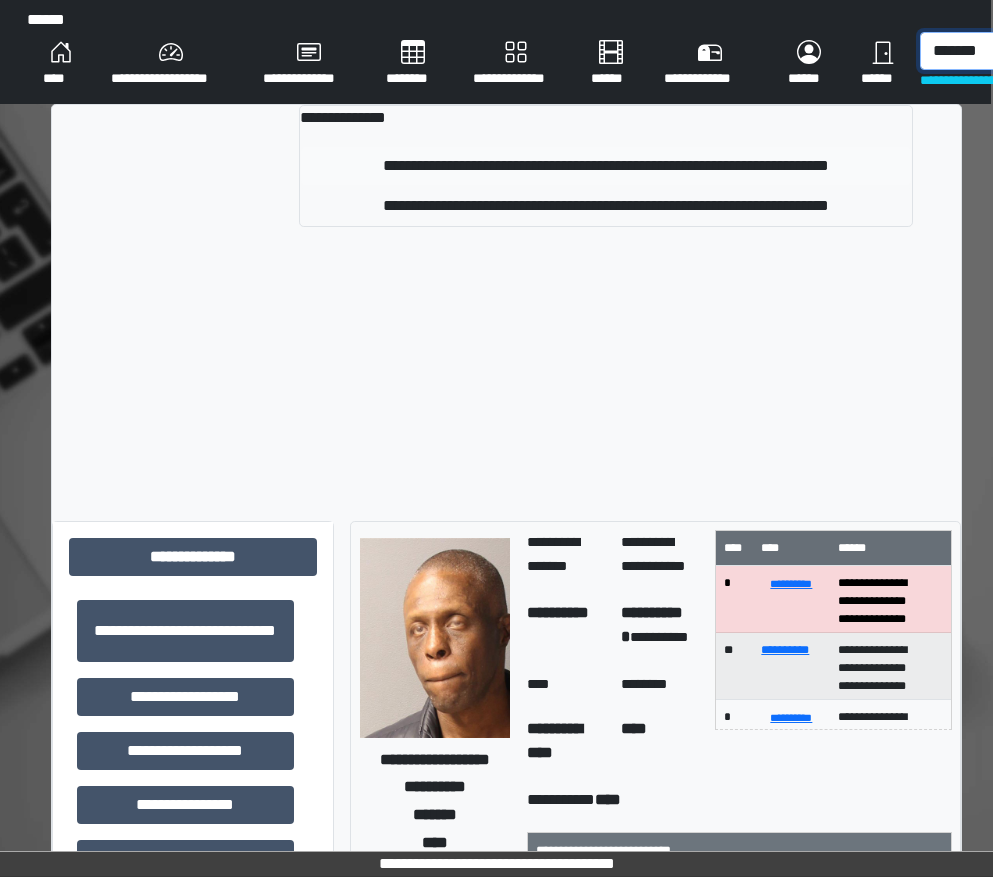 type on "*******" 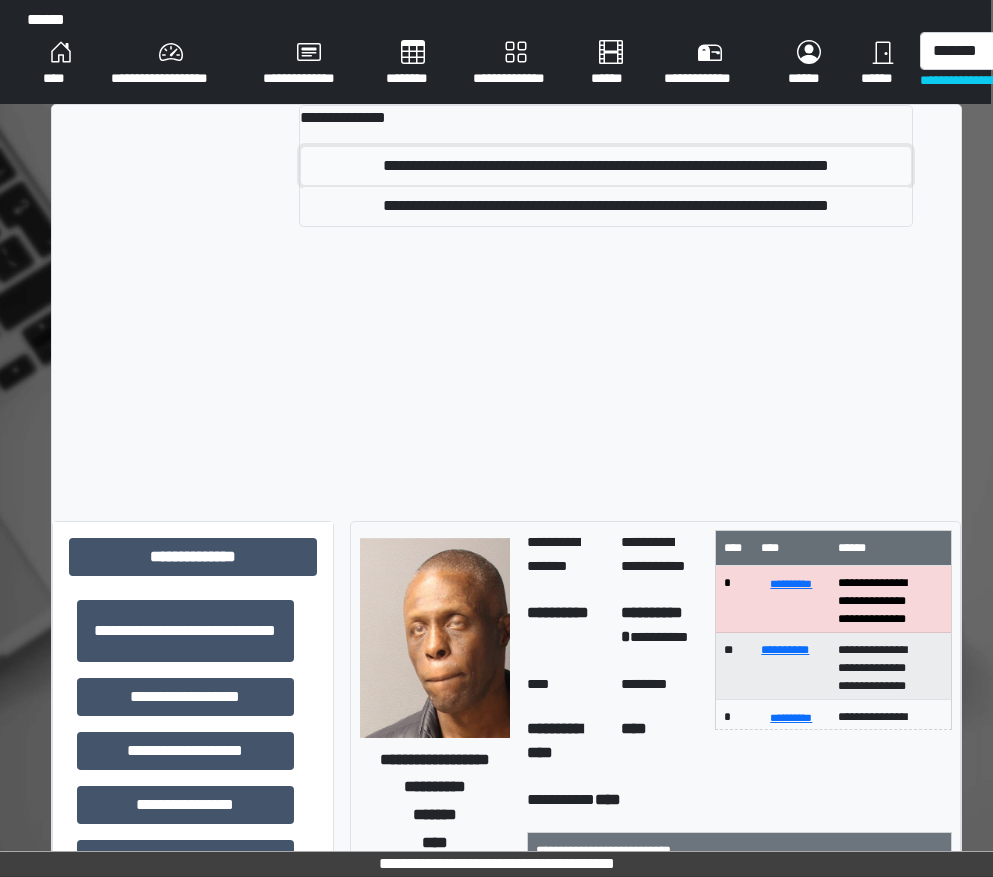 click on "**********" at bounding box center (605, 166) 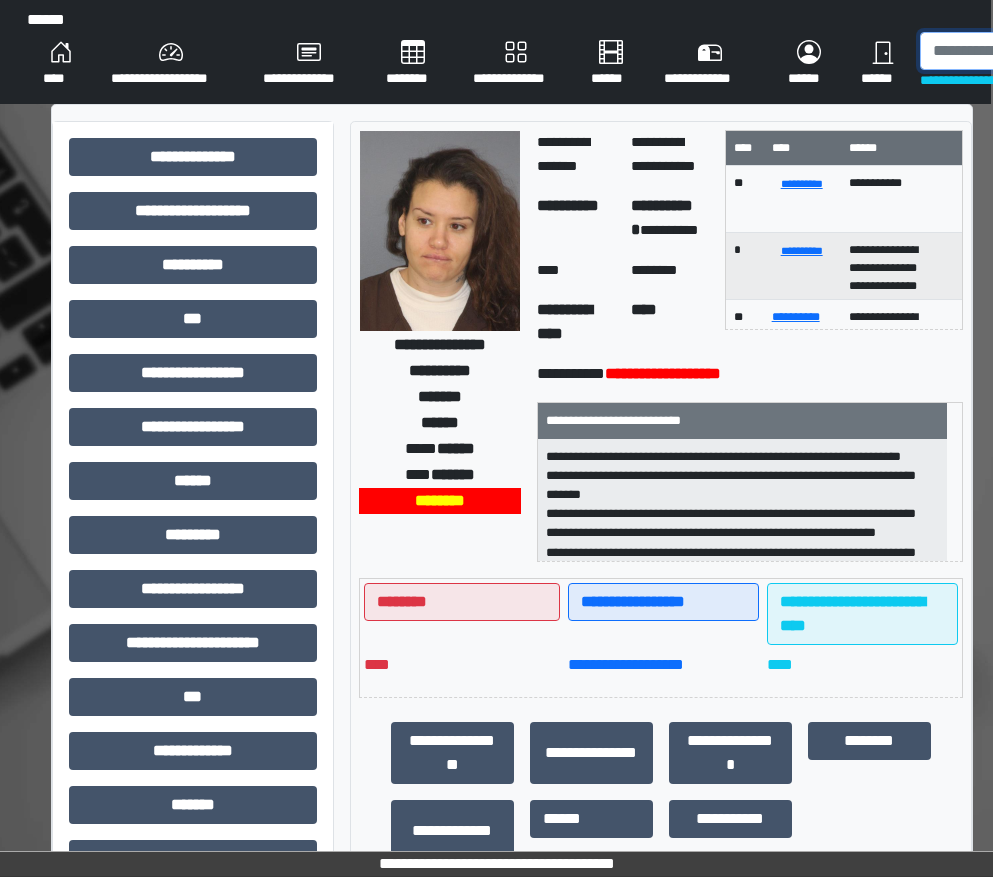 click at bounding box center [1023, 51] 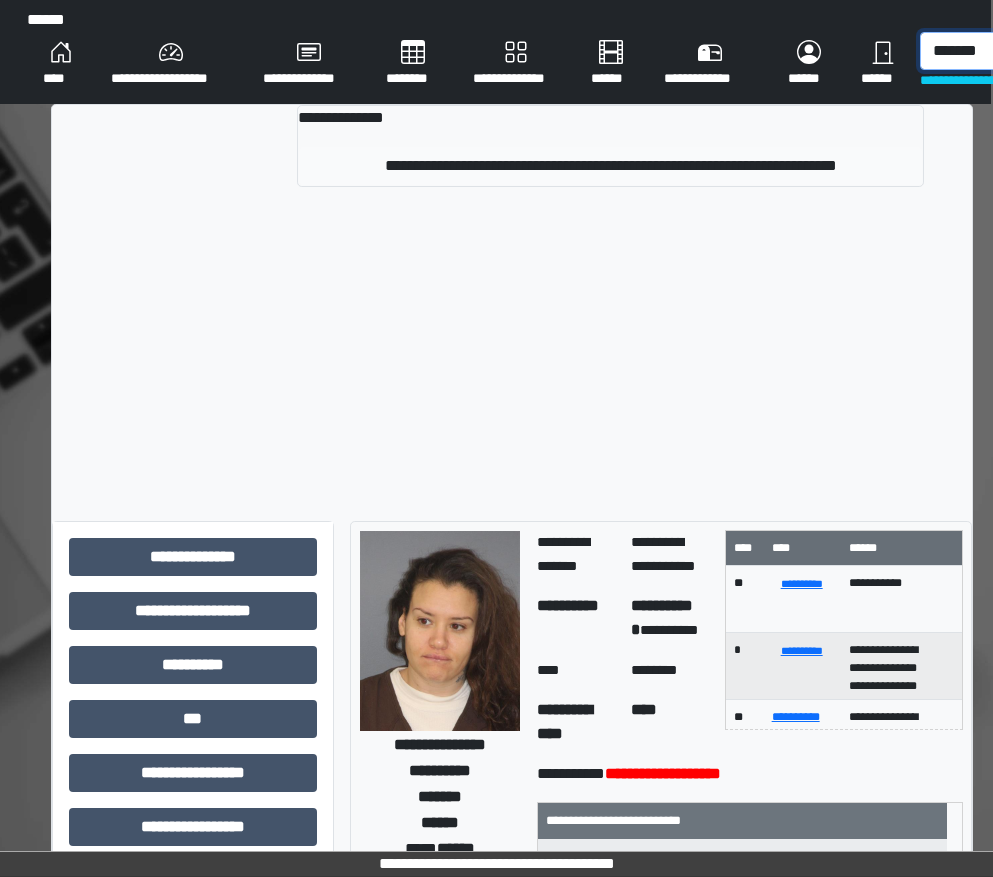 type on "*******" 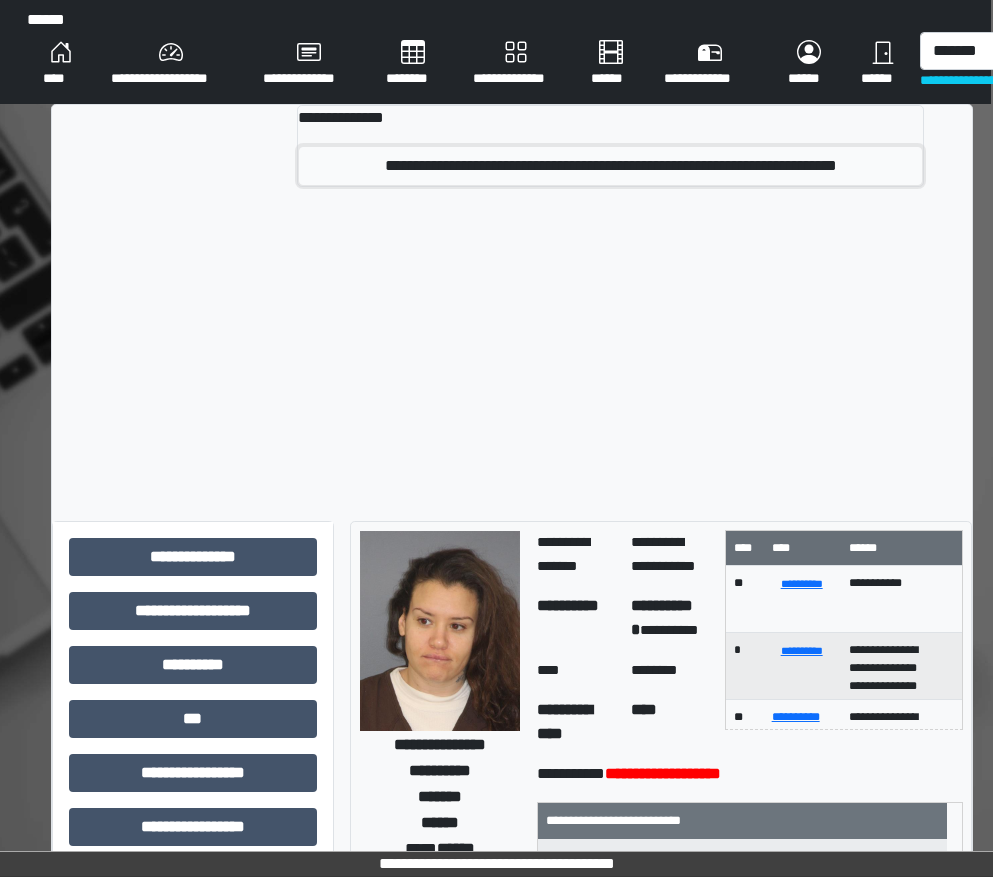 click on "**********" at bounding box center (610, 166) 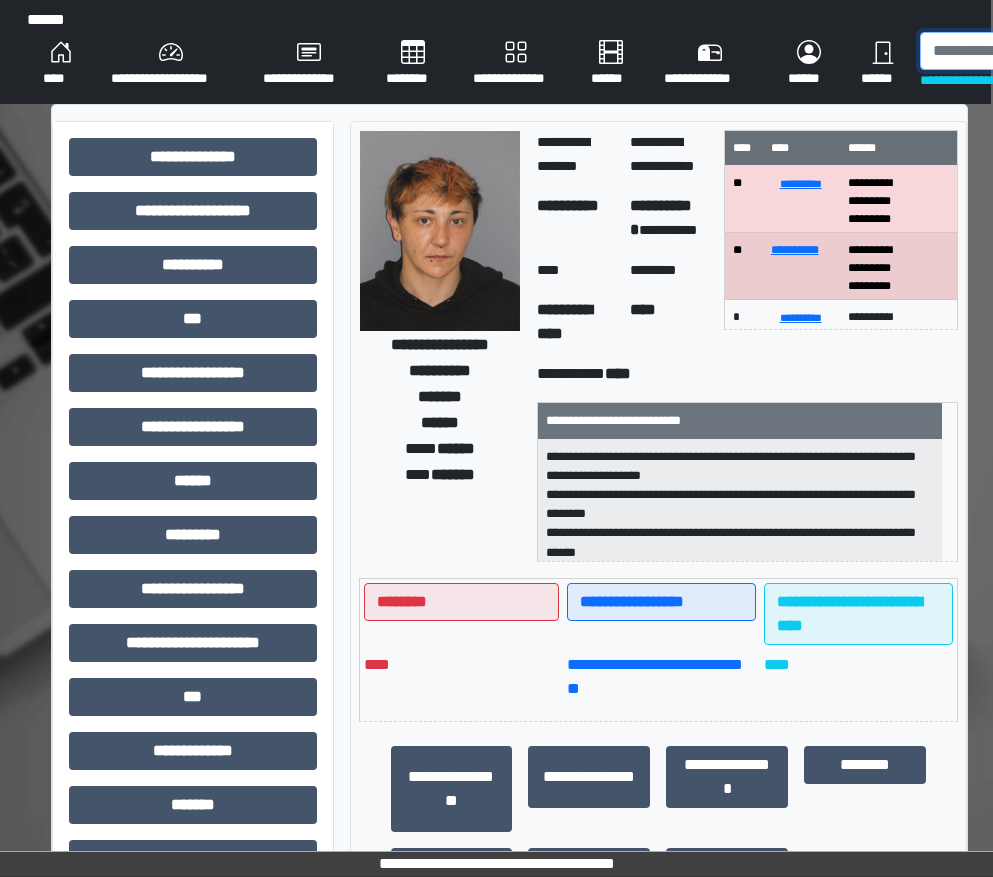 click at bounding box center (1023, 51) 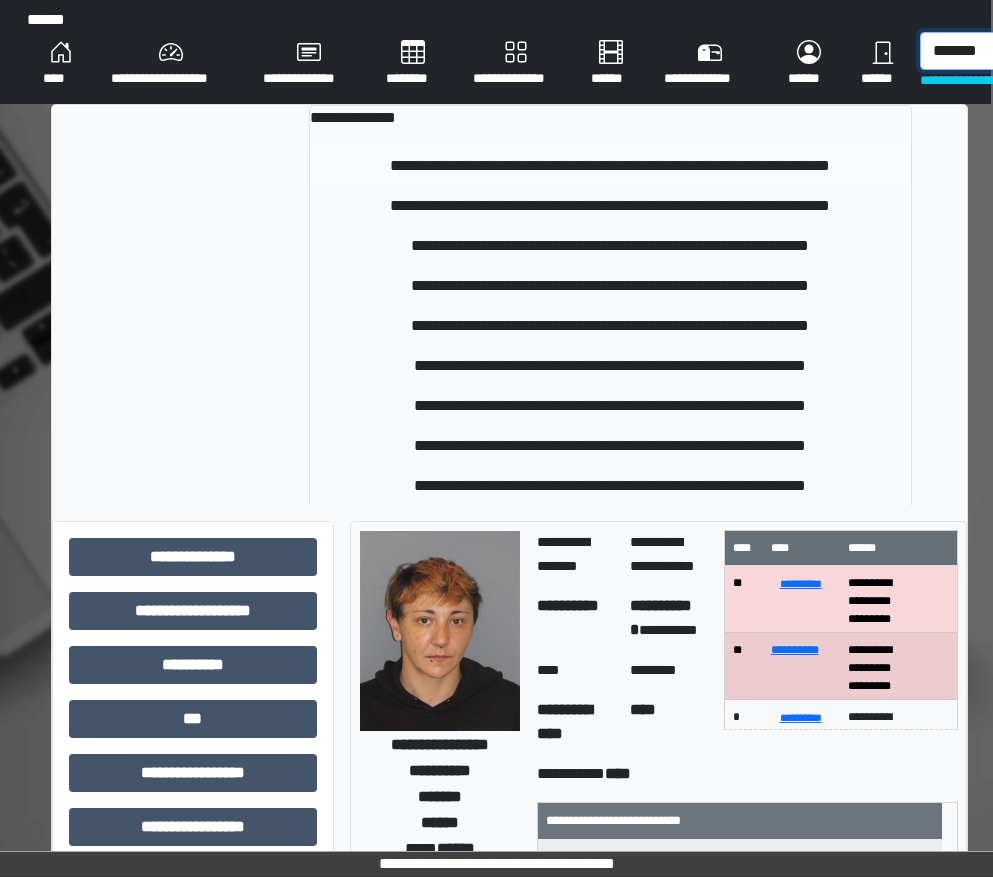 type on "*******" 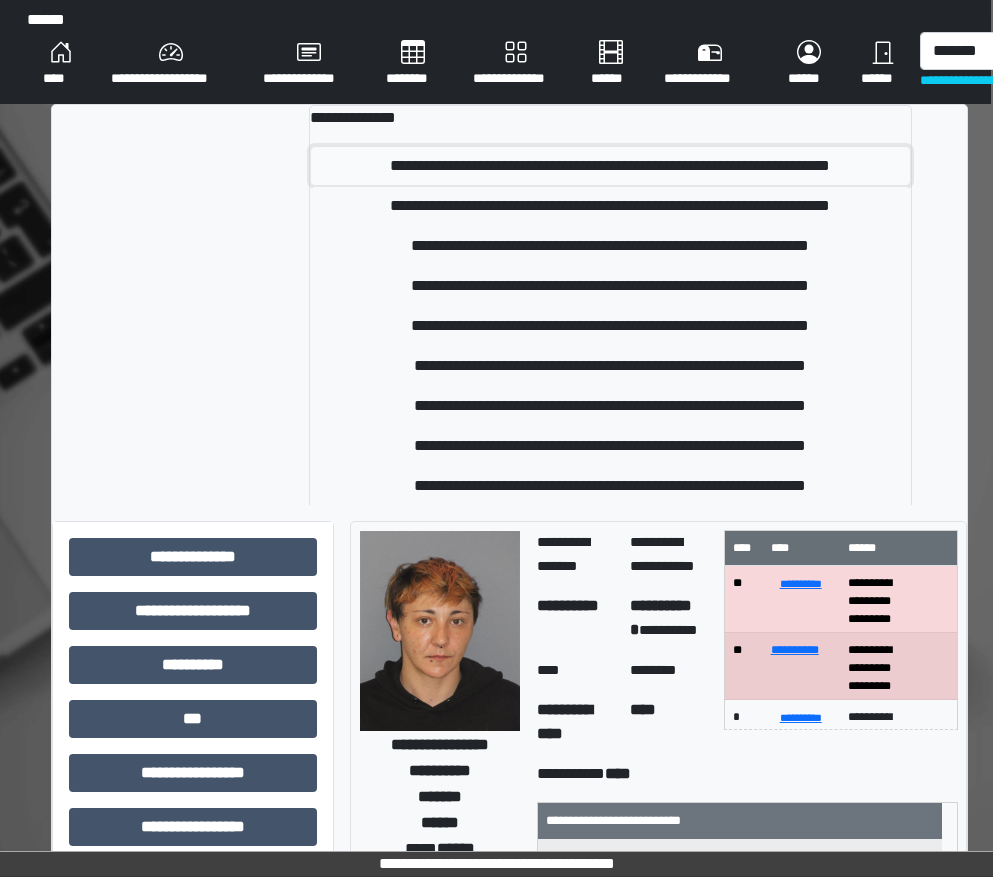 click on "**********" at bounding box center (610, 166) 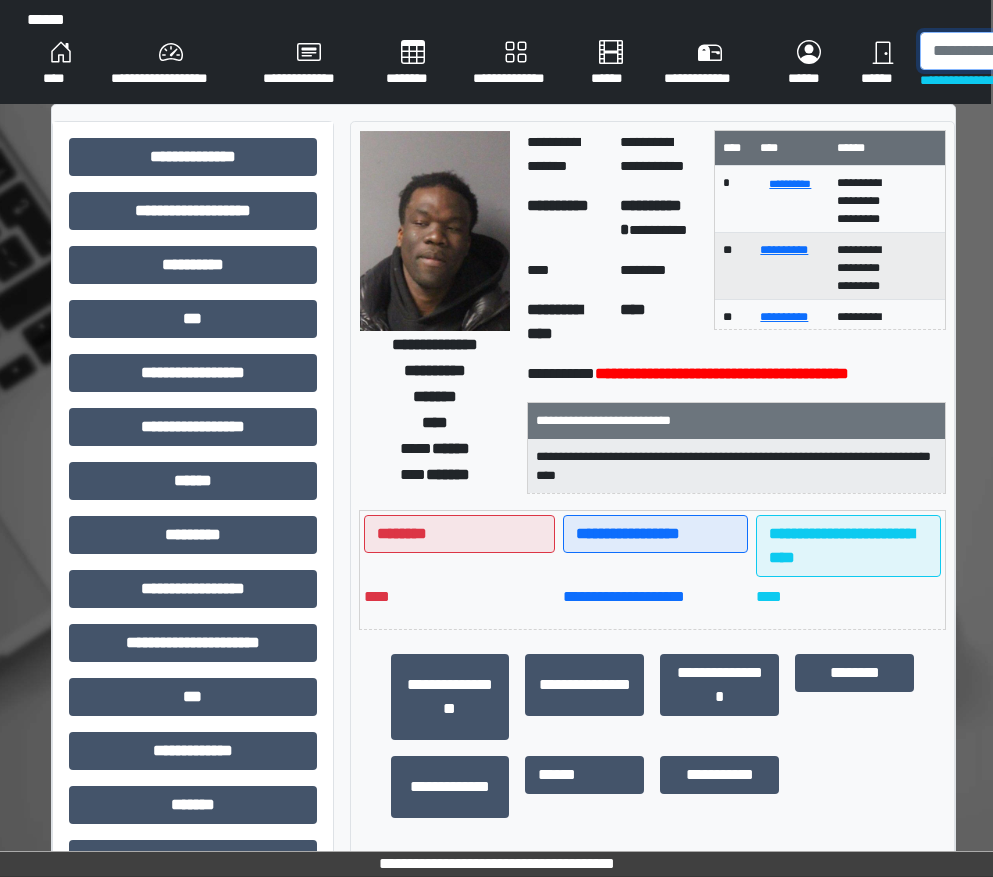 click at bounding box center [1023, 51] 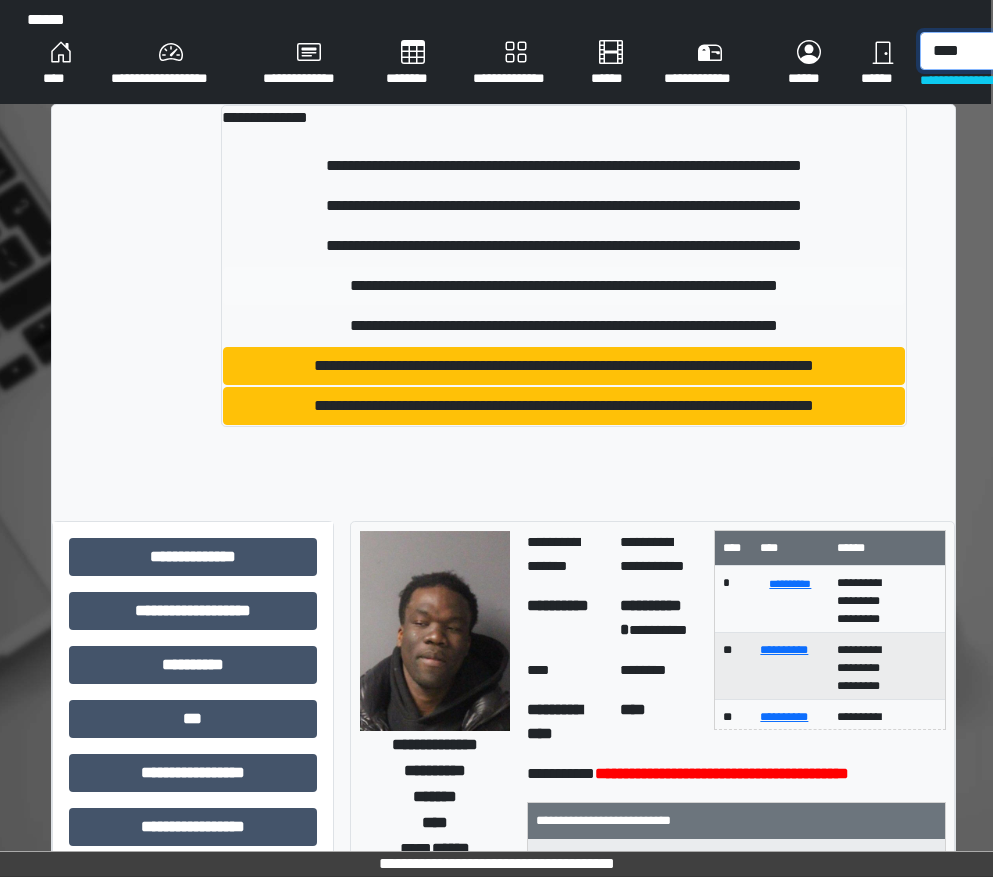 type on "****" 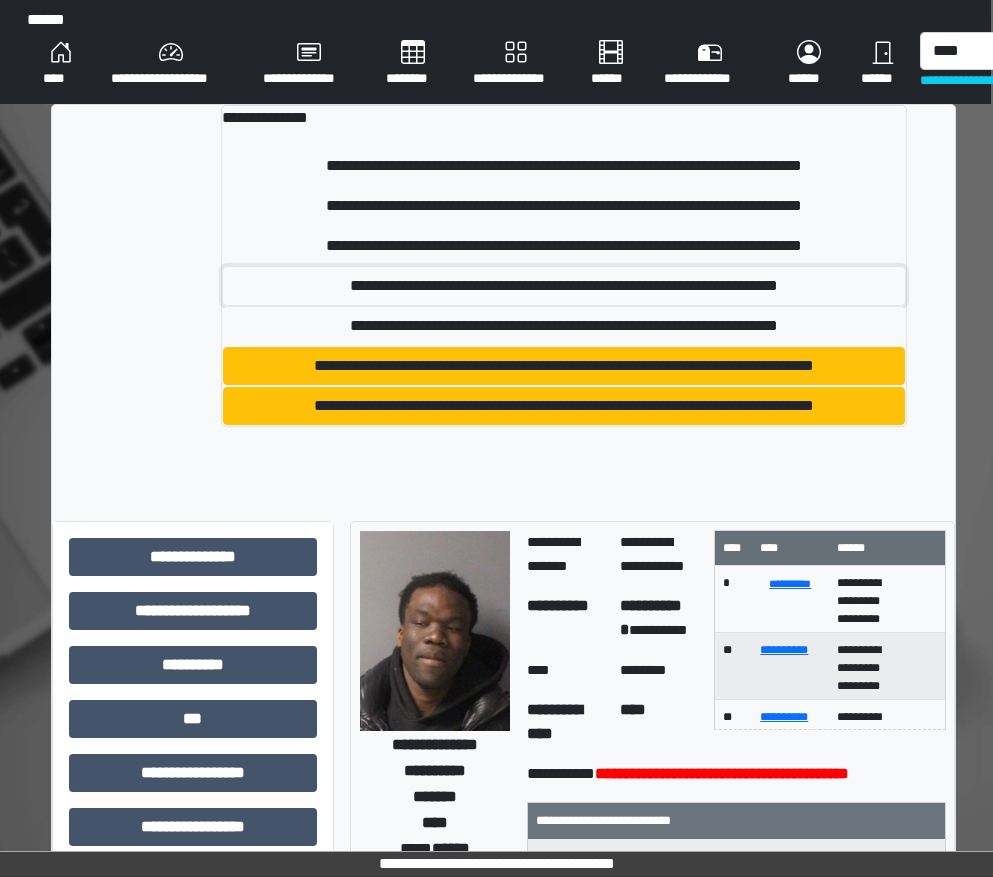 click on "**********" at bounding box center (564, 286) 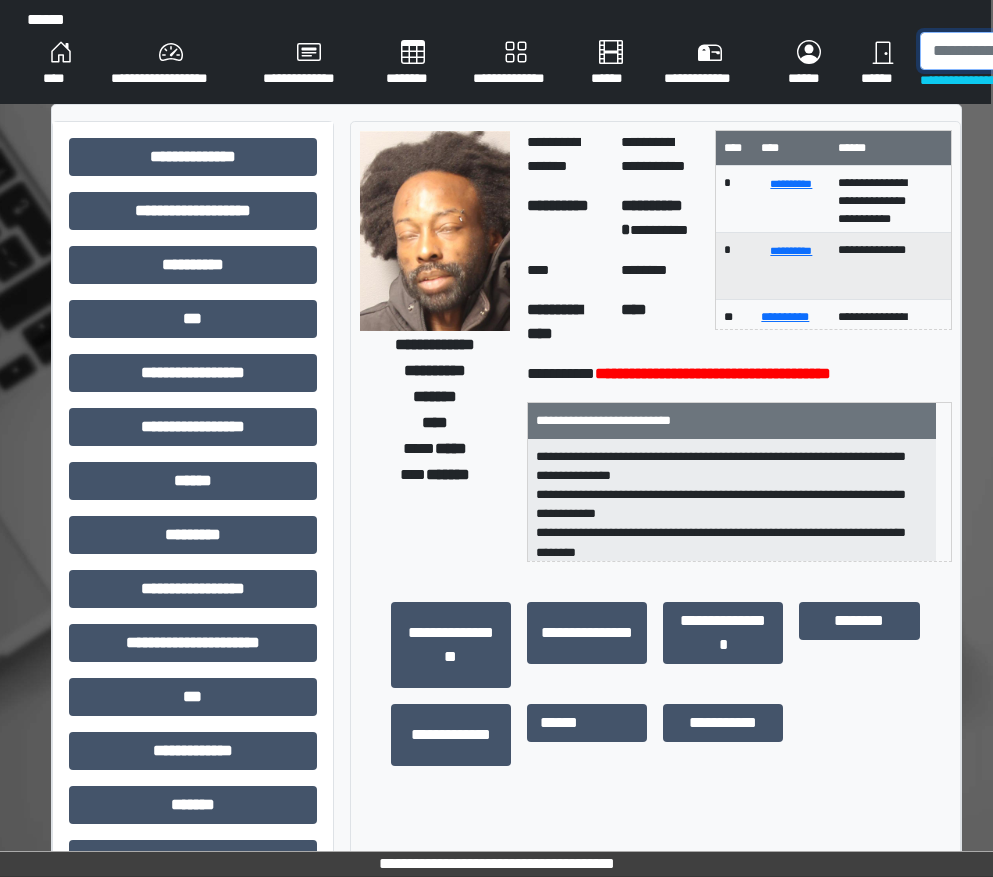 click at bounding box center (1023, 51) 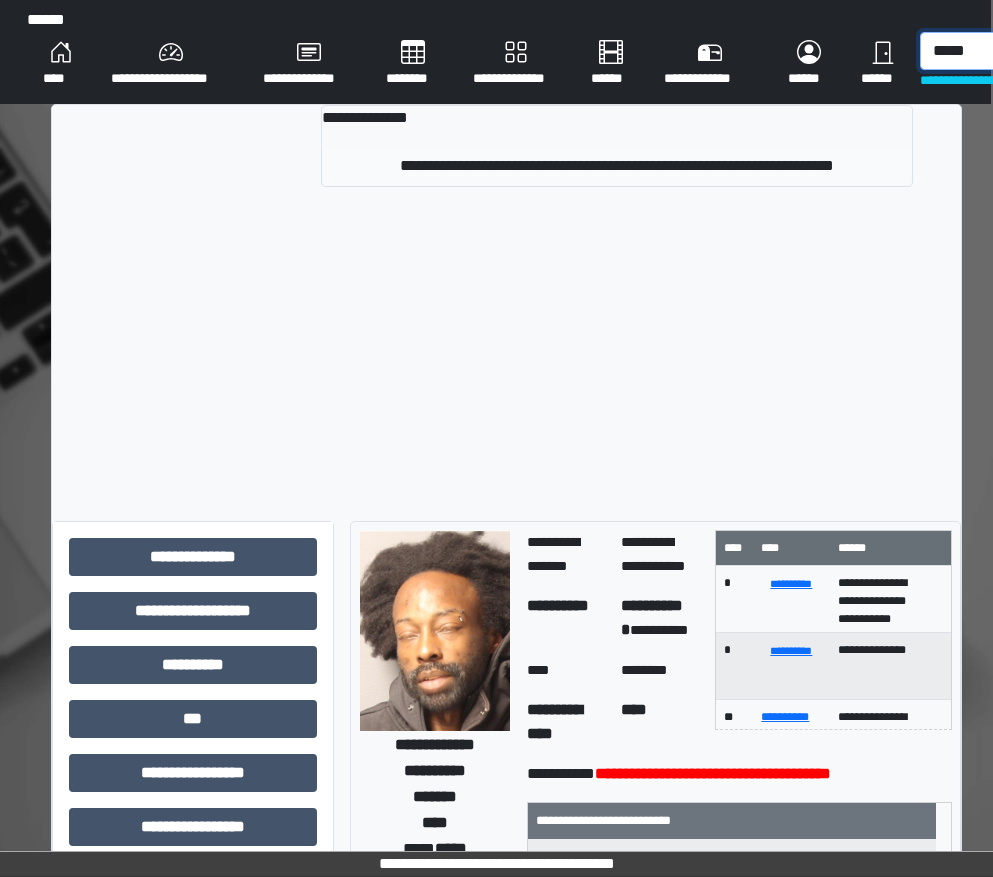 type on "*****" 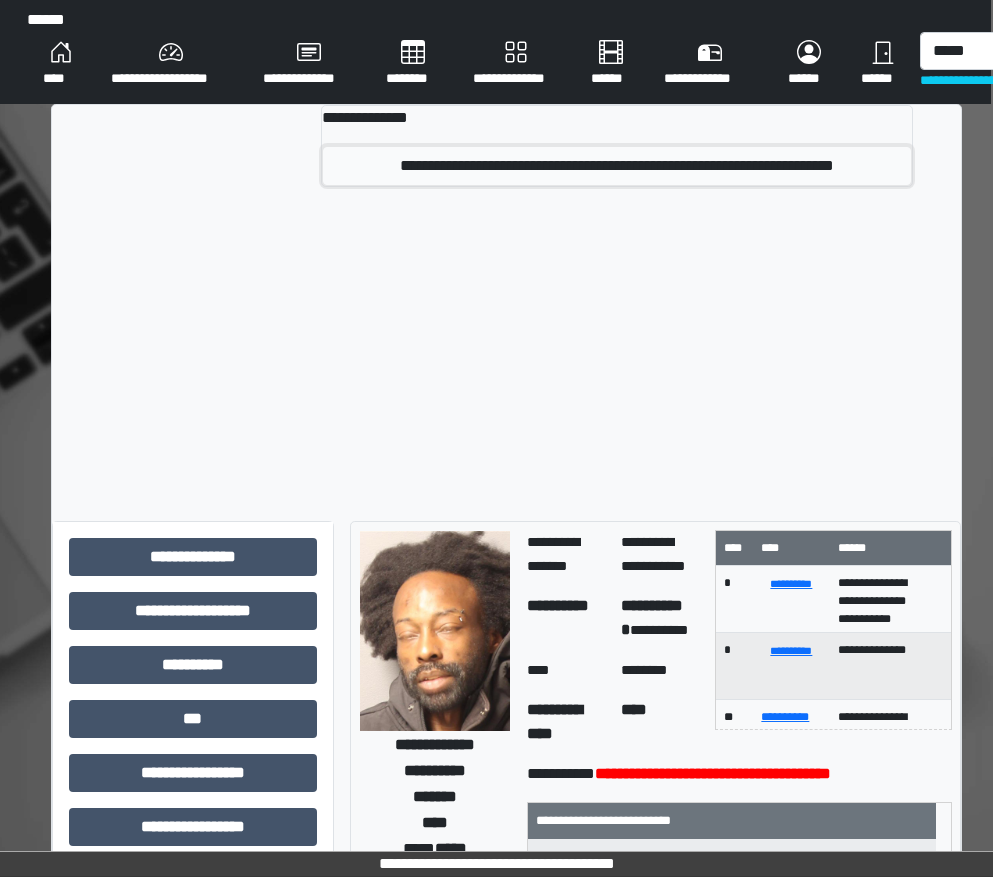 click on "**********" at bounding box center [616, 166] 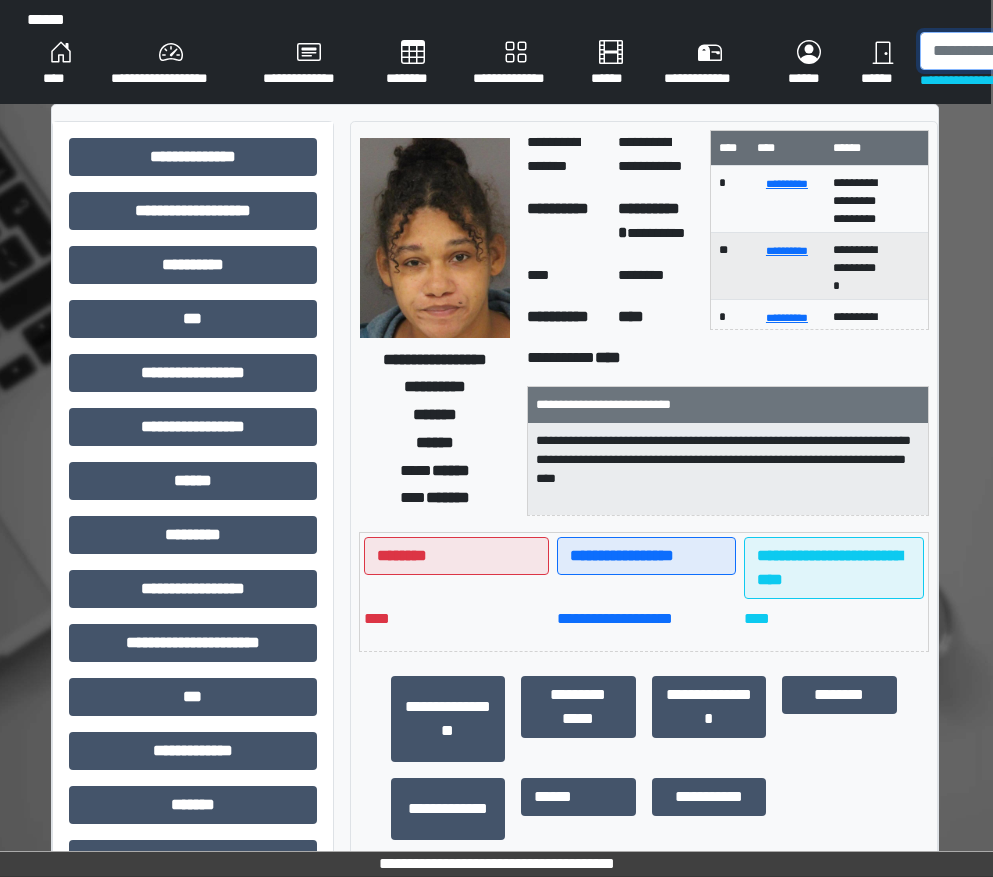 click at bounding box center [1023, 51] 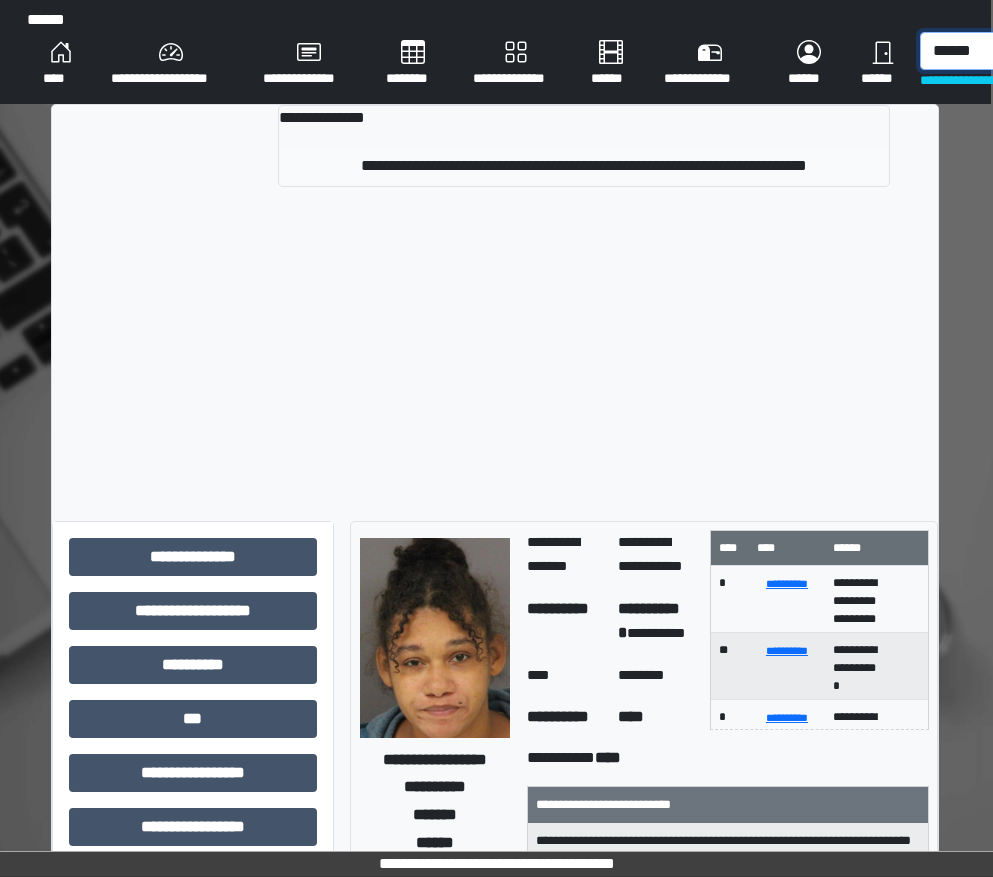 type on "******" 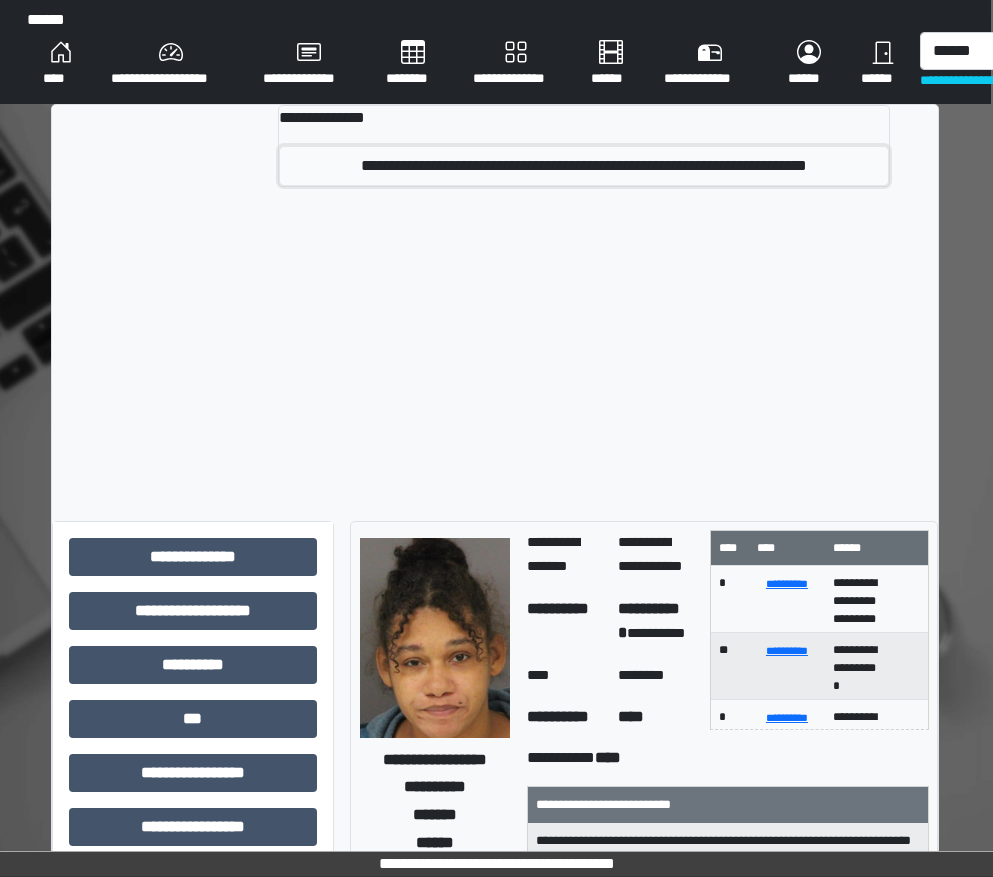 click on "**********" at bounding box center (583, 166) 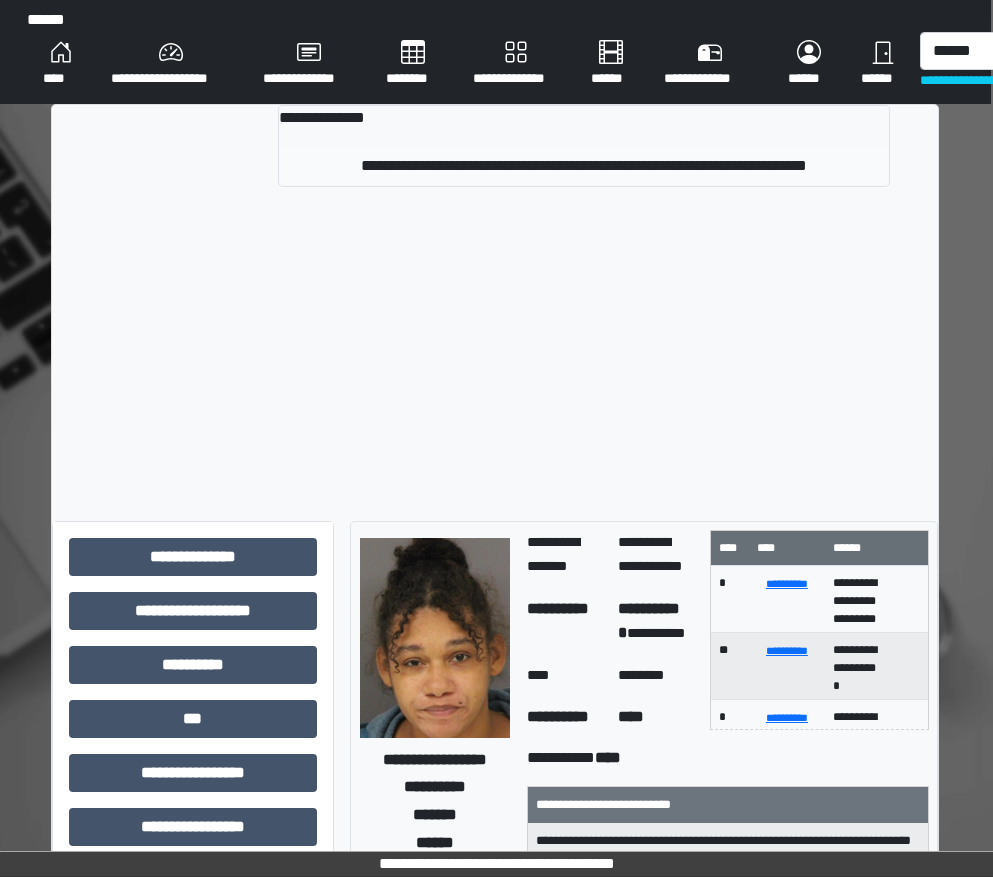 type 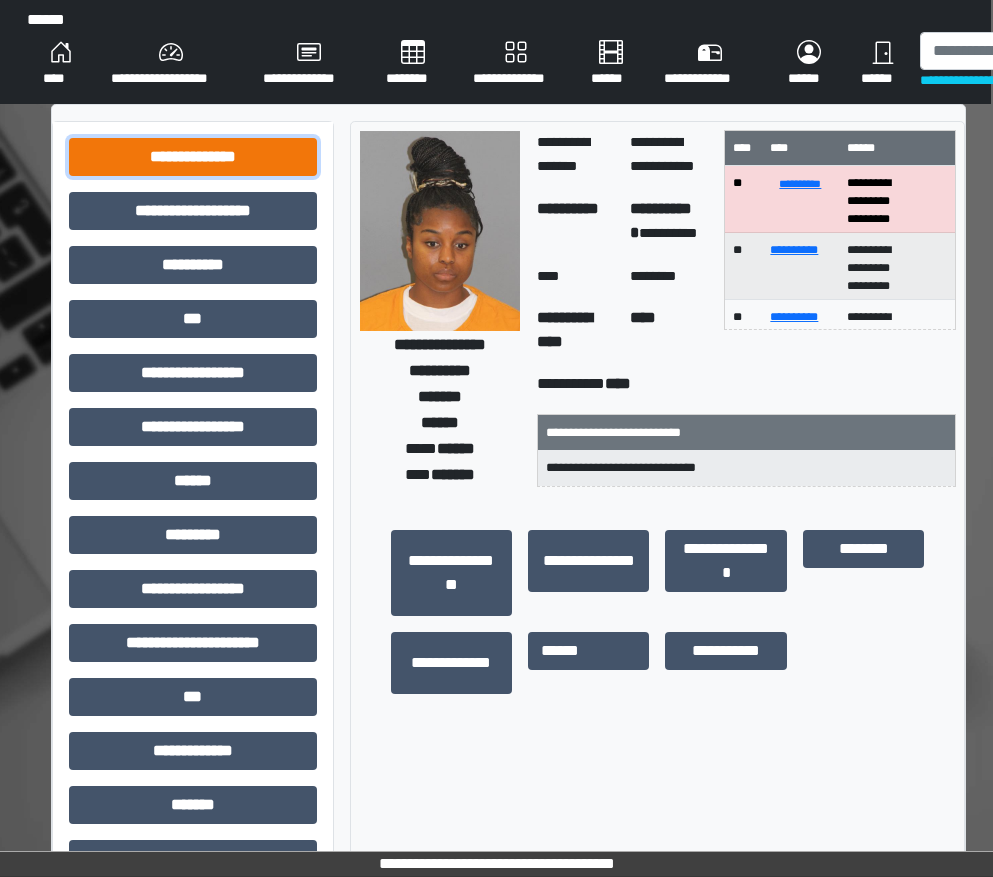 click on "**********" at bounding box center [193, 157] 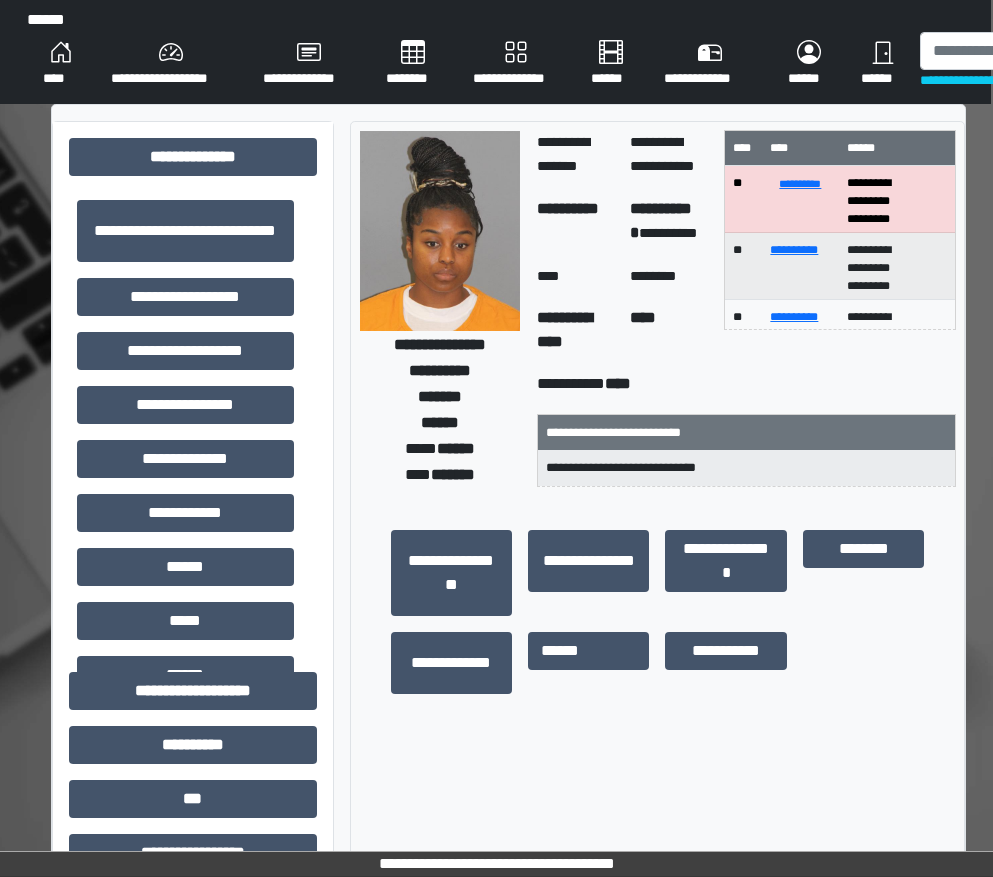 click on "**********" at bounding box center [185, 297] 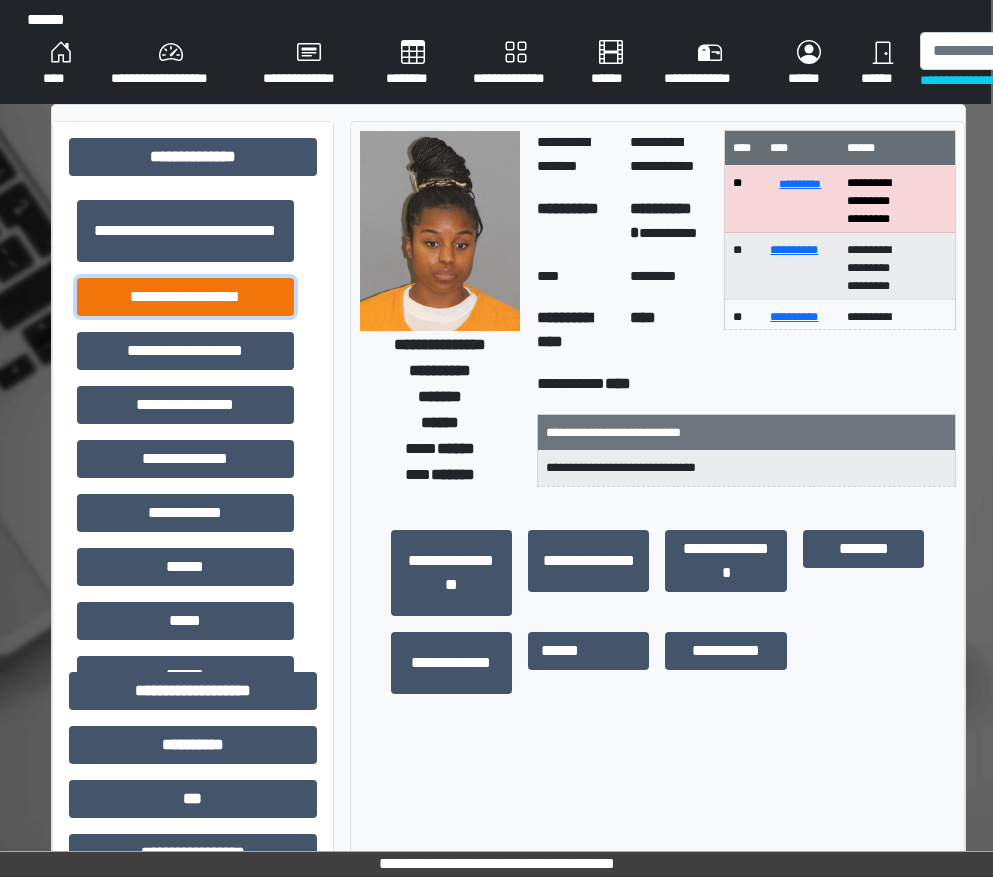 click on "**********" at bounding box center [185, 297] 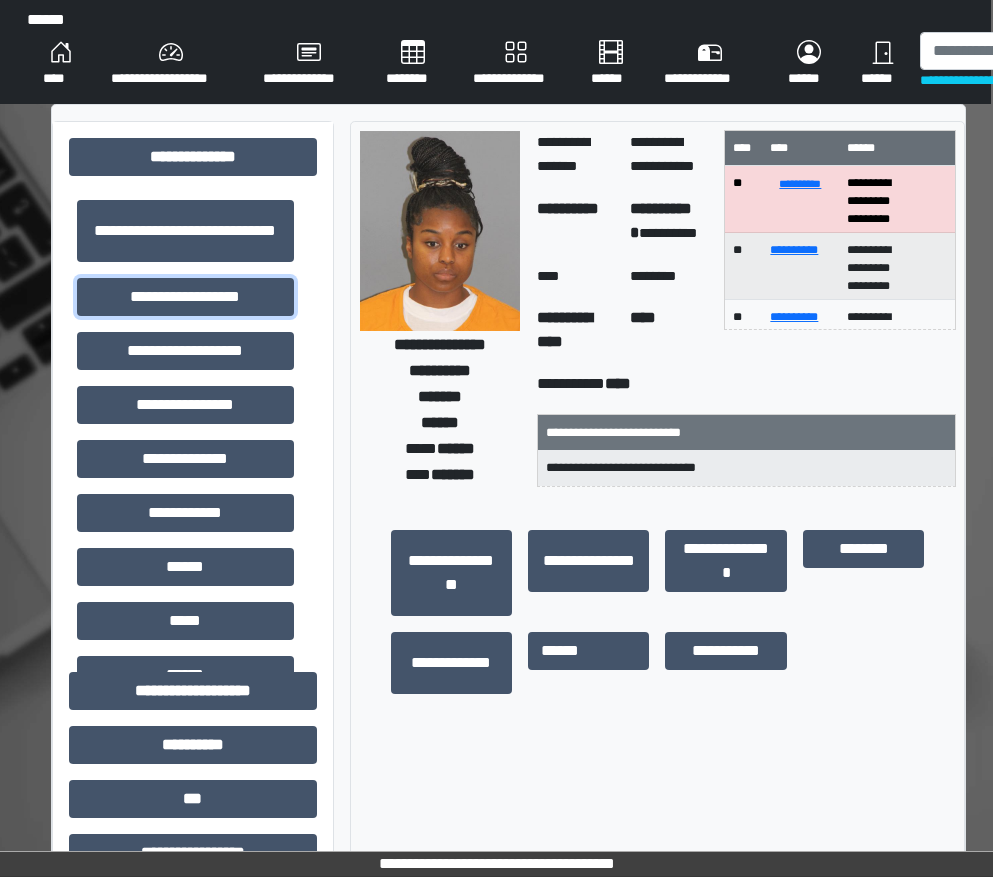 scroll, scrollTop: 400, scrollLeft: 2, axis: both 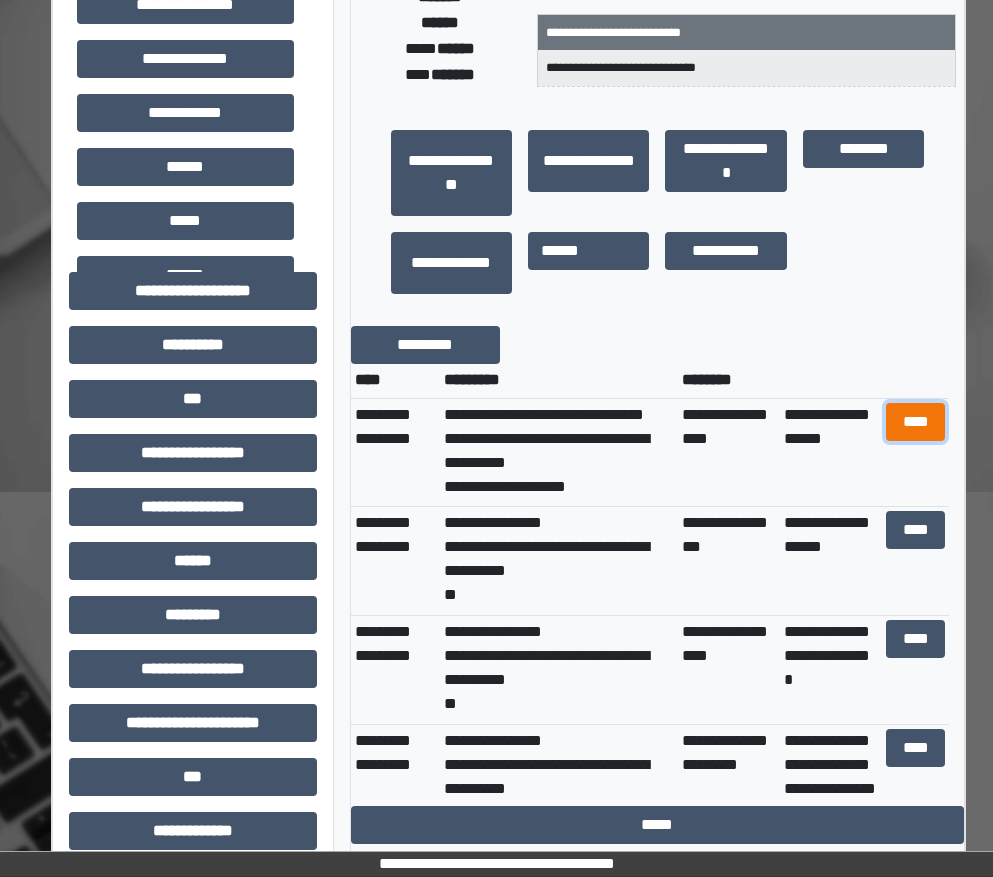 click on "****" at bounding box center [916, 422] 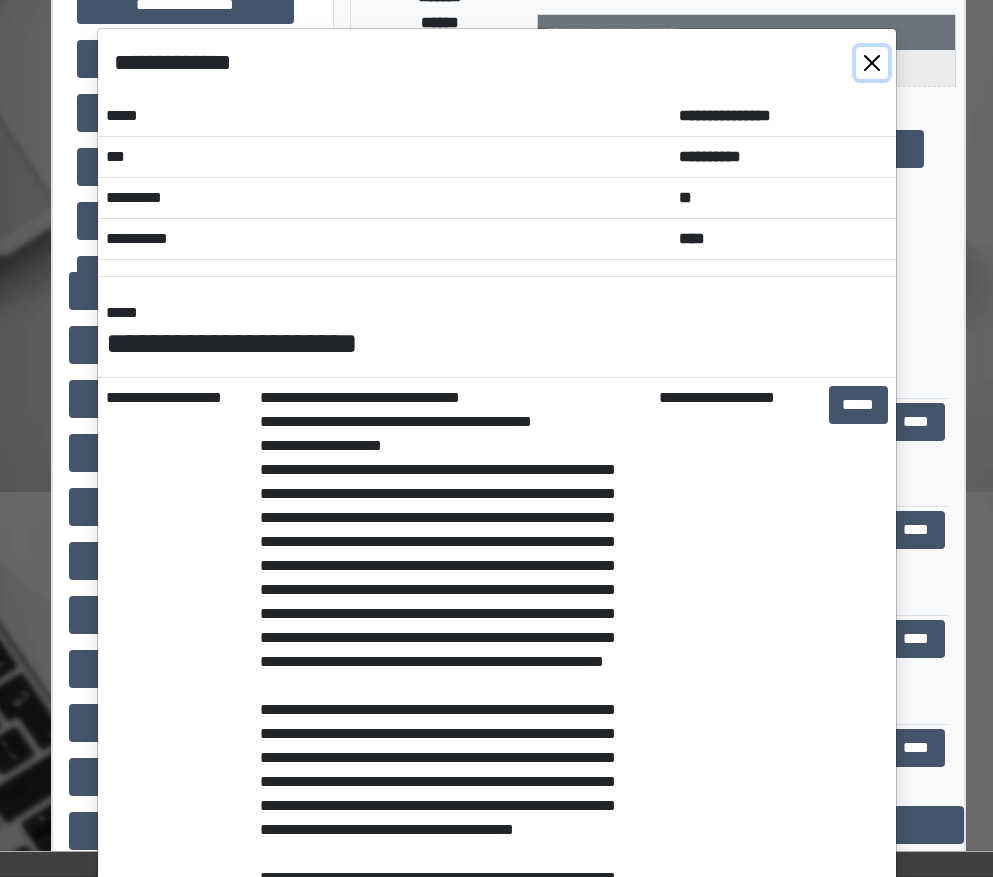 click at bounding box center (872, 63) 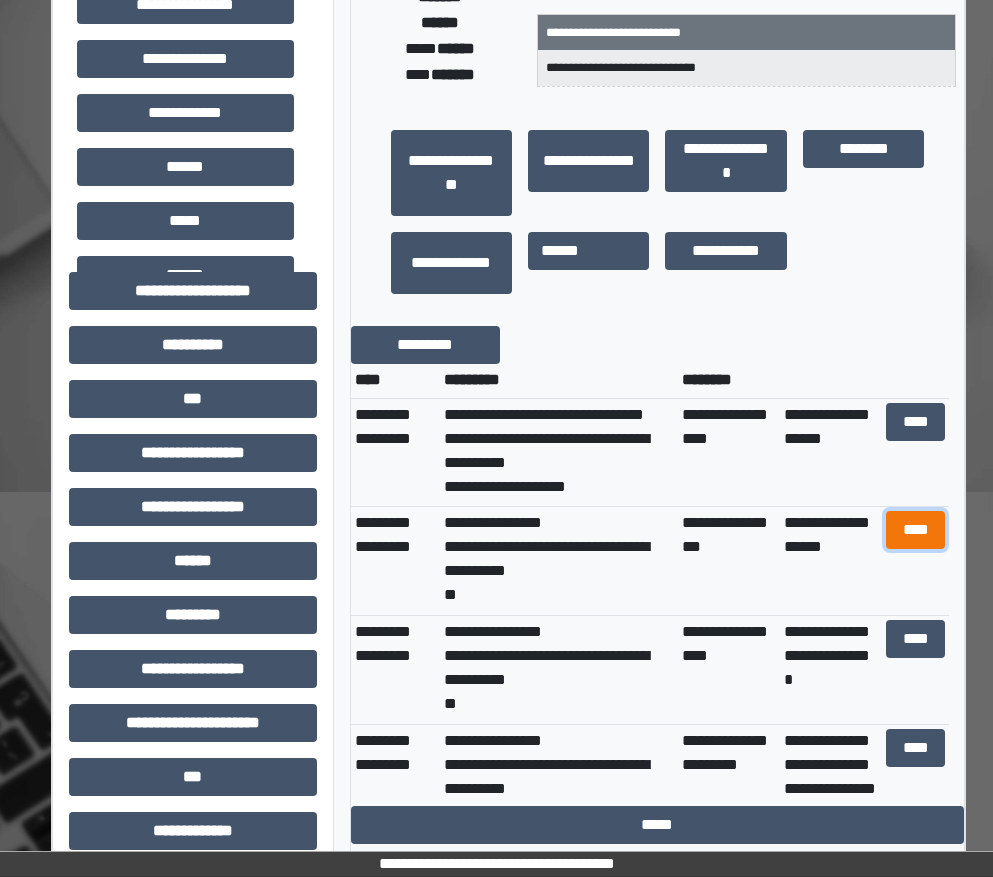 click on "****" at bounding box center [916, 530] 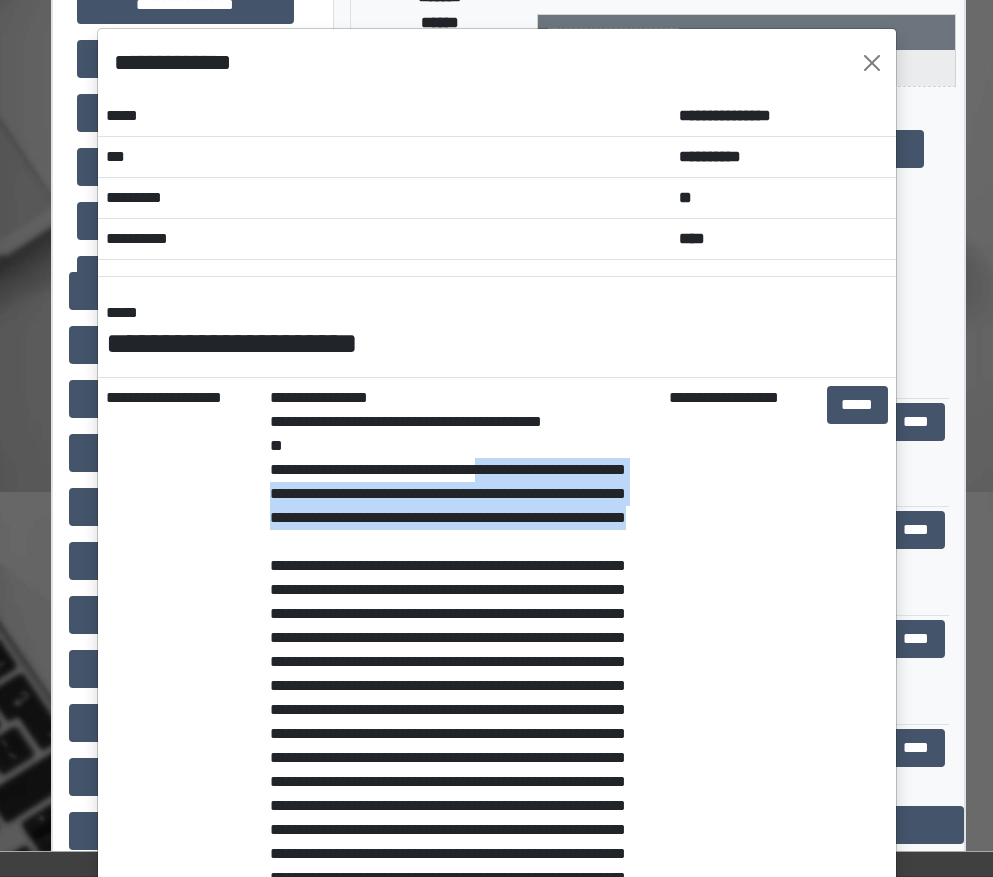 drag, startPoint x: 499, startPoint y: 473, endPoint x: 529, endPoint y: 550, distance: 82.637764 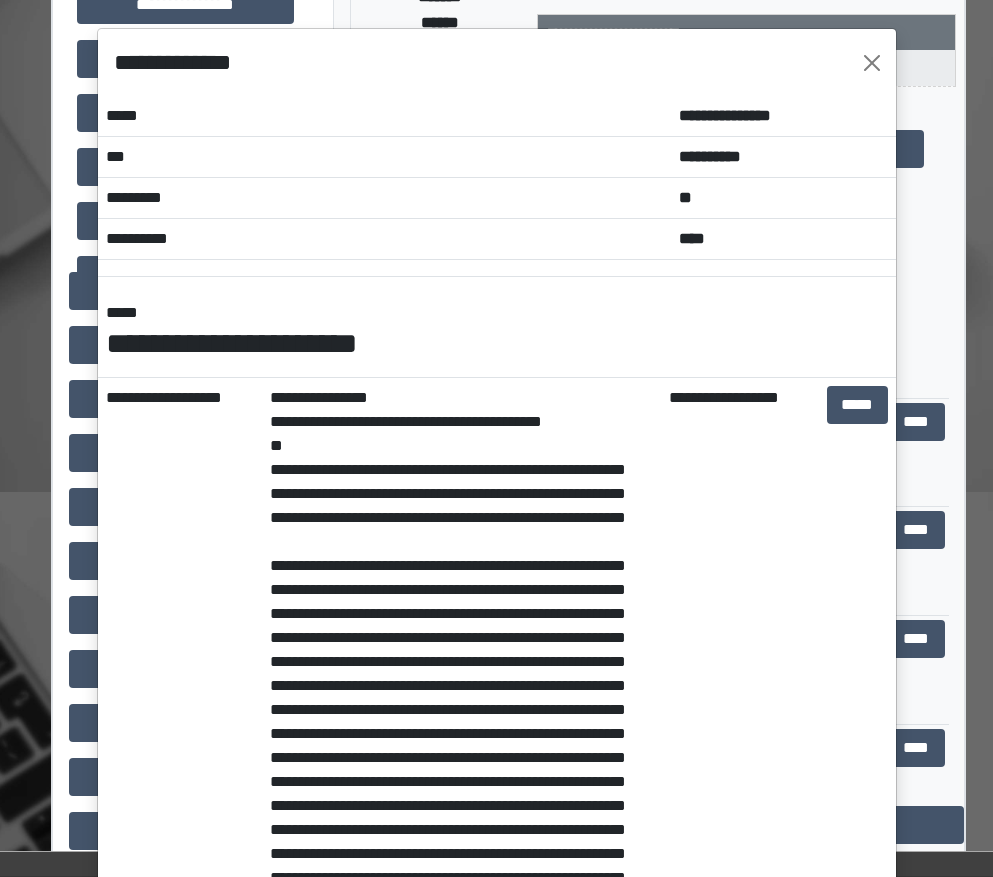 drag, startPoint x: 485, startPoint y: 520, endPoint x: 246, endPoint y: 528, distance: 239.13385 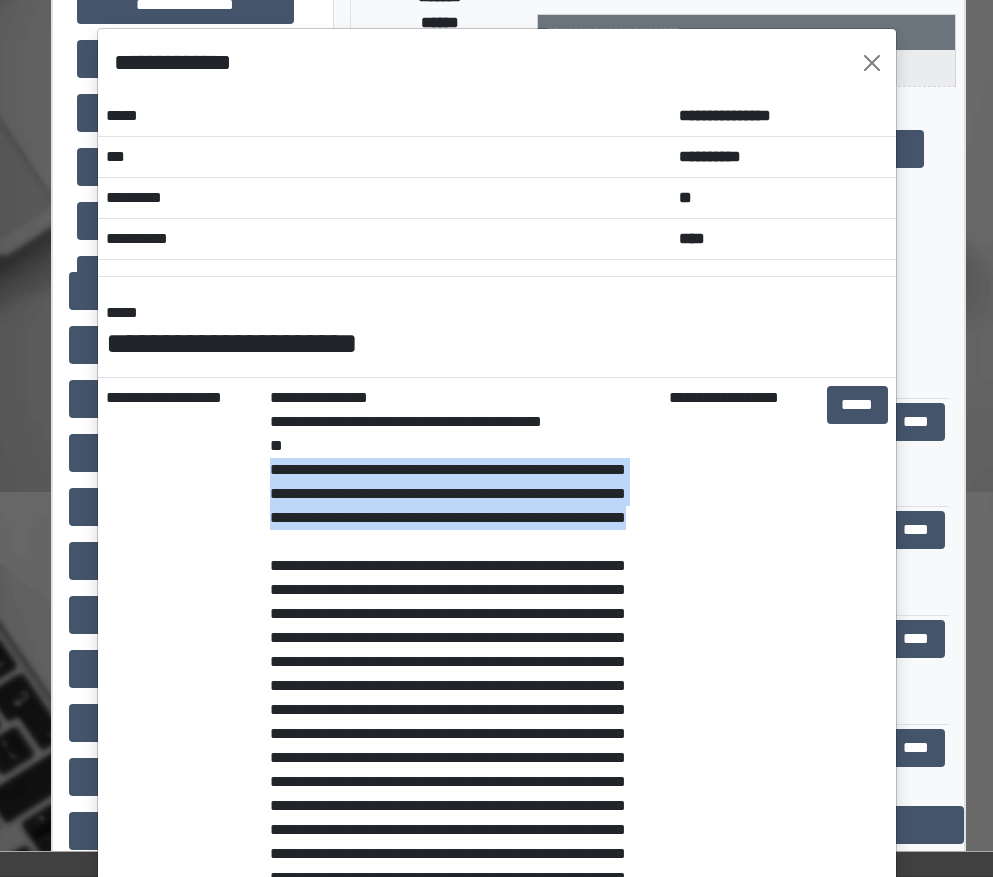drag, startPoint x: 465, startPoint y: 544, endPoint x: 263, endPoint y: 465, distance: 216.89859 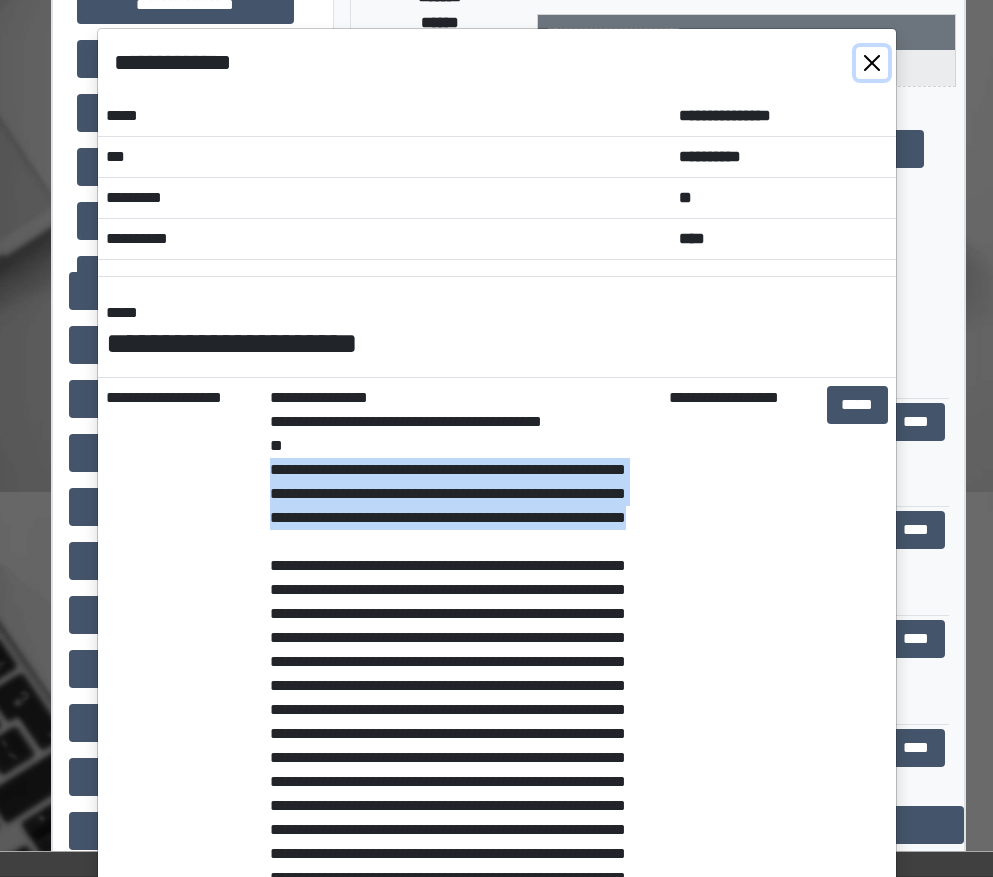 click at bounding box center (872, 63) 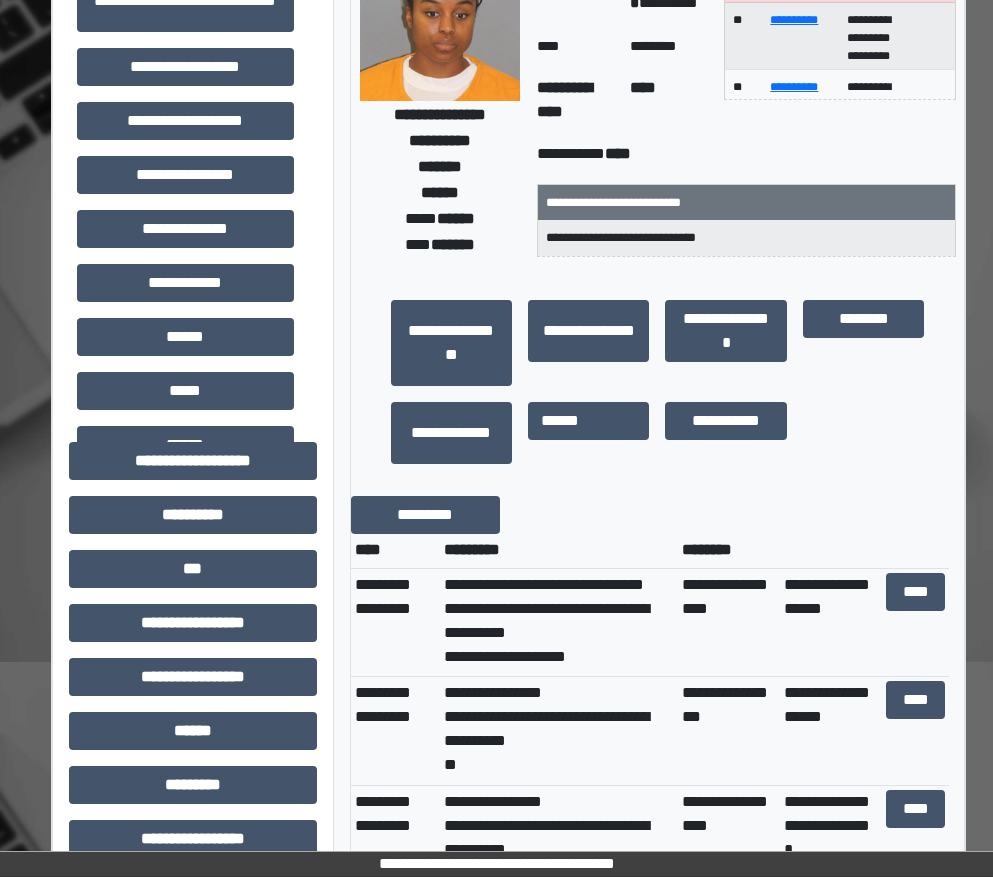 scroll, scrollTop: 200, scrollLeft: 2, axis: both 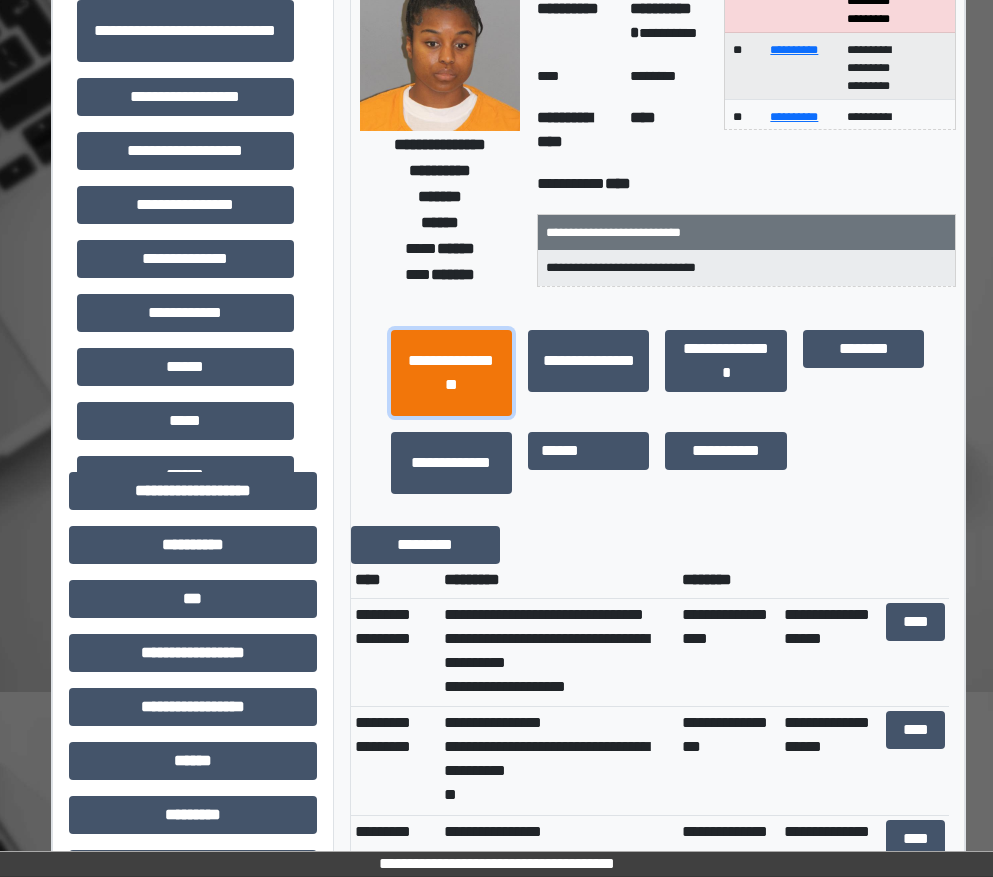 click on "**********" at bounding box center [451, 373] 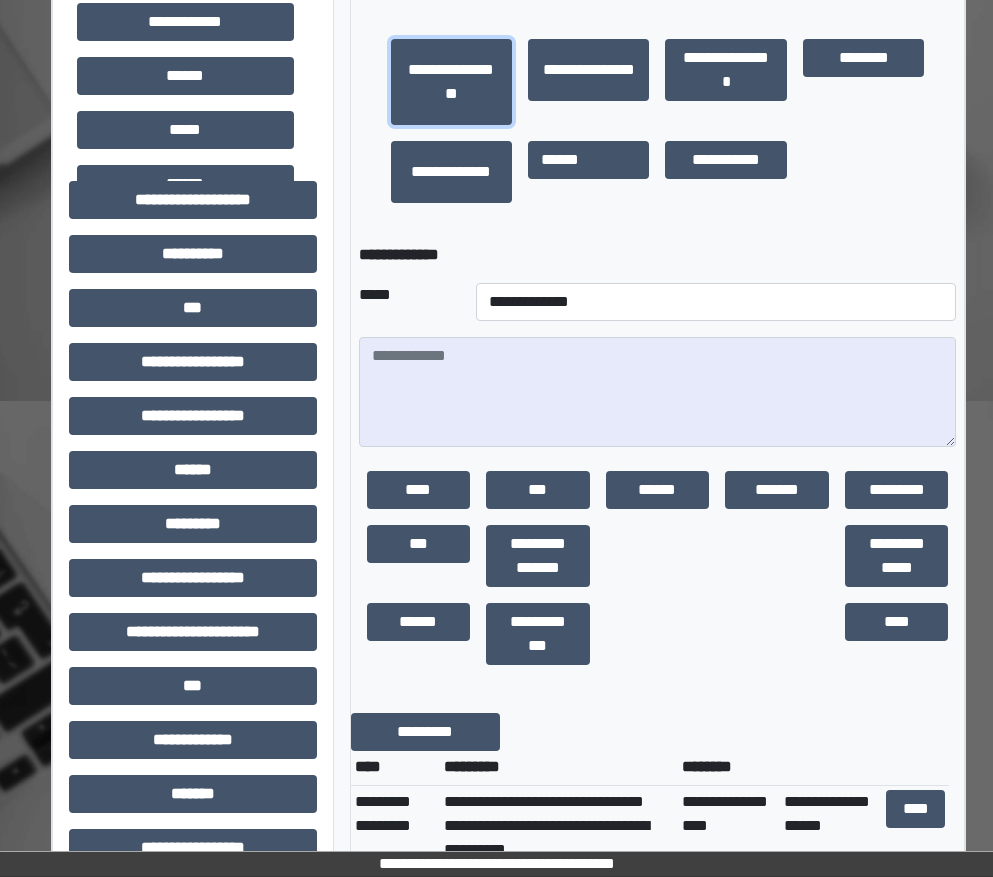 scroll, scrollTop: 500, scrollLeft: 2, axis: both 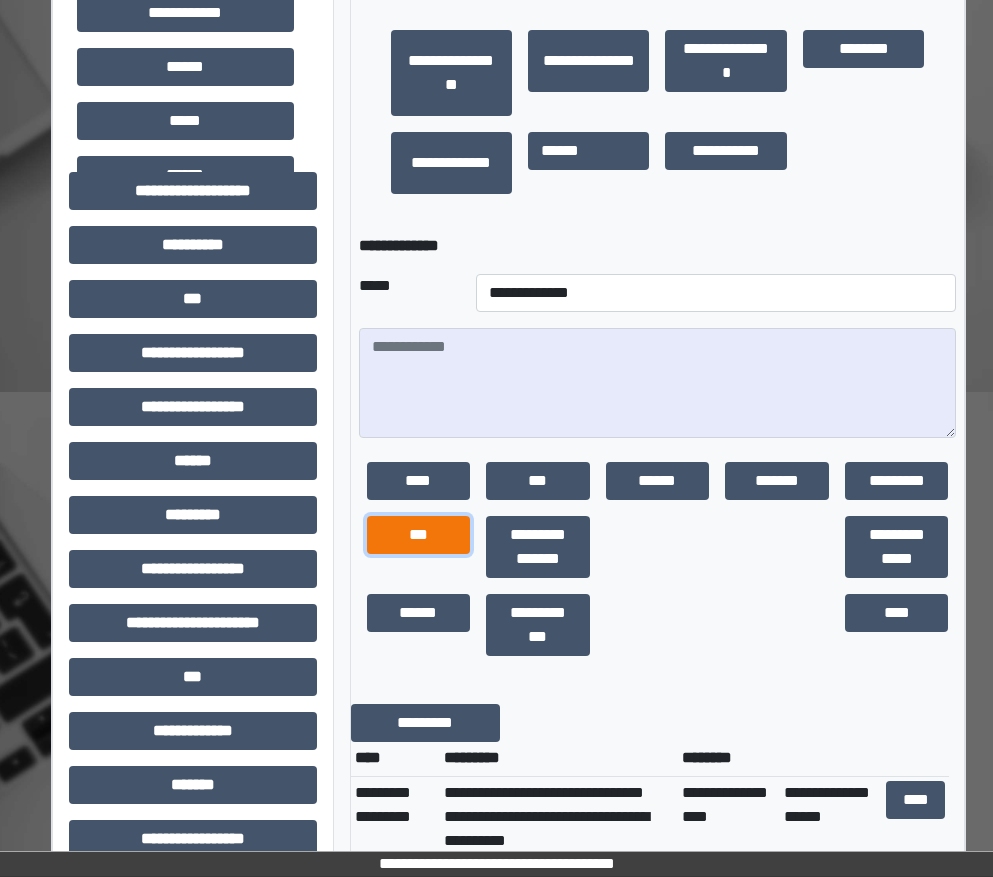 click on "***" at bounding box center [419, 535] 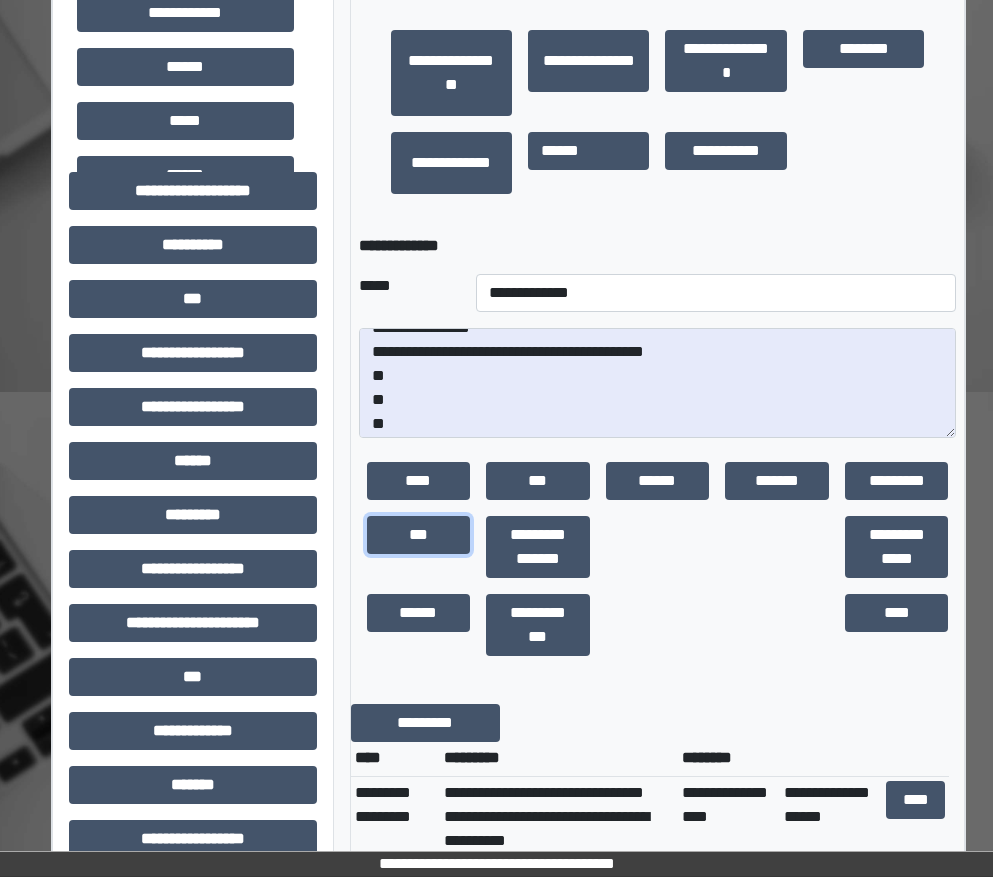 scroll, scrollTop: 24, scrollLeft: 0, axis: vertical 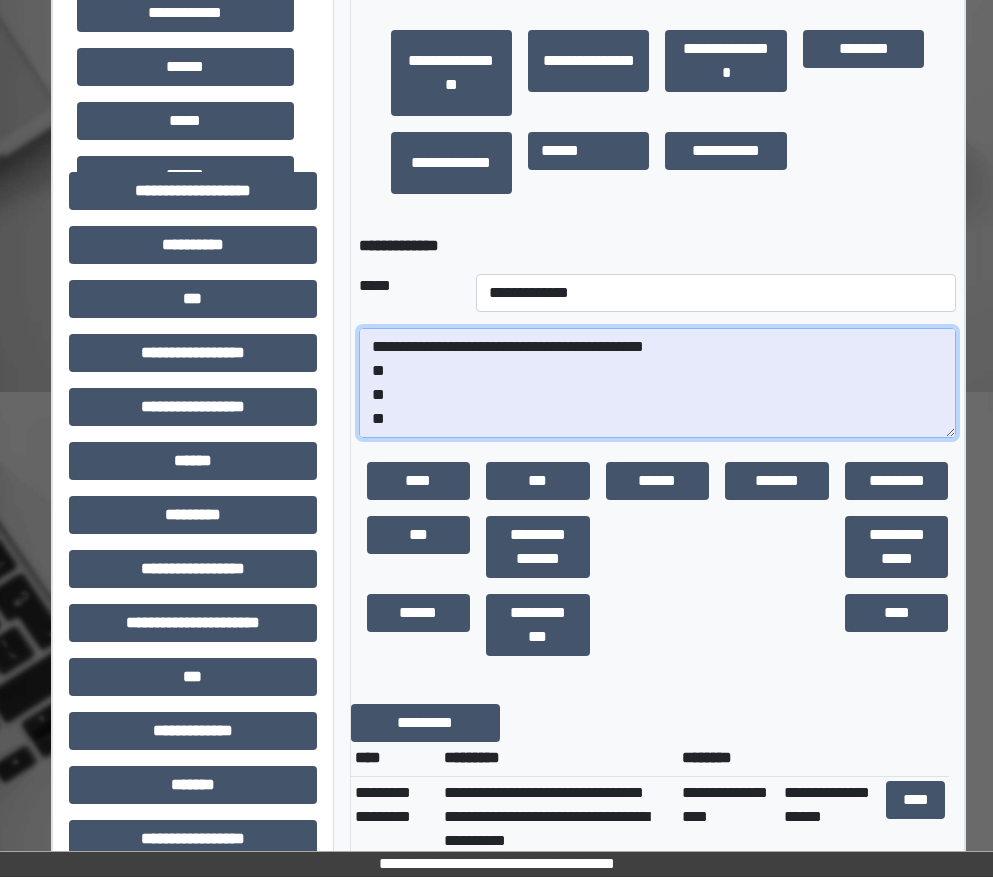 drag, startPoint x: 396, startPoint y: 421, endPoint x: 360, endPoint y: 368, distance: 64.070274 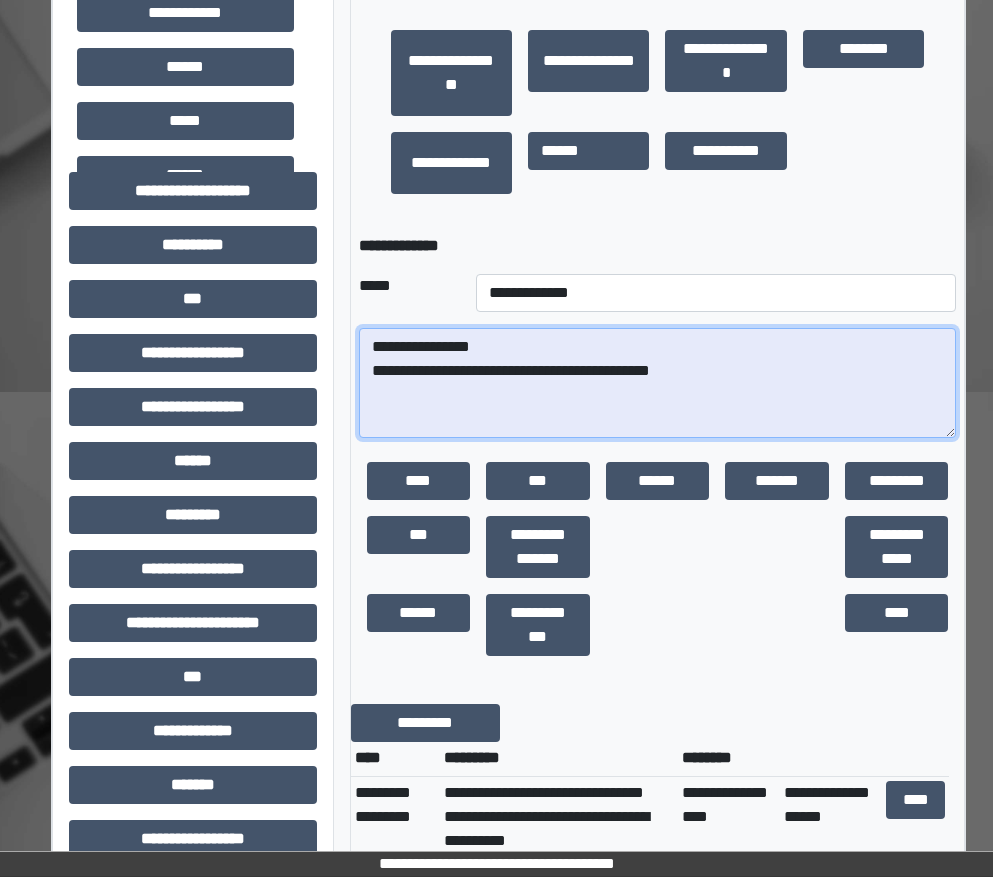 scroll, scrollTop: 0, scrollLeft: 0, axis: both 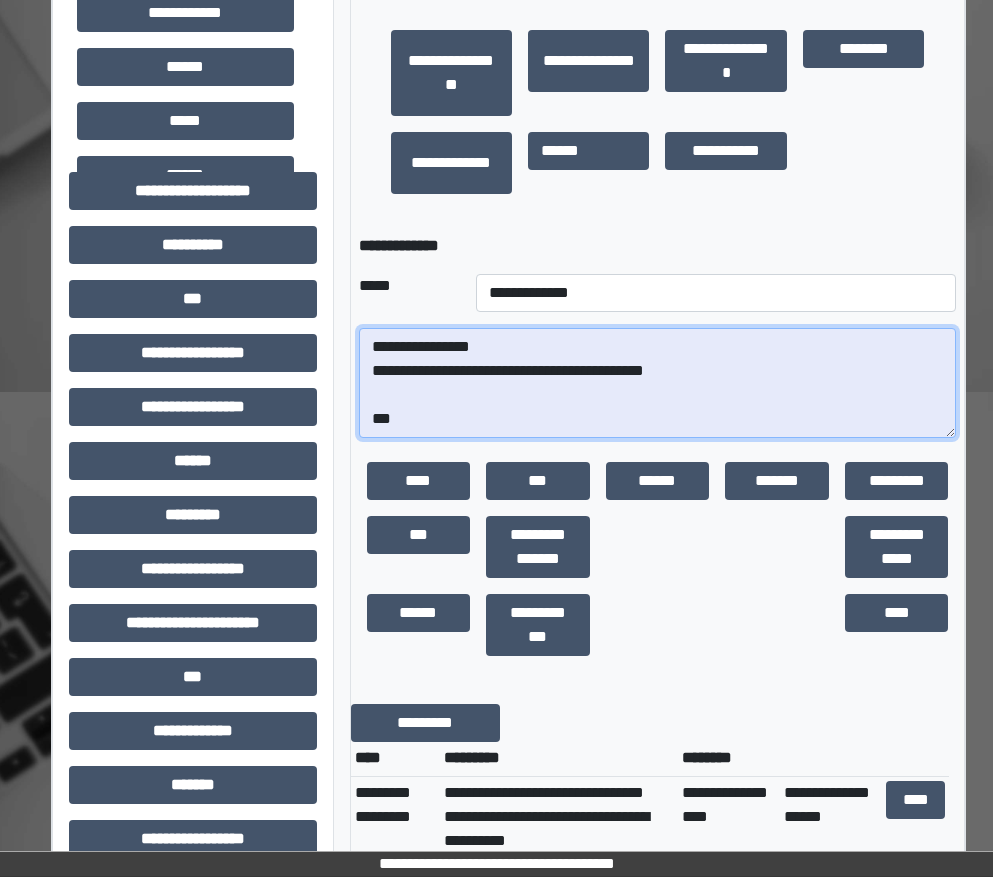 paste on "**********" 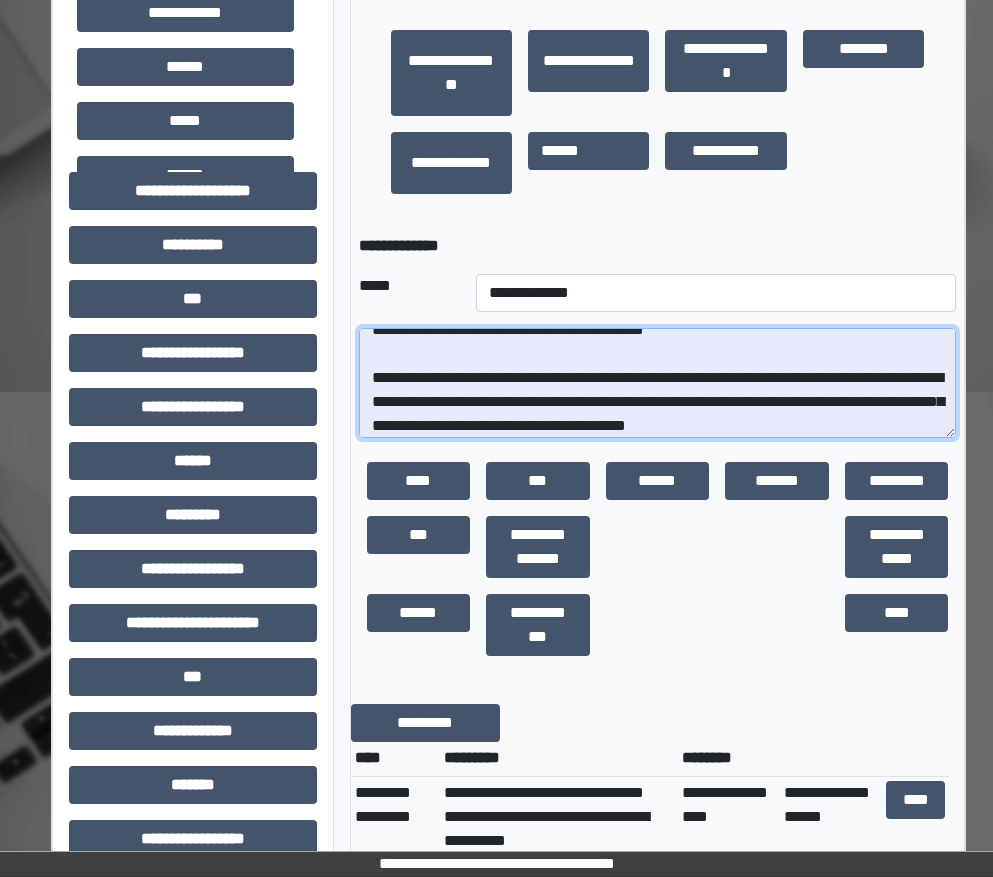 scroll, scrollTop: 65, scrollLeft: 0, axis: vertical 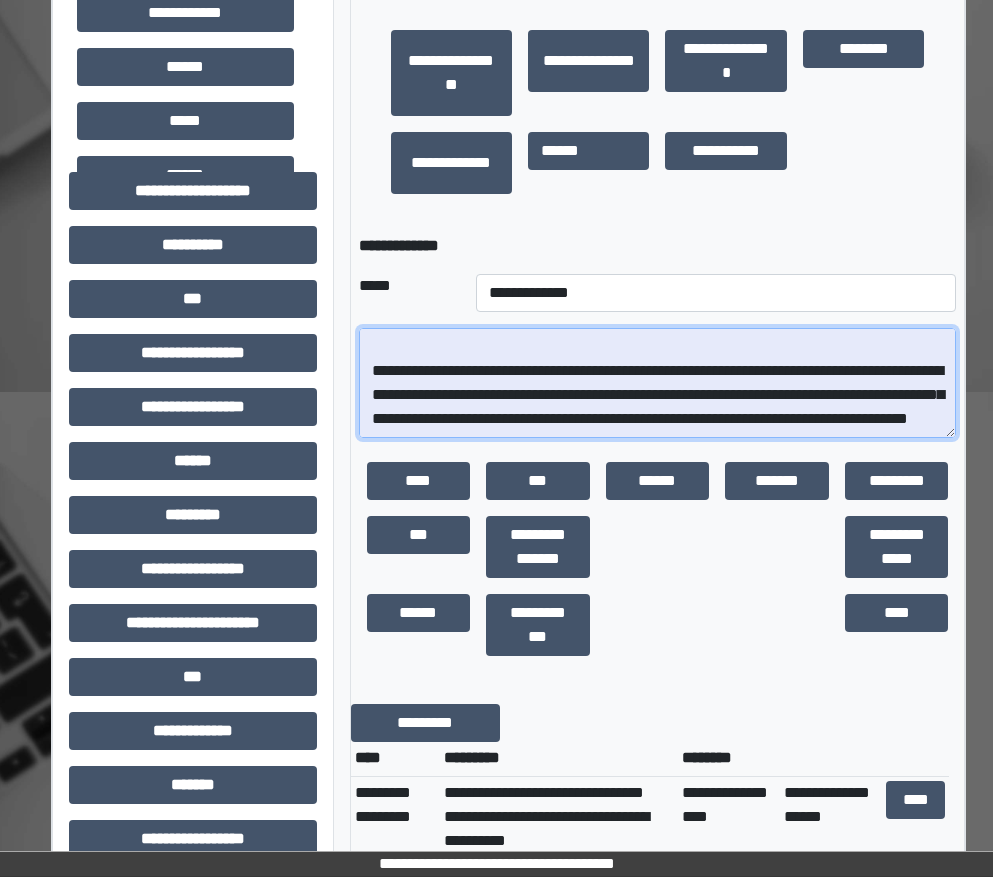 click on "**********" at bounding box center (658, 383) 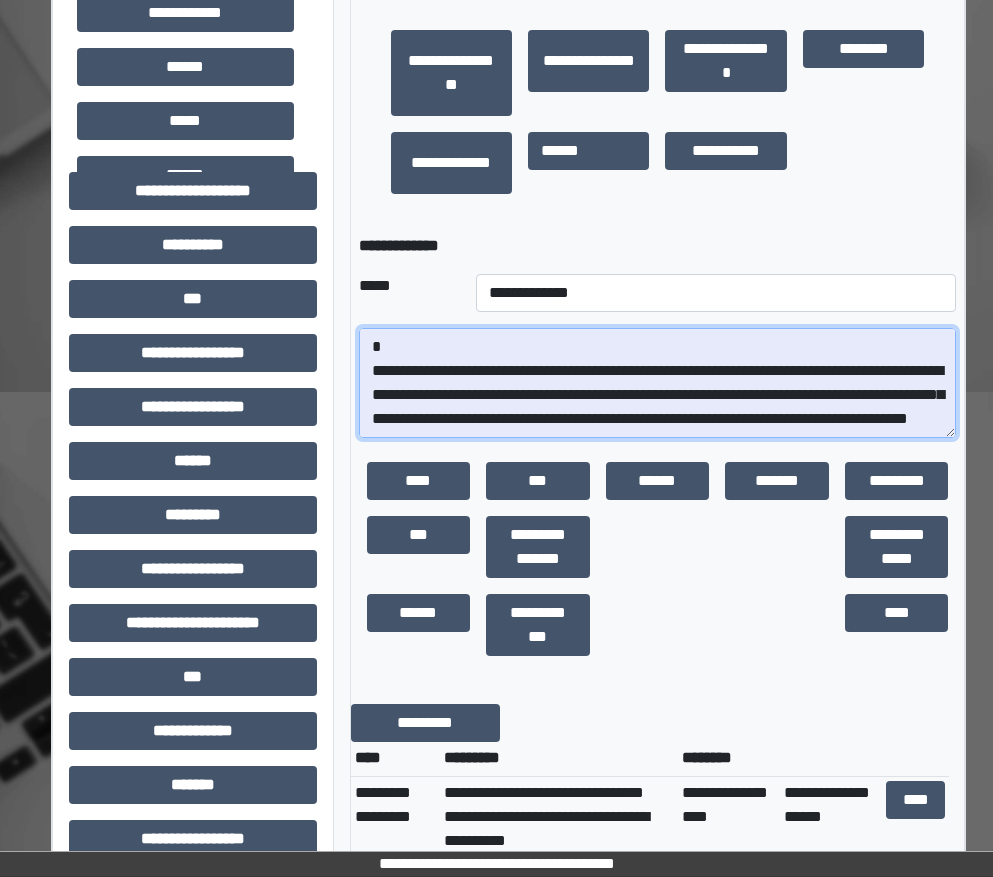 scroll, scrollTop: 55, scrollLeft: 0, axis: vertical 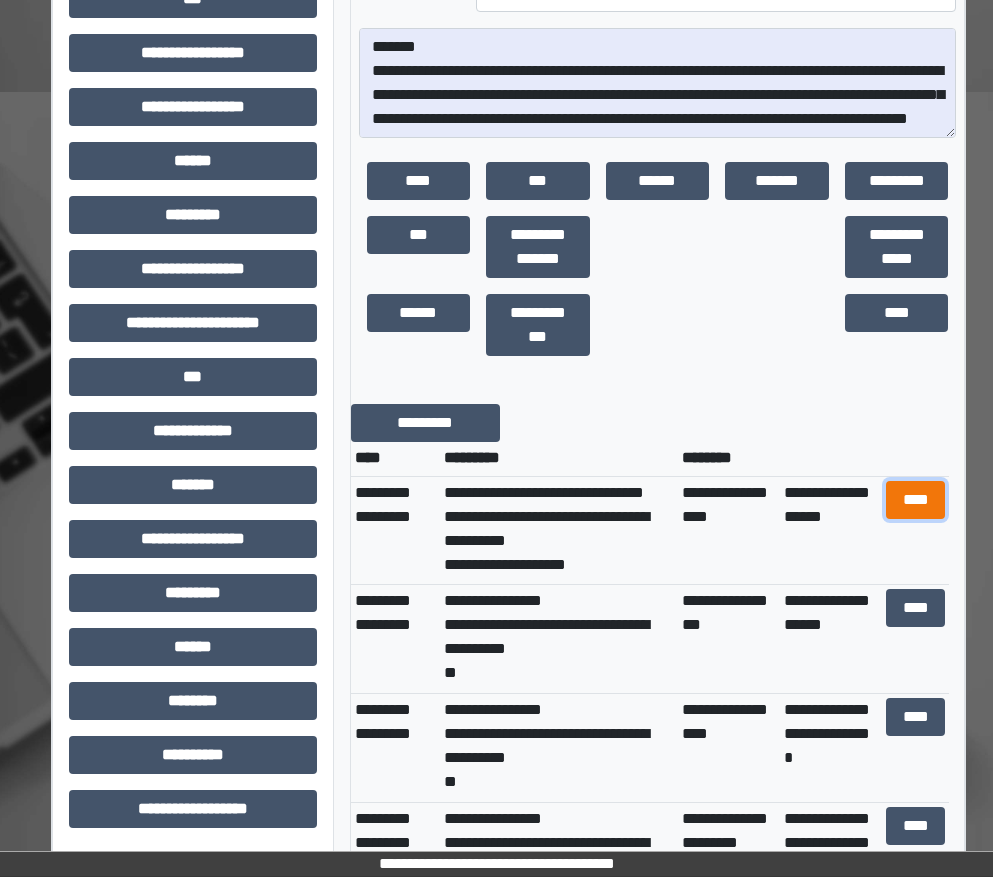 click on "****" at bounding box center (916, 500) 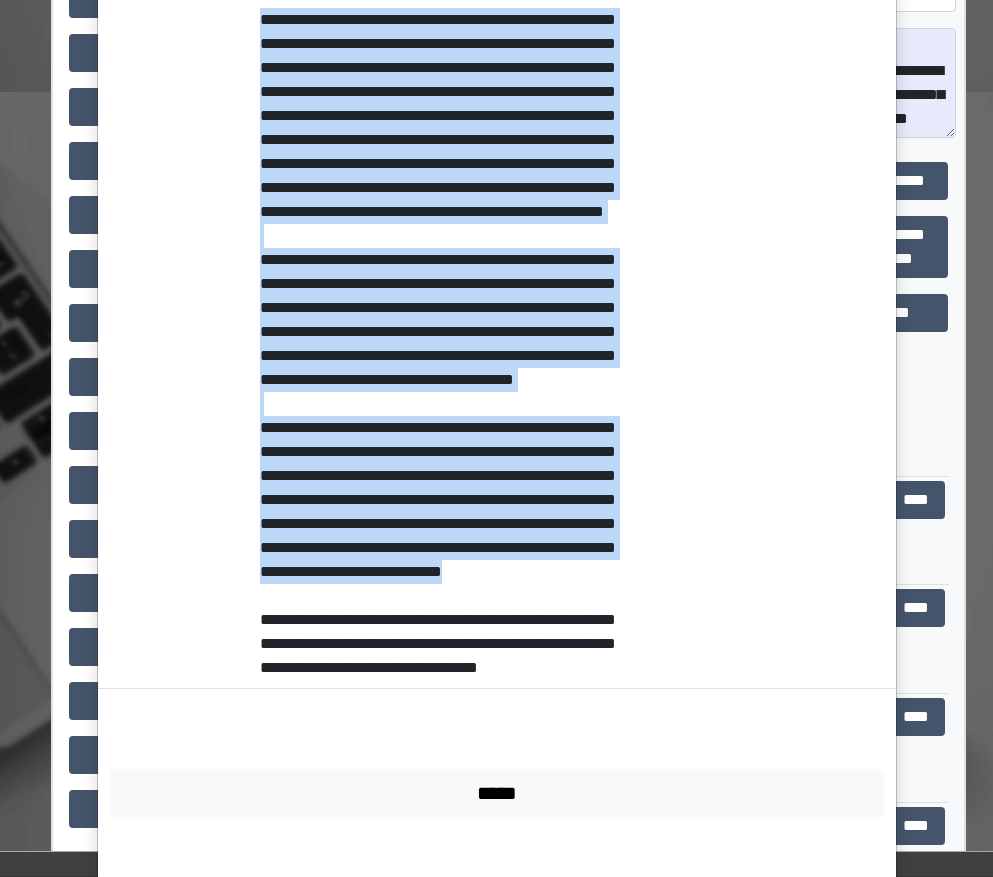 scroll, scrollTop: 531, scrollLeft: 0, axis: vertical 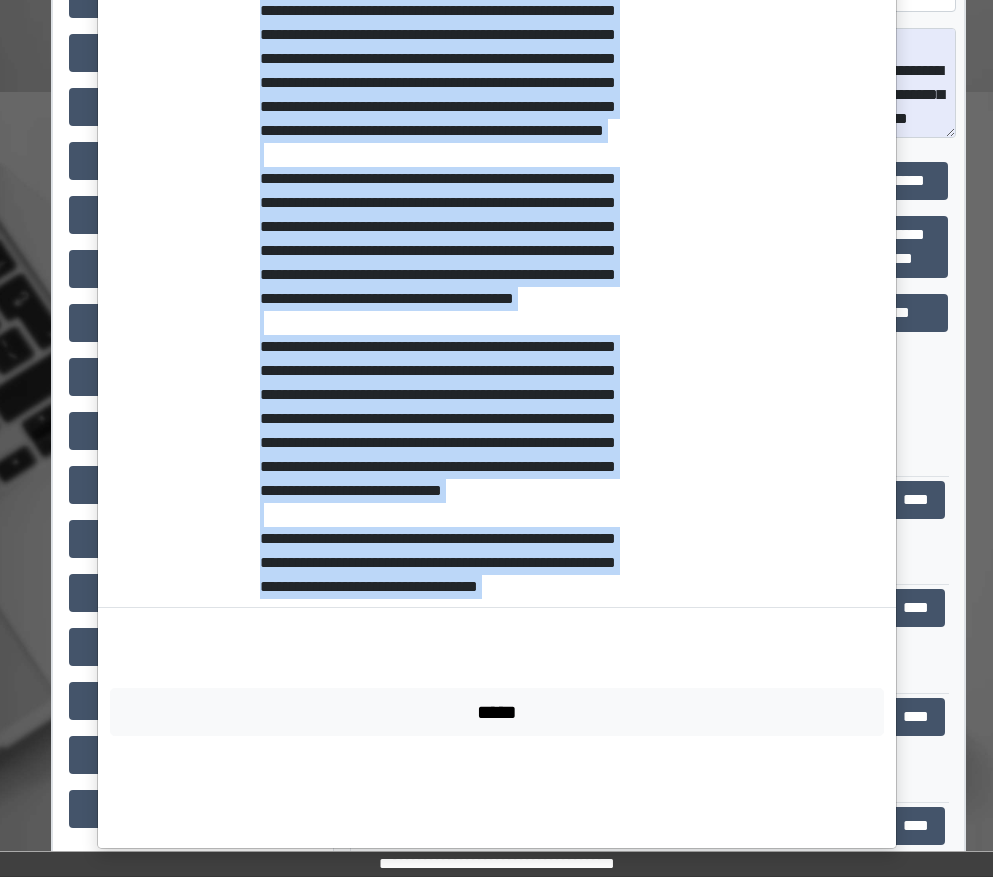 drag, startPoint x: 248, startPoint y: 471, endPoint x: 652, endPoint y: 682, distance: 455.78174 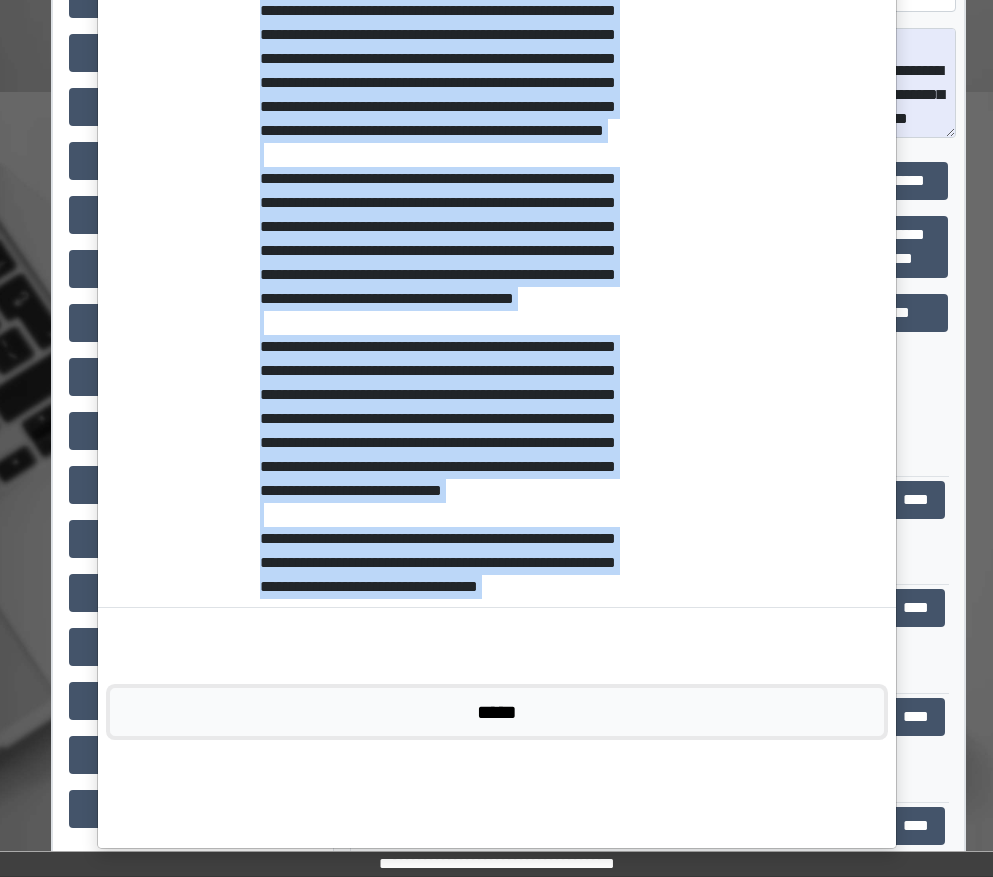 click on "*****" at bounding box center (497, 712) 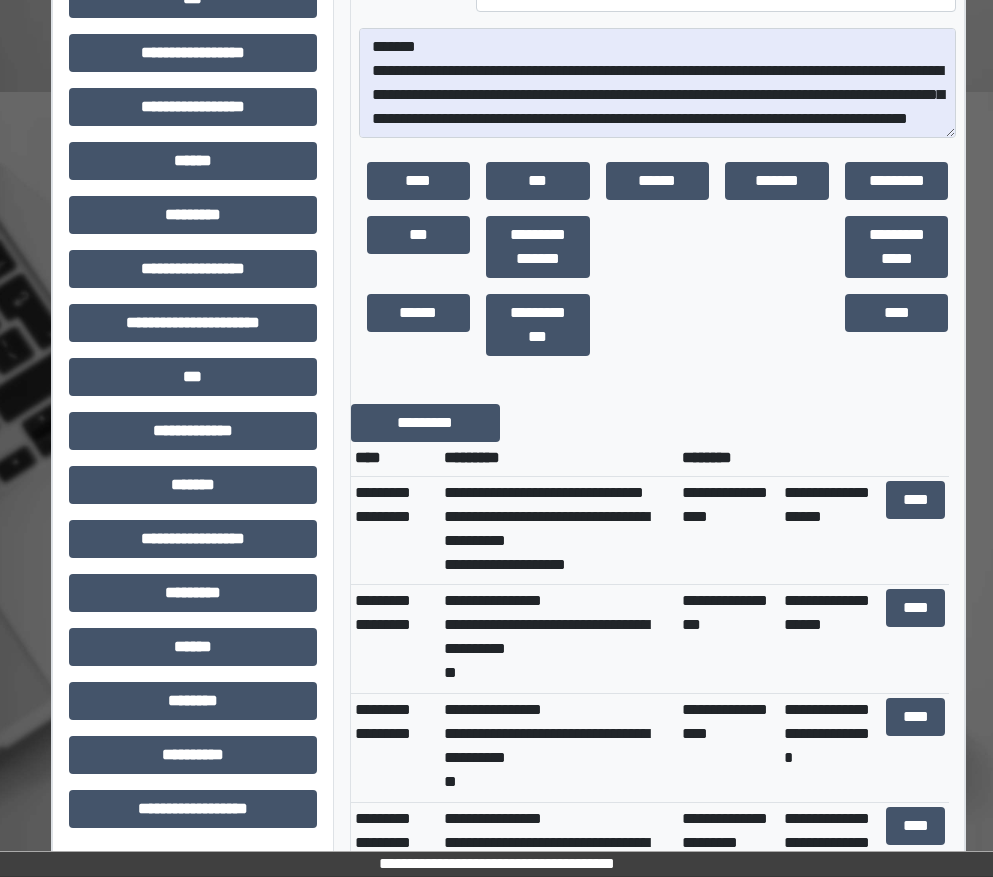 scroll, scrollTop: 72, scrollLeft: 0, axis: vertical 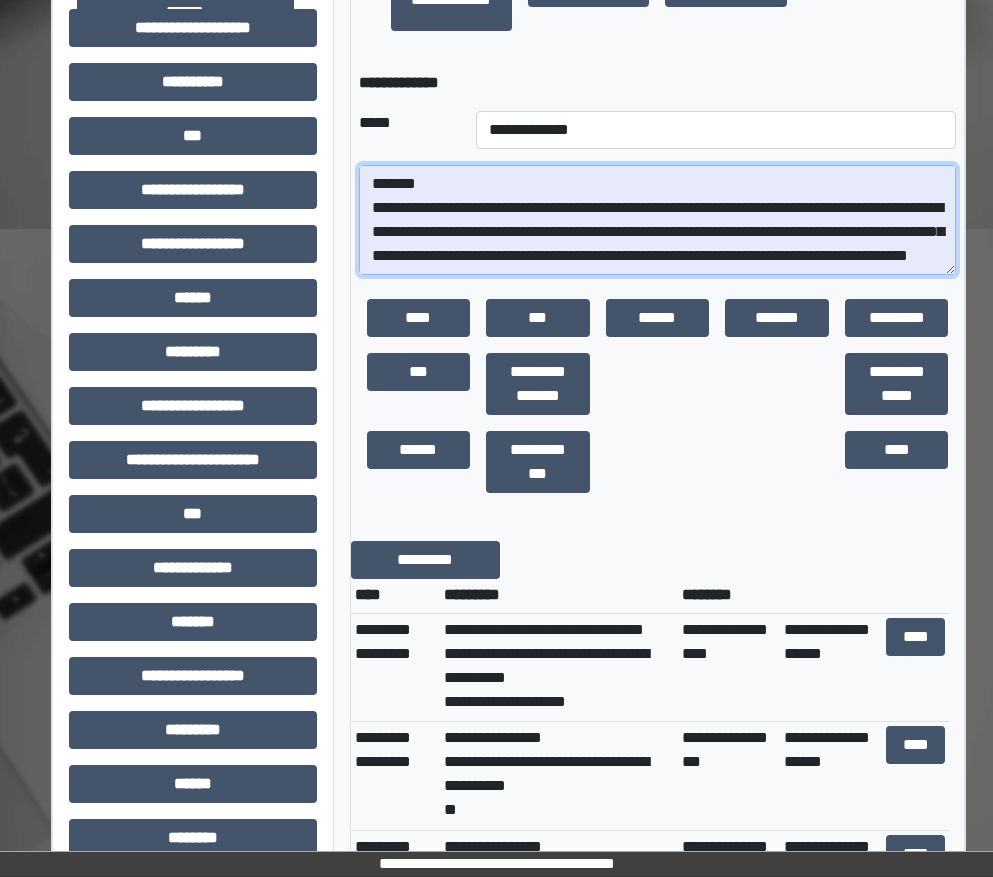 click on "**********" at bounding box center (658, 220) 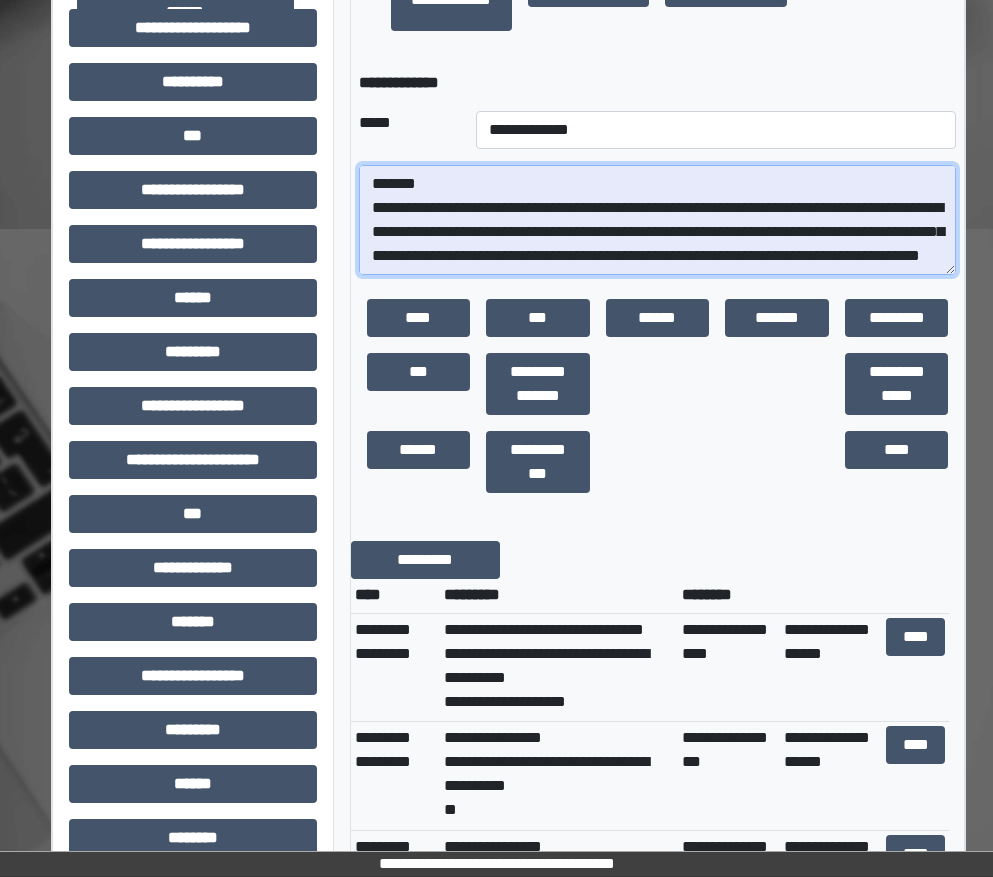 scroll, scrollTop: 113, scrollLeft: 0, axis: vertical 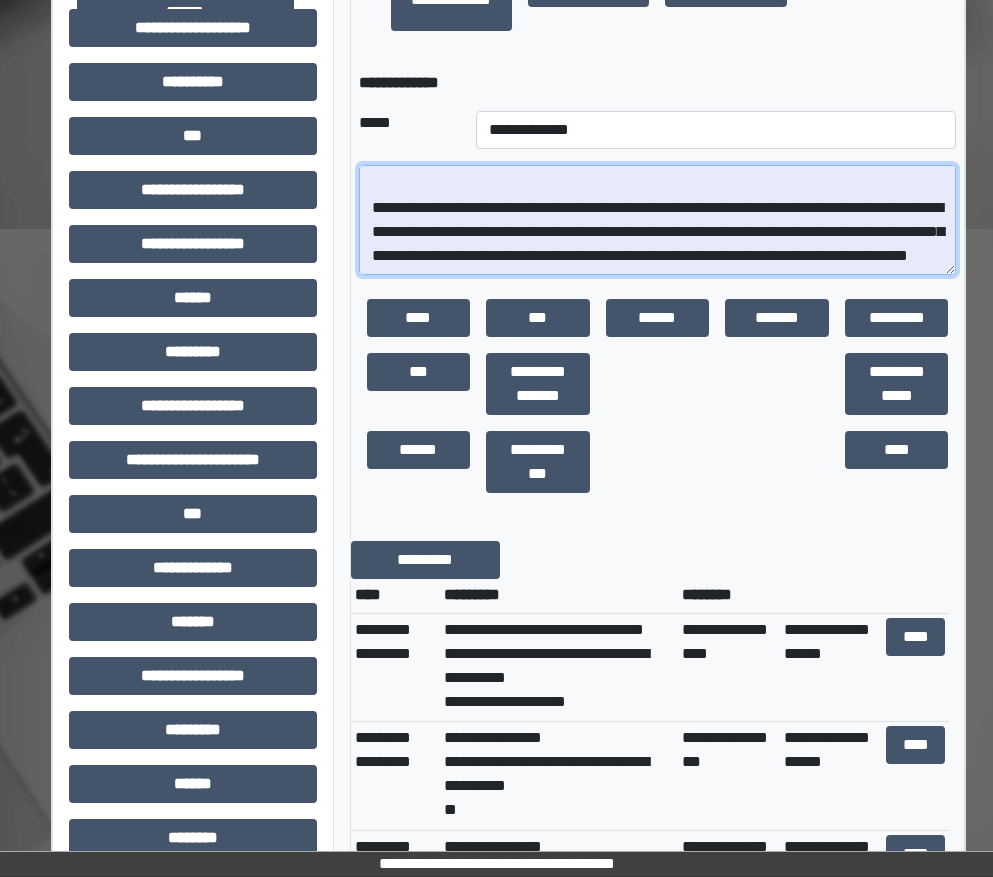 click at bounding box center [658, 220] 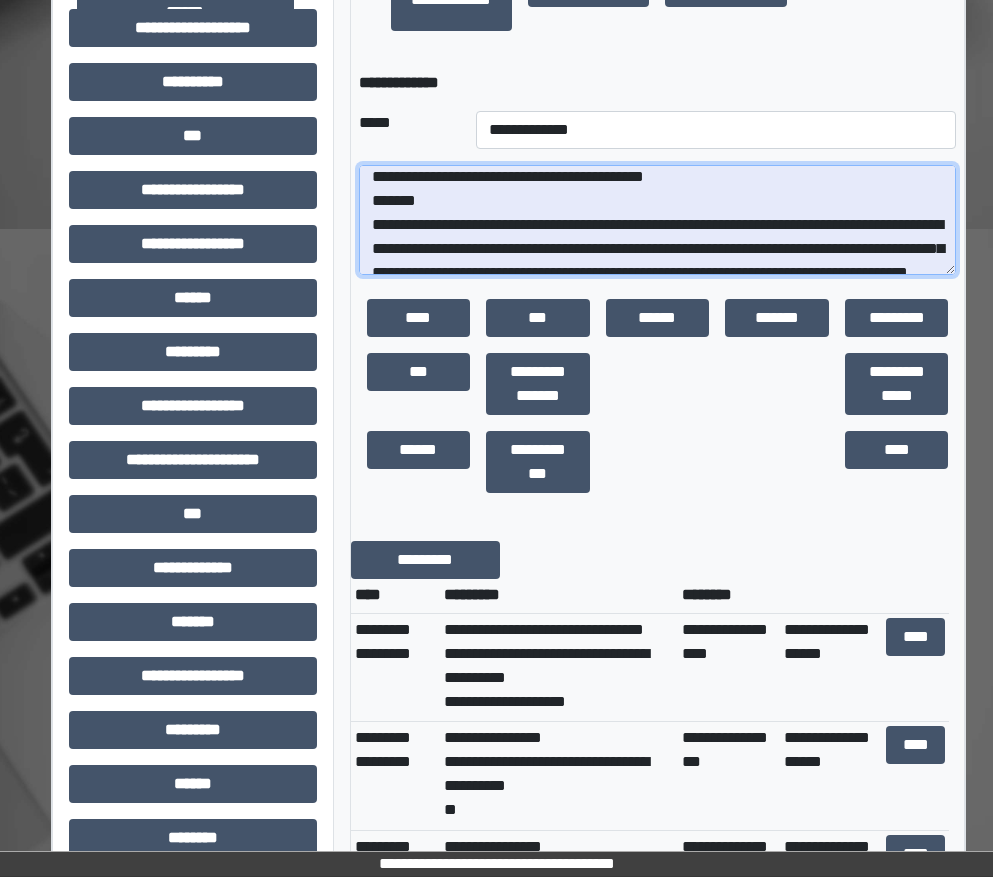 scroll, scrollTop: 7, scrollLeft: 0, axis: vertical 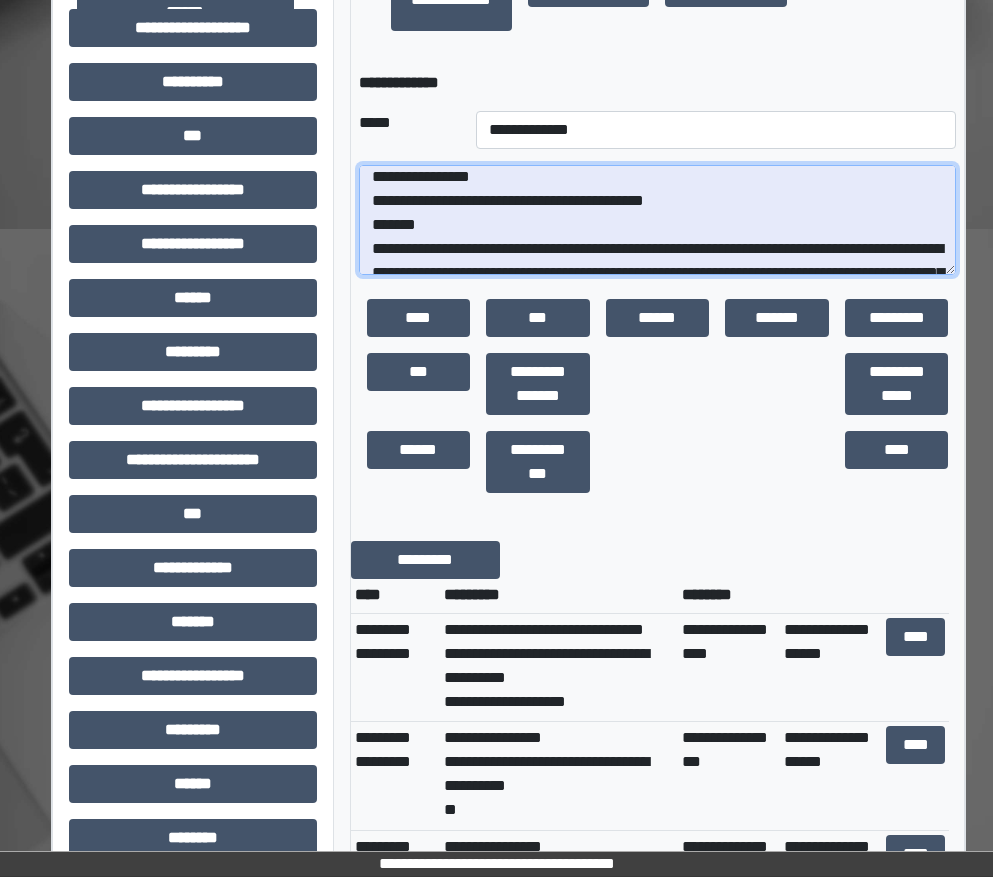 type on "**********" 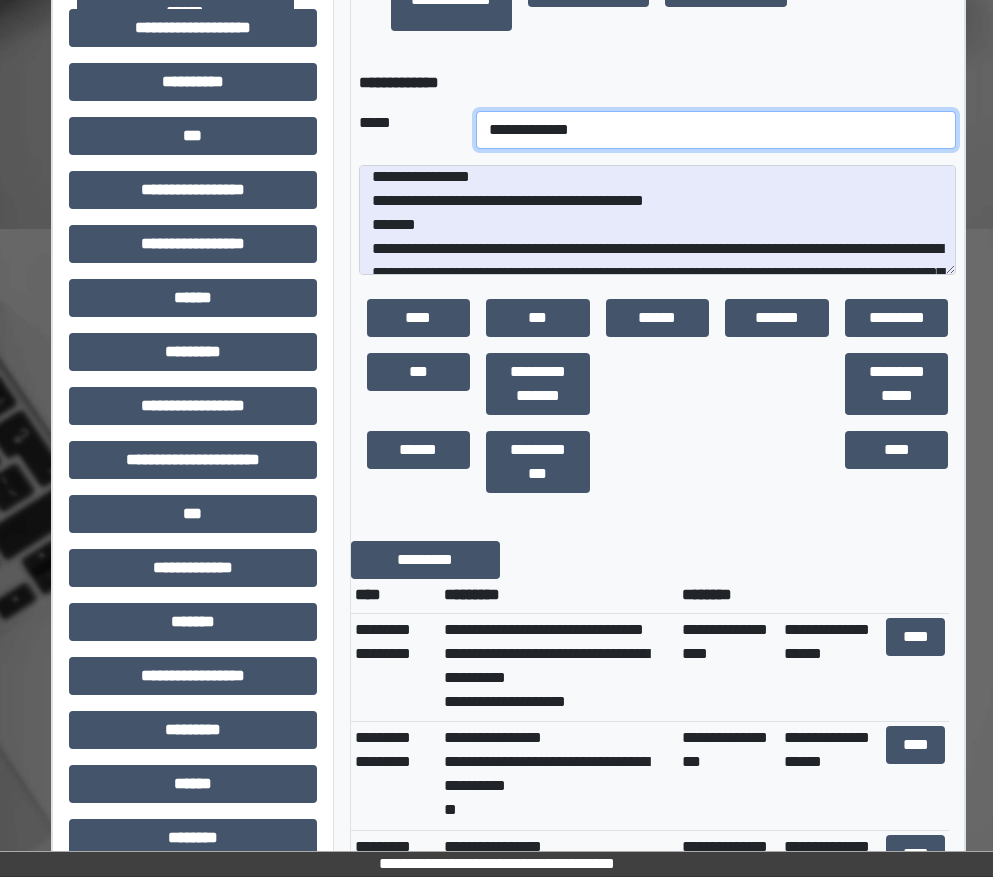 click on "**********" at bounding box center (716, 130) 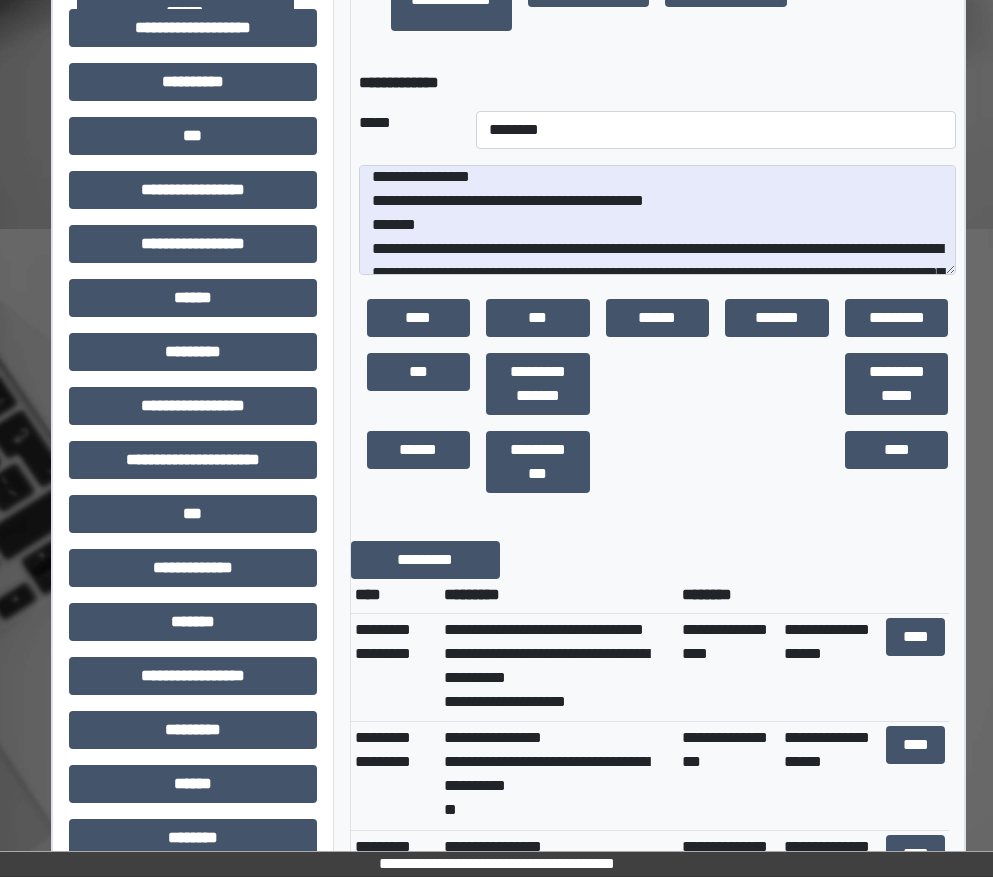 click at bounding box center [658, 462] 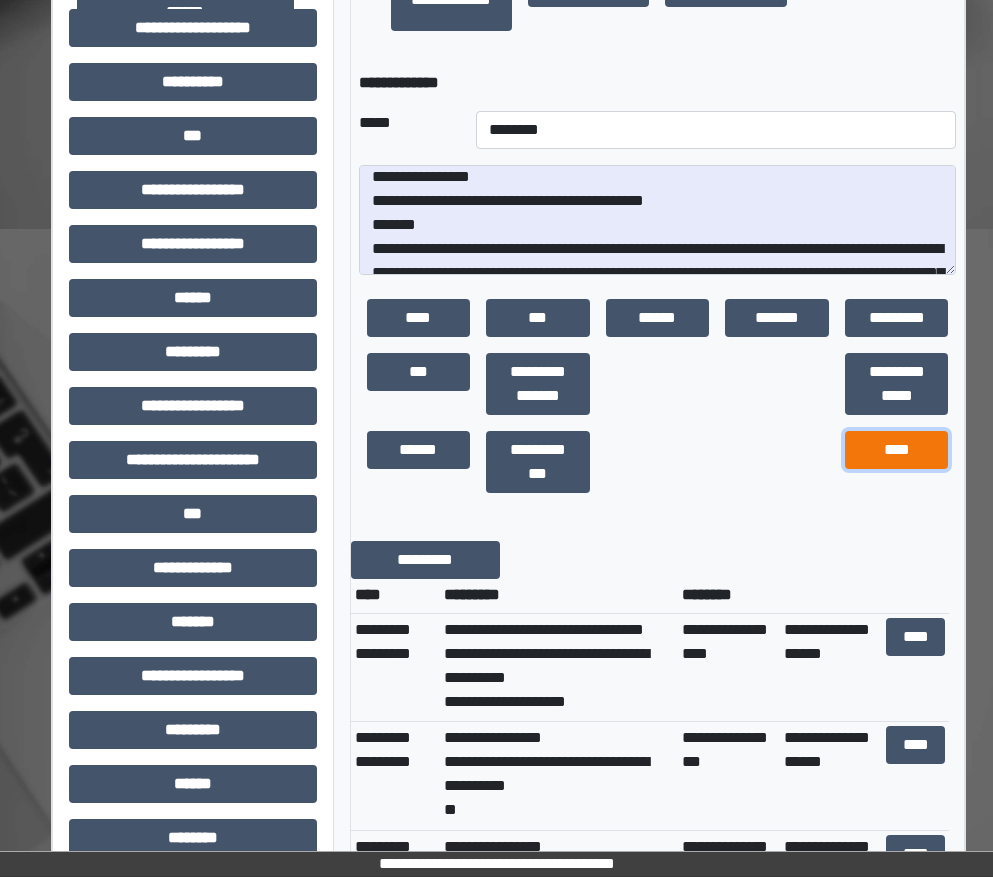 click on "****" at bounding box center (897, 450) 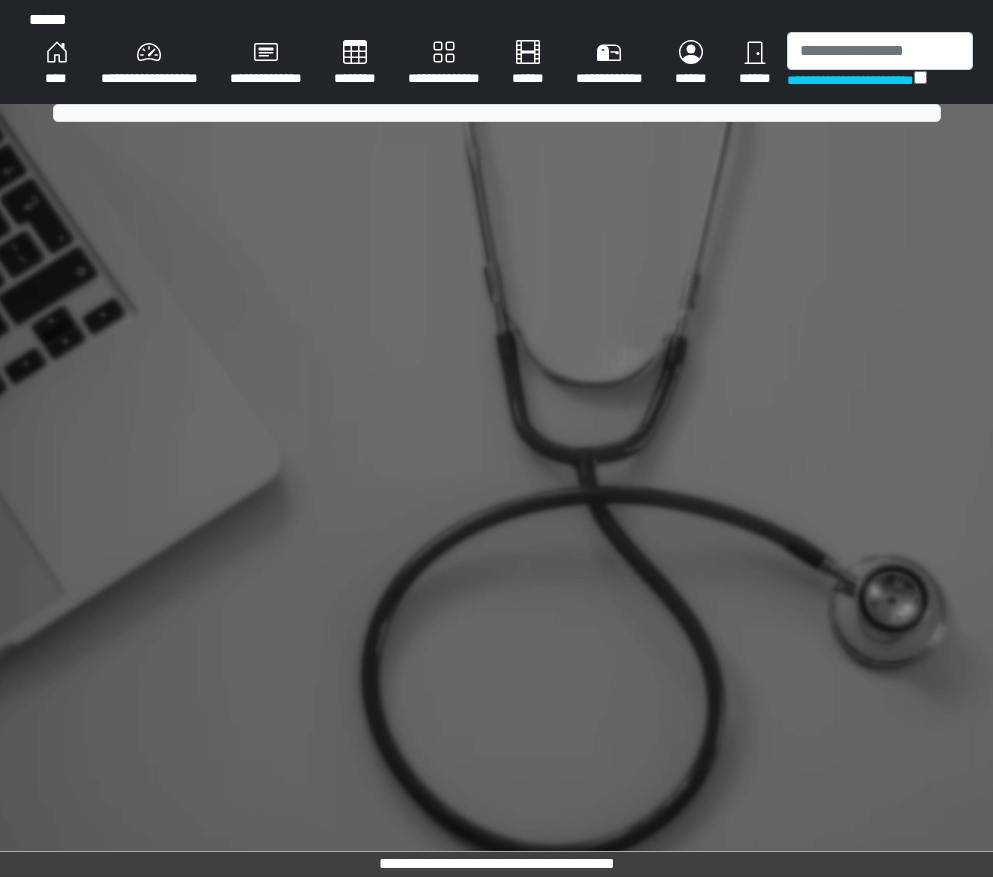 scroll, scrollTop: 0, scrollLeft: 0, axis: both 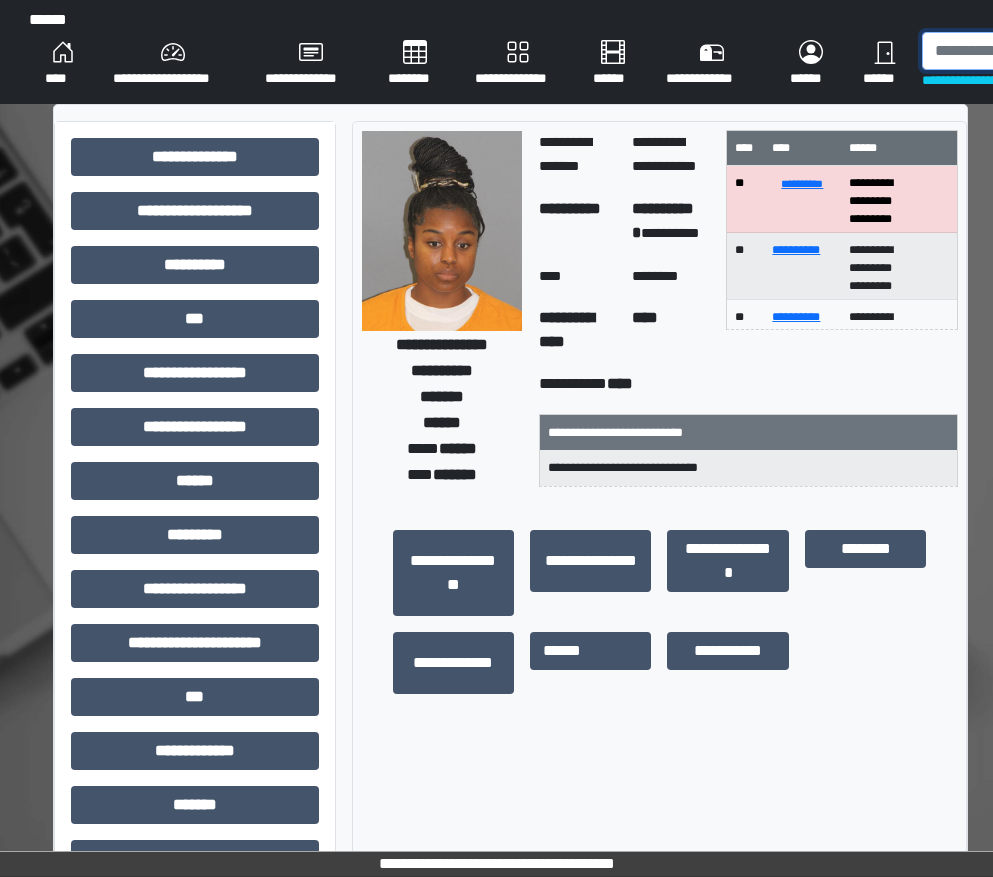 click at bounding box center (1025, 51) 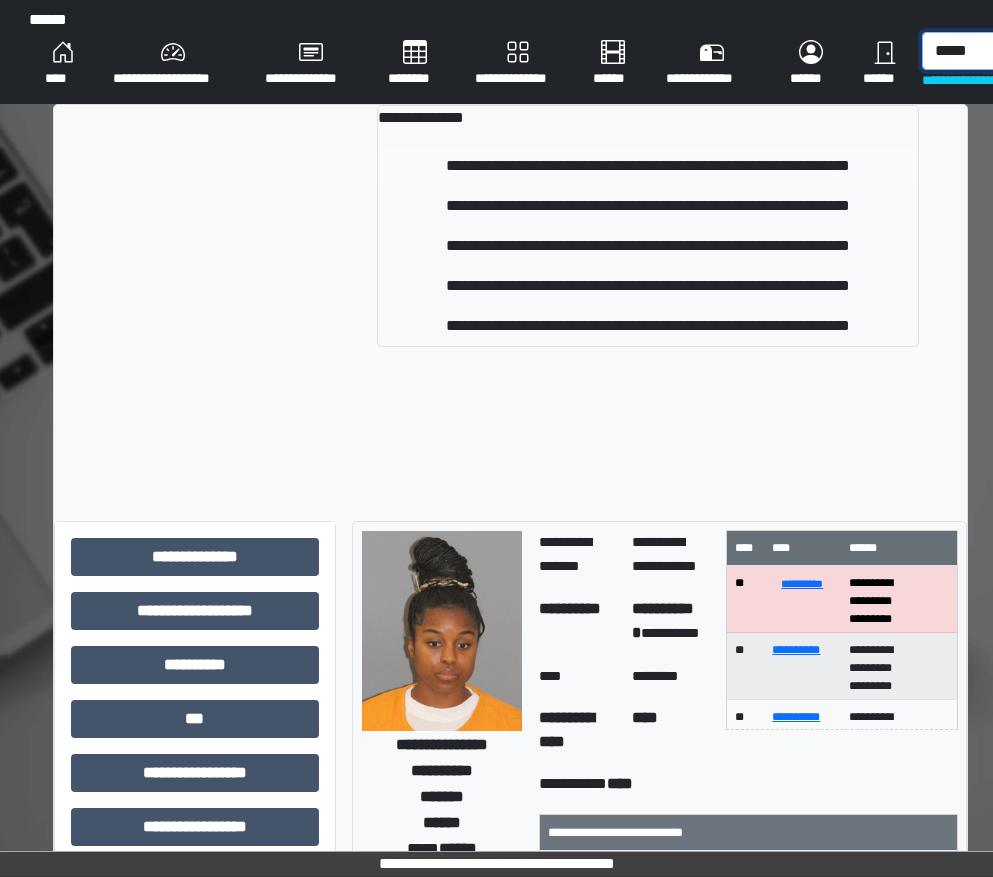 type on "*****" 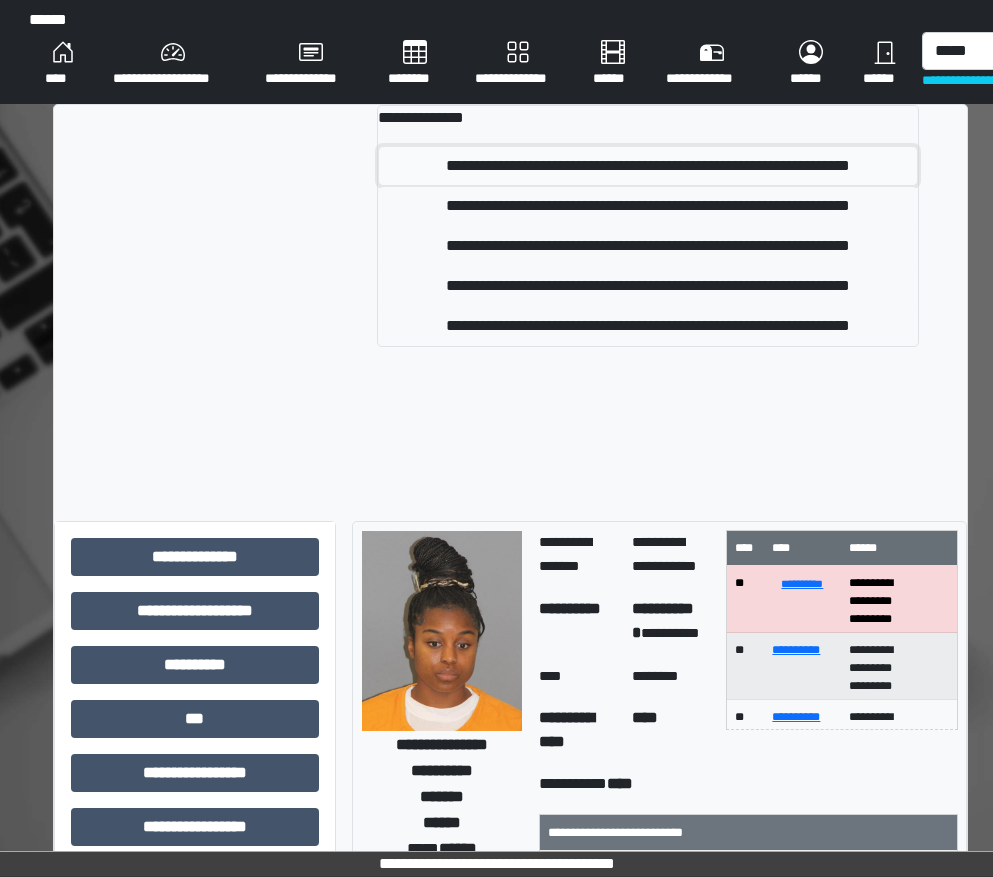 click on "**********" at bounding box center [648, 166] 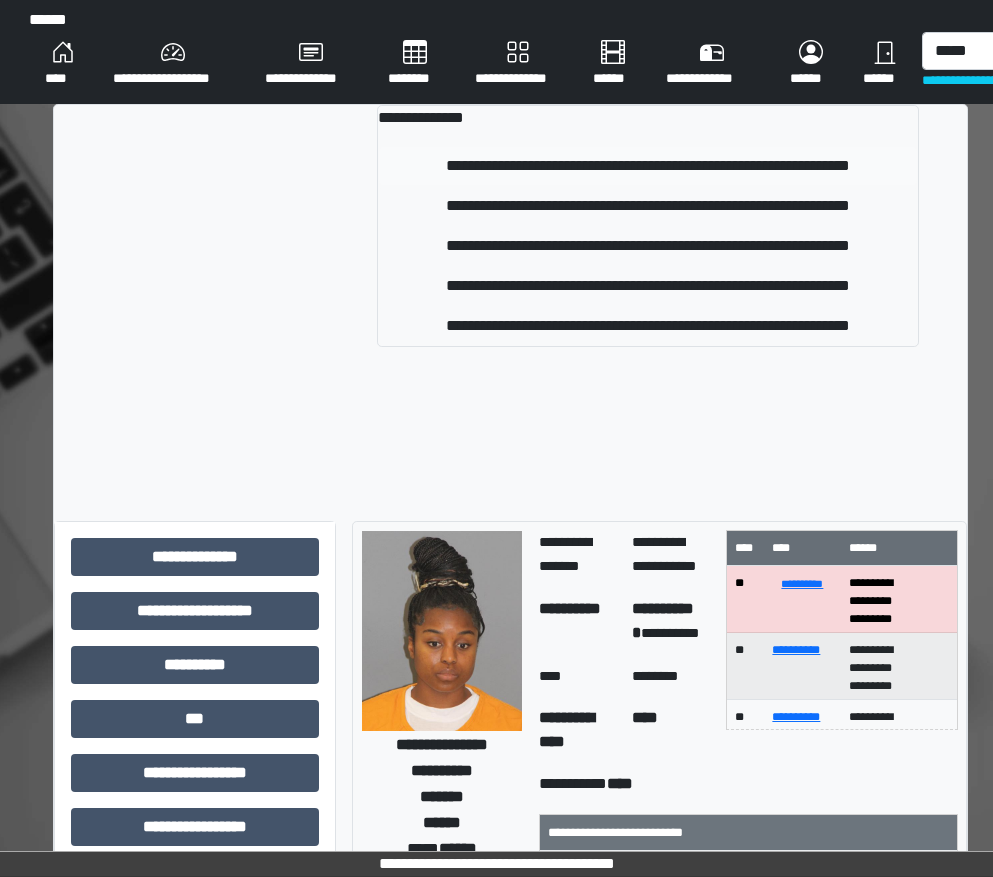 type 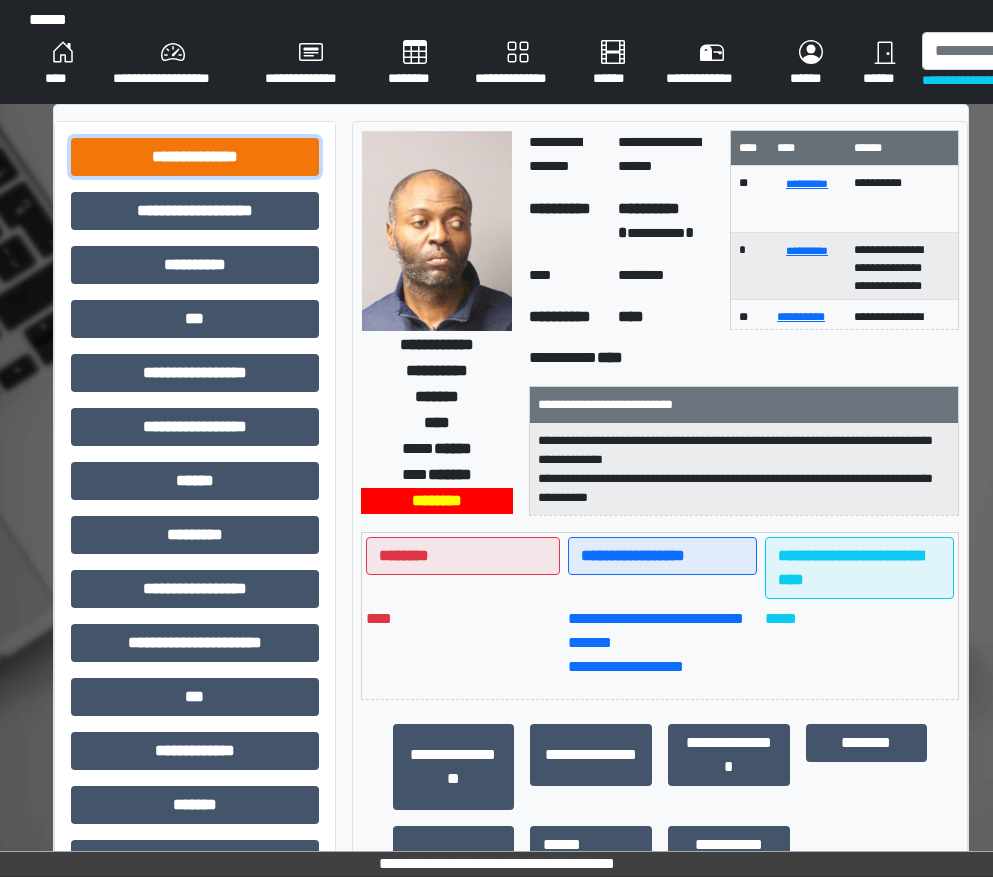 click on "**********" at bounding box center [195, 157] 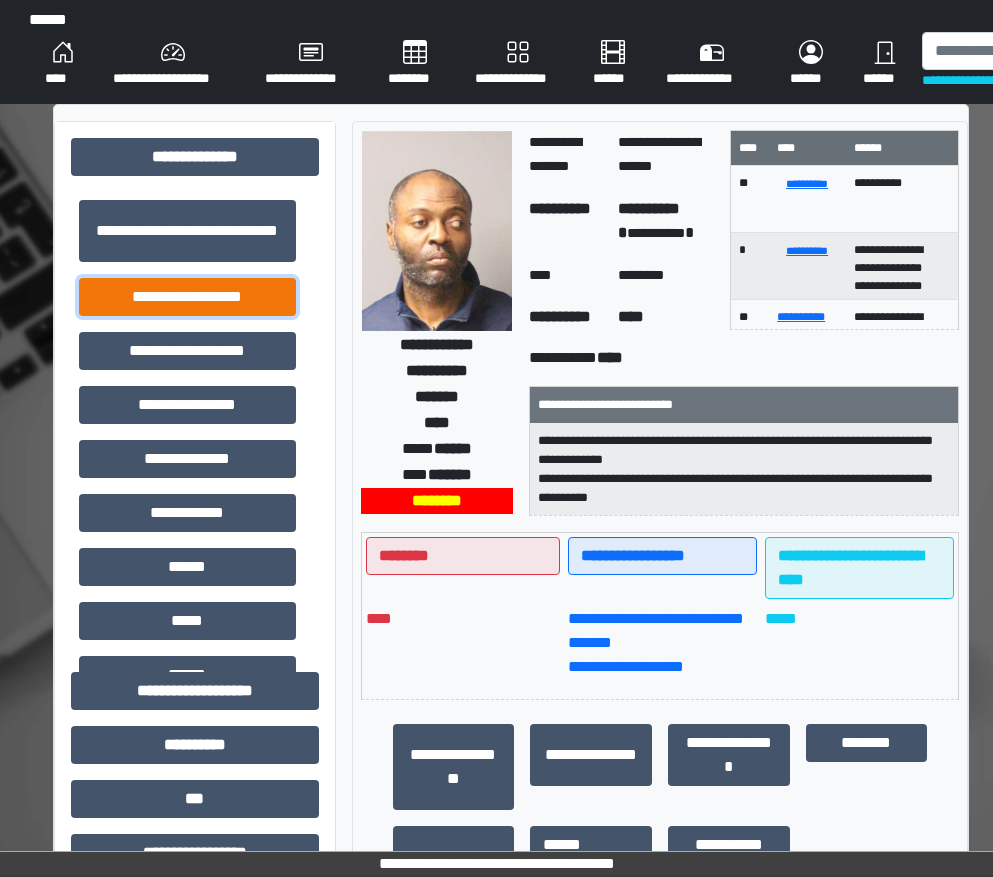 click on "**********" at bounding box center (187, 297) 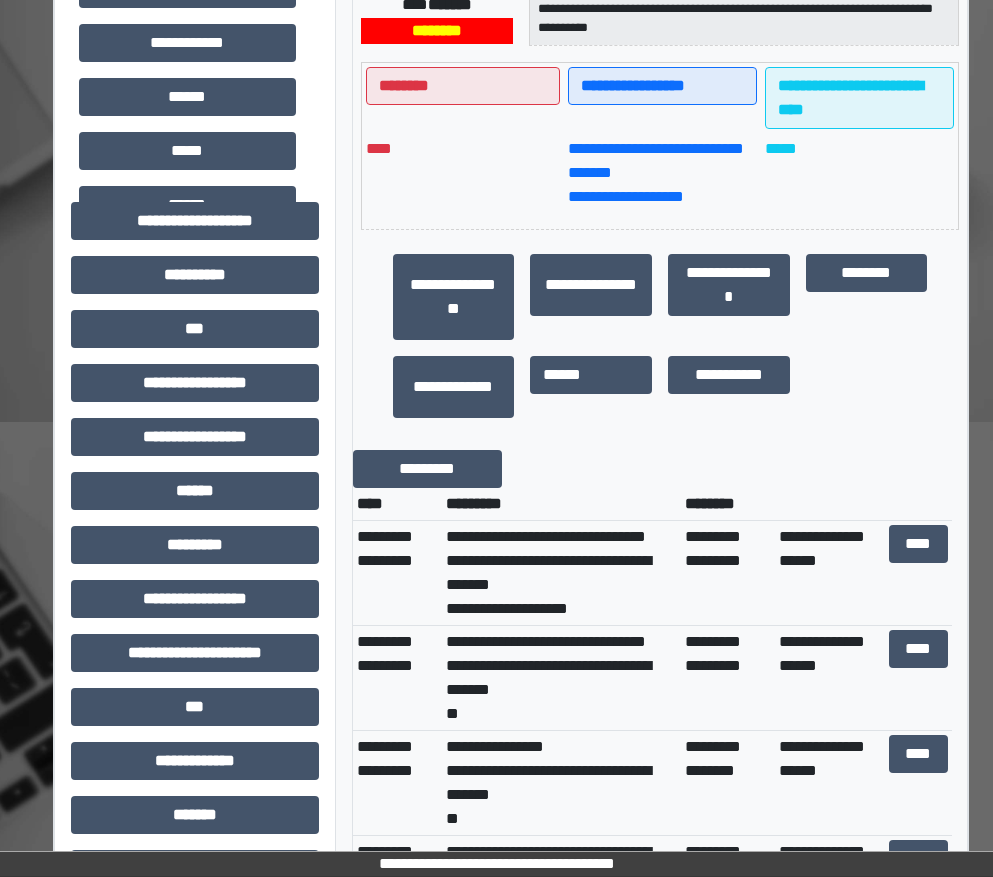 scroll, scrollTop: 500, scrollLeft: 0, axis: vertical 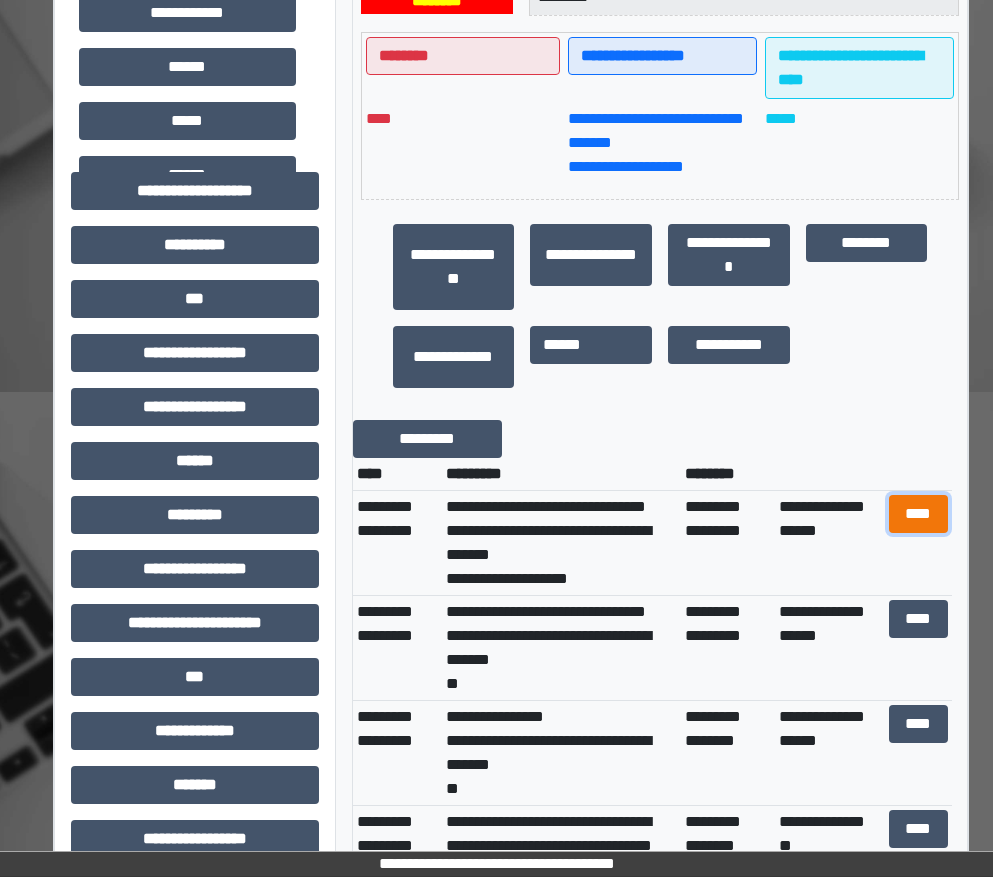 click on "****" at bounding box center (919, 514) 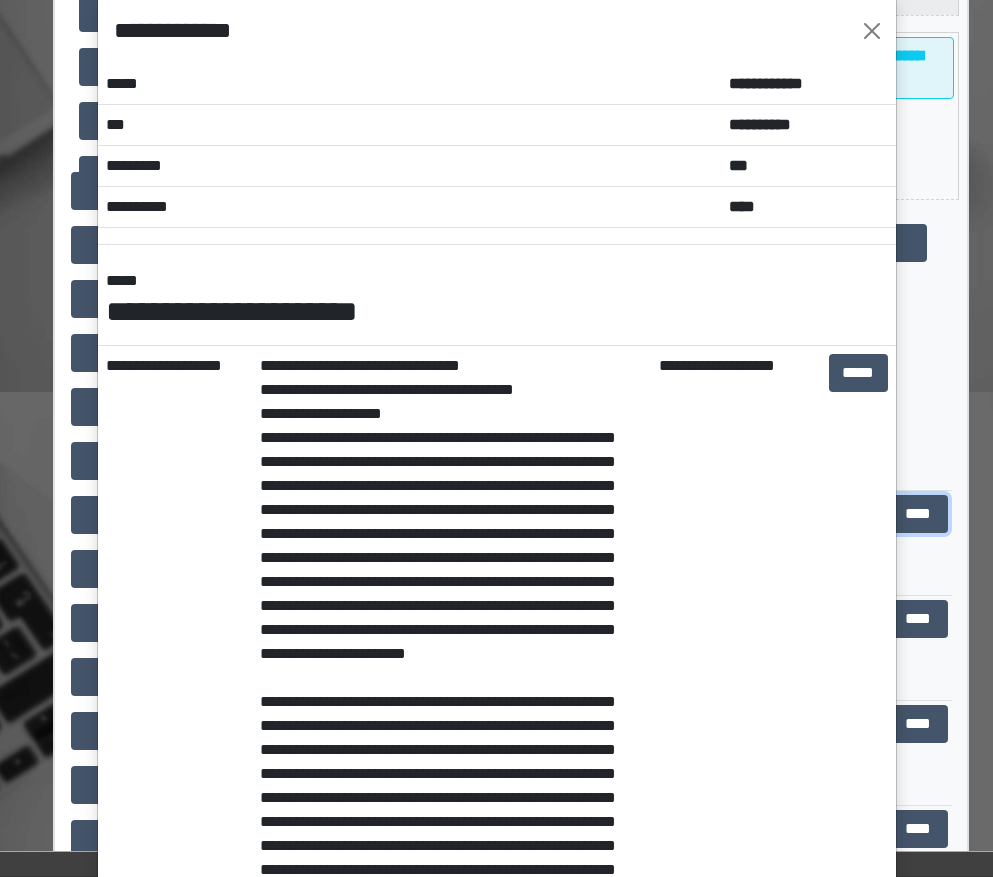 scroll, scrollTop: 0, scrollLeft: 0, axis: both 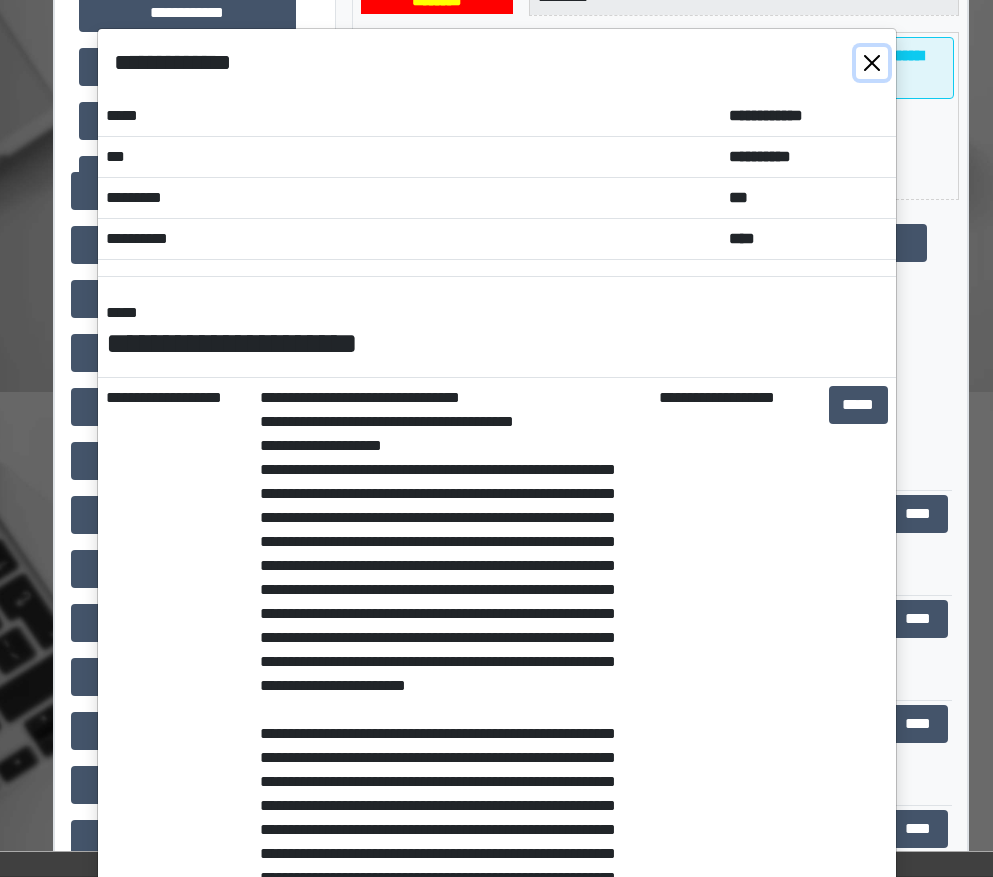 click at bounding box center [872, 63] 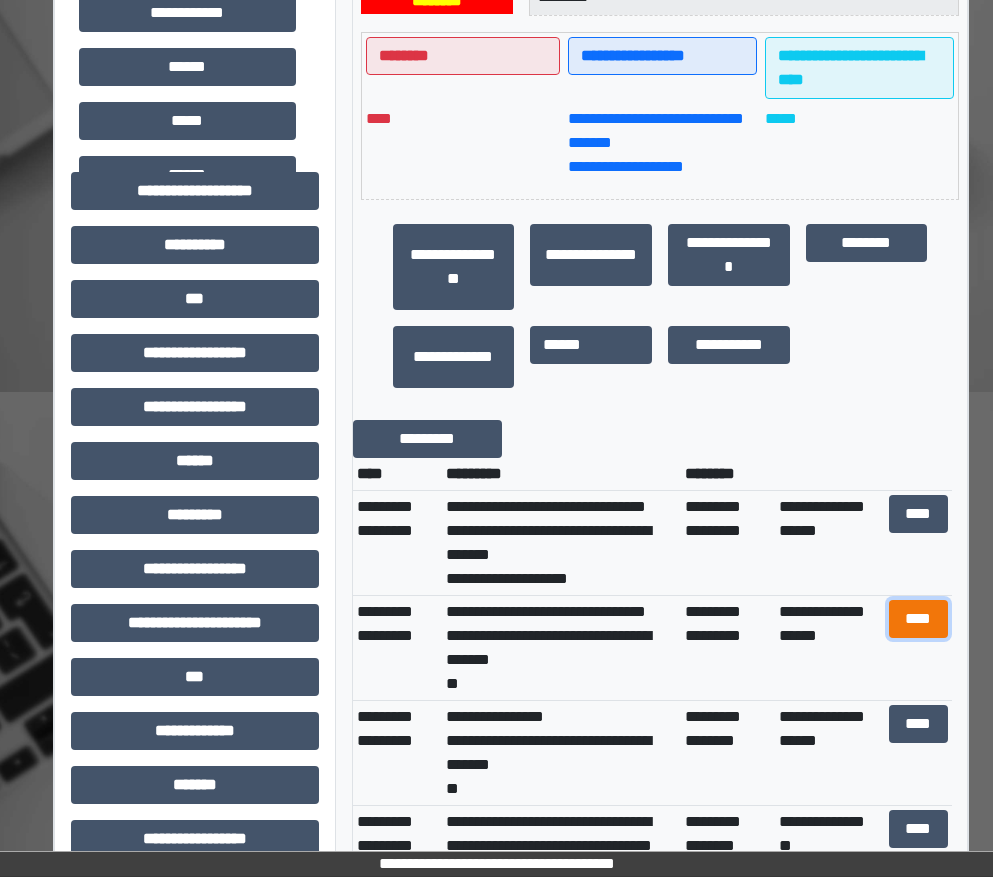 click on "****" at bounding box center [919, 619] 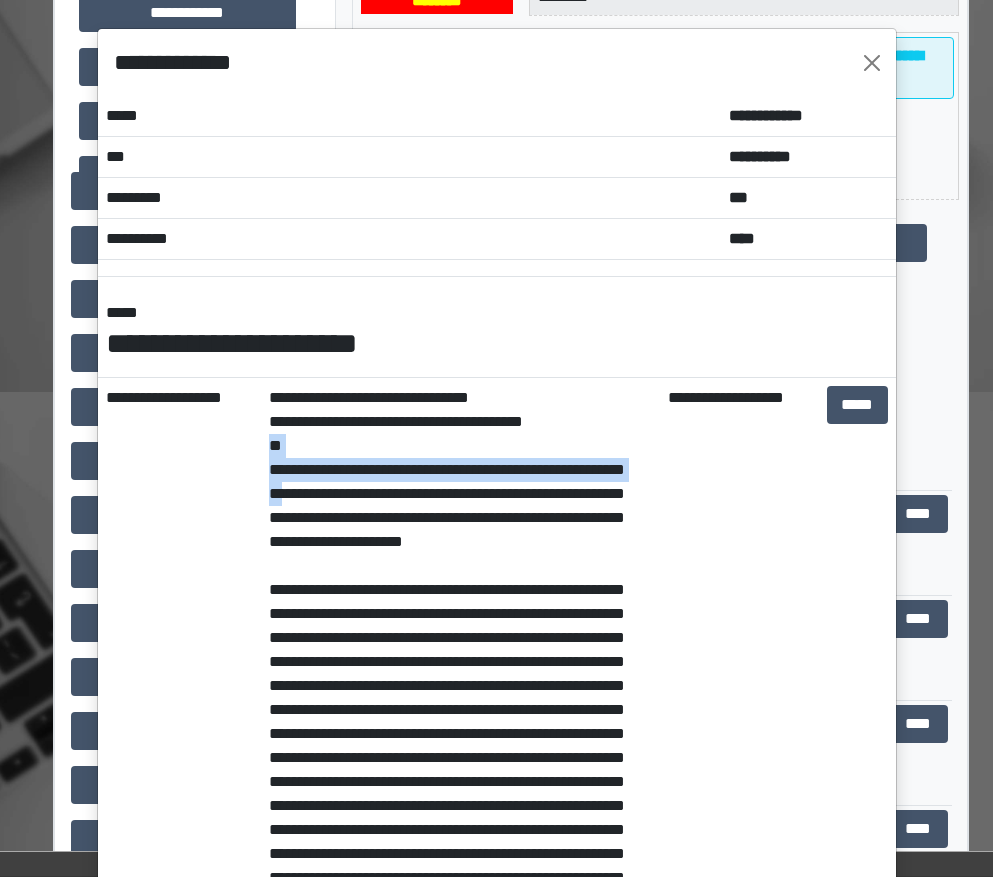 drag, startPoint x: 262, startPoint y: 446, endPoint x: 413, endPoint y: 495, distance: 158.75137 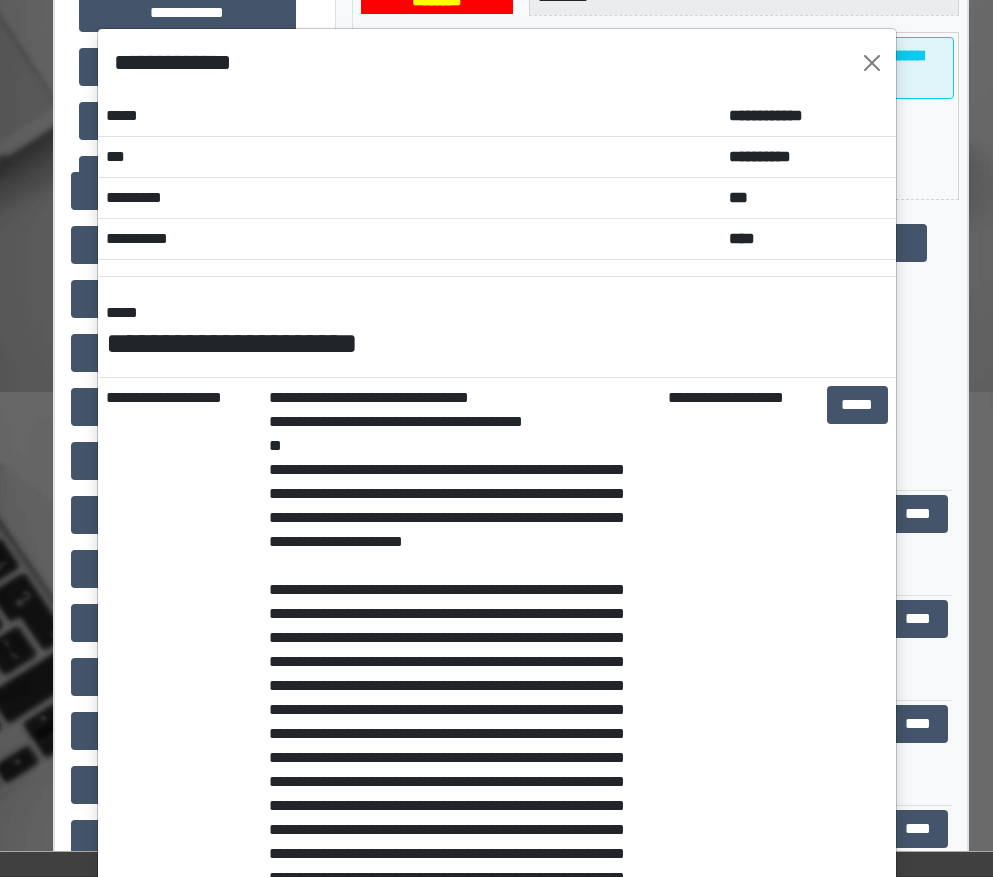 click on "**********" at bounding box center [460, 962] 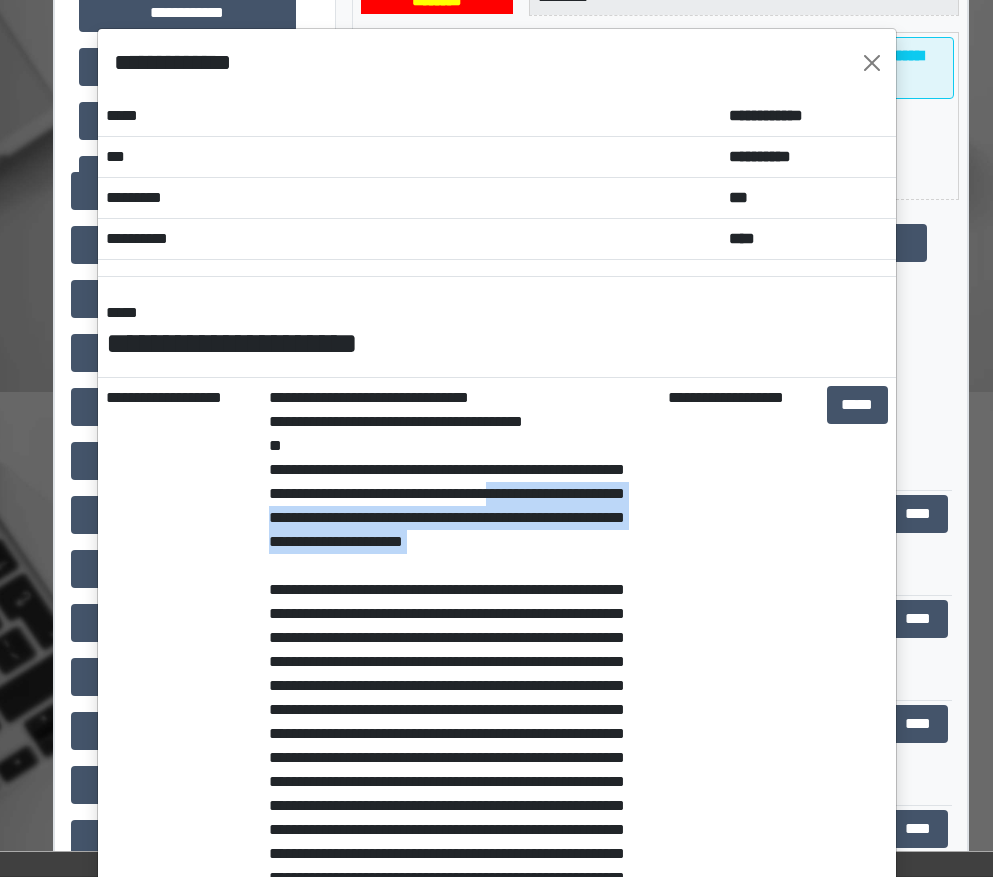 drag, startPoint x: 347, startPoint y: 517, endPoint x: 469, endPoint y: 586, distance: 140.16063 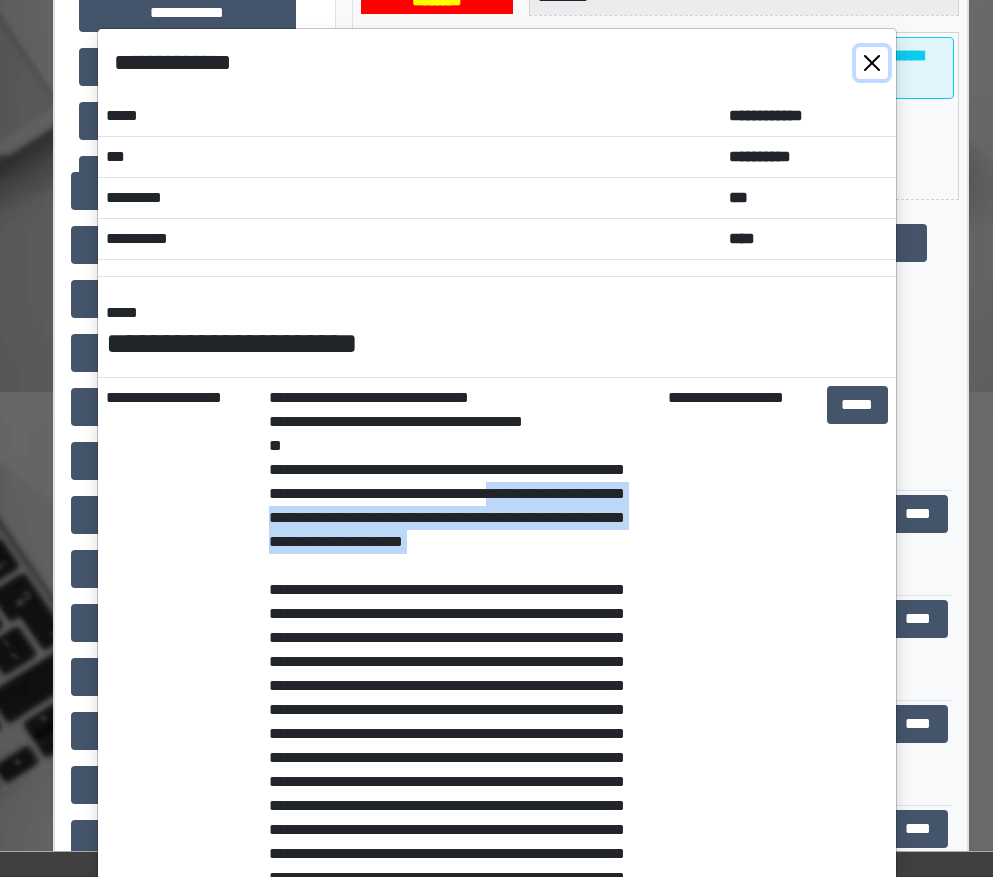 click at bounding box center [872, 63] 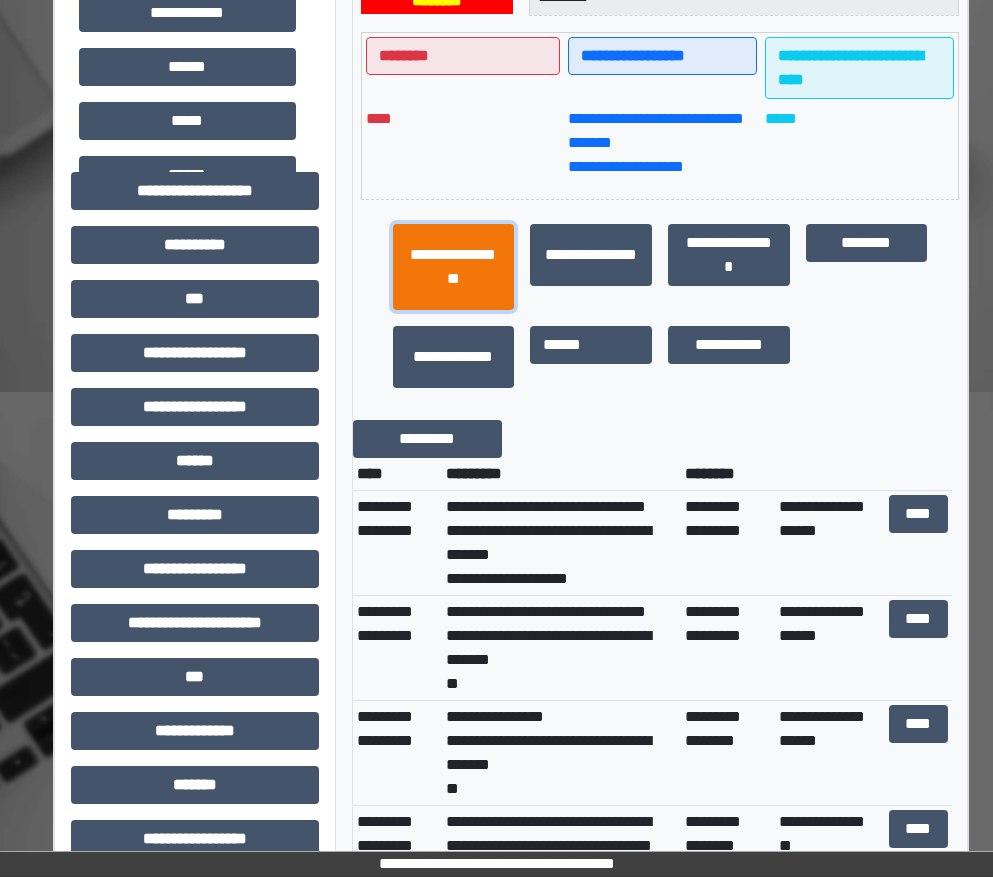 click on "**********" at bounding box center [454, 267] 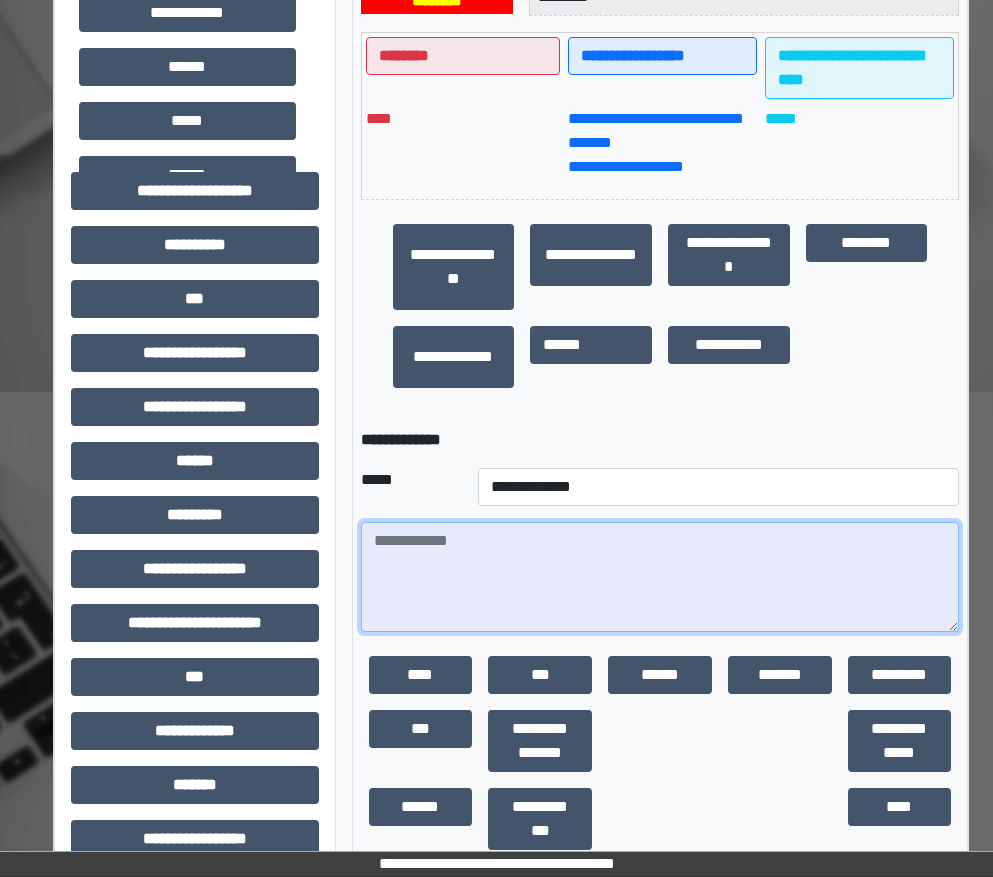 click at bounding box center (660, 577) 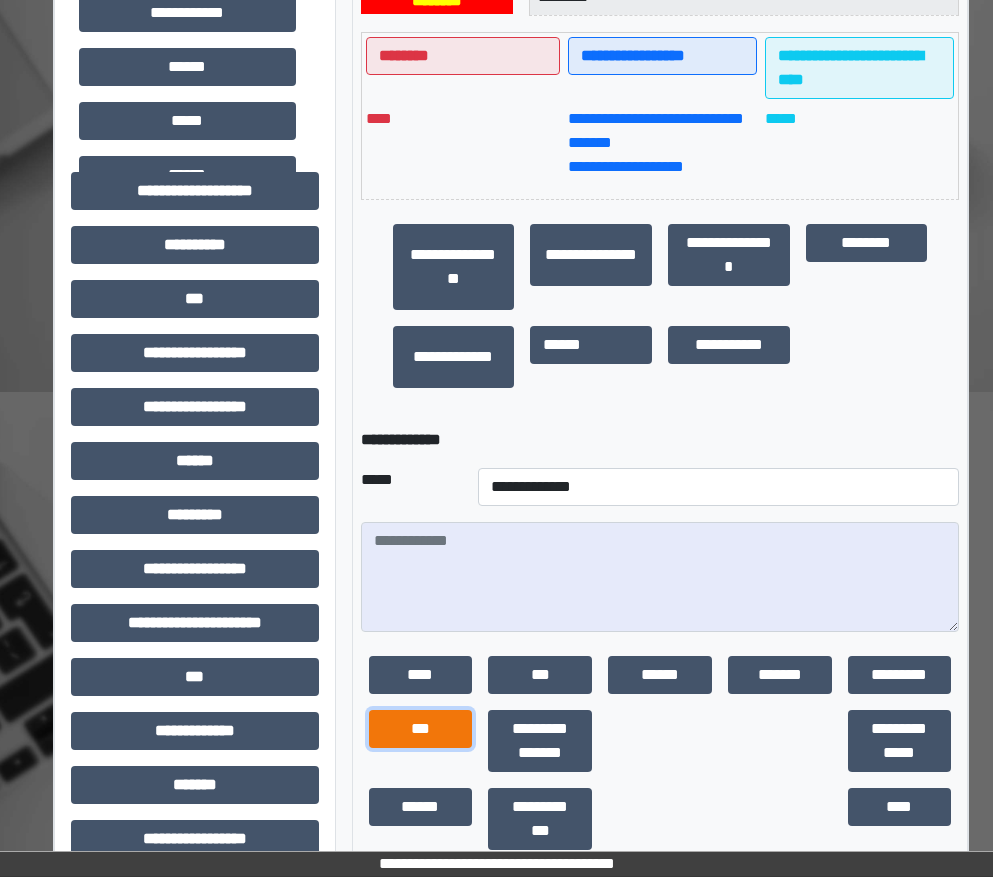 click on "***" at bounding box center [421, 729] 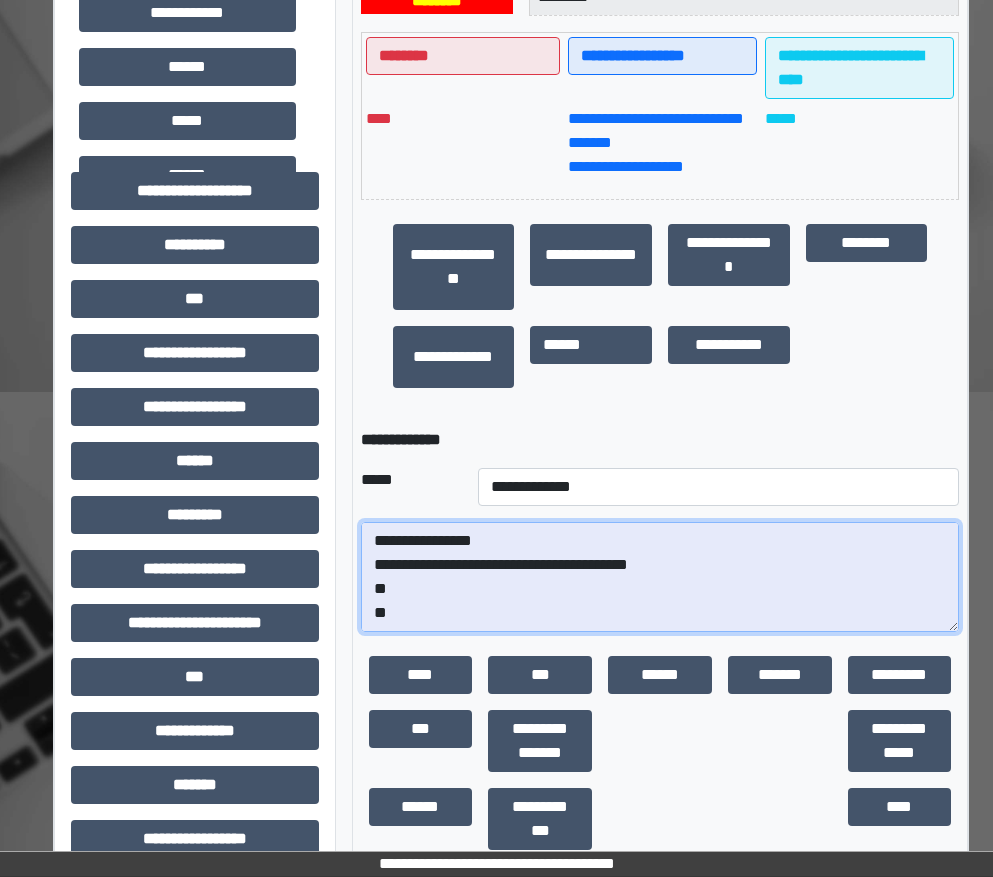 click on "**********" at bounding box center (660, 577) 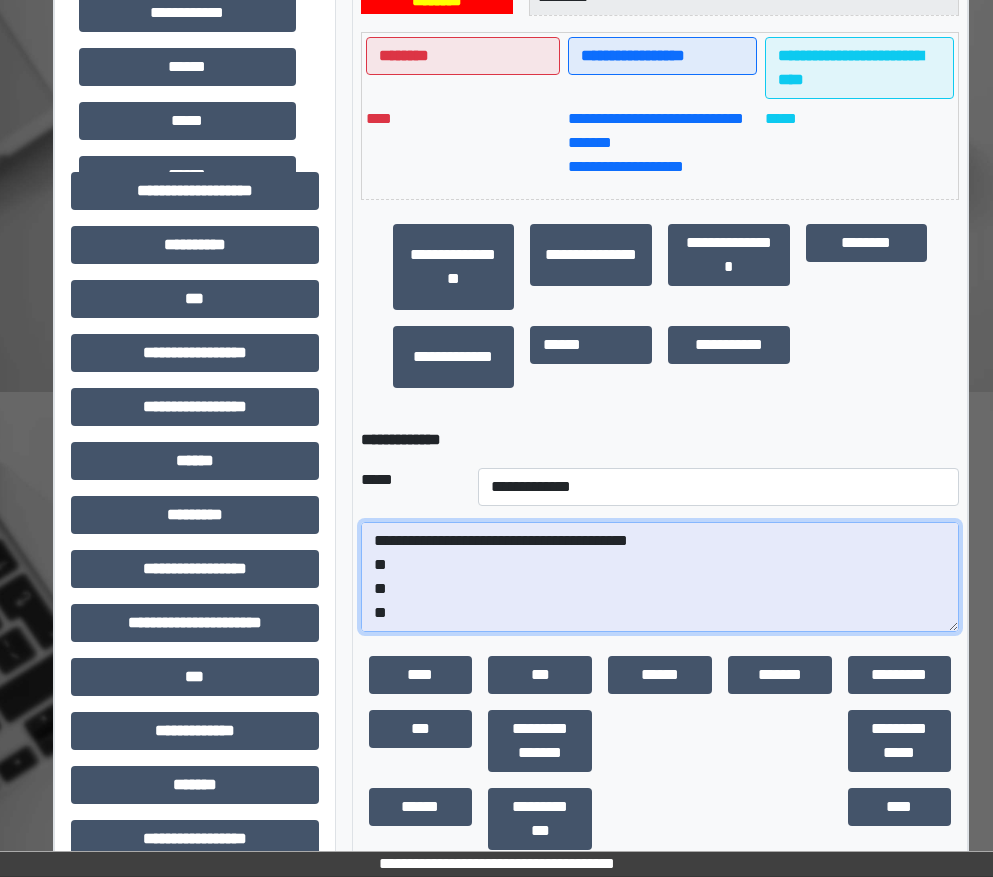 click on "**********" at bounding box center (660, 577) 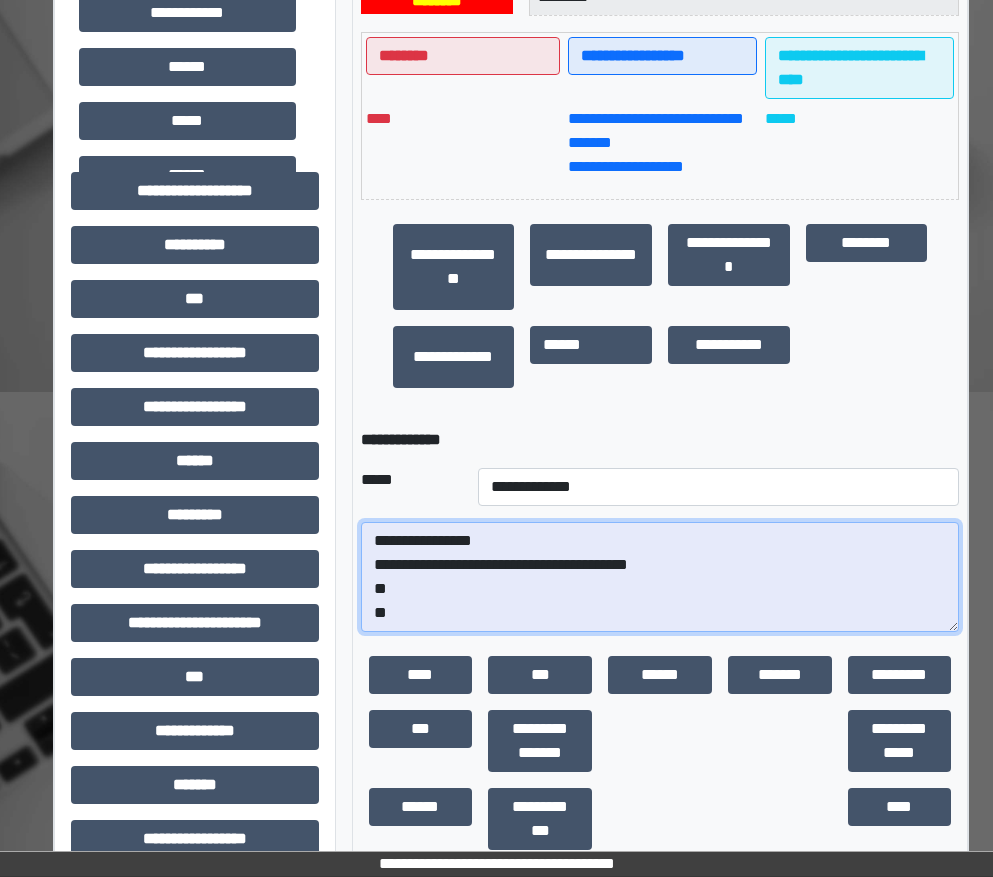 scroll, scrollTop: 0, scrollLeft: 0, axis: both 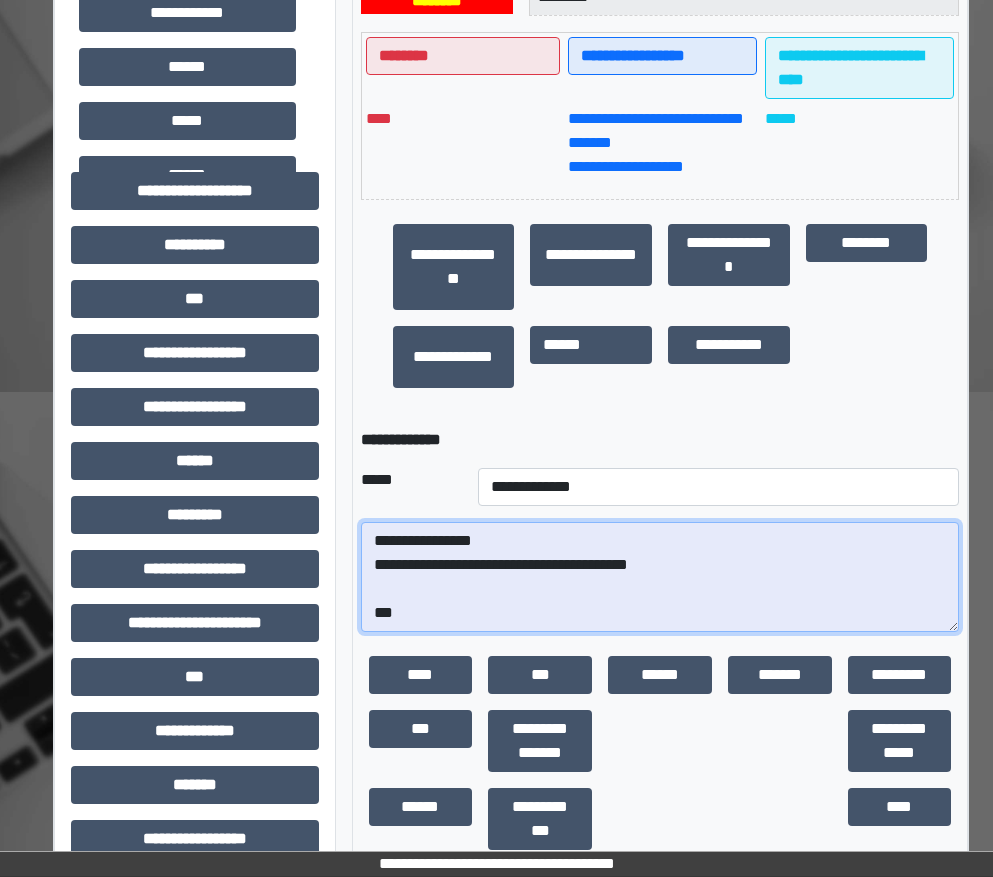 paste on "**********" 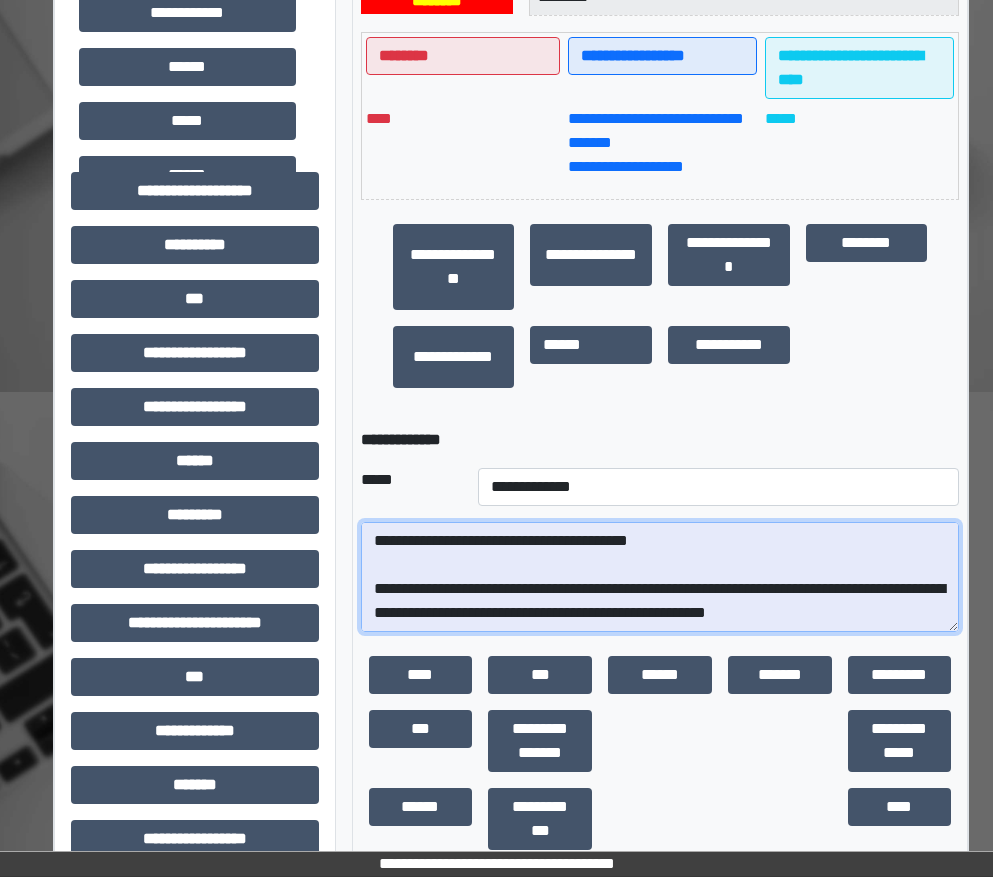 scroll, scrollTop: 65, scrollLeft: 0, axis: vertical 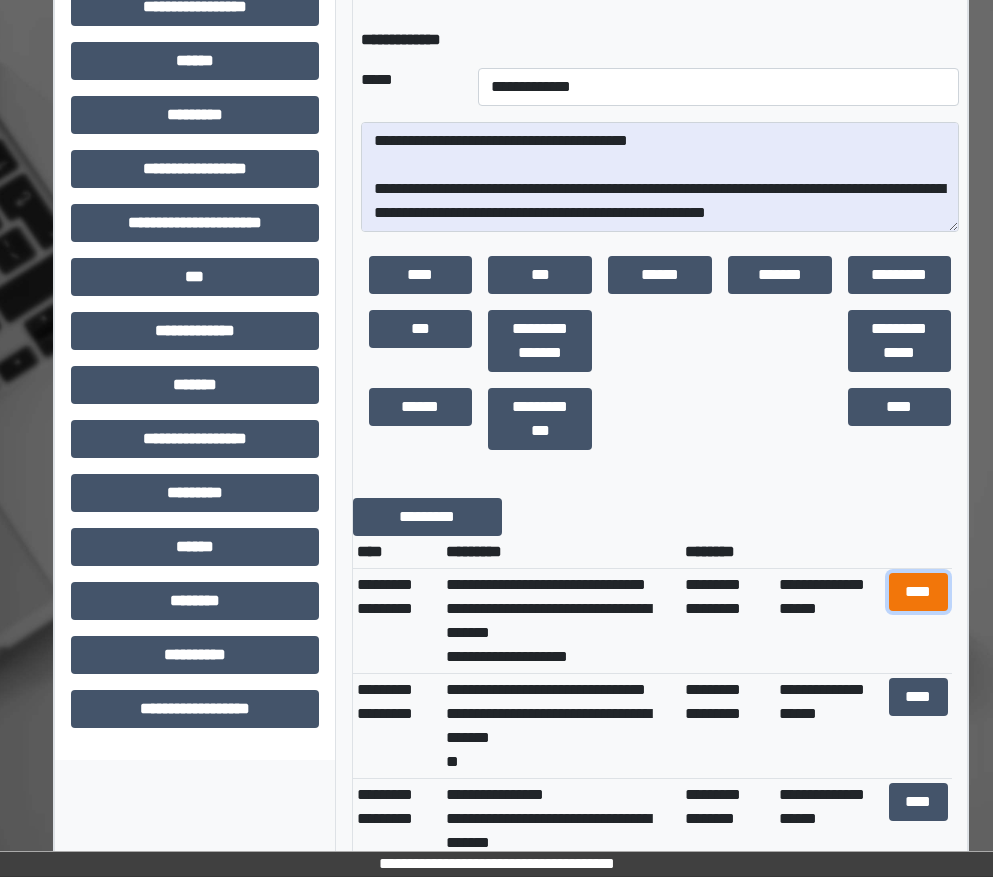 click on "****" at bounding box center [919, 592] 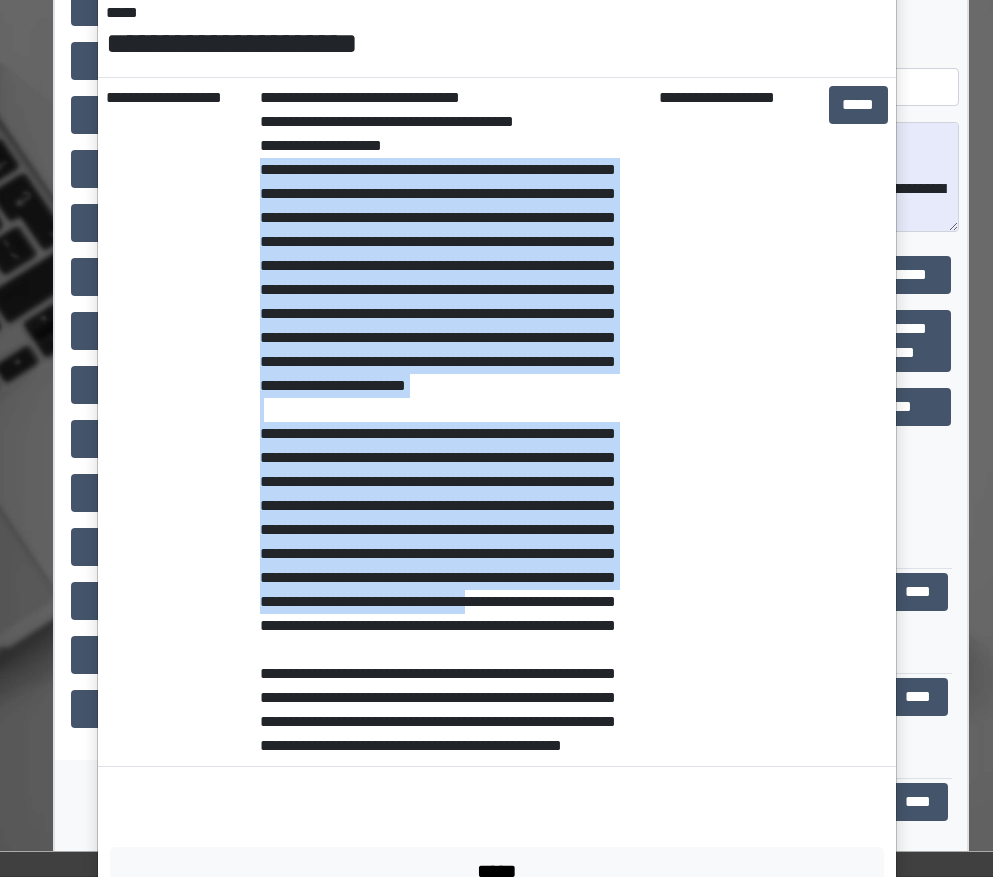 scroll, scrollTop: 483, scrollLeft: 0, axis: vertical 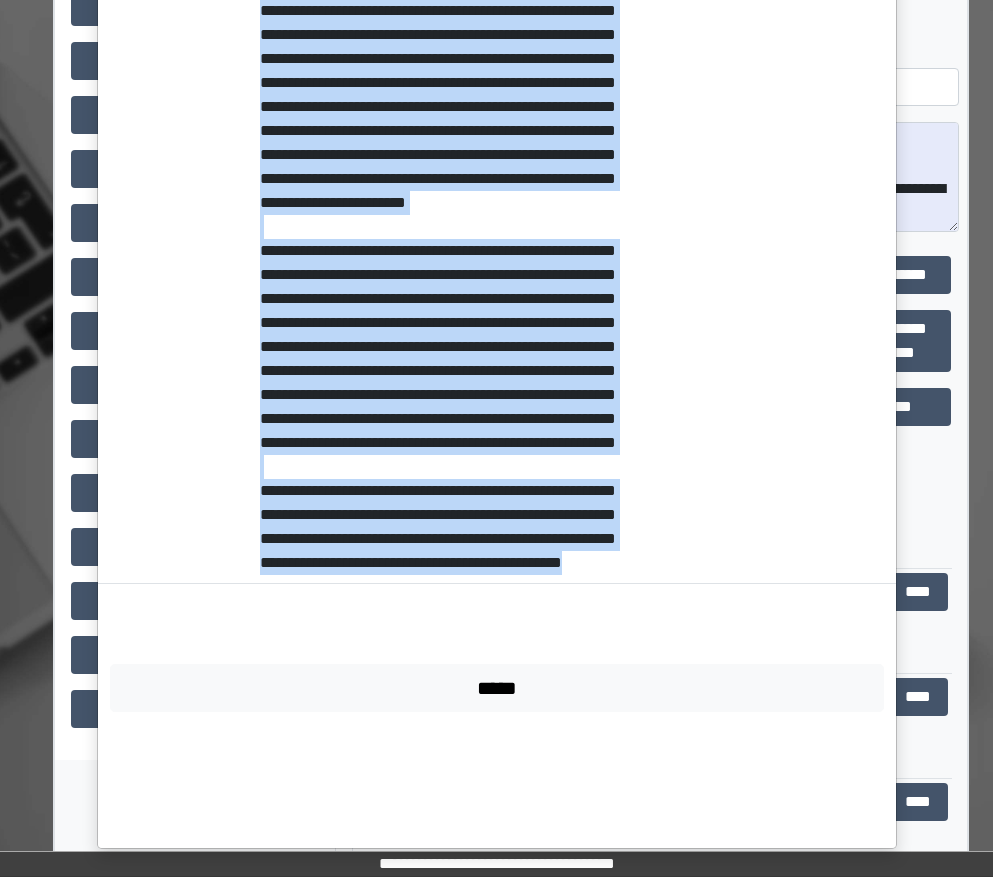 drag, startPoint x: 247, startPoint y: 470, endPoint x: 601, endPoint y: 675, distance: 409.07333 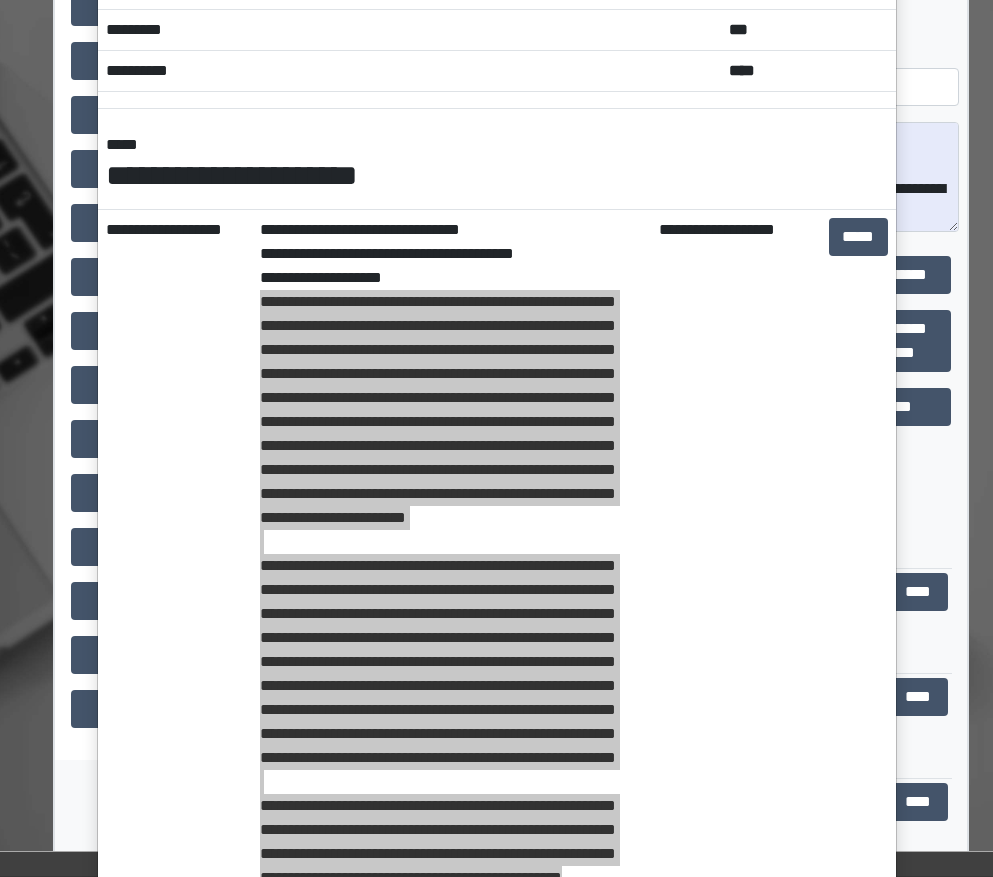 scroll, scrollTop: 0, scrollLeft: 0, axis: both 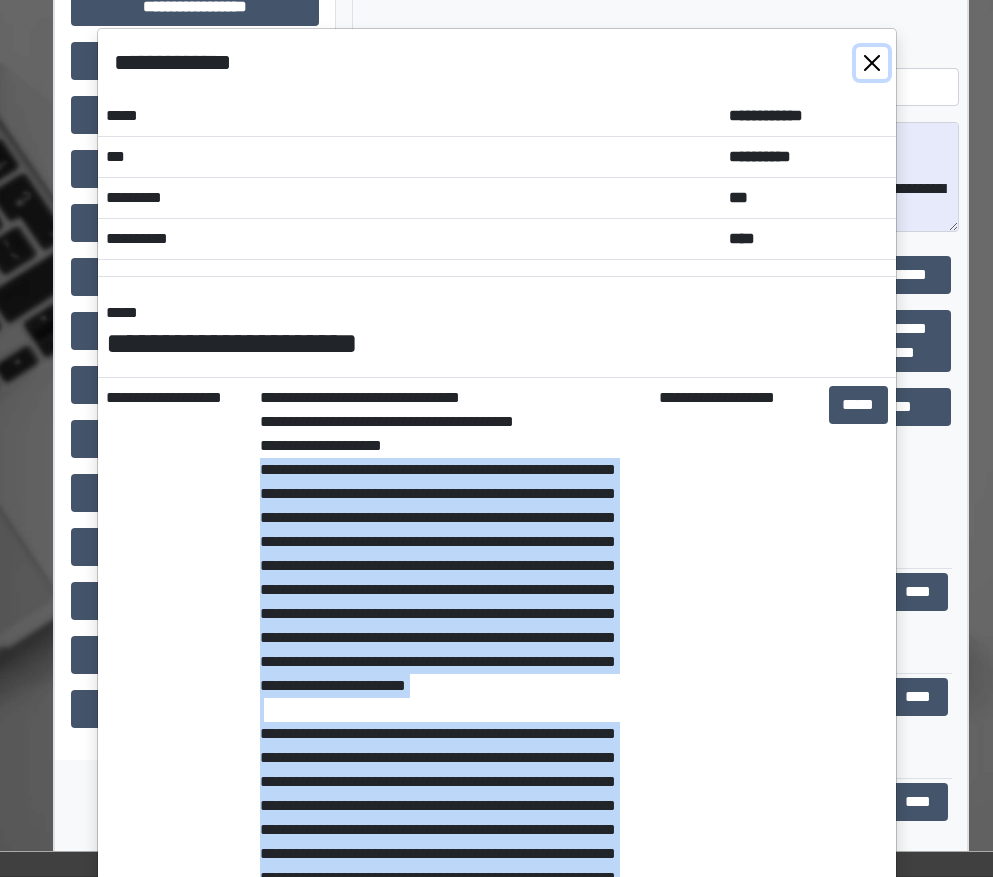 click at bounding box center [872, 63] 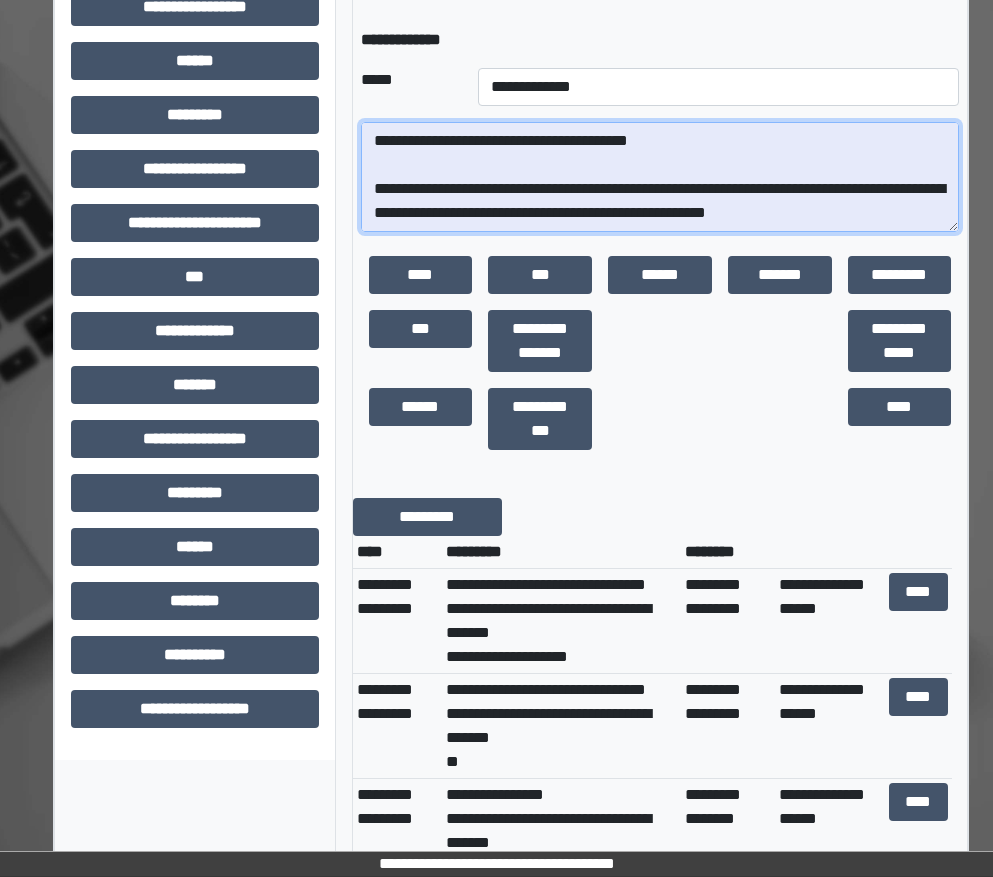 click on "**********" at bounding box center [660, 177] 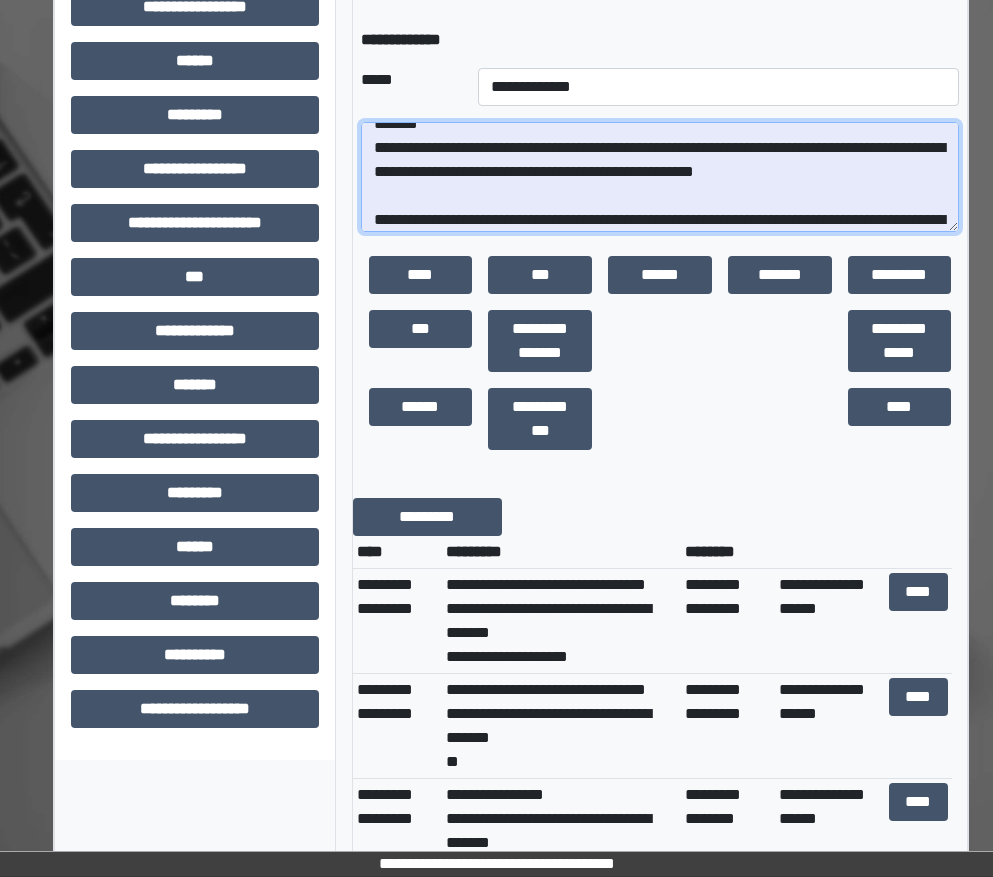 scroll, scrollTop: 89, scrollLeft: 0, axis: vertical 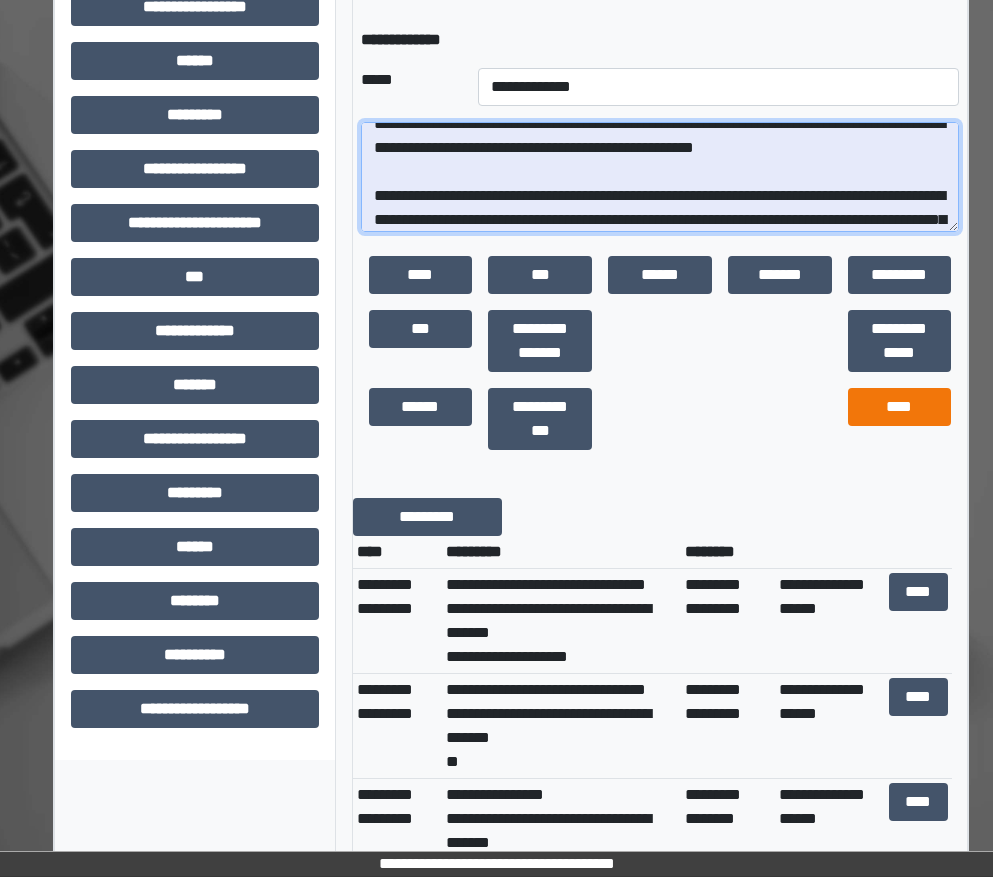 type on "**********" 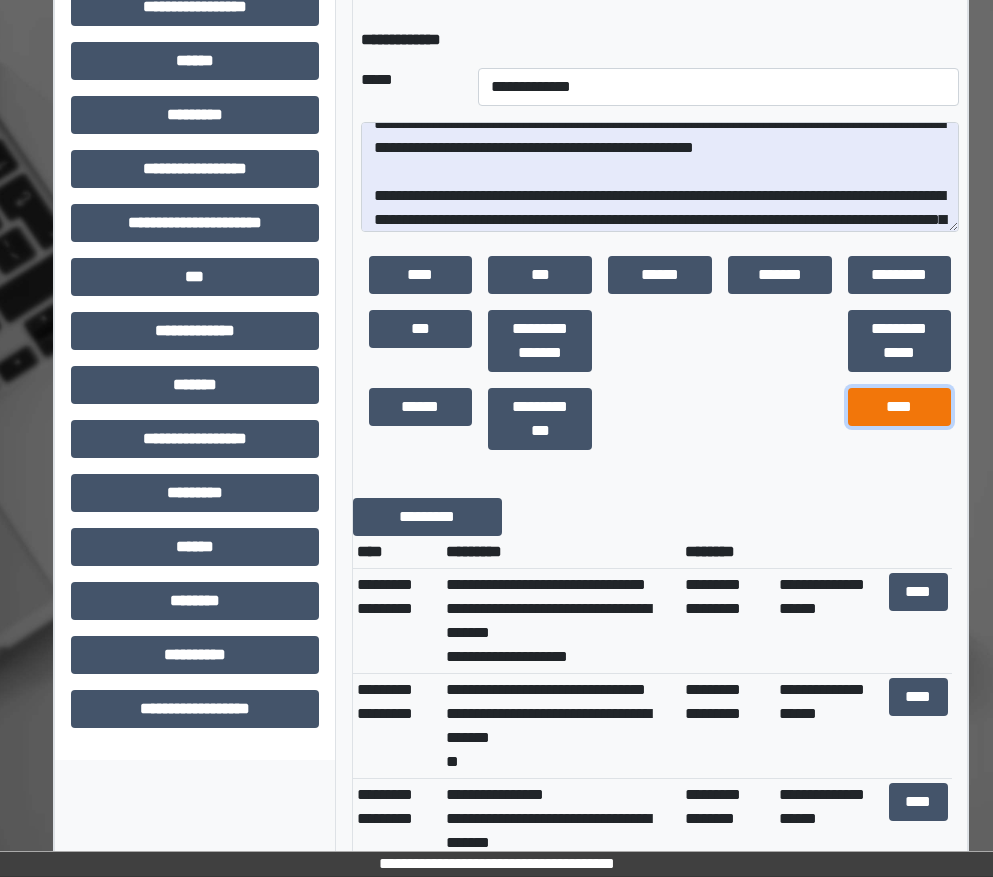 click on "****" at bounding box center [900, 407] 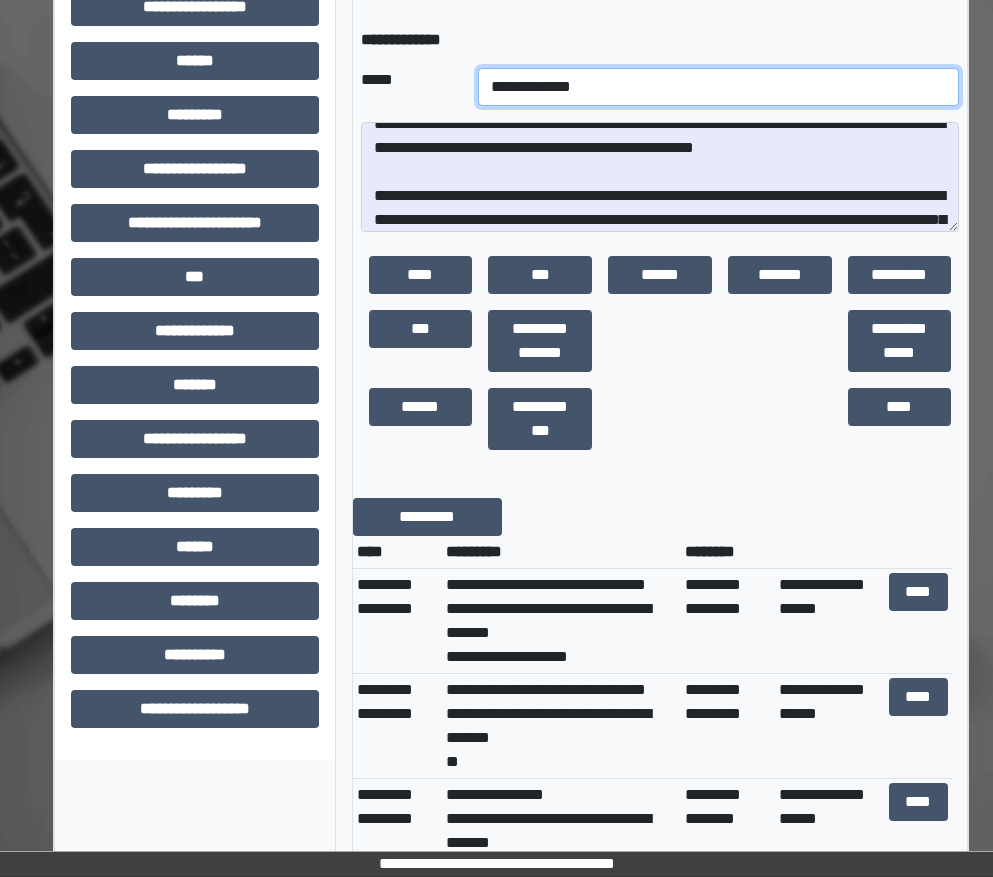 click on "**********" at bounding box center (718, 87) 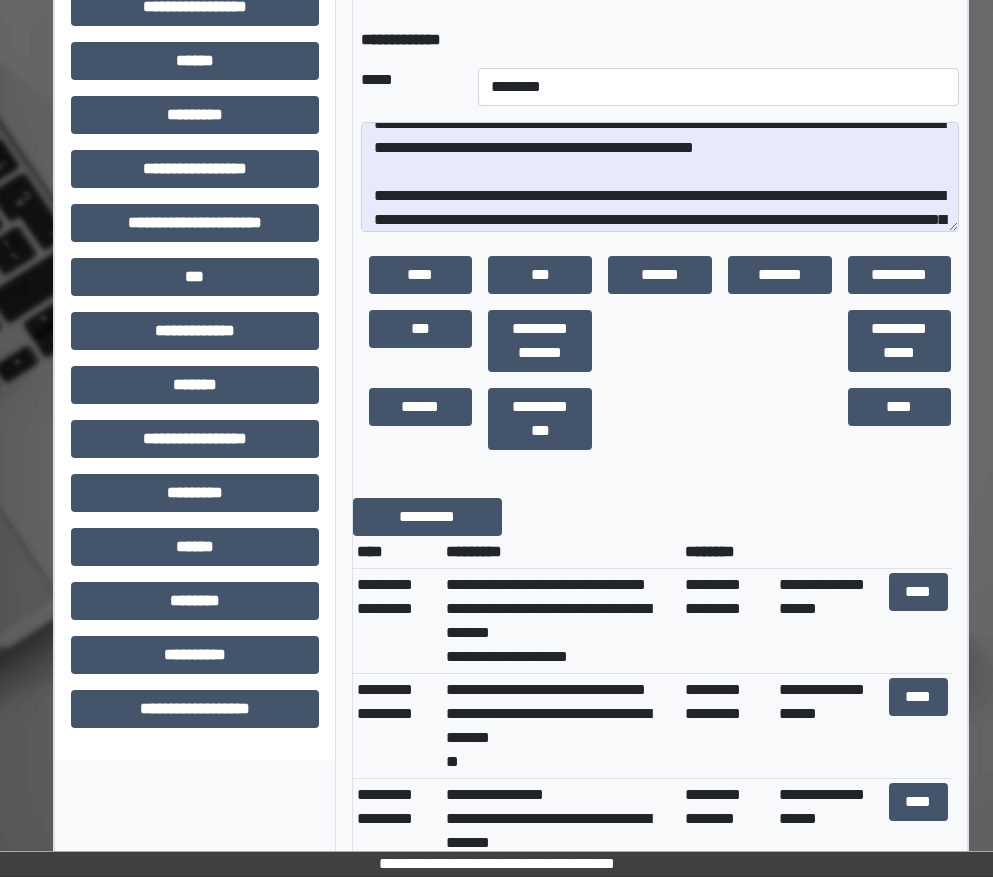 click at bounding box center [660, 419] 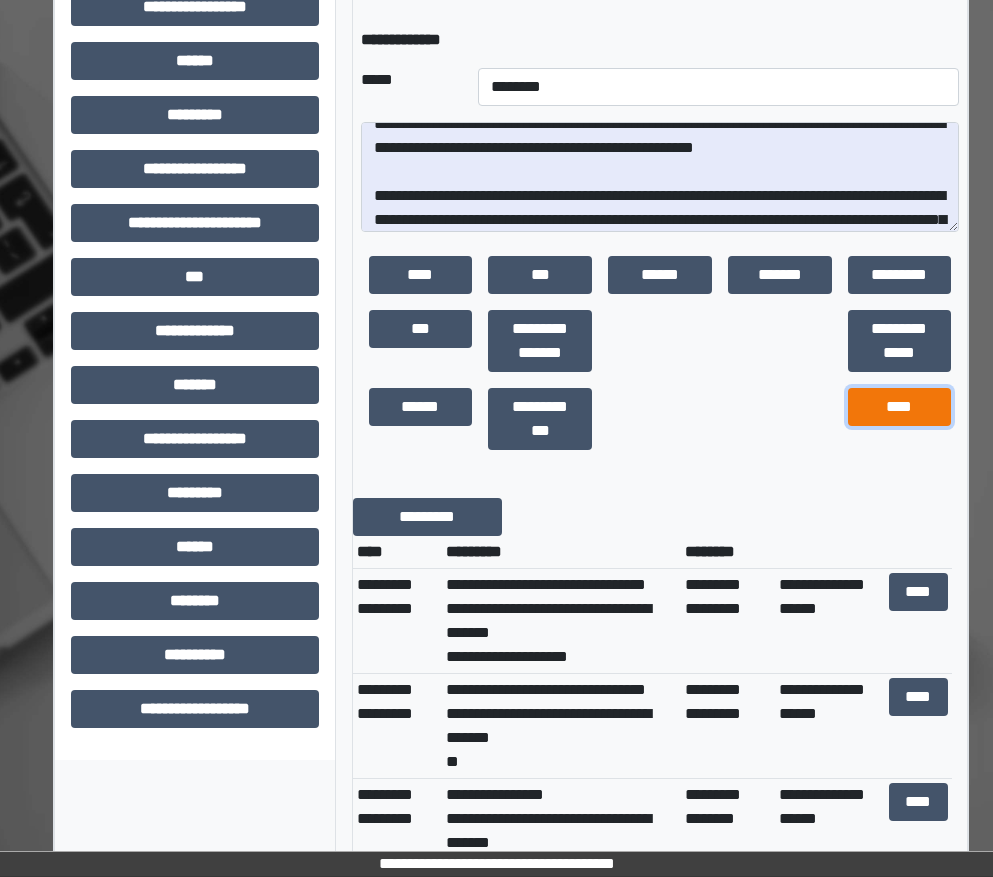 click on "****" at bounding box center [900, 407] 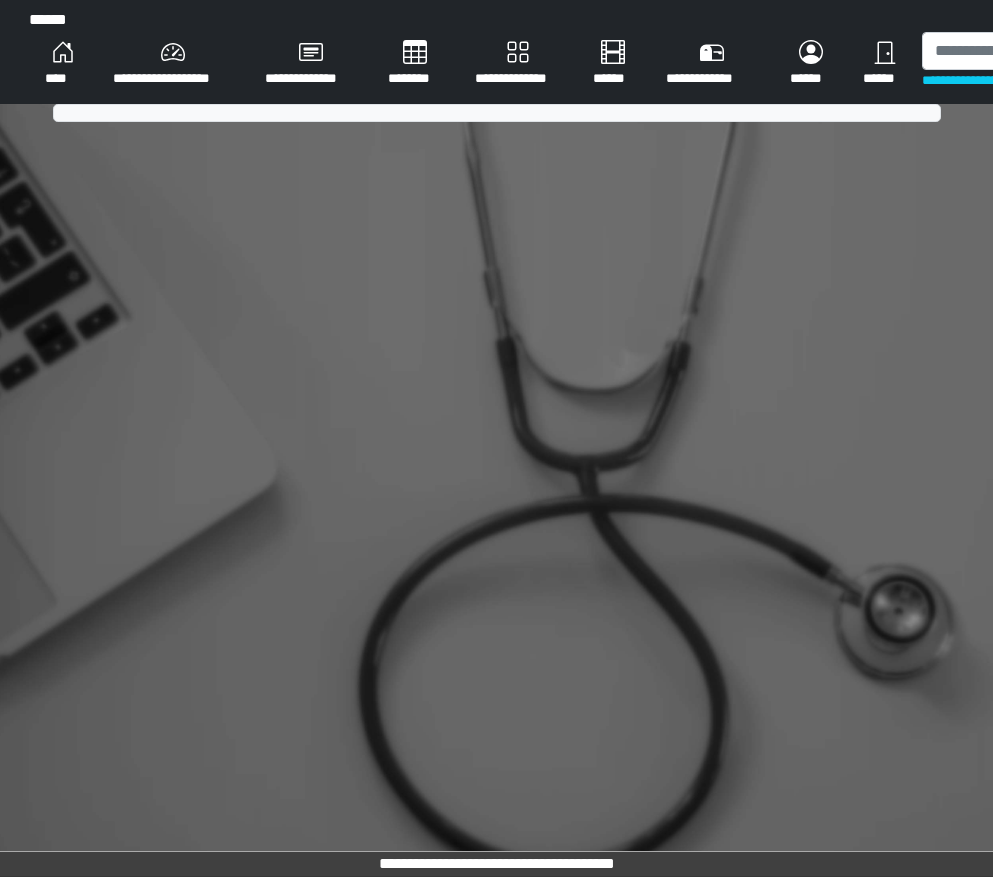 scroll, scrollTop: 0, scrollLeft: 0, axis: both 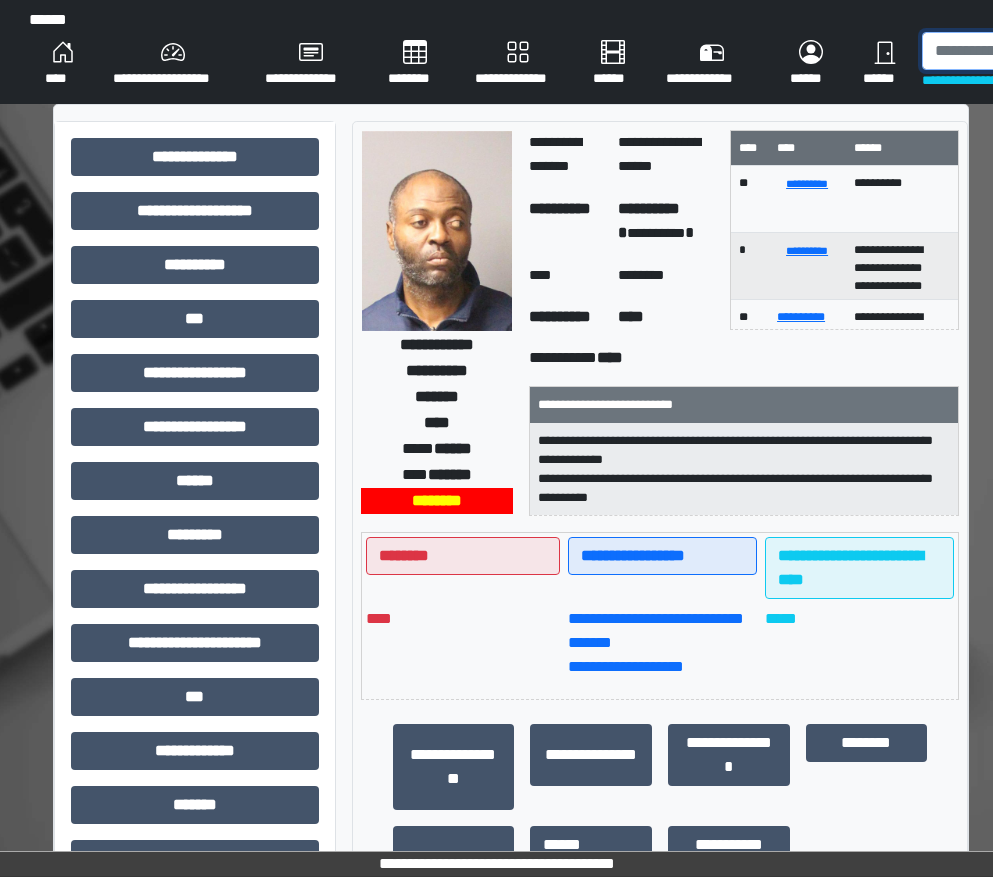 click at bounding box center (1025, 51) 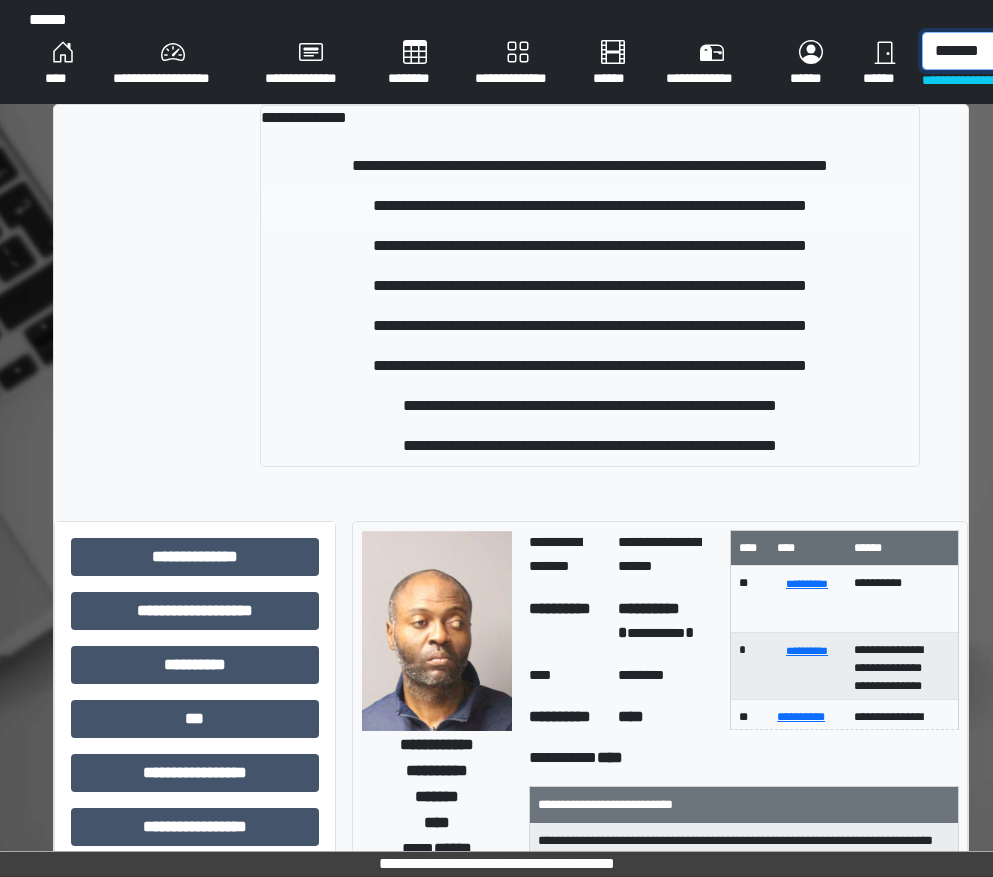 type on "*******" 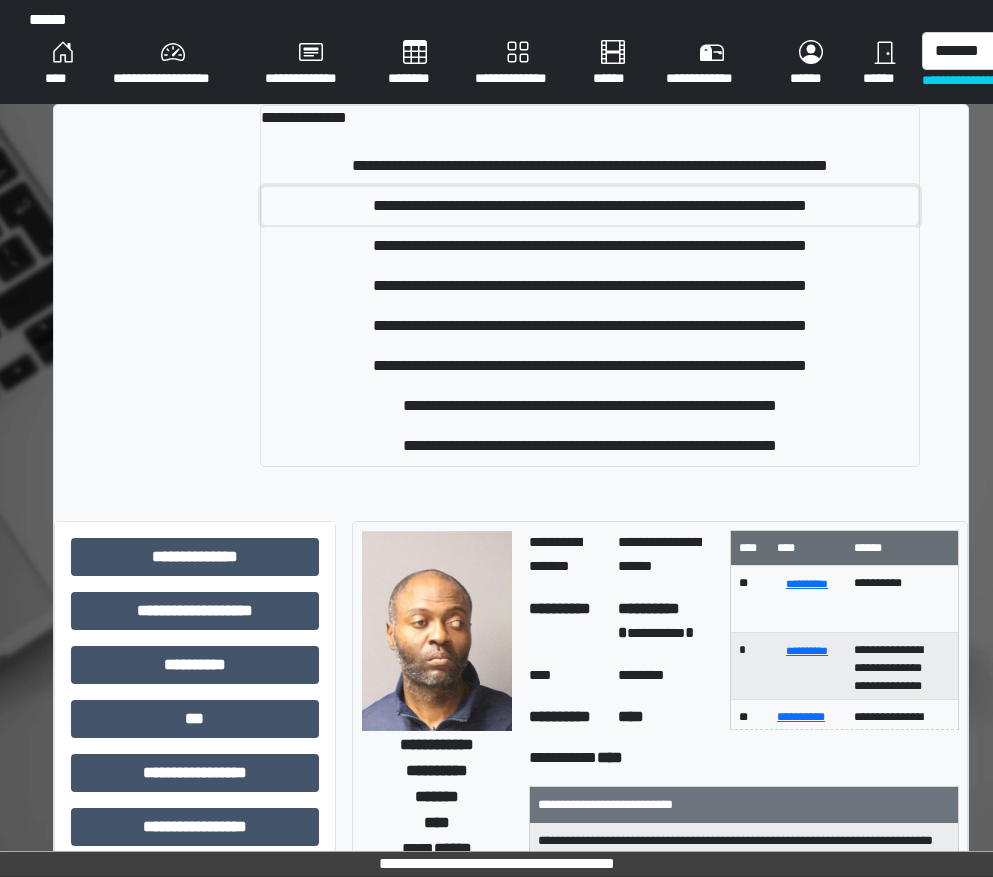 click on "**********" at bounding box center (590, 206) 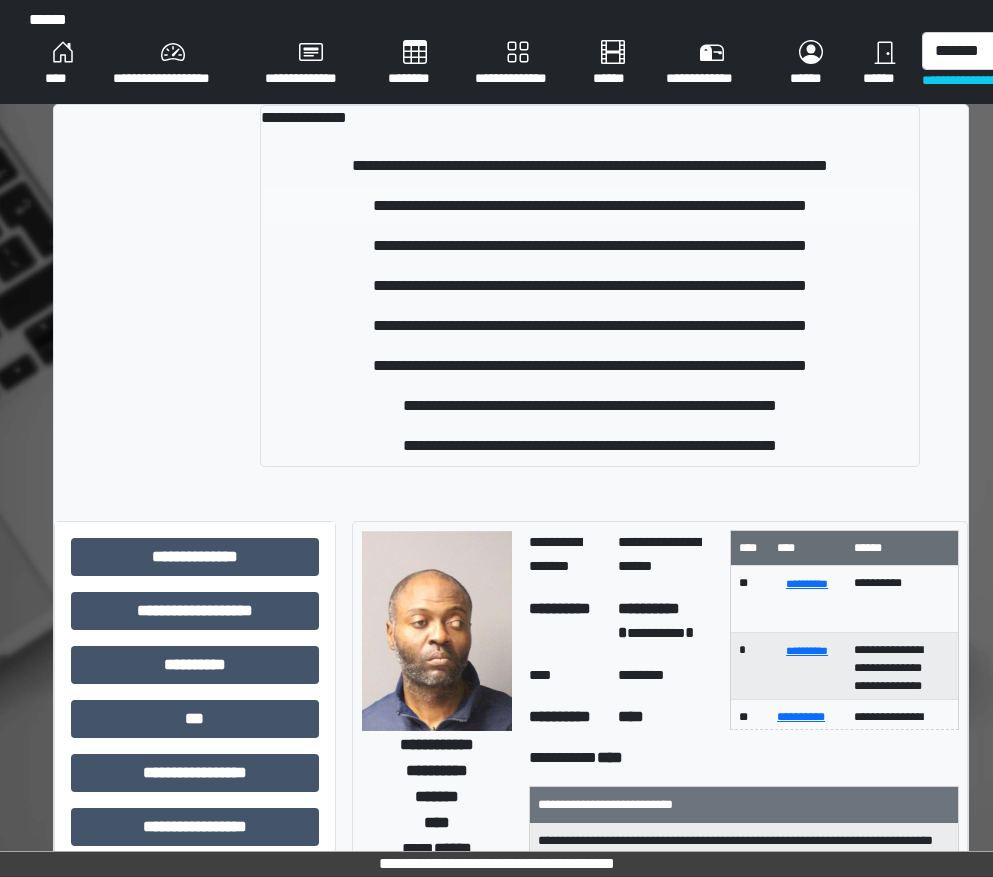 type 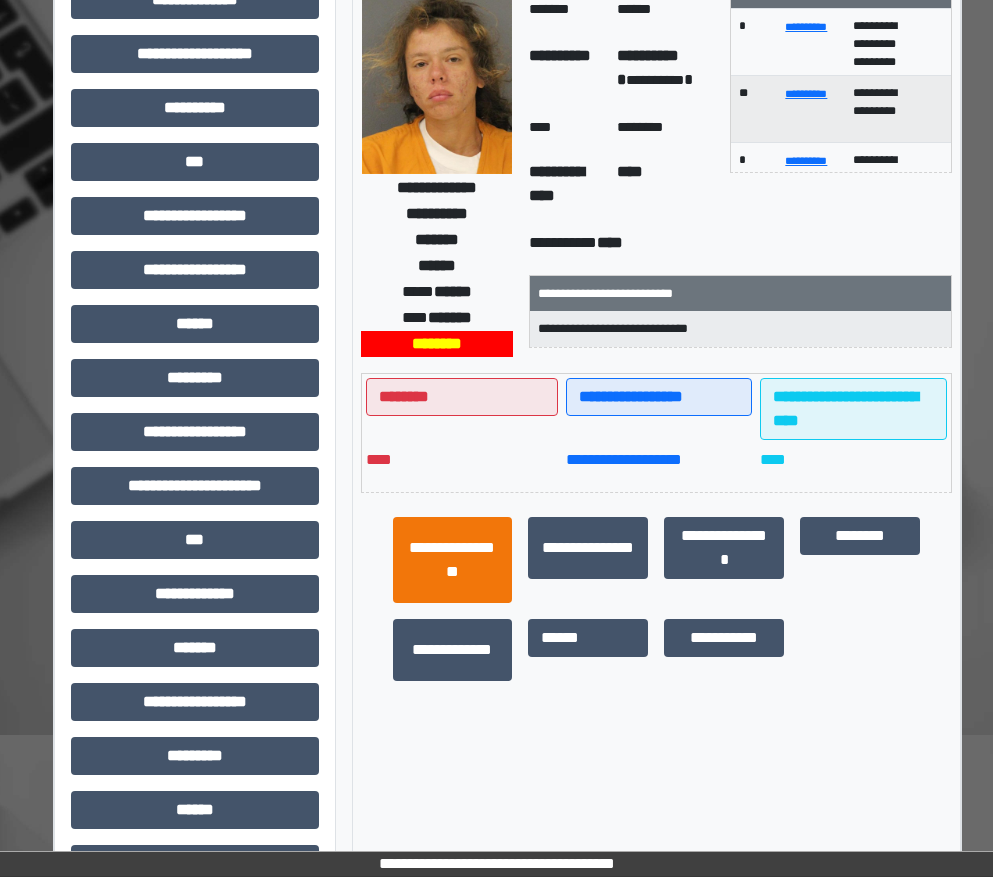 scroll, scrollTop: 200, scrollLeft: 0, axis: vertical 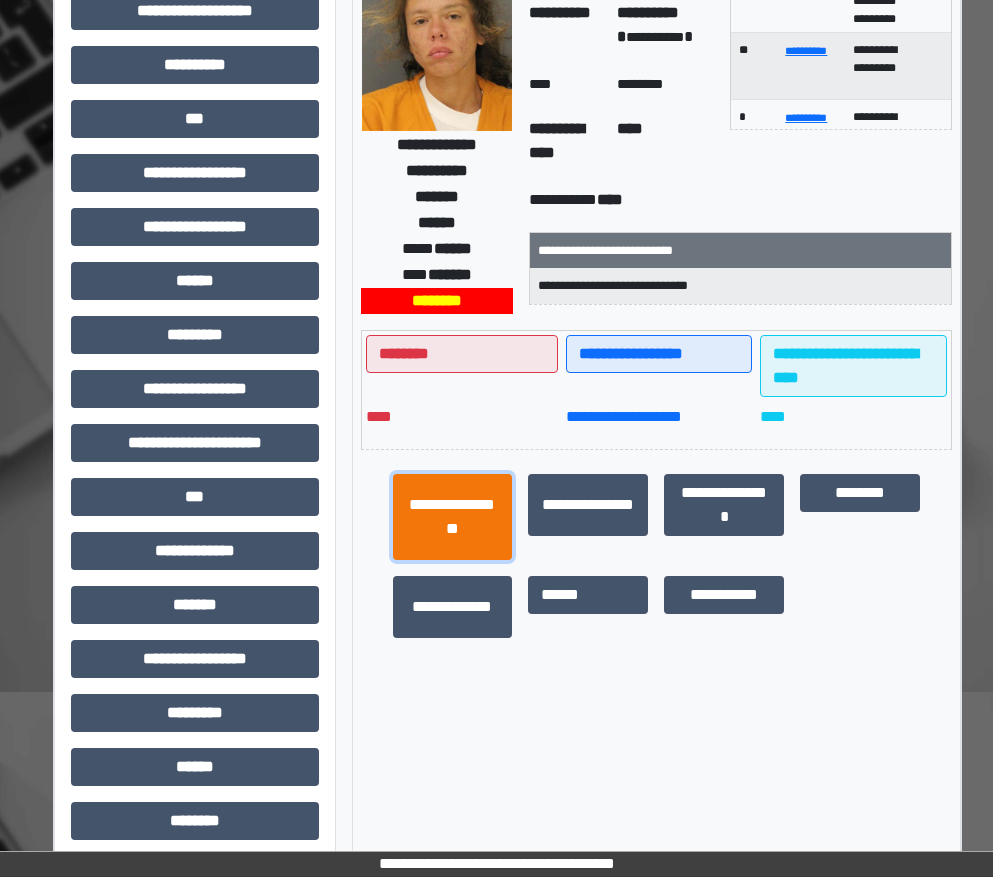 click on "**********" at bounding box center (453, 517) 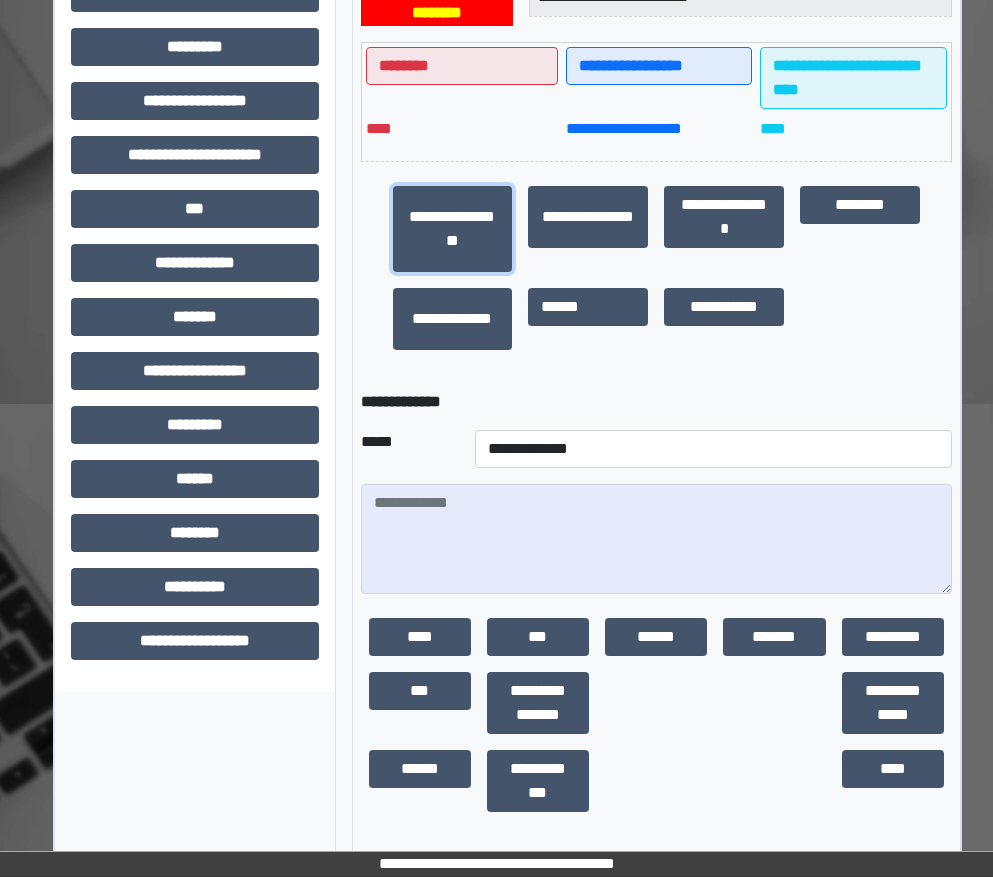 scroll, scrollTop: 489, scrollLeft: 0, axis: vertical 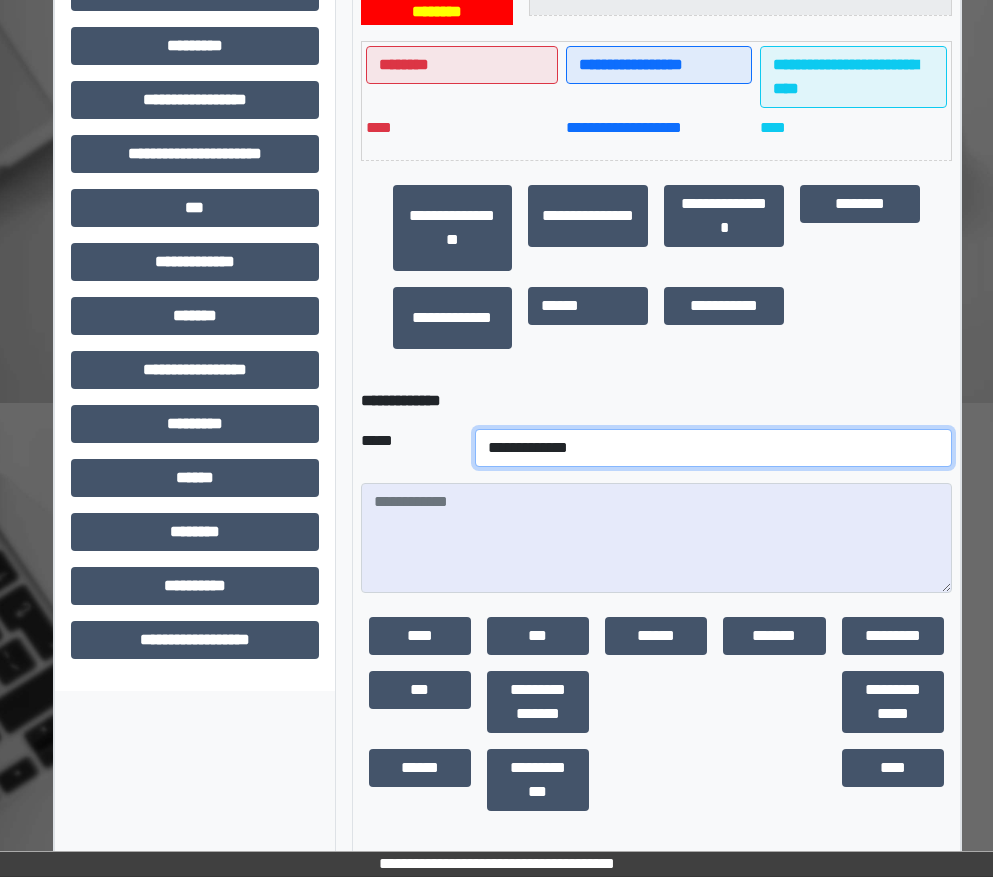 click on "**********" at bounding box center (713, 448) 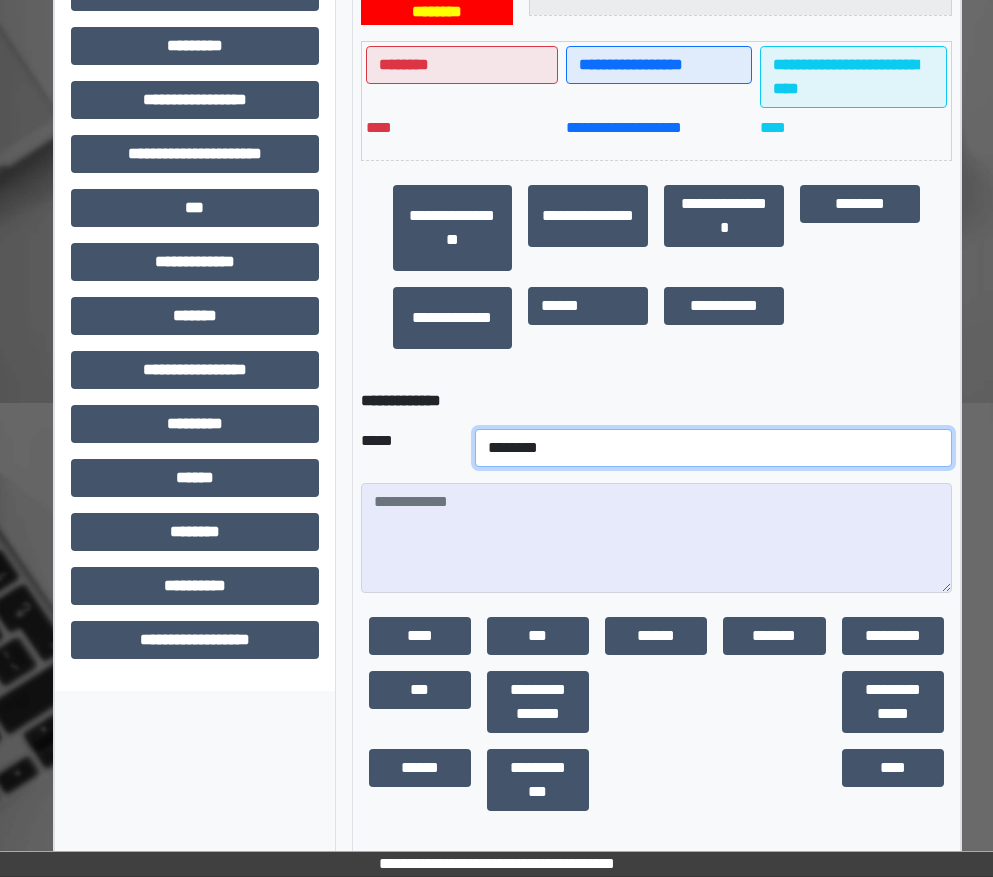 click on "**********" at bounding box center (713, 448) 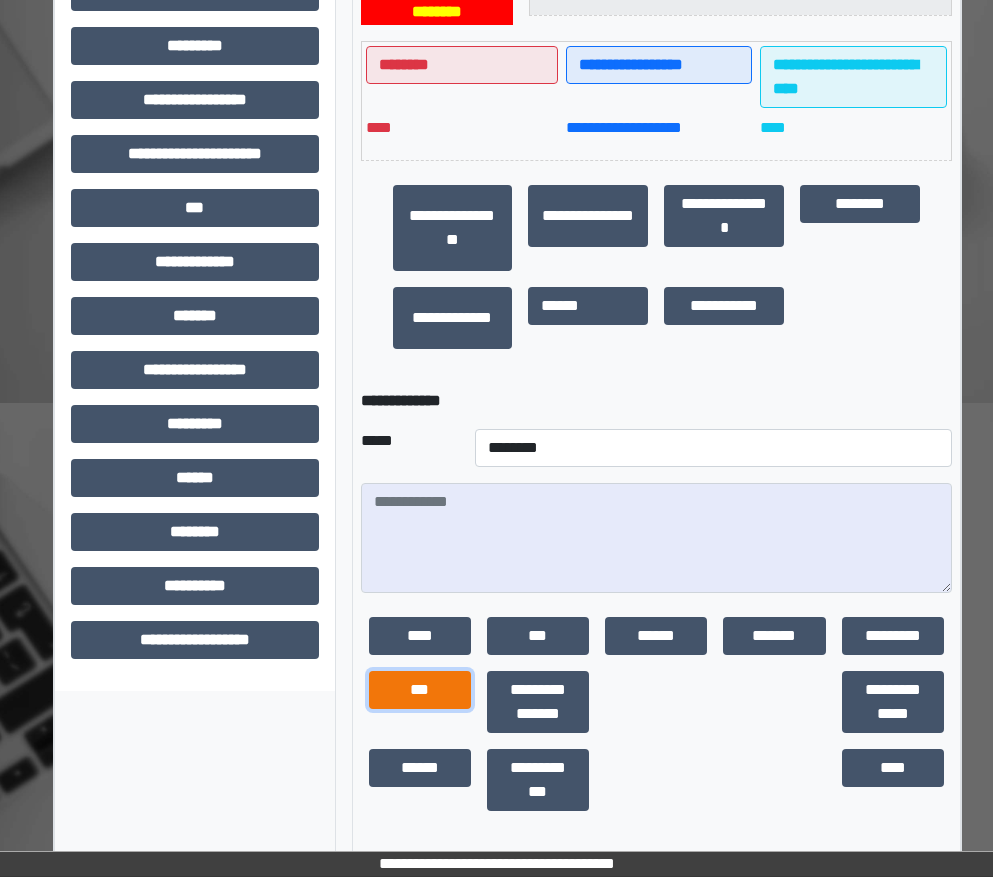 click on "***" at bounding box center (420, 690) 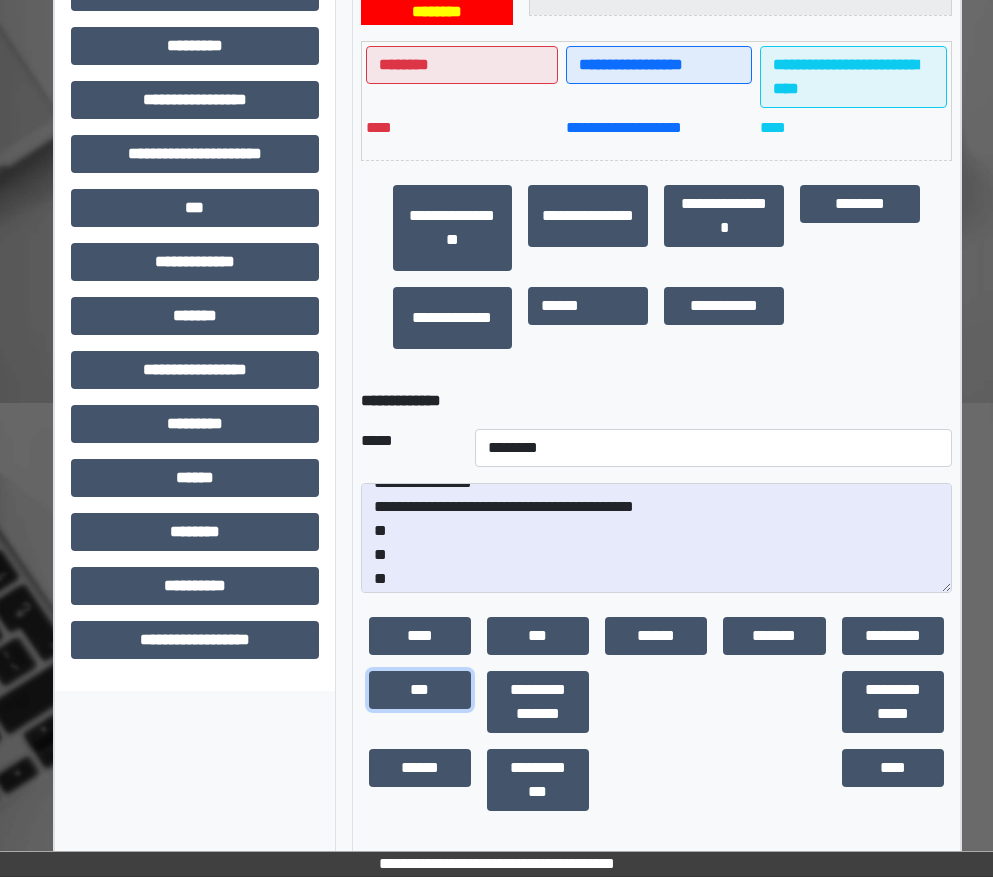 scroll, scrollTop: 24, scrollLeft: 0, axis: vertical 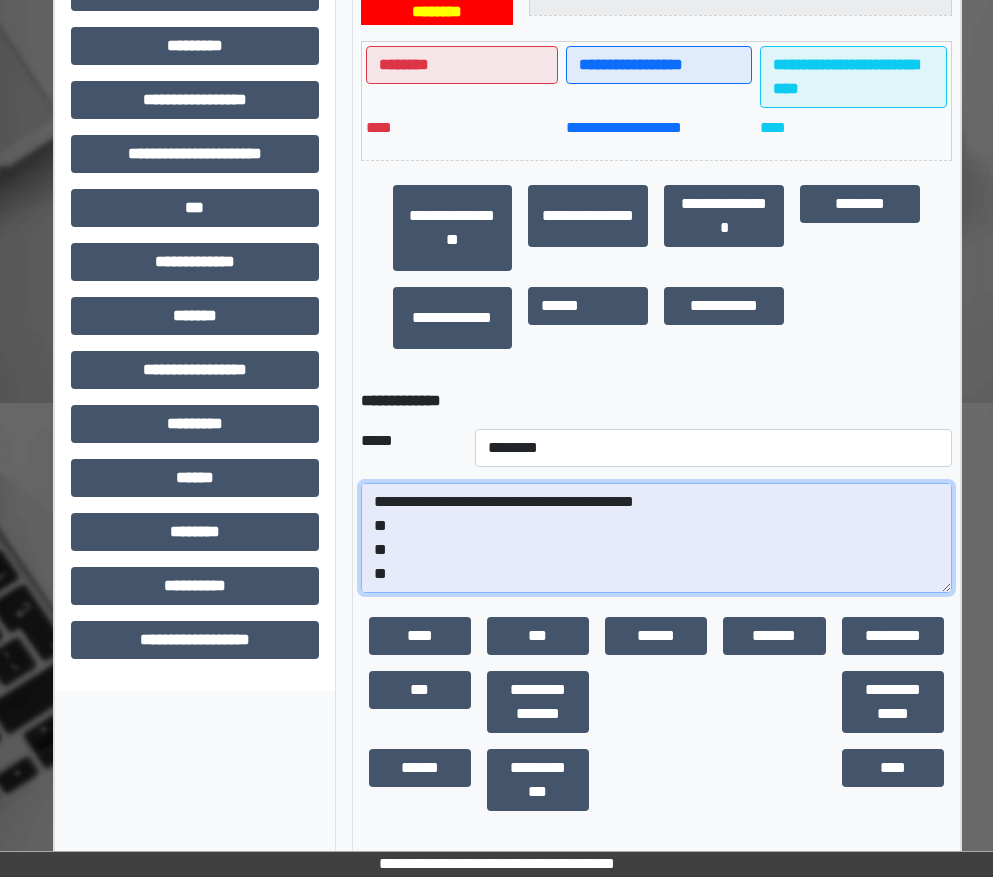 drag, startPoint x: 410, startPoint y: 576, endPoint x: 376, endPoint y: 522, distance: 63.812225 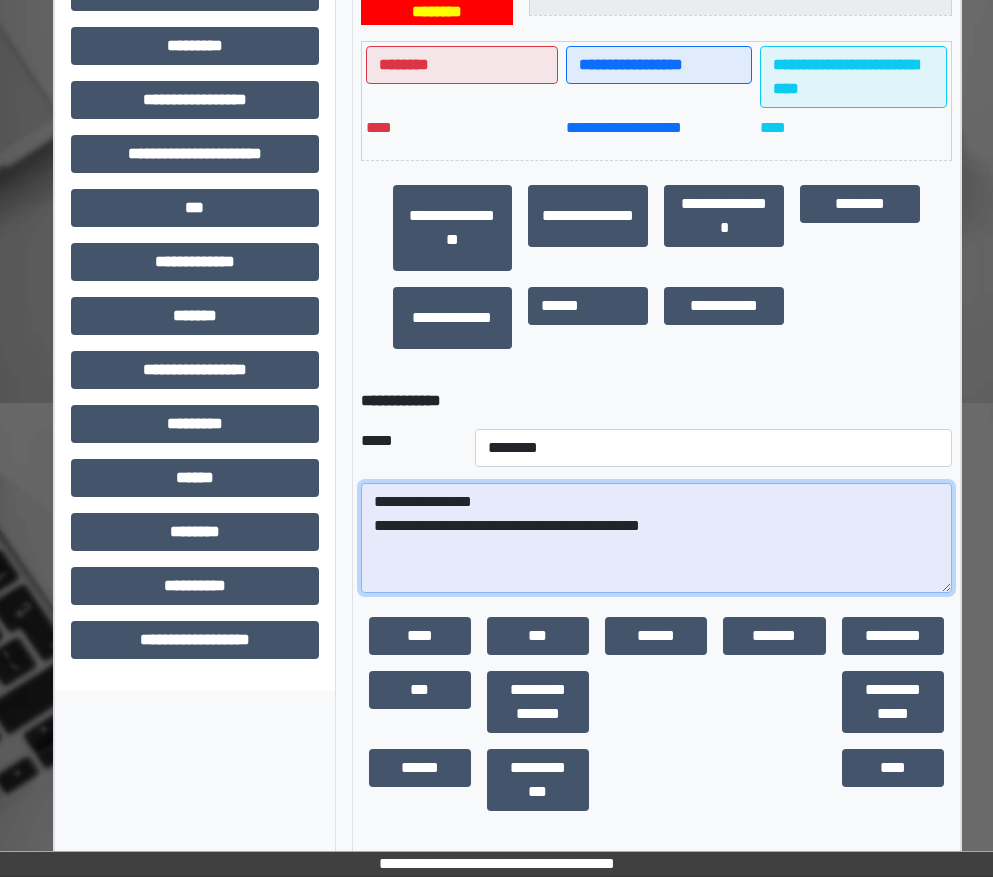 scroll, scrollTop: 0, scrollLeft: 0, axis: both 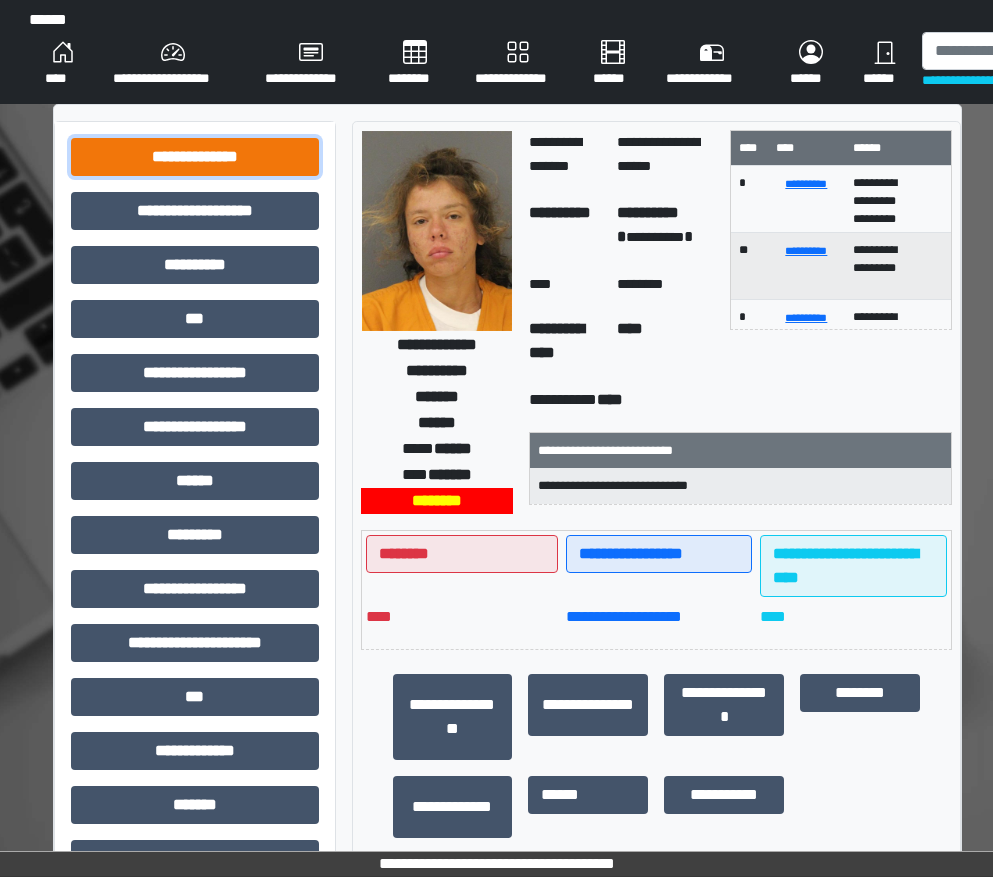 click on "**********" at bounding box center [195, 157] 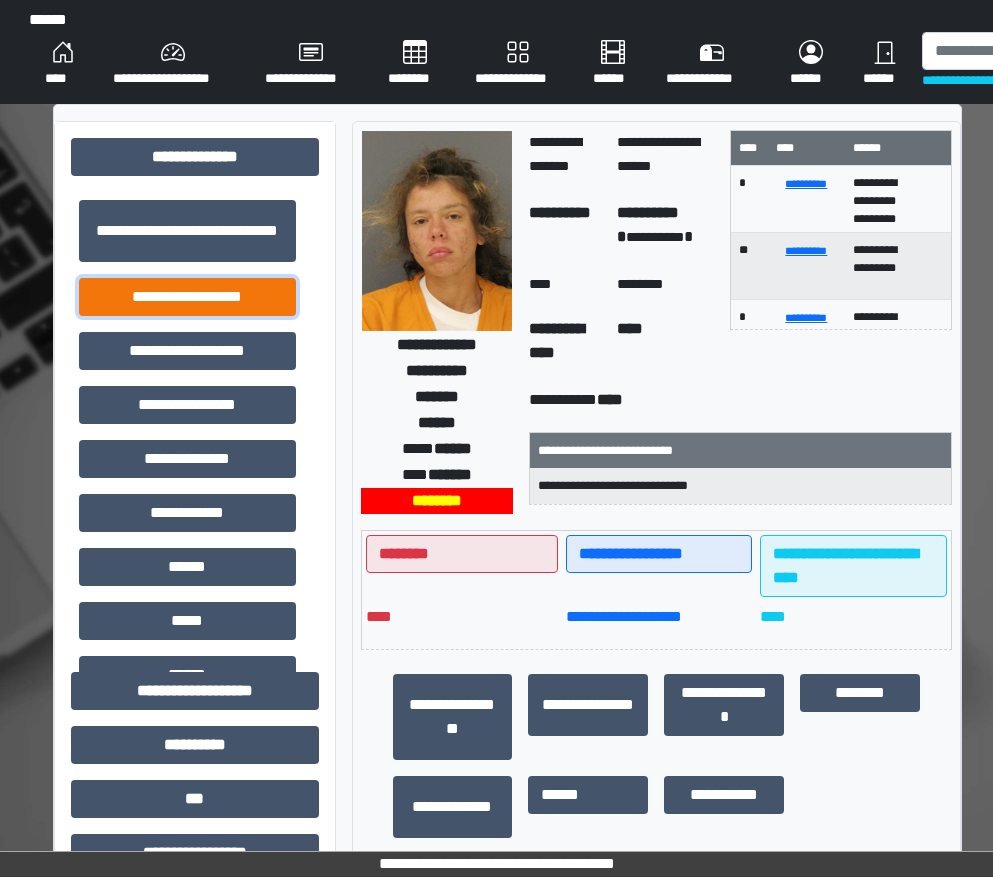click on "**********" at bounding box center (187, 297) 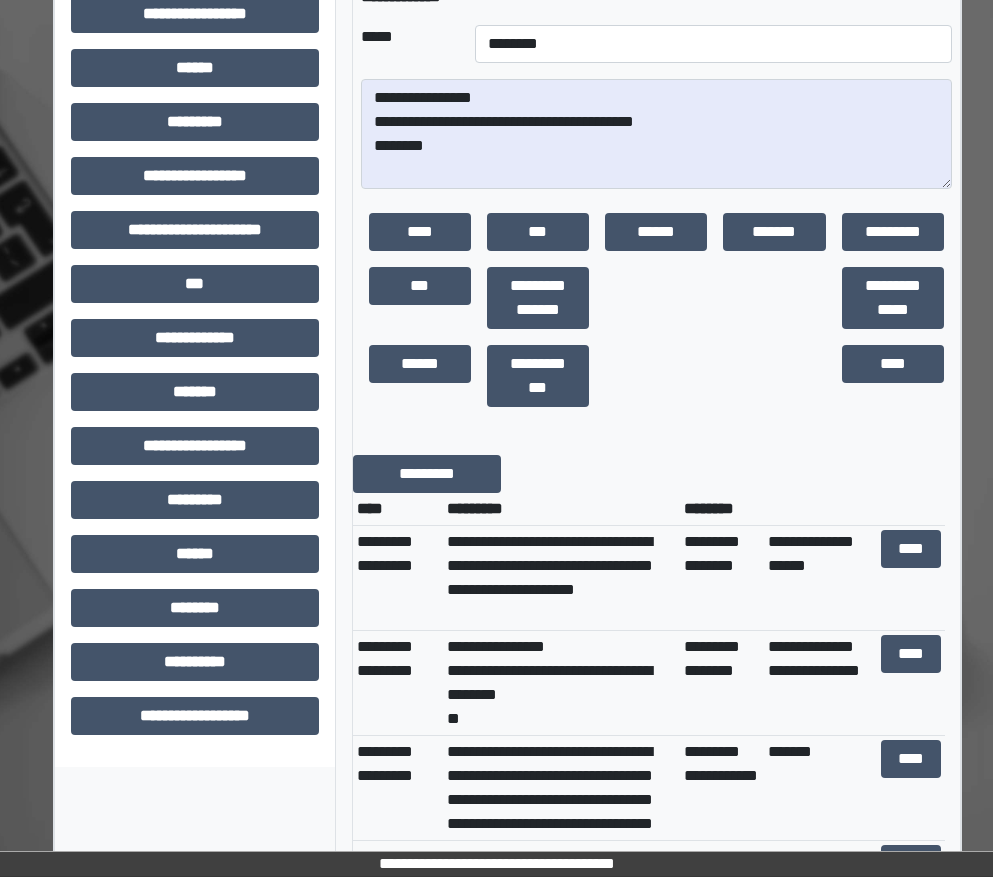 scroll, scrollTop: 900, scrollLeft: 0, axis: vertical 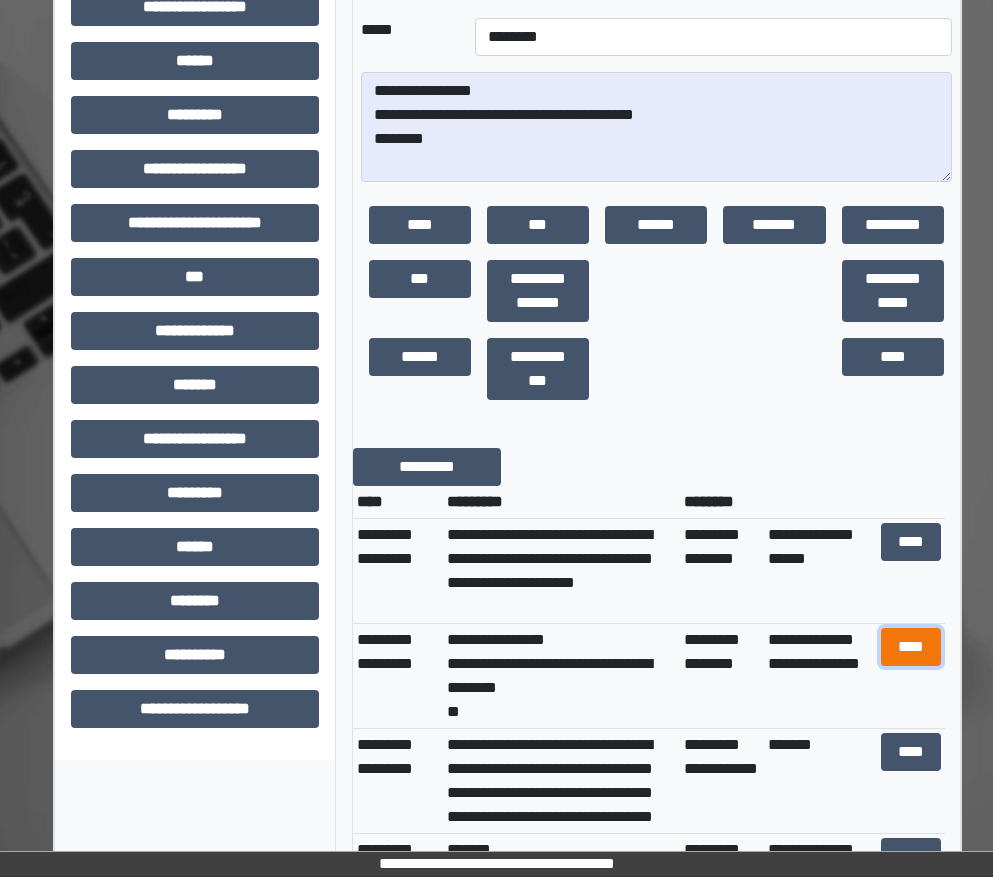 click on "****" at bounding box center (911, 647) 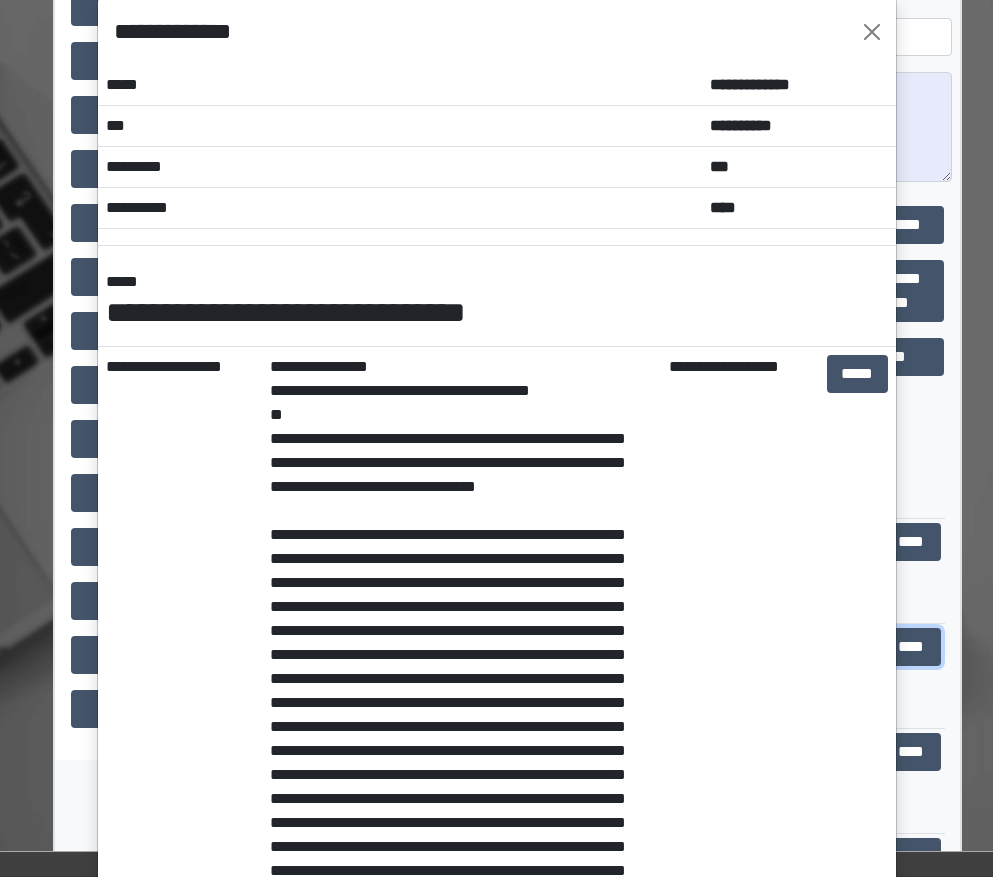 scroll, scrollTop: 0, scrollLeft: 0, axis: both 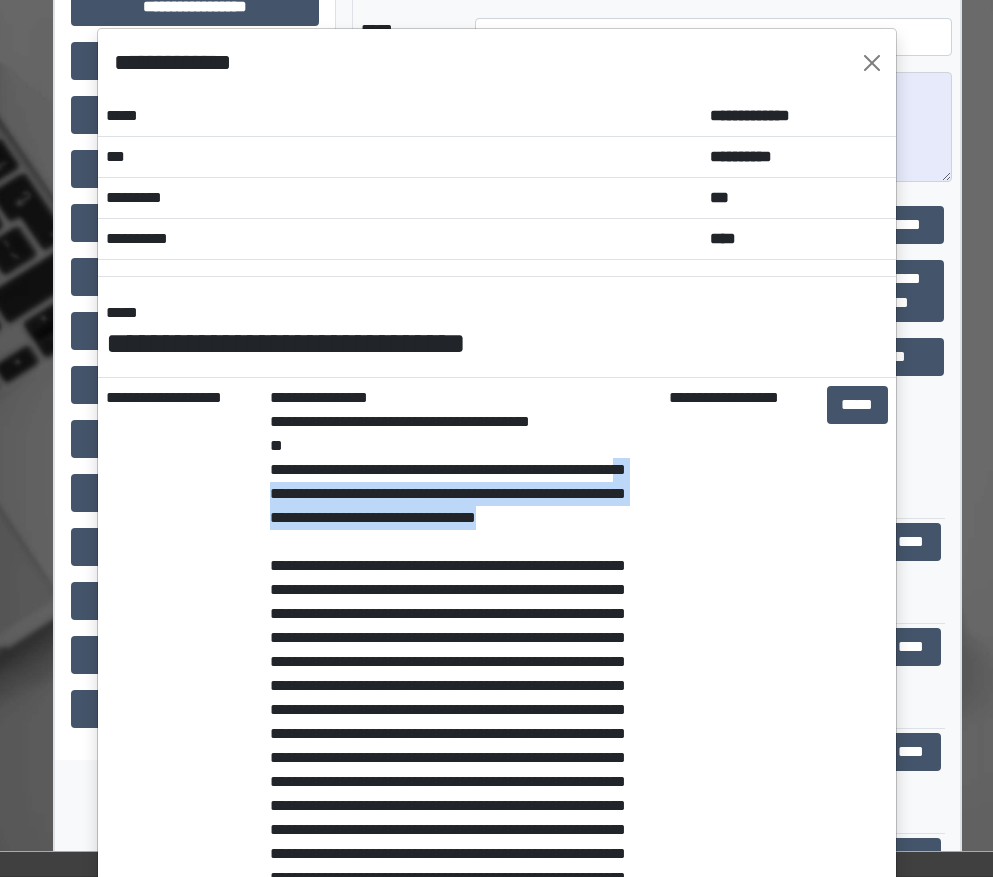 drag, startPoint x: 296, startPoint y: 492, endPoint x: 603, endPoint y: 513, distance: 307.7174 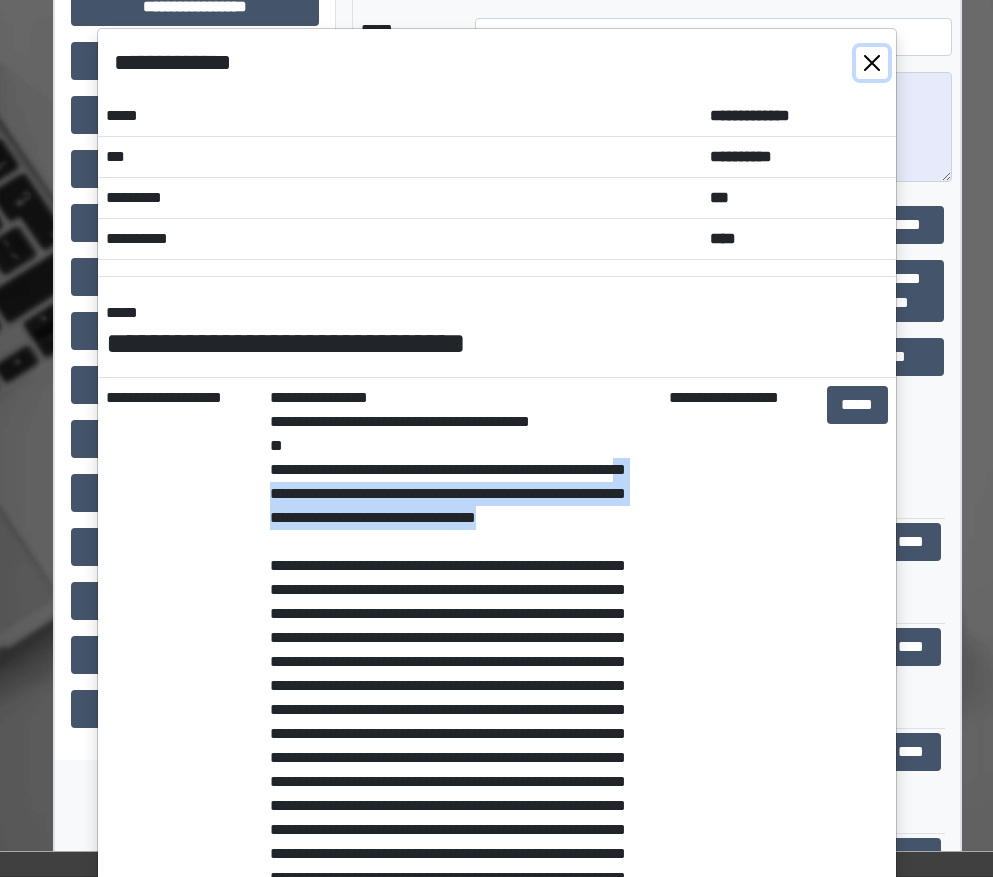 click at bounding box center (872, 63) 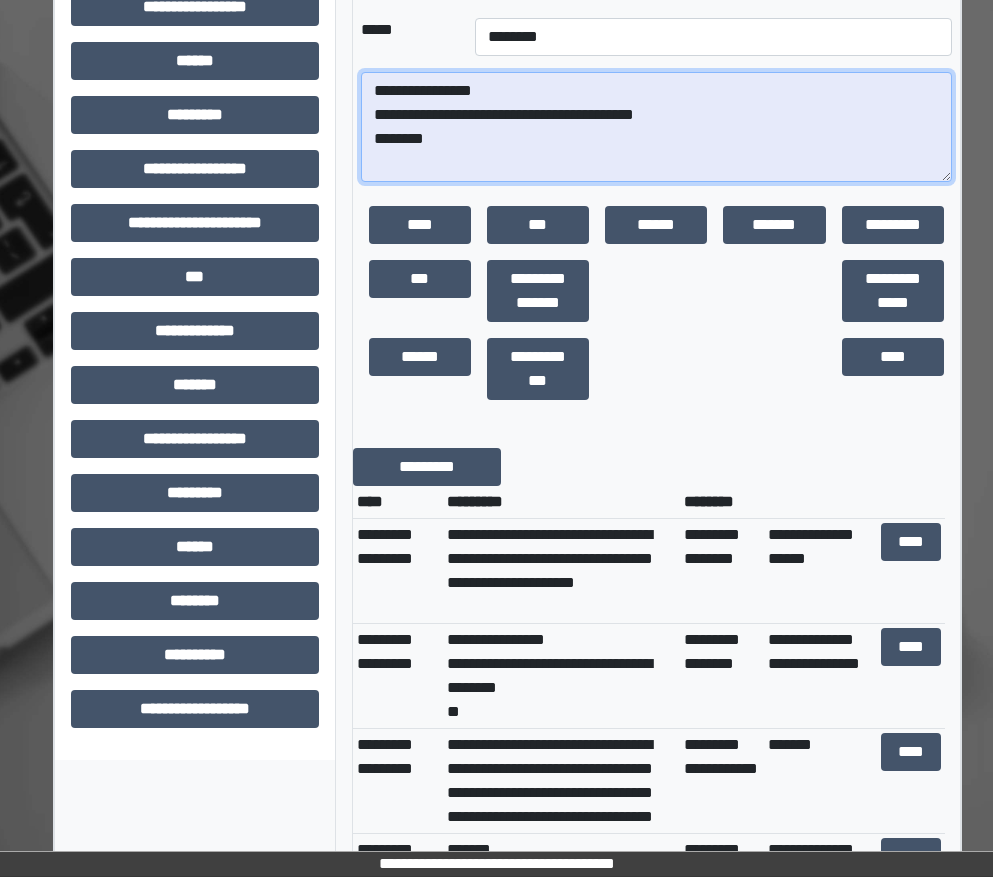 click on "**********" at bounding box center [656, 127] 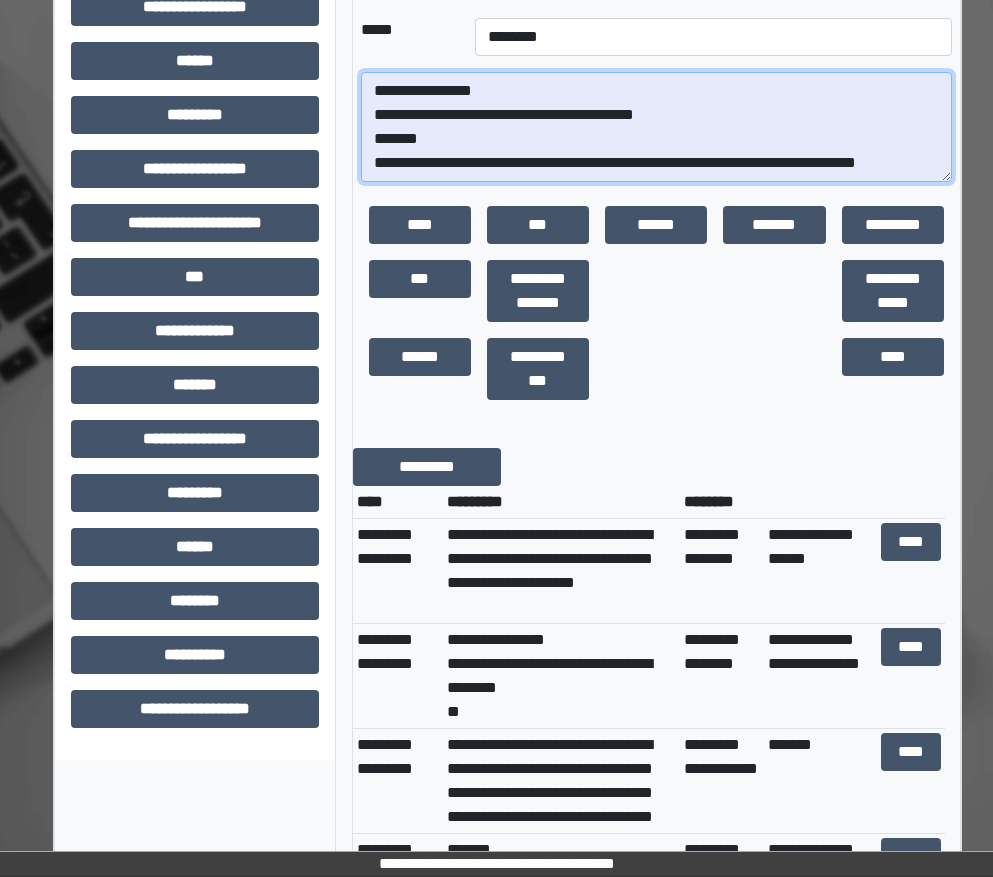 scroll, scrollTop: 17, scrollLeft: 0, axis: vertical 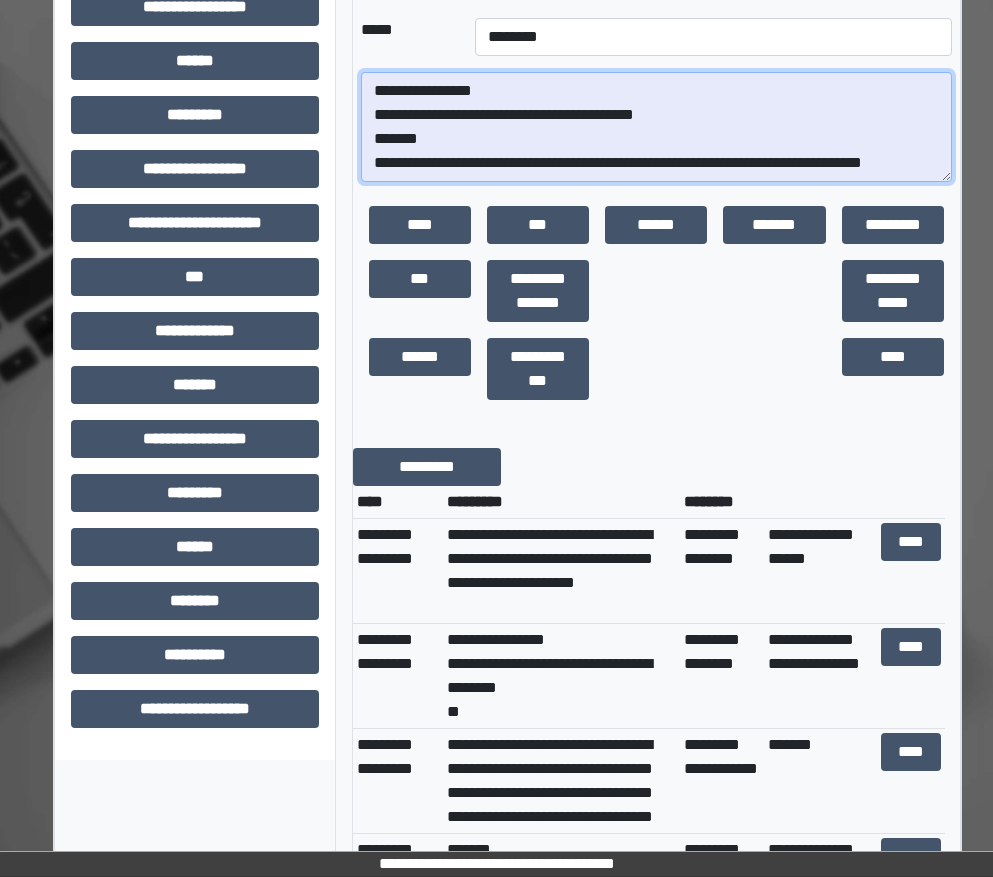 paste on "**********" 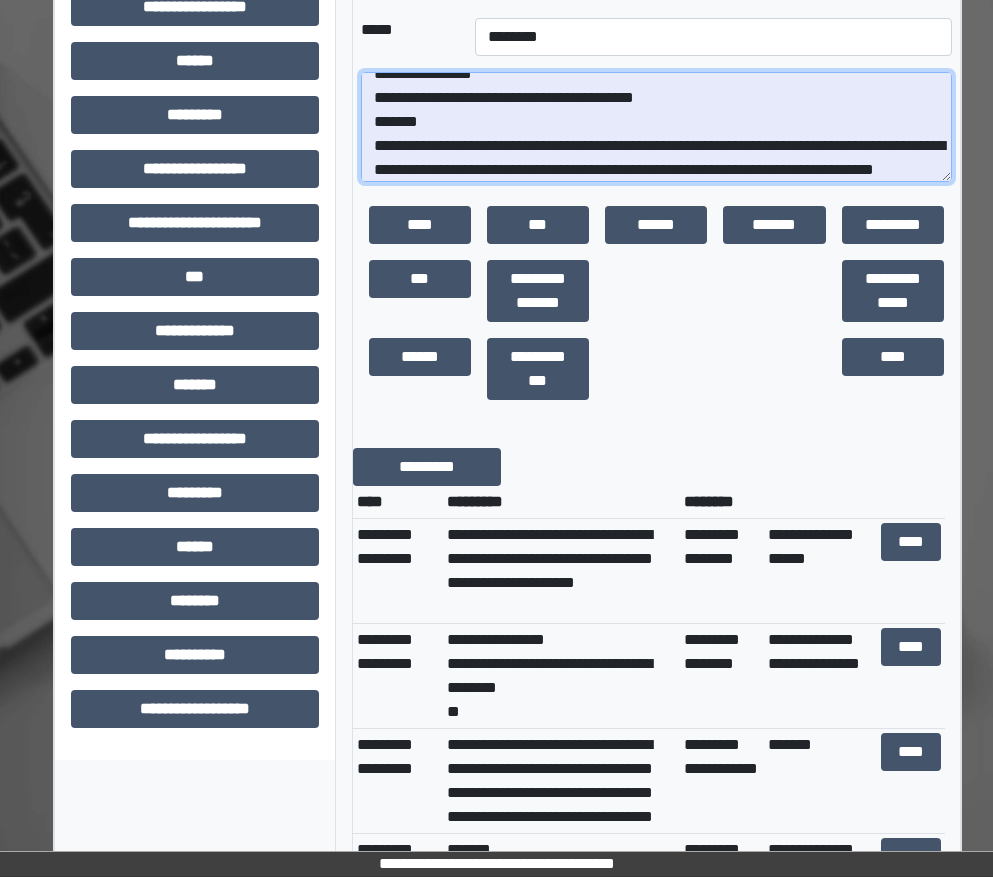 scroll, scrollTop: 41, scrollLeft: 0, axis: vertical 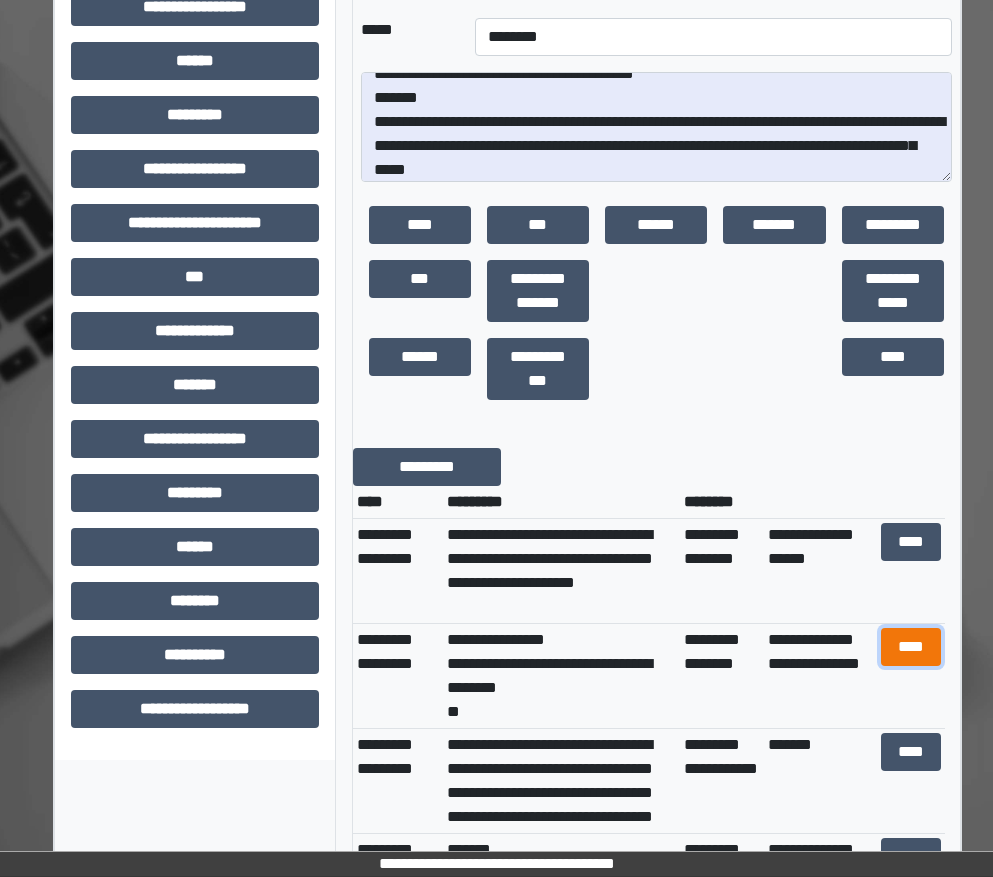 click on "****" at bounding box center (911, 647) 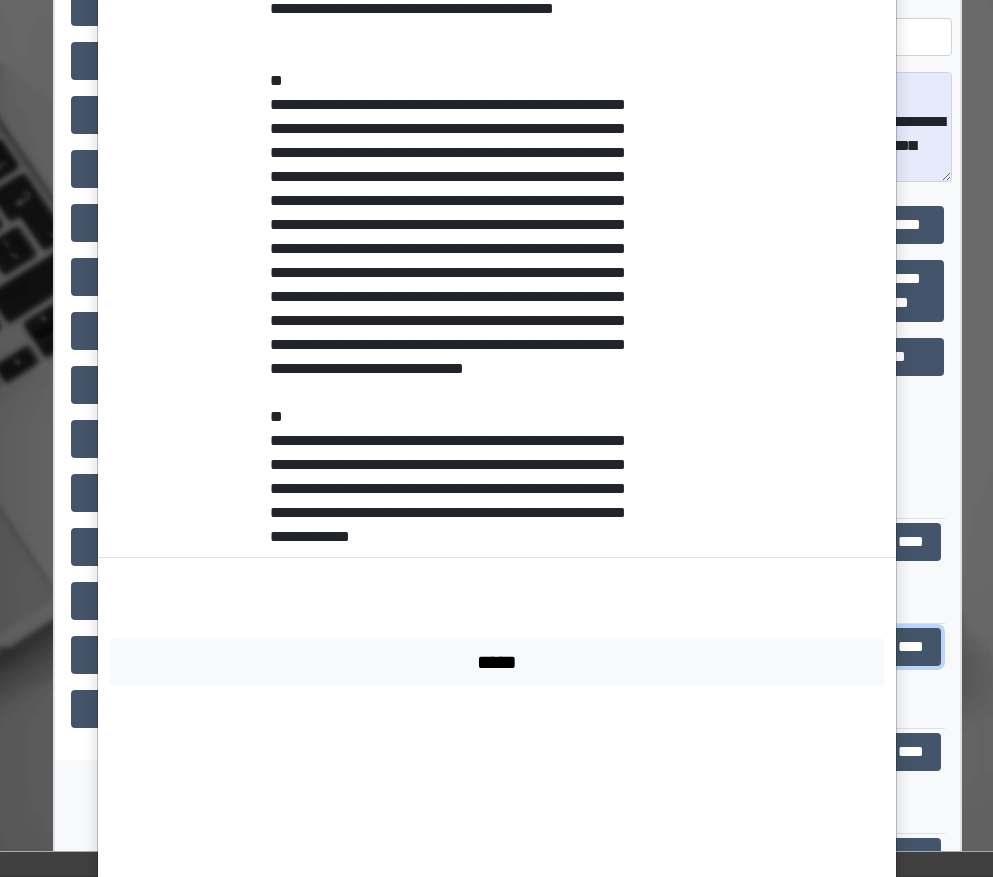scroll, scrollTop: 1800, scrollLeft: 0, axis: vertical 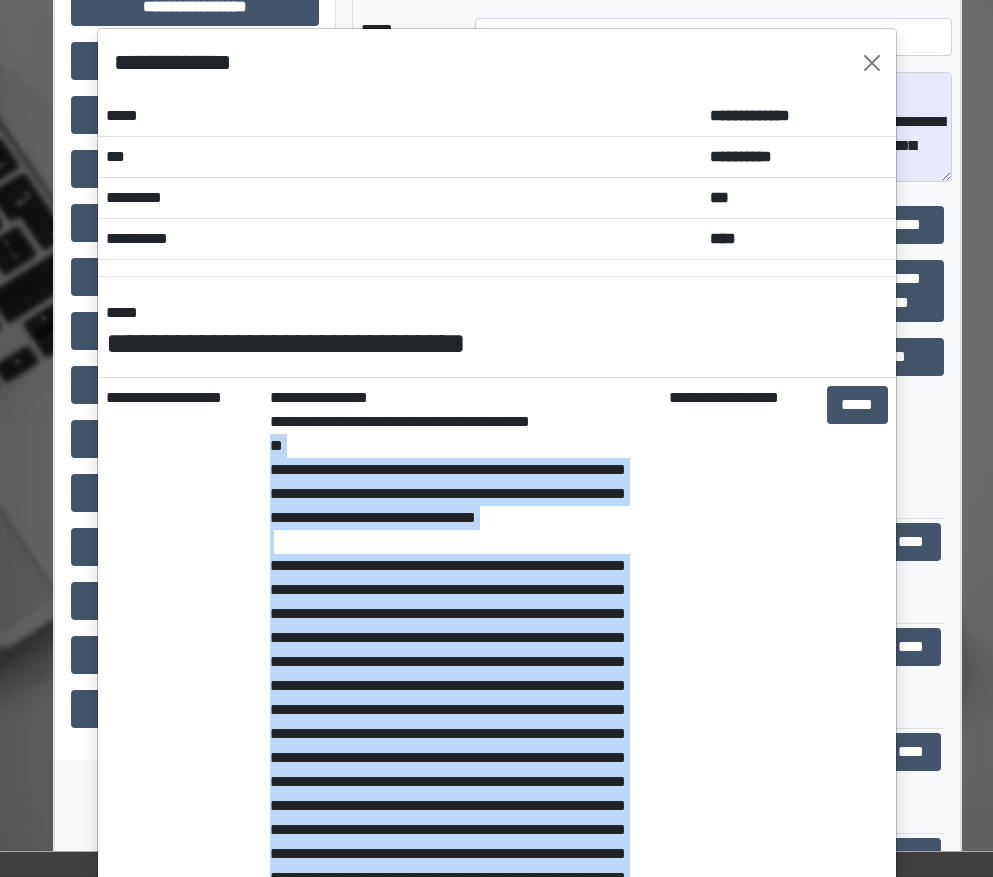 drag, startPoint x: 351, startPoint y: 729, endPoint x: 259, endPoint y: 448, distance: 295.6772 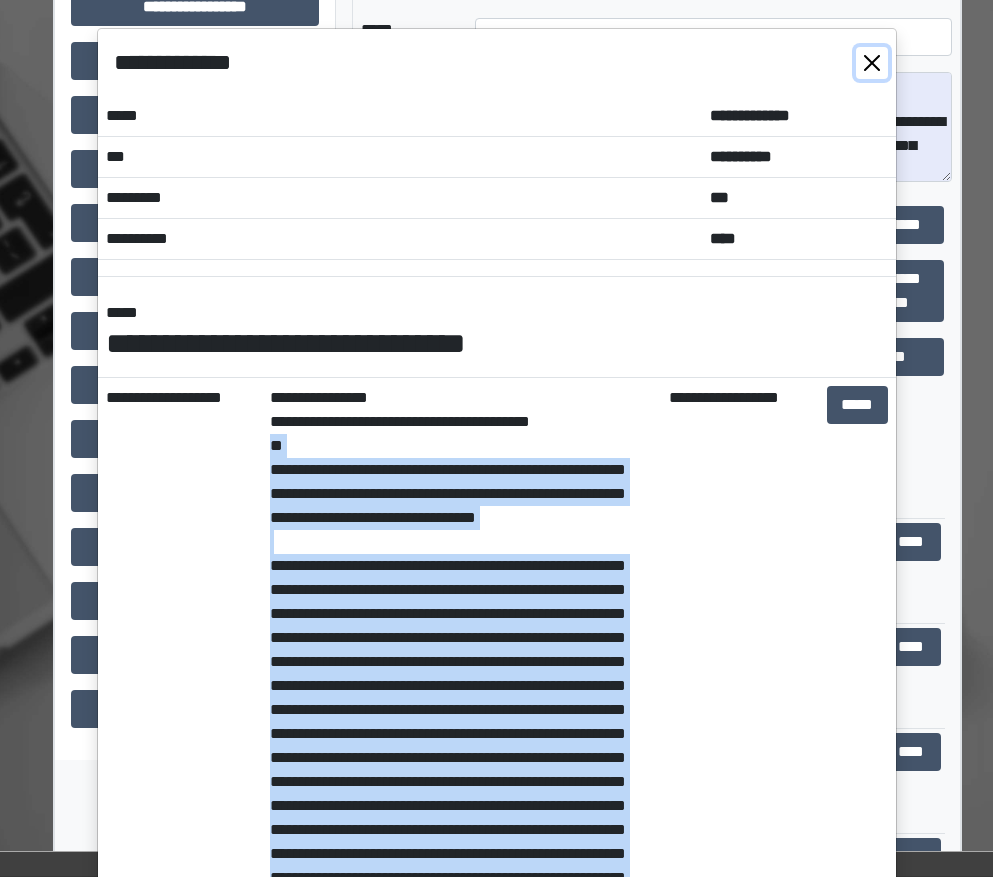 click at bounding box center [872, 63] 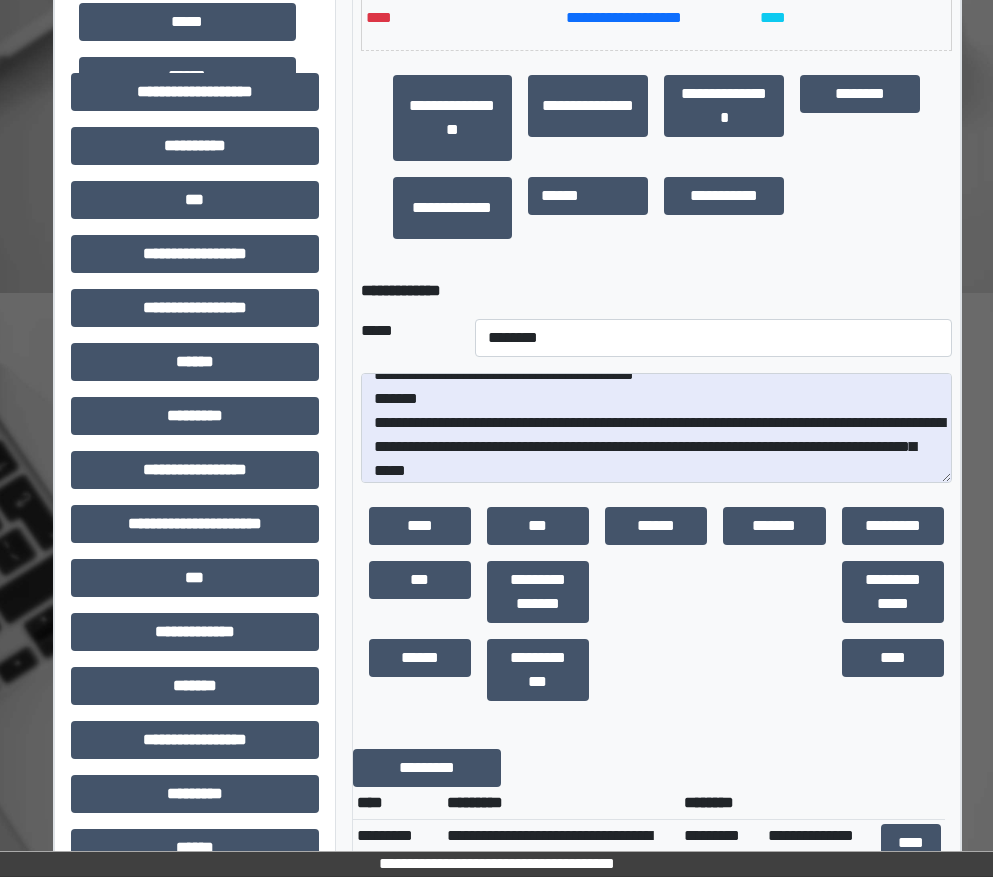 scroll, scrollTop: 600, scrollLeft: 0, axis: vertical 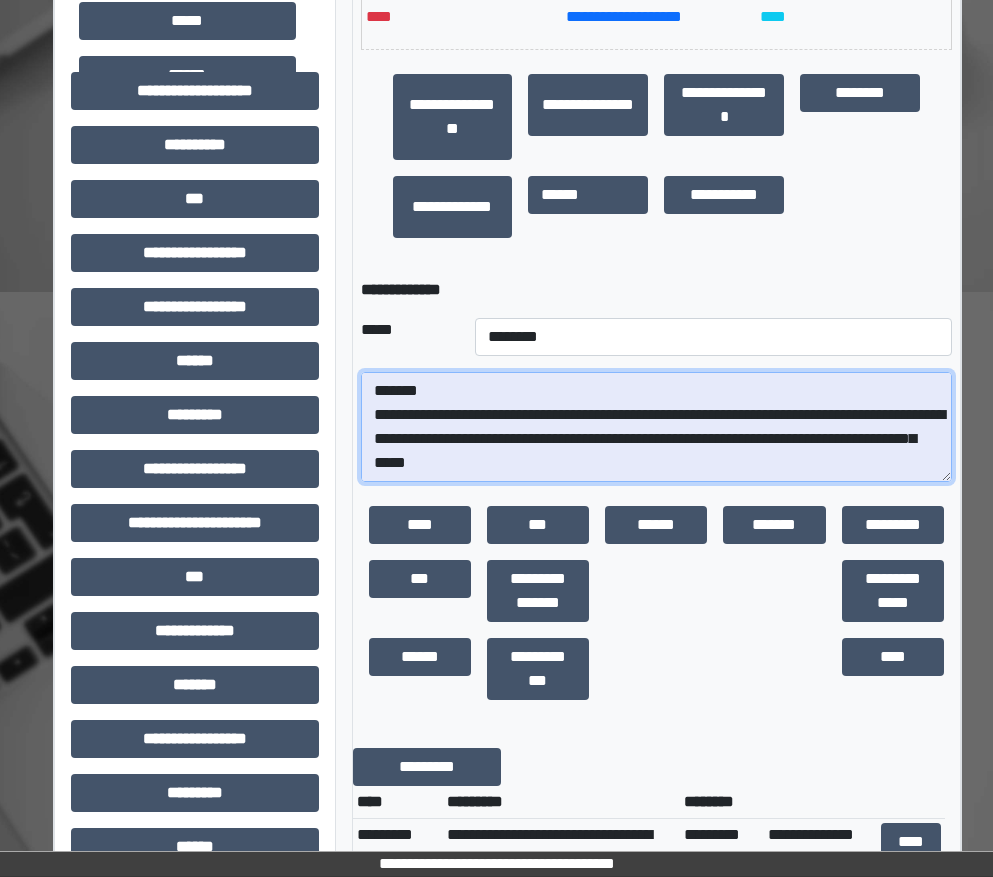 click on "**********" at bounding box center (656, 427) 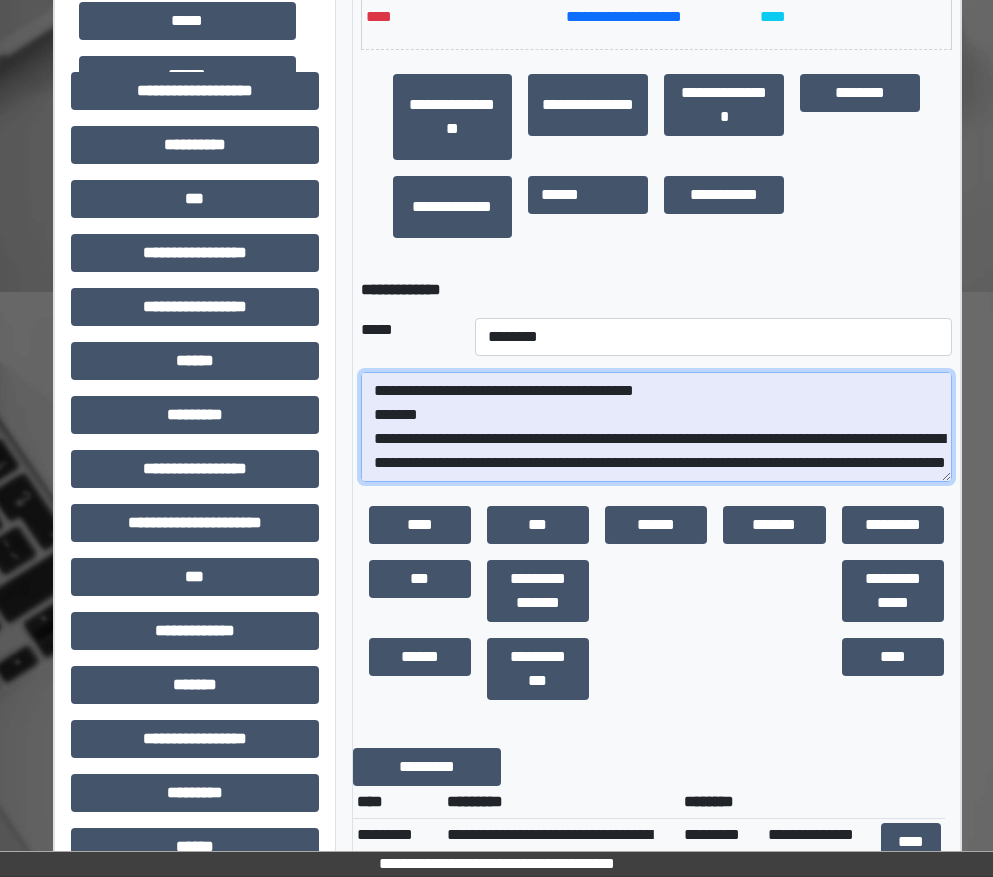 scroll, scrollTop: 89, scrollLeft: 0, axis: vertical 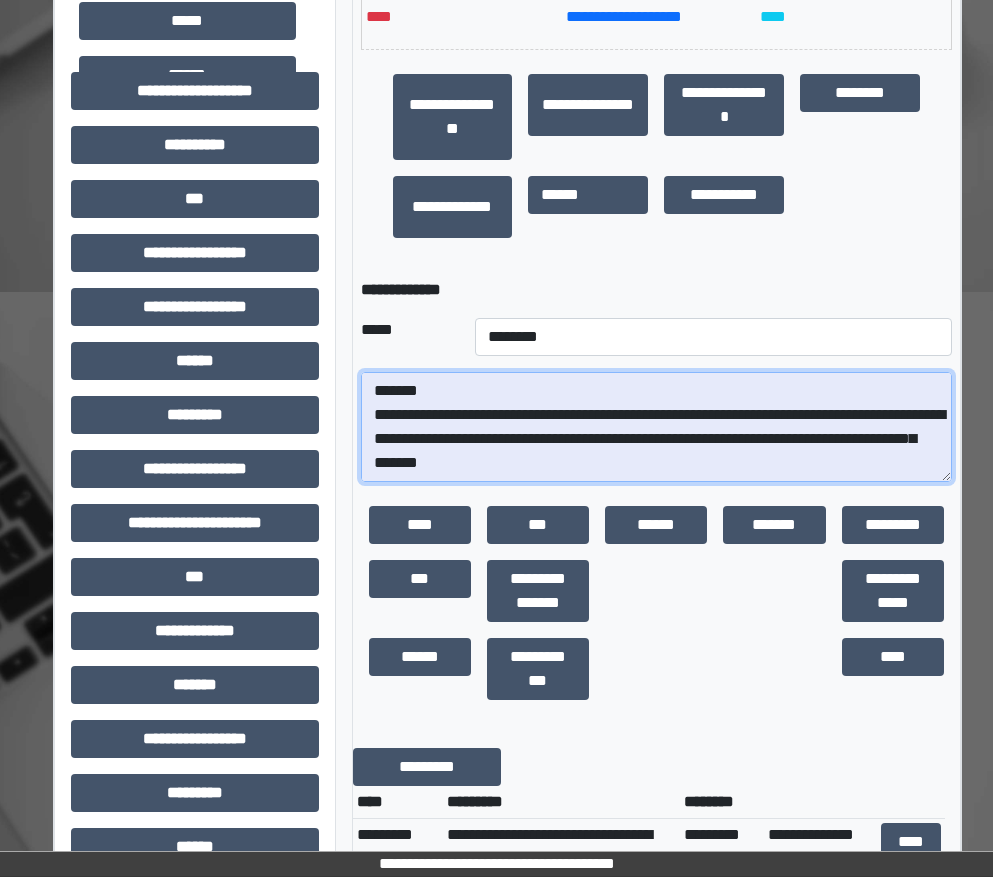 click on "**********" at bounding box center [656, 427] 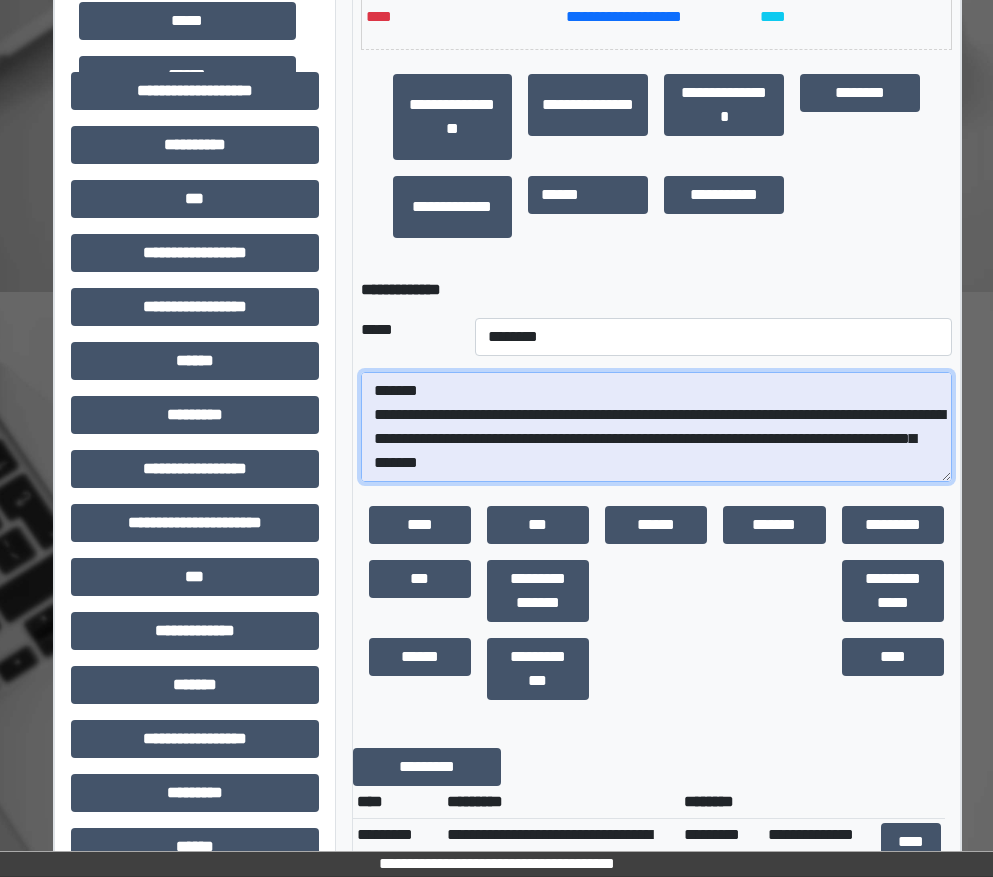 paste on "**********" 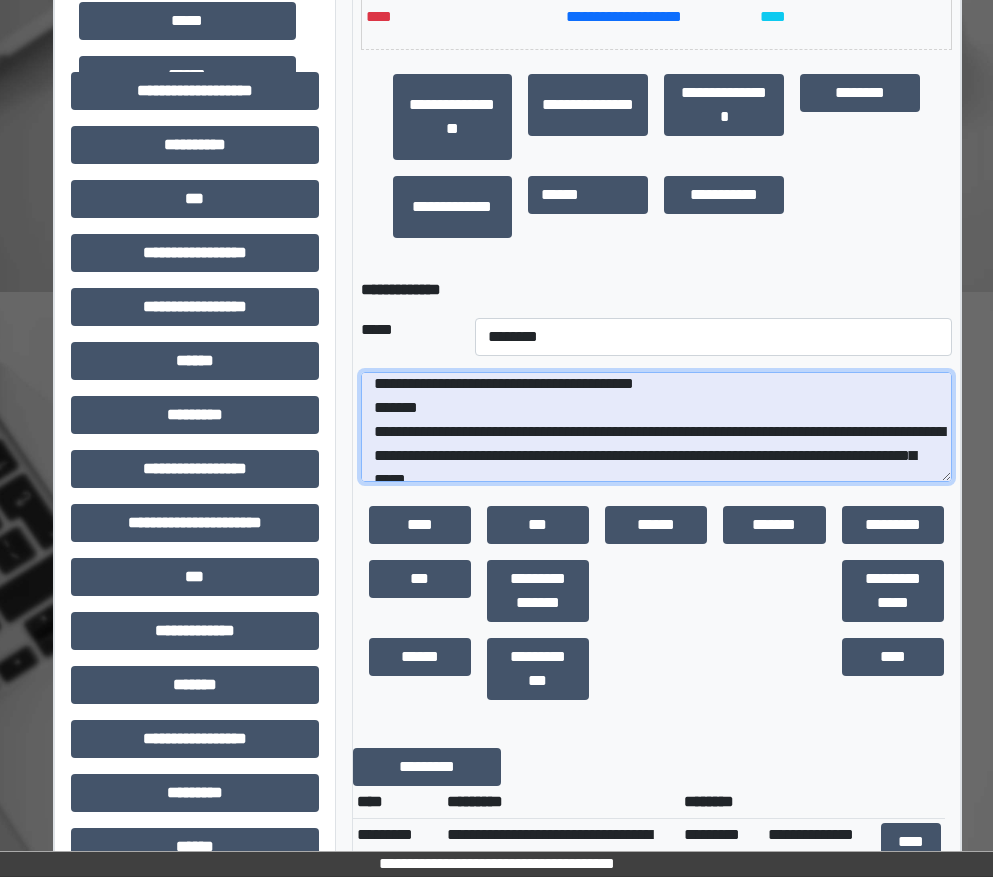 scroll, scrollTop: 7, scrollLeft: 0, axis: vertical 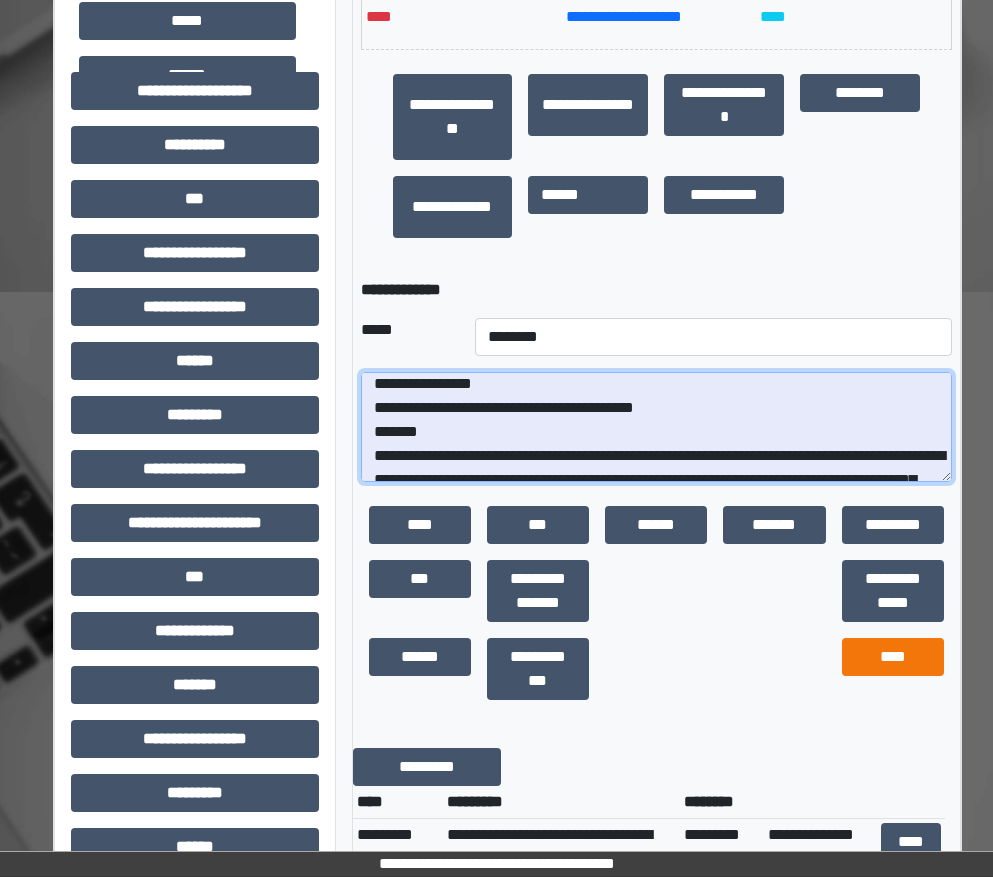 type on "**********" 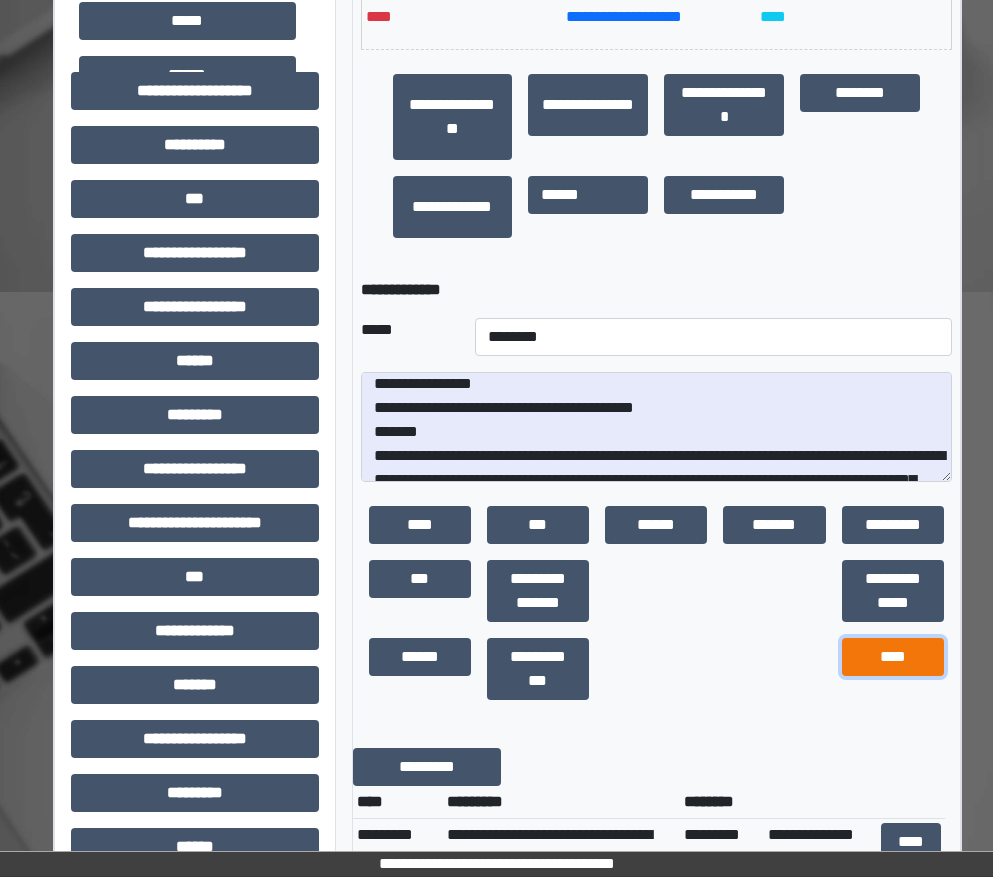 click on "****" at bounding box center [893, 657] 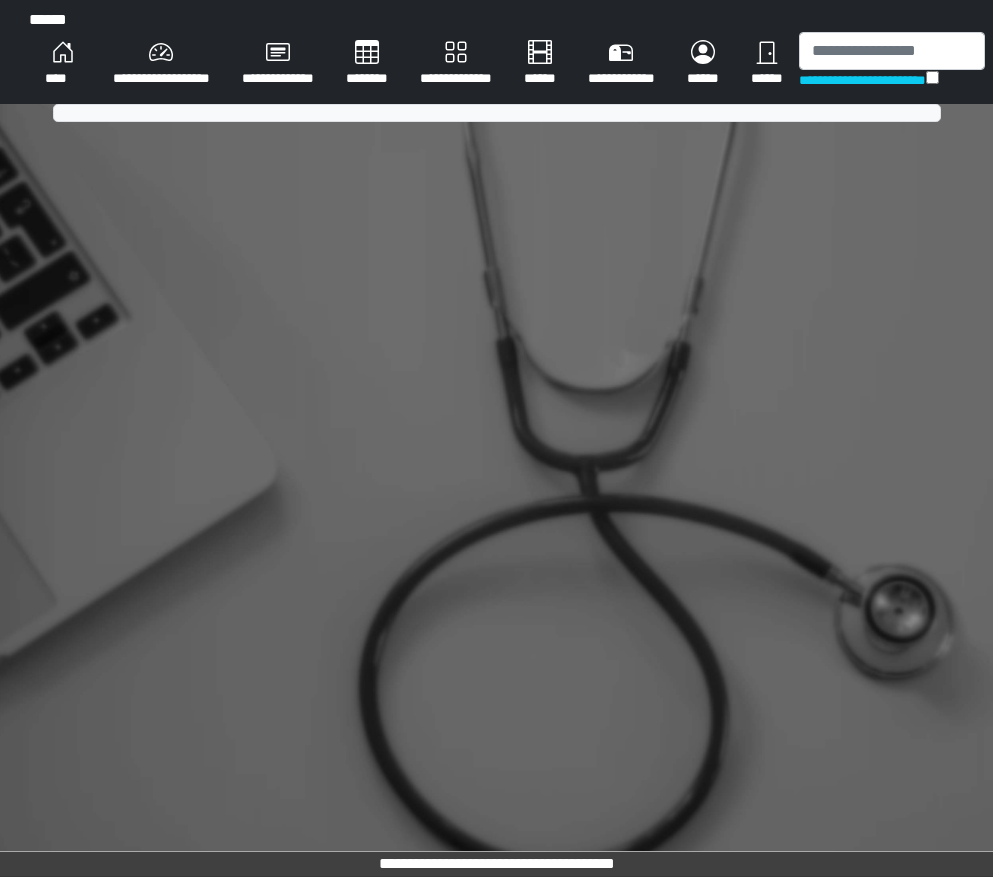 scroll, scrollTop: 0, scrollLeft: 0, axis: both 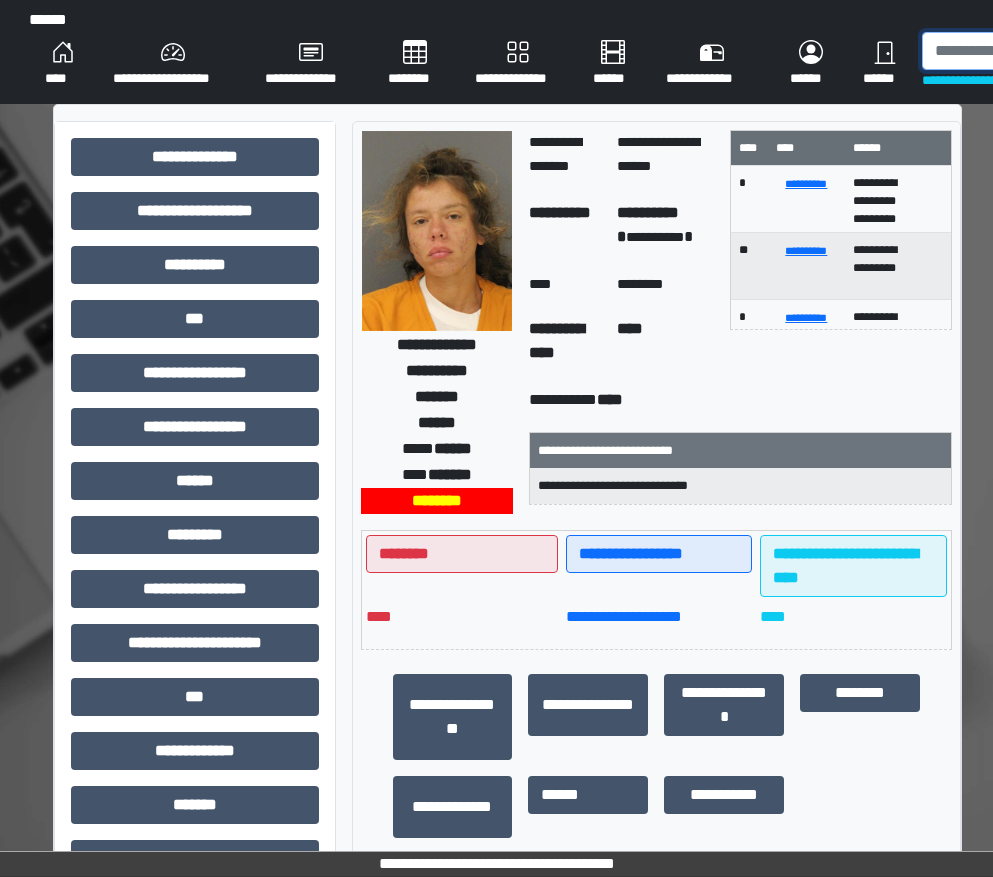 click at bounding box center [1025, 51] 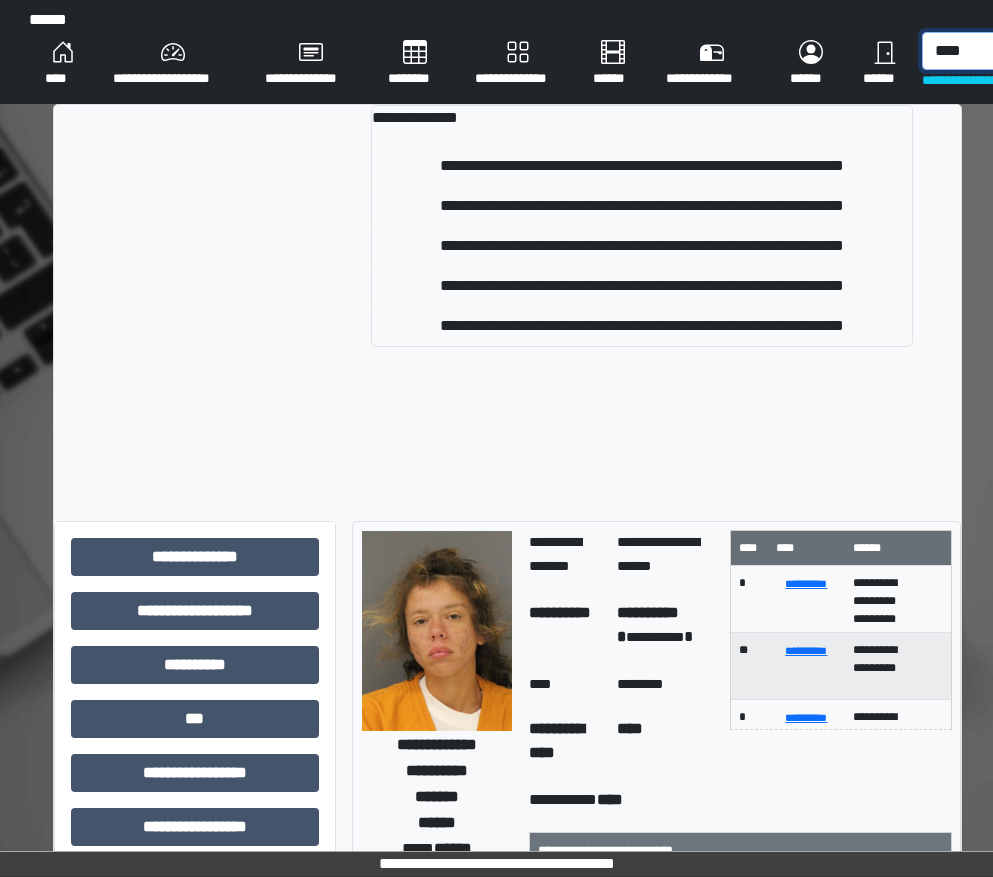 type on "****" 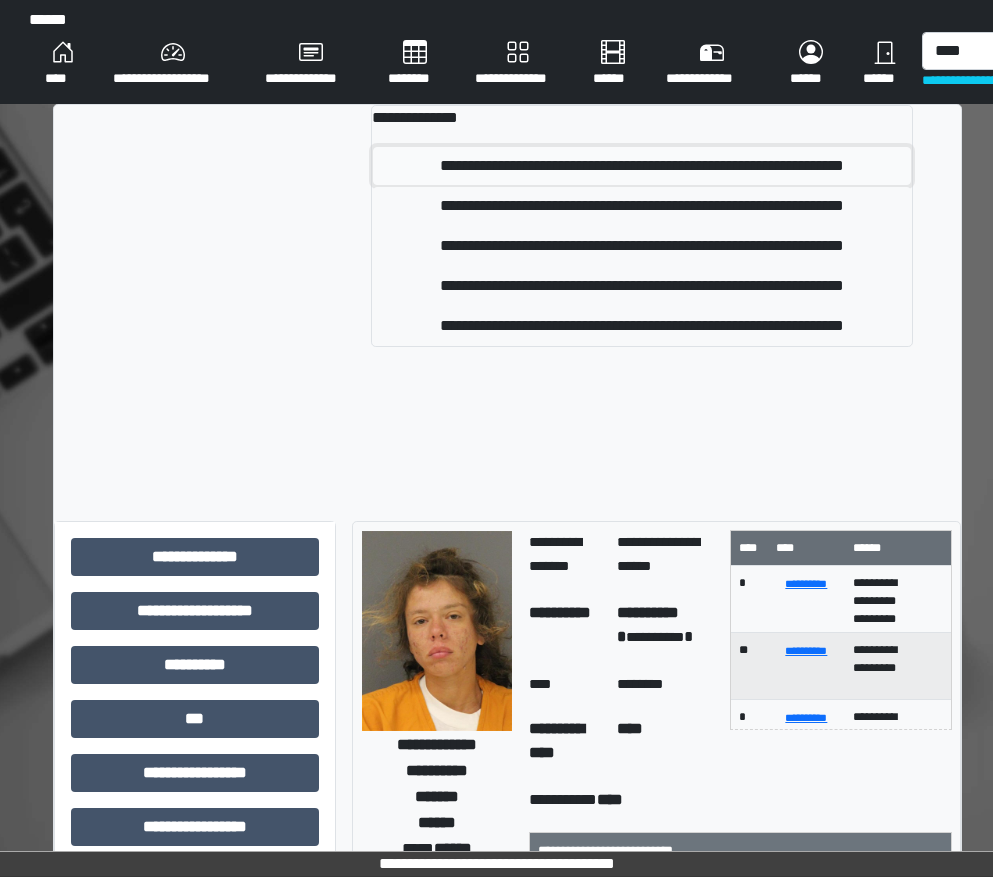 click on "**********" at bounding box center [642, 166] 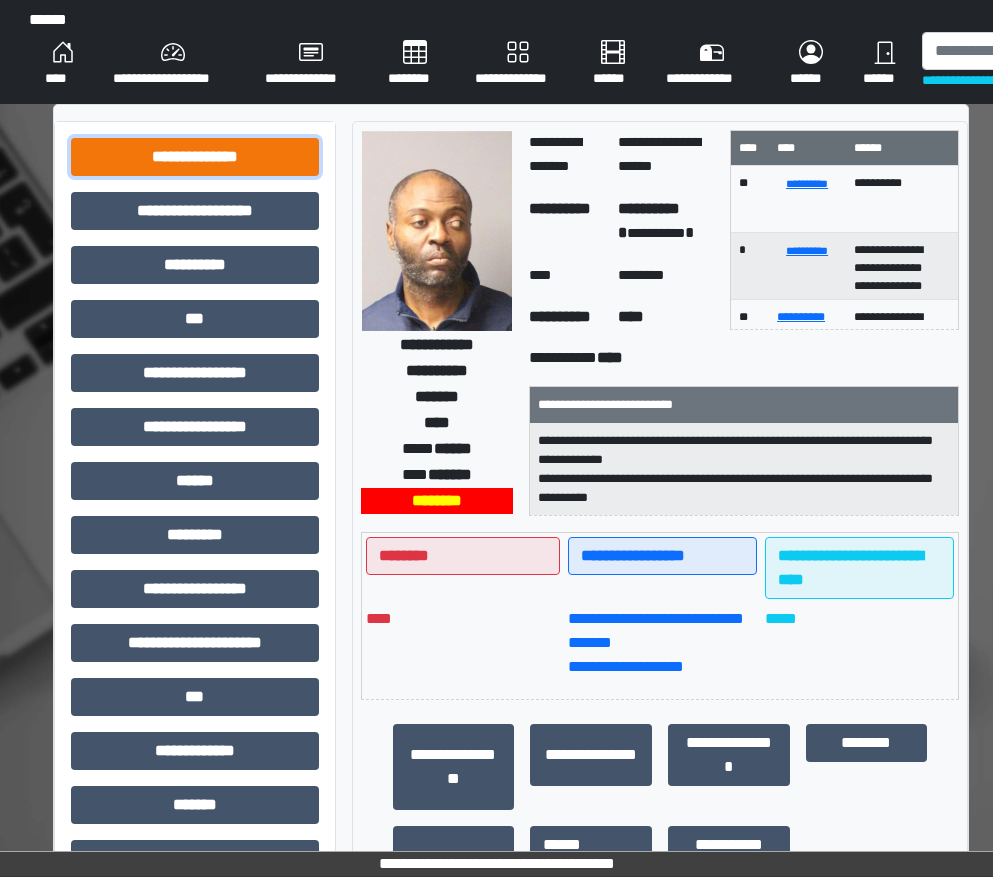 click on "**********" at bounding box center [195, 157] 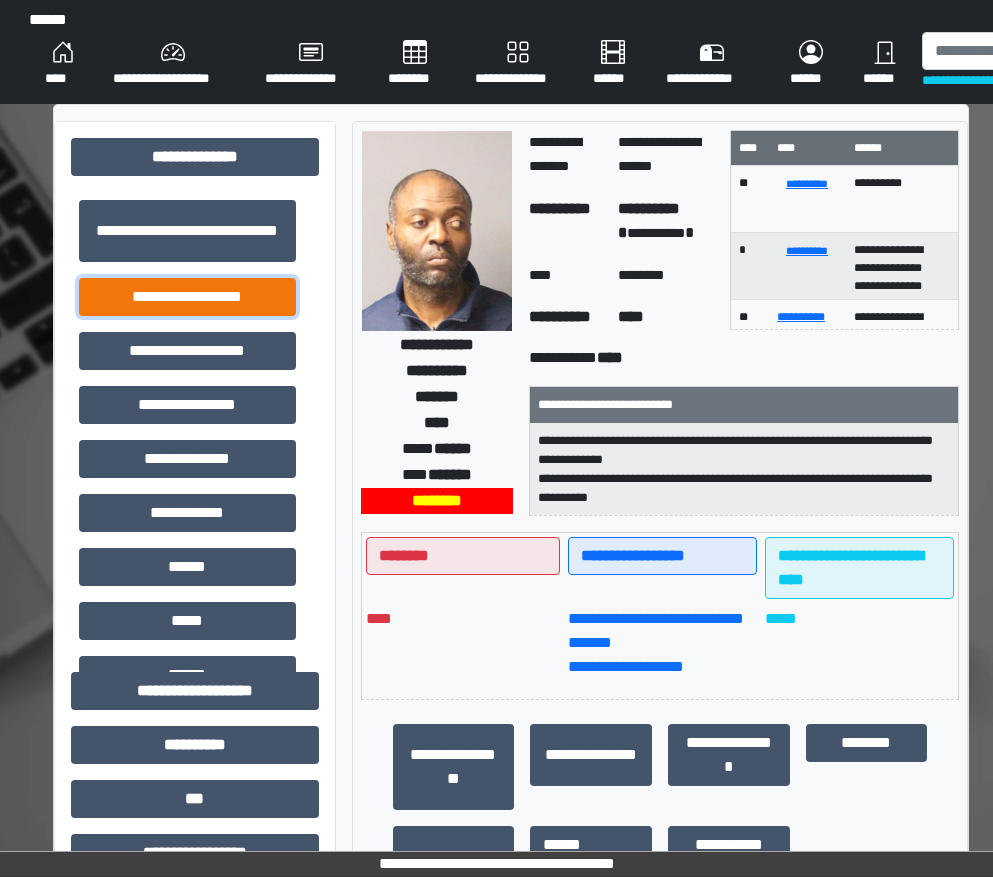 click on "**********" at bounding box center [187, 297] 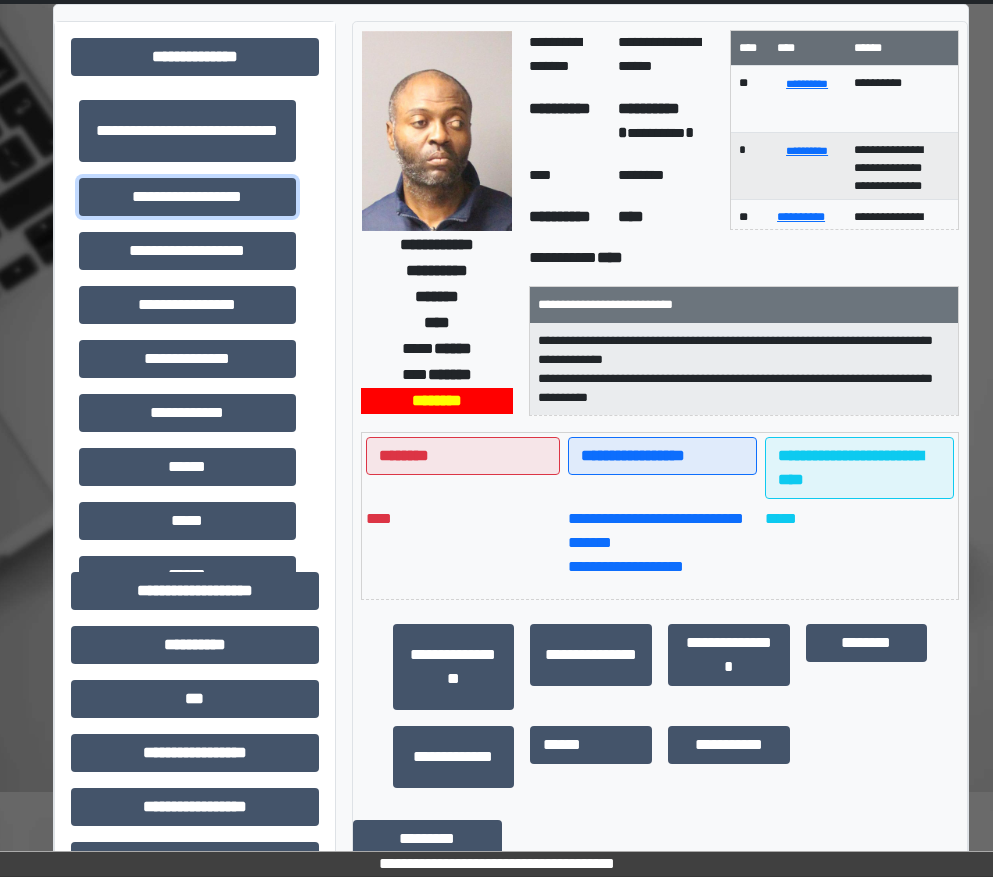 scroll, scrollTop: 400, scrollLeft: 0, axis: vertical 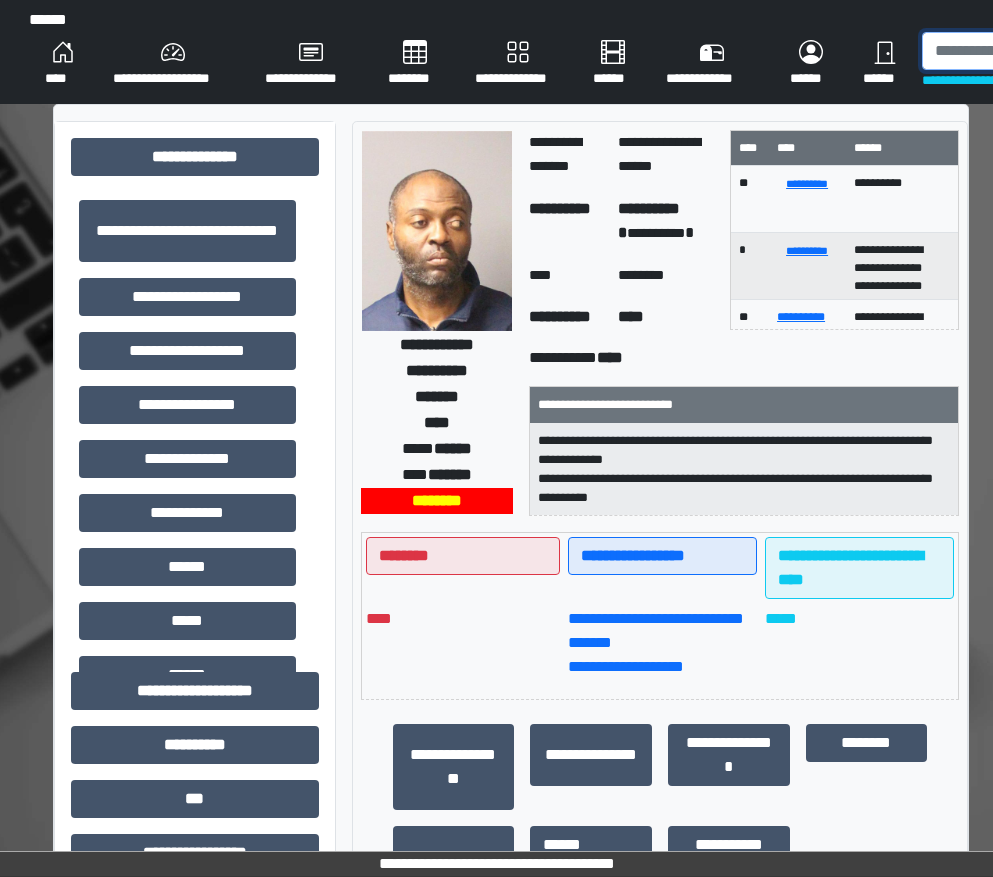 click at bounding box center (1025, 51) 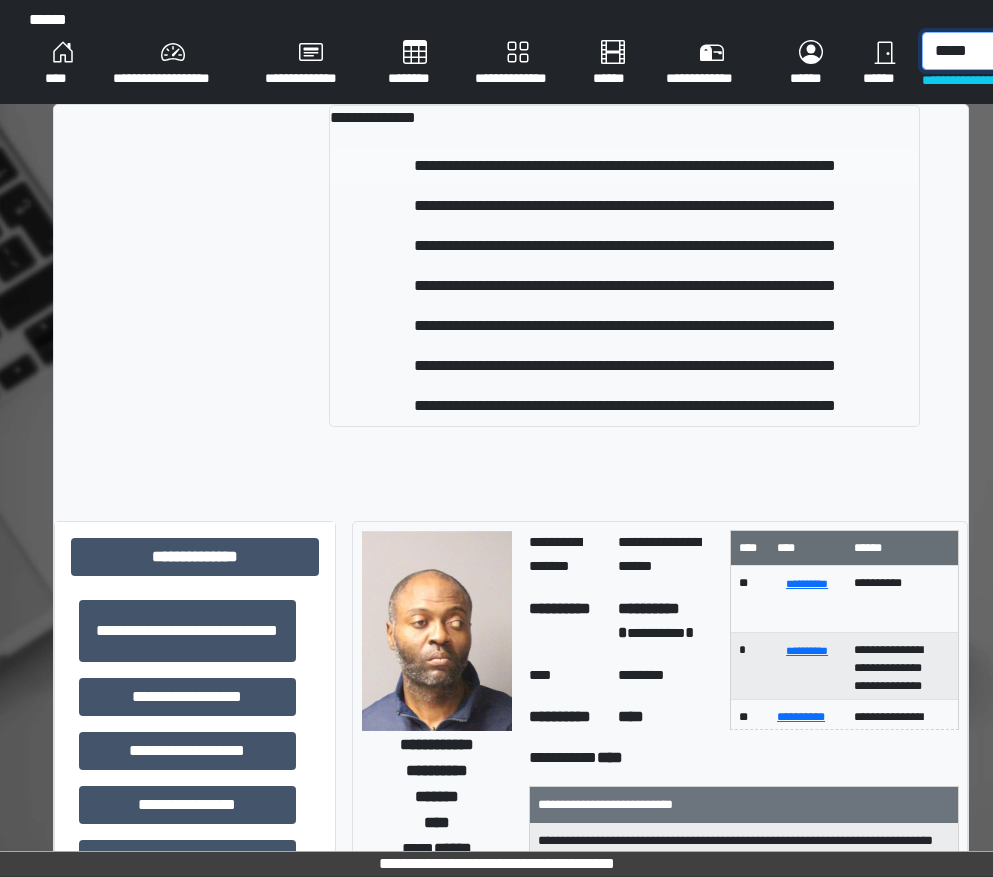 type on "*****" 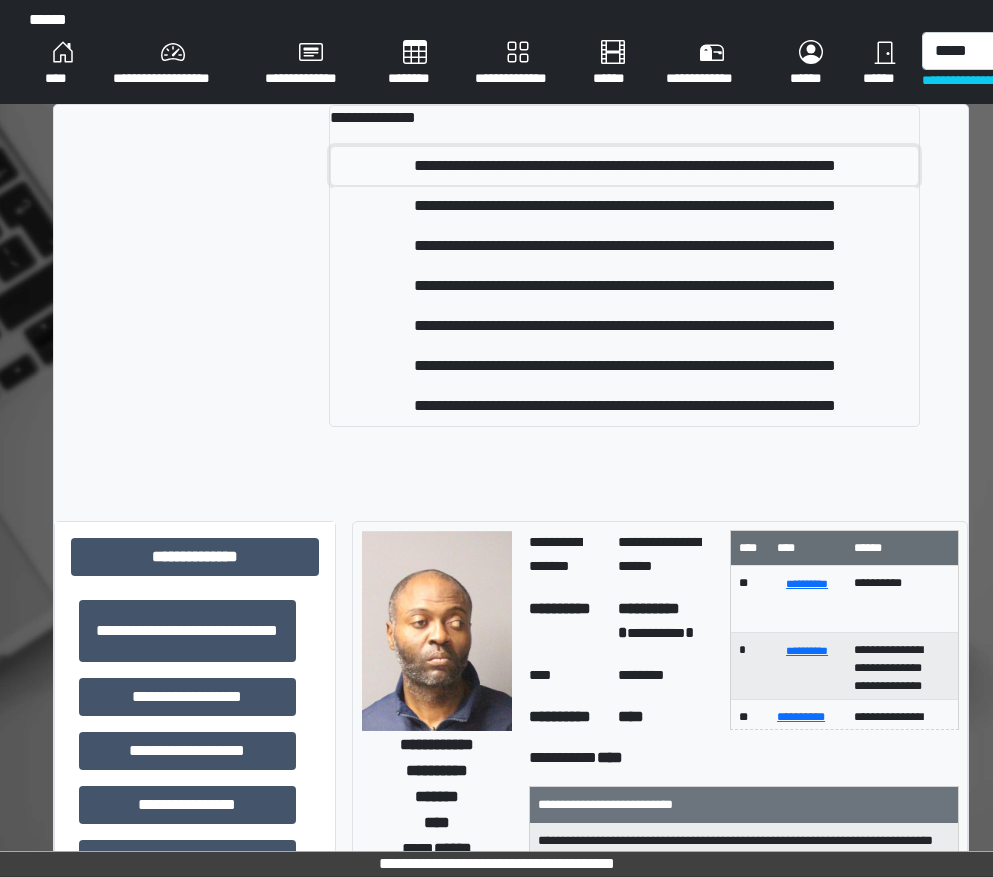 click on "**********" at bounding box center (624, 166) 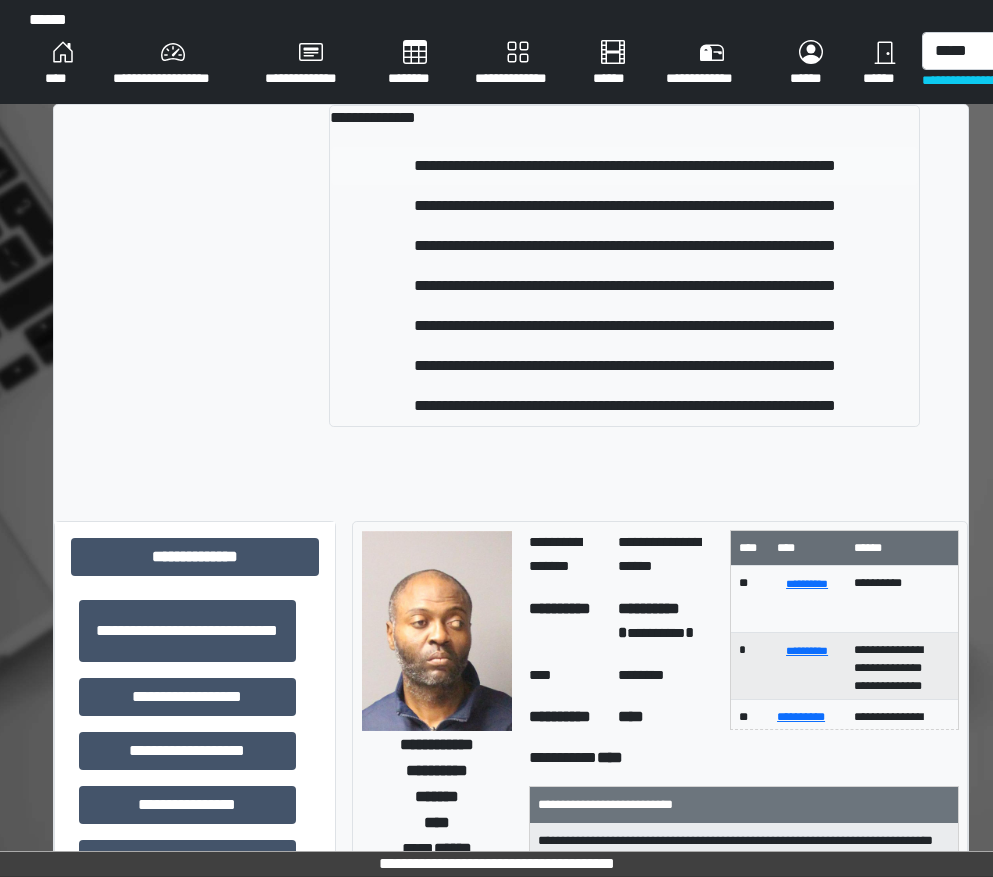 type 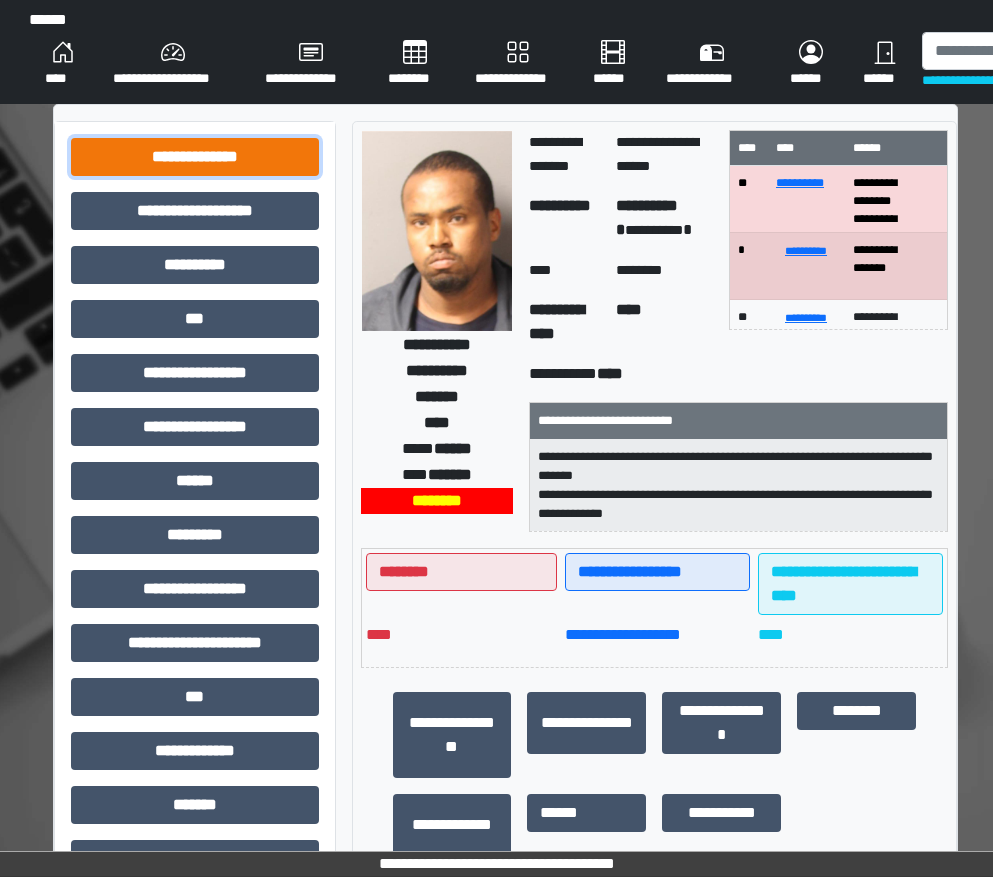 click on "**********" at bounding box center [195, 157] 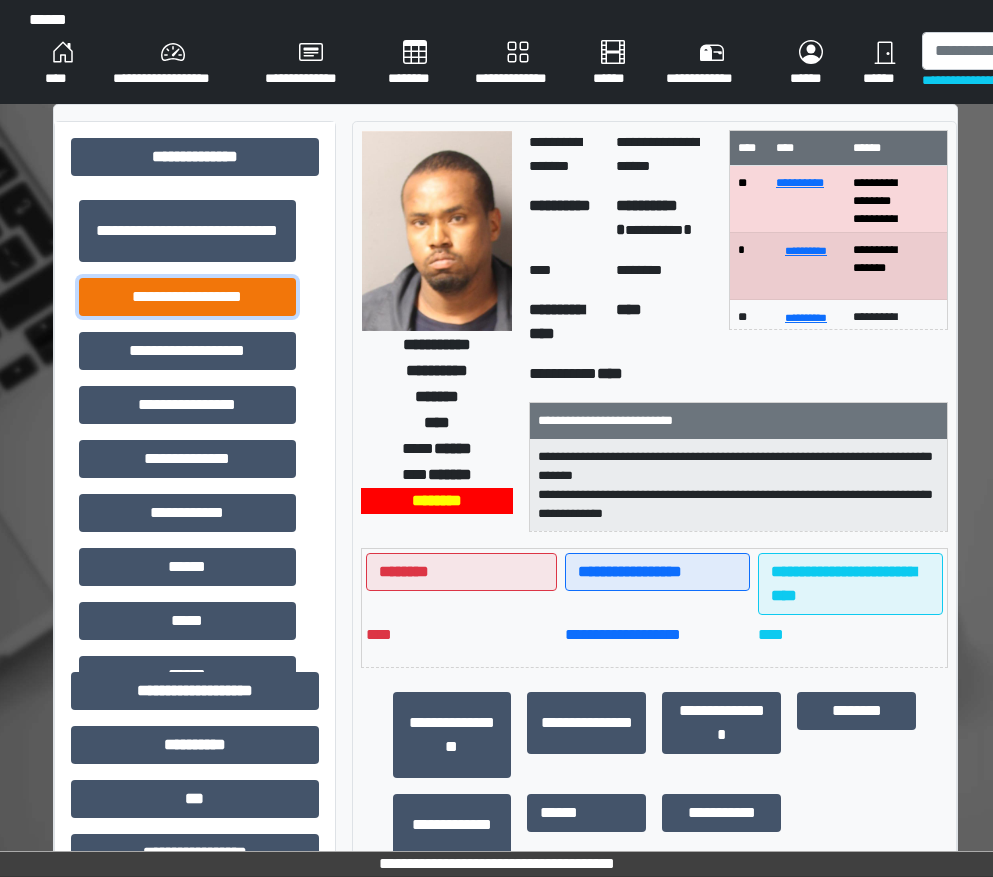 click on "**********" at bounding box center (187, 297) 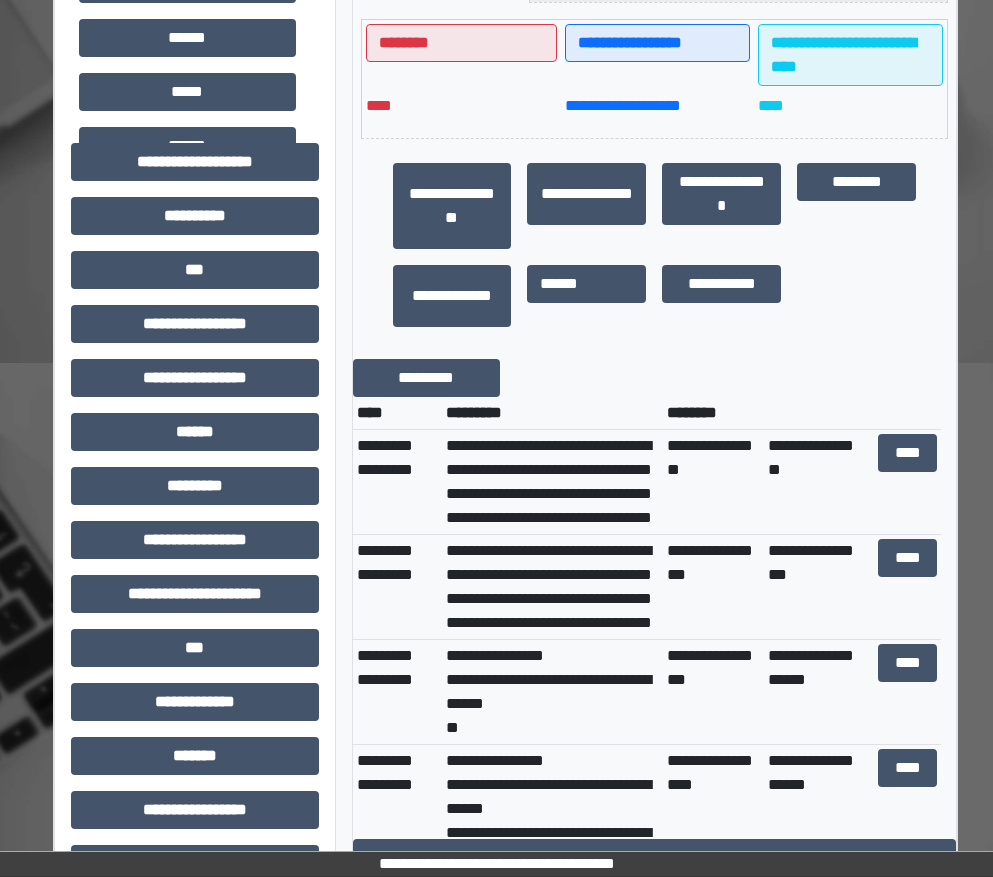 scroll, scrollTop: 600, scrollLeft: 0, axis: vertical 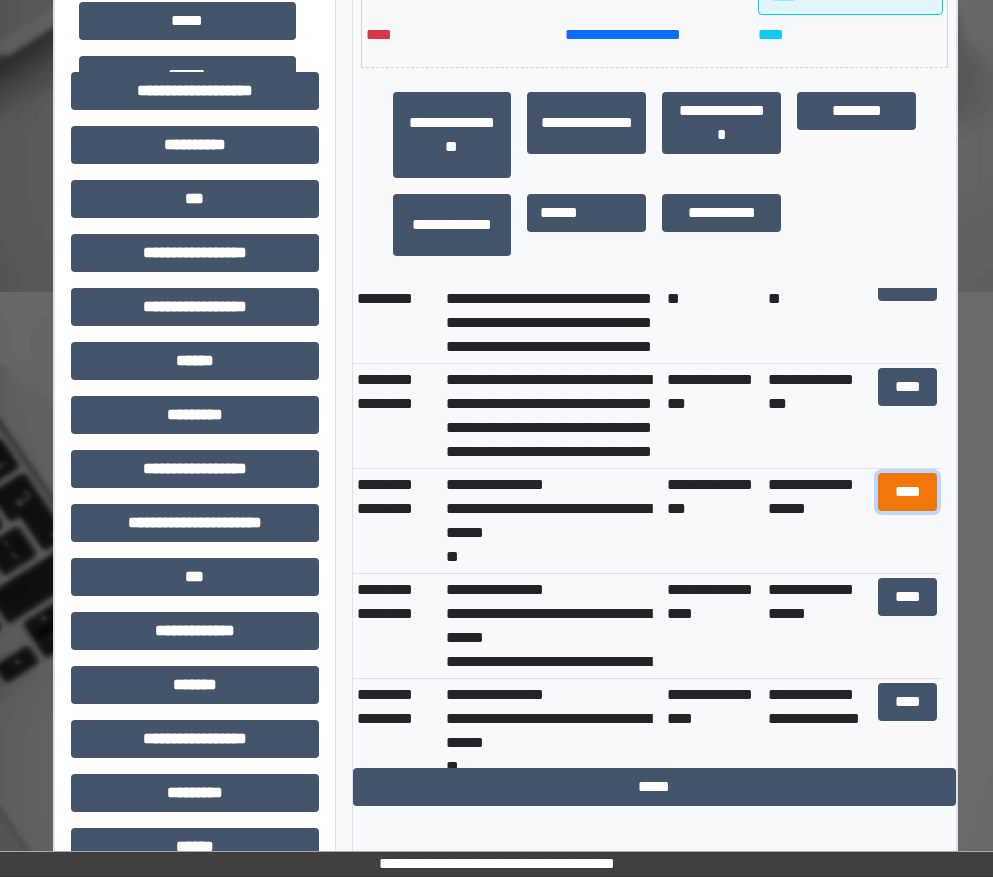 click on "****" at bounding box center (908, 492) 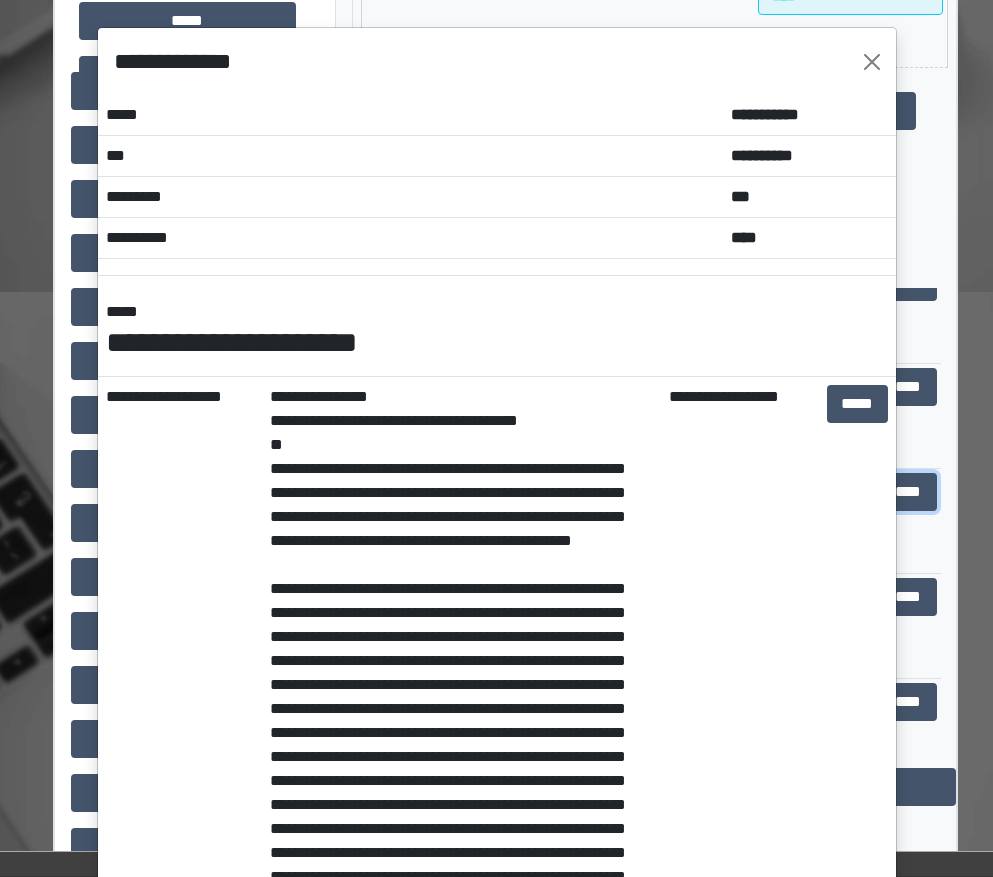 scroll, scrollTop: 0, scrollLeft: 0, axis: both 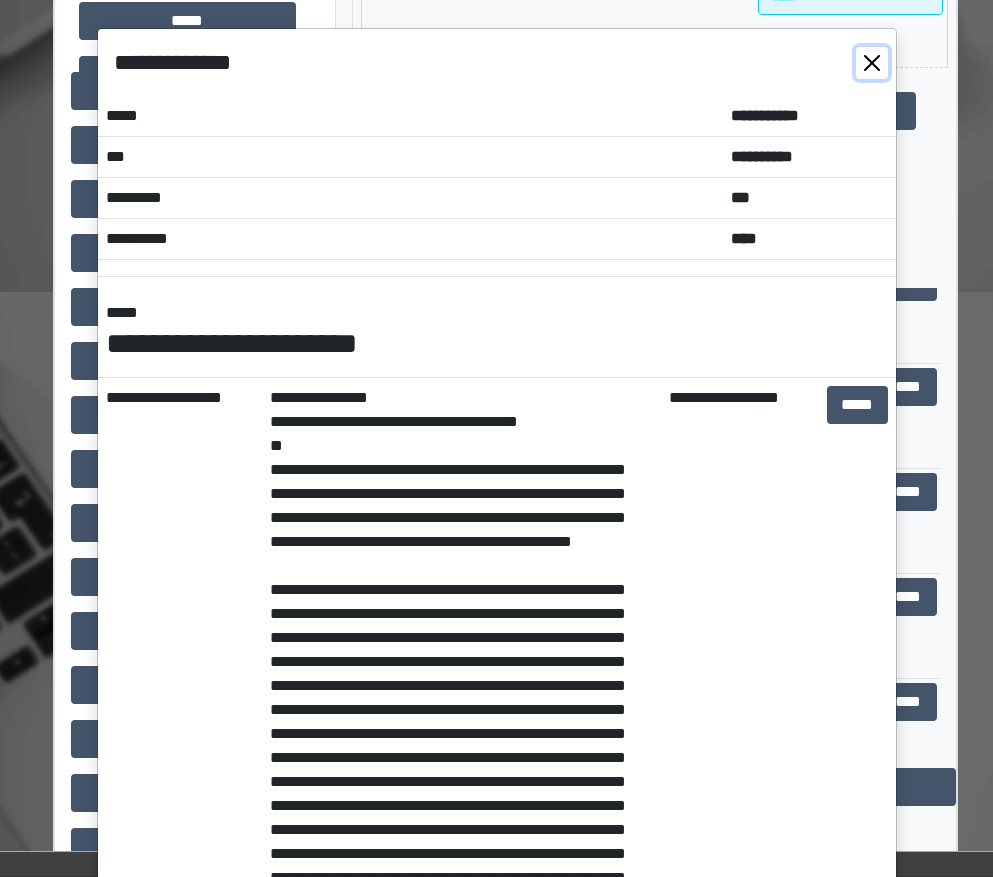 click at bounding box center [872, 63] 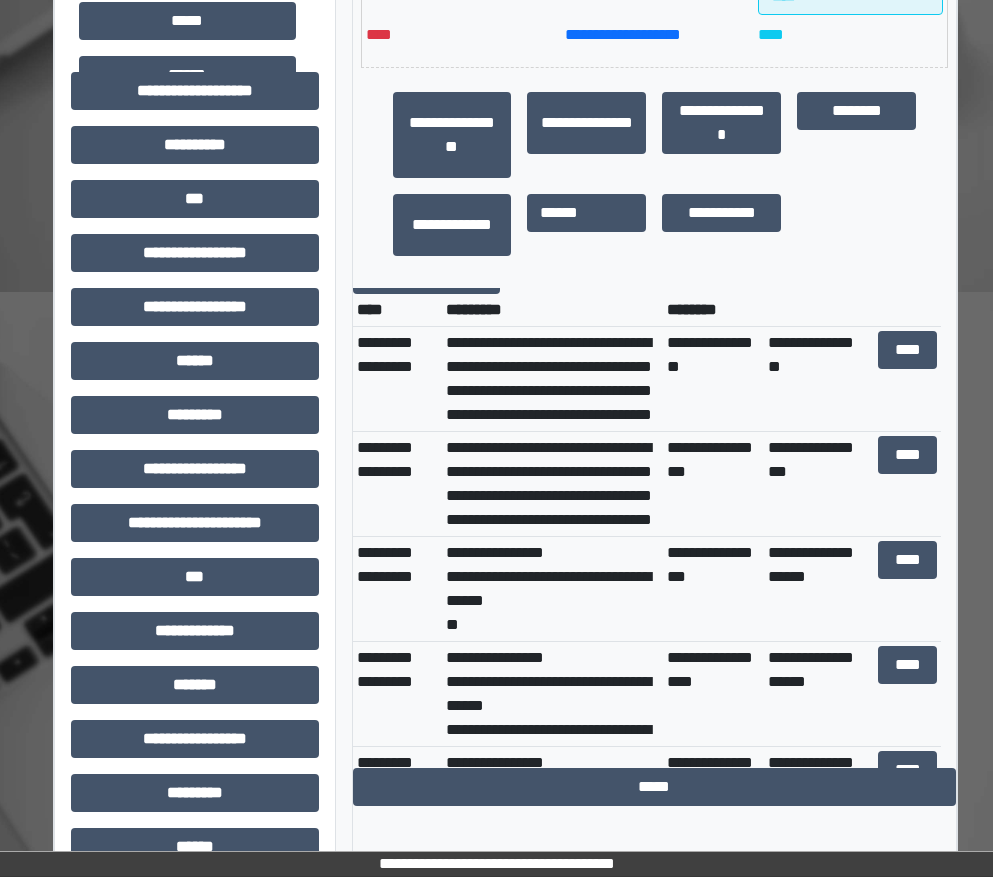 scroll, scrollTop: 0, scrollLeft: 0, axis: both 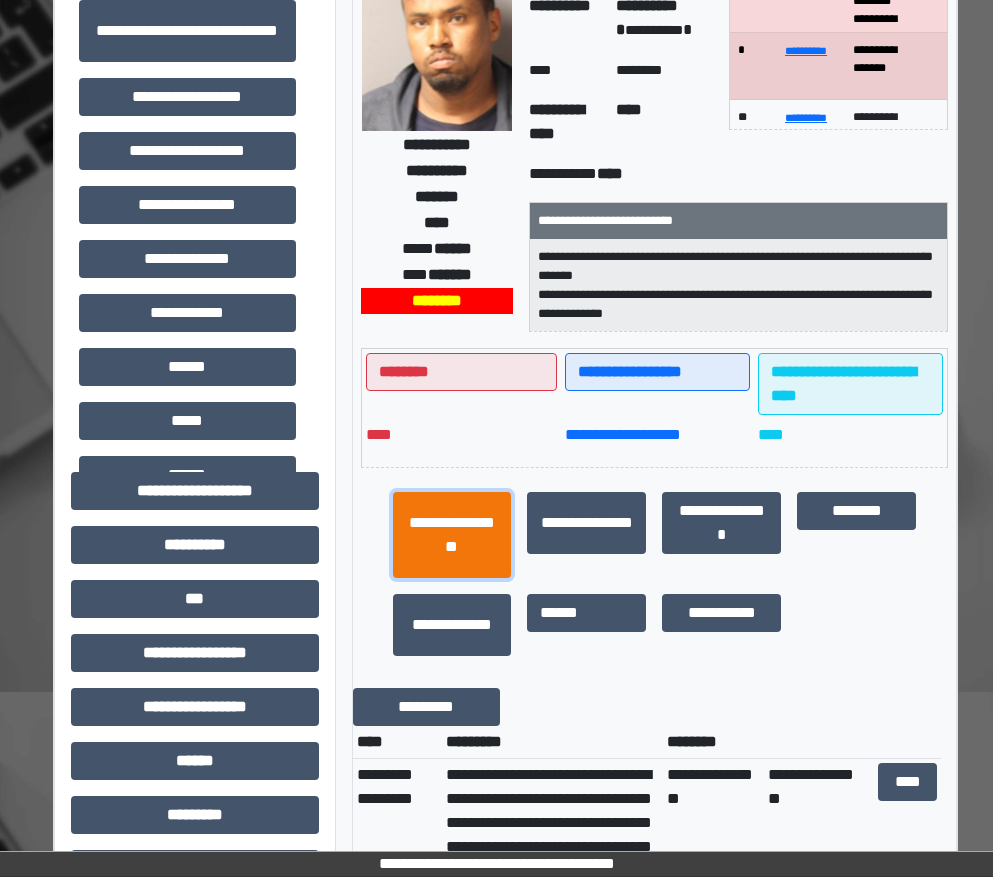 click on "**********" at bounding box center [452, 535] 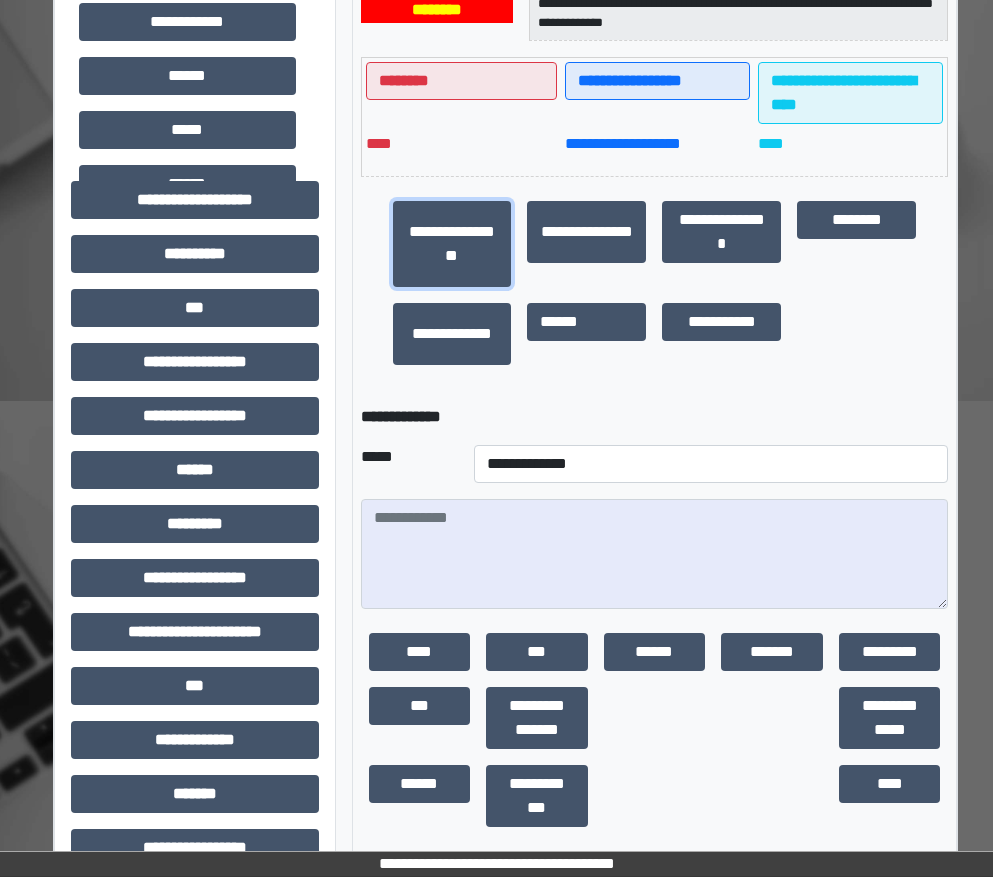 scroll, scrollTop: 600, scrollLeft: 0, axis: vertical 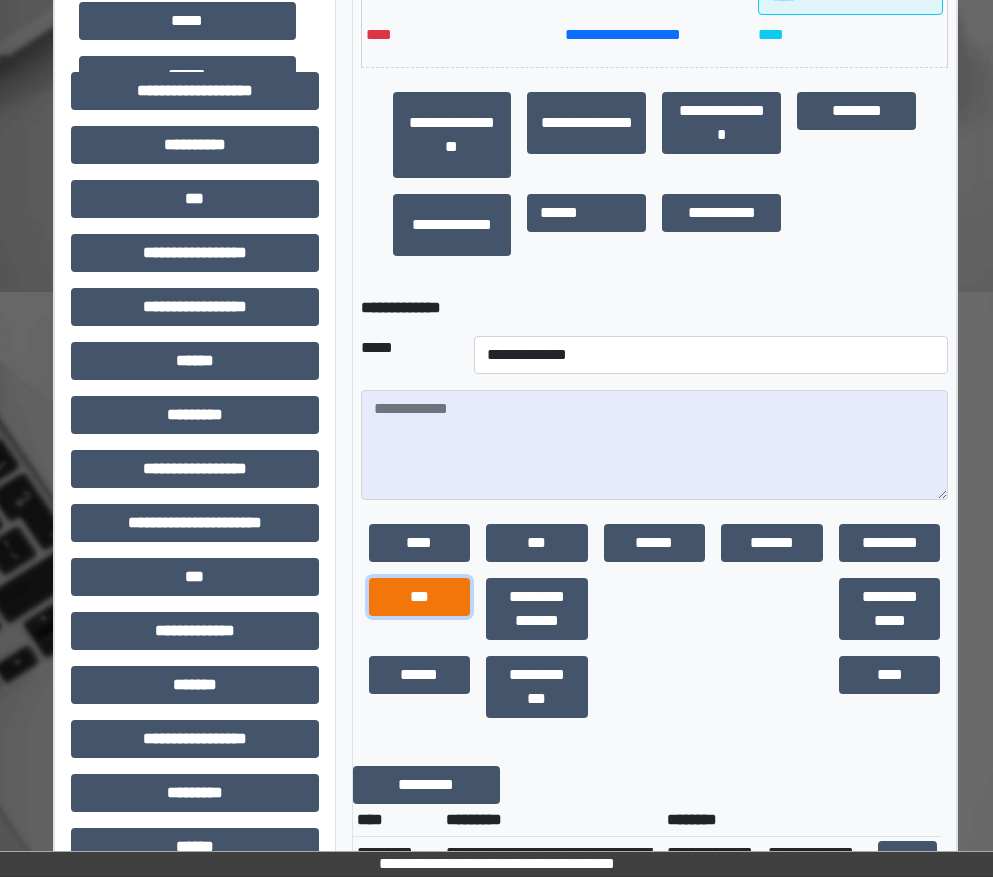 click on "***" at bounding box center [420, 597] 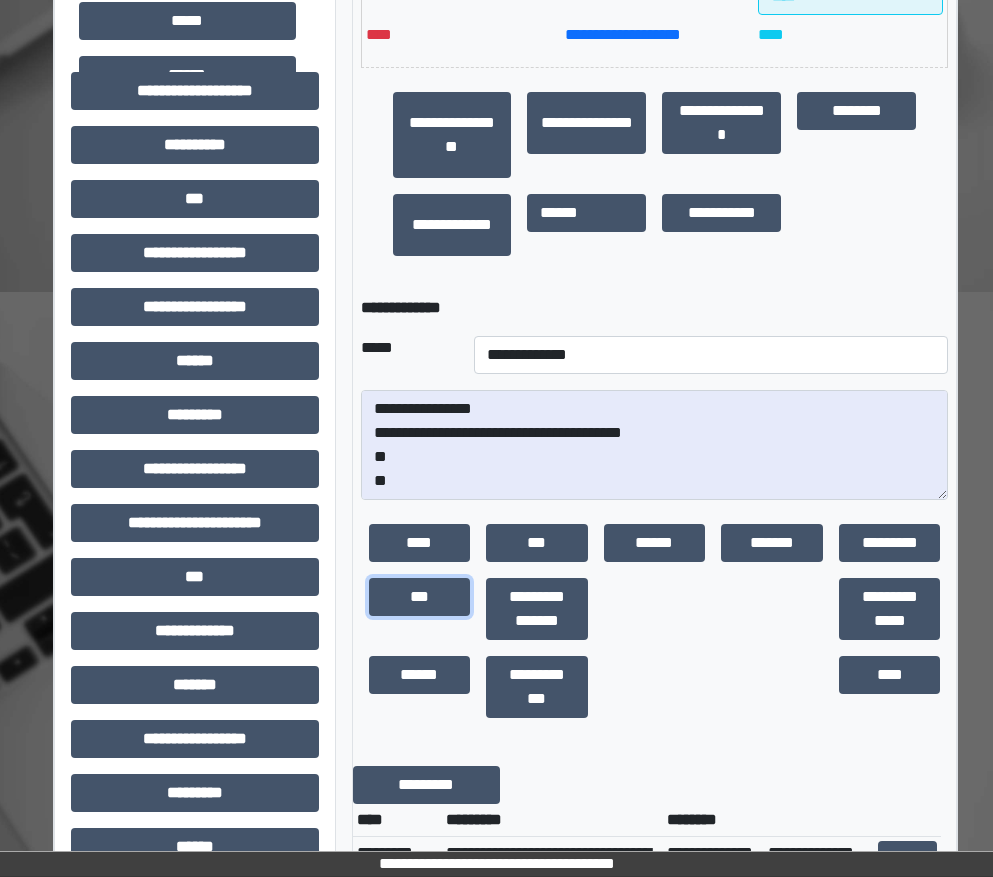 scroll, scrollTop: 24, scrollLeft: 0, axis: vertical 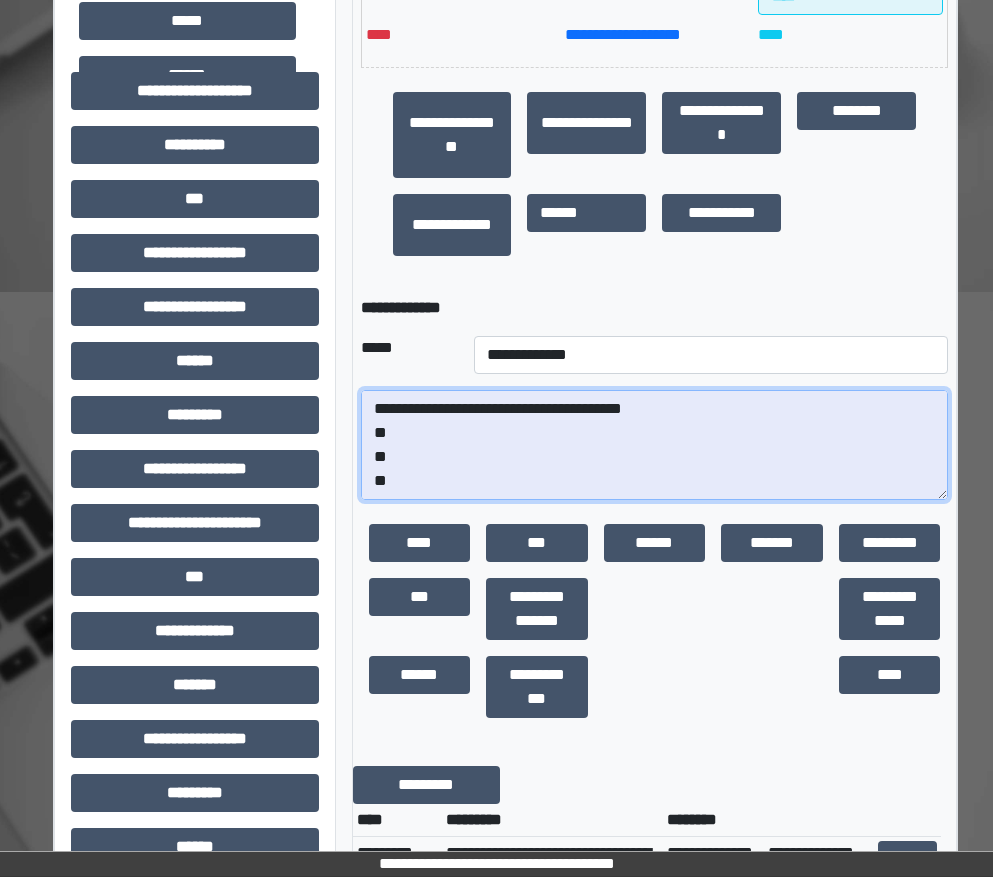 drag, startPoint x: 418, startPoint y: 487, endPoint x: 367, endPoint y: 438, distance: 70.724815 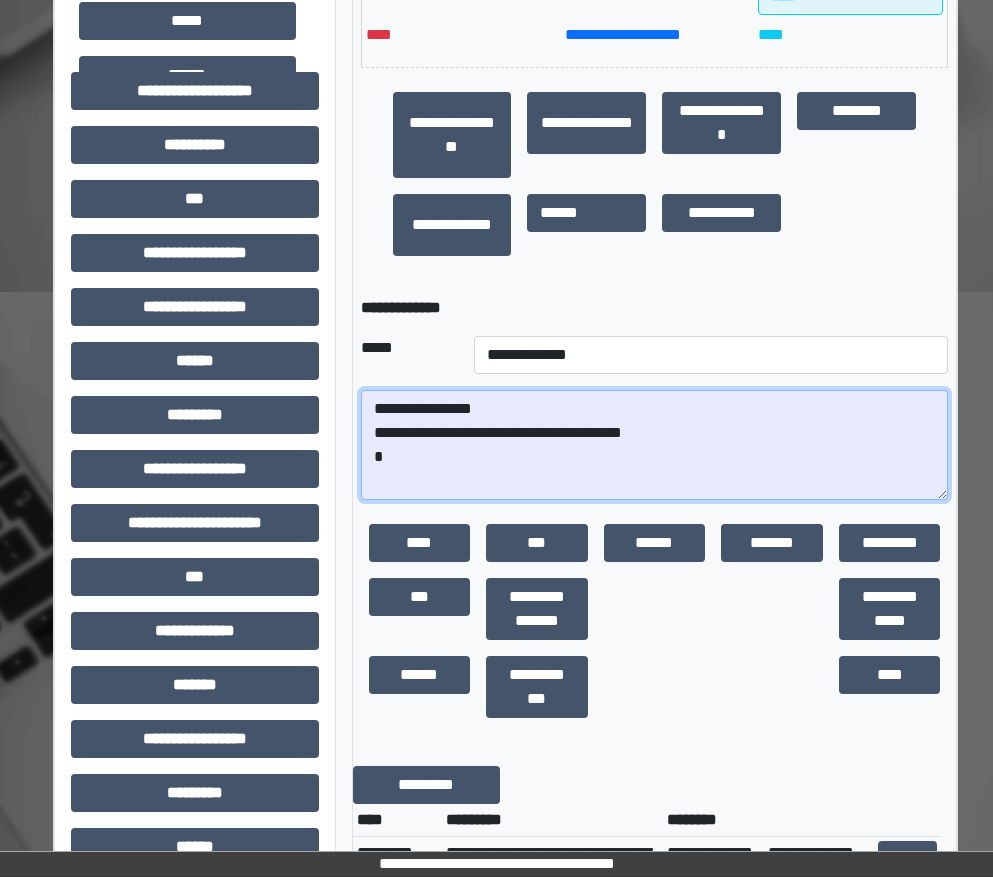 scroll, scrollTop: 0, scrollLeft: 0, axis: both 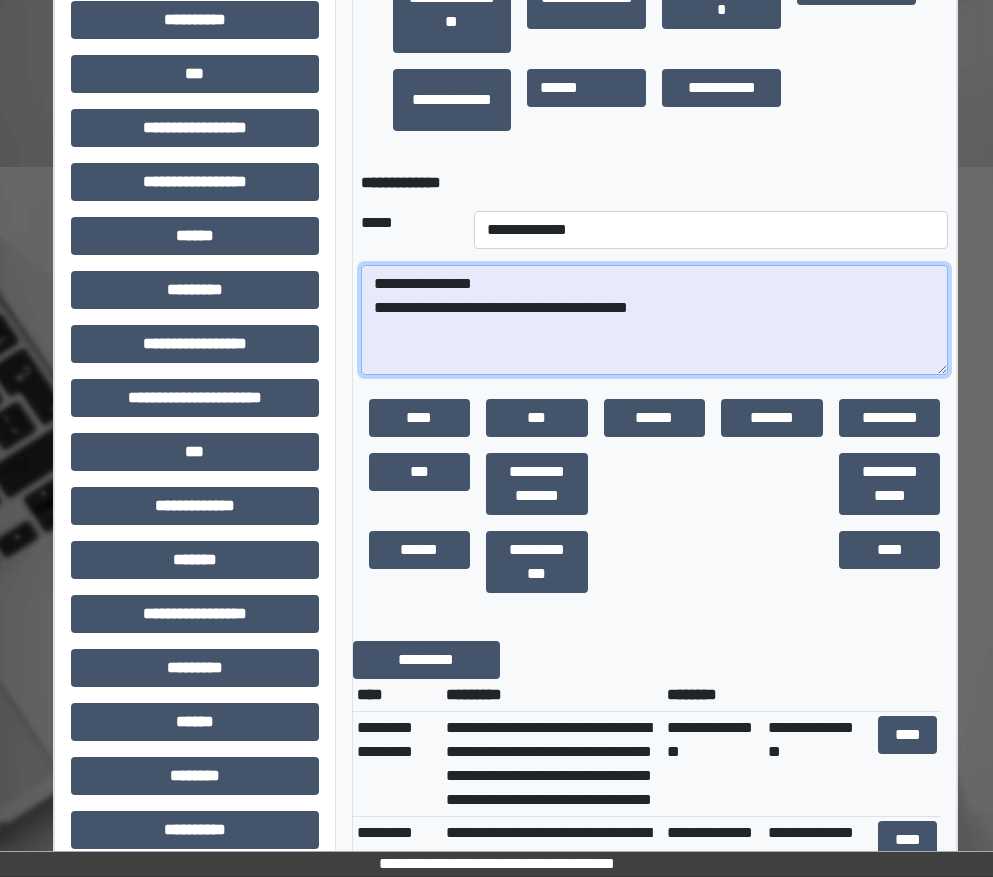 click on "**********" at bounding box center (655, 320) 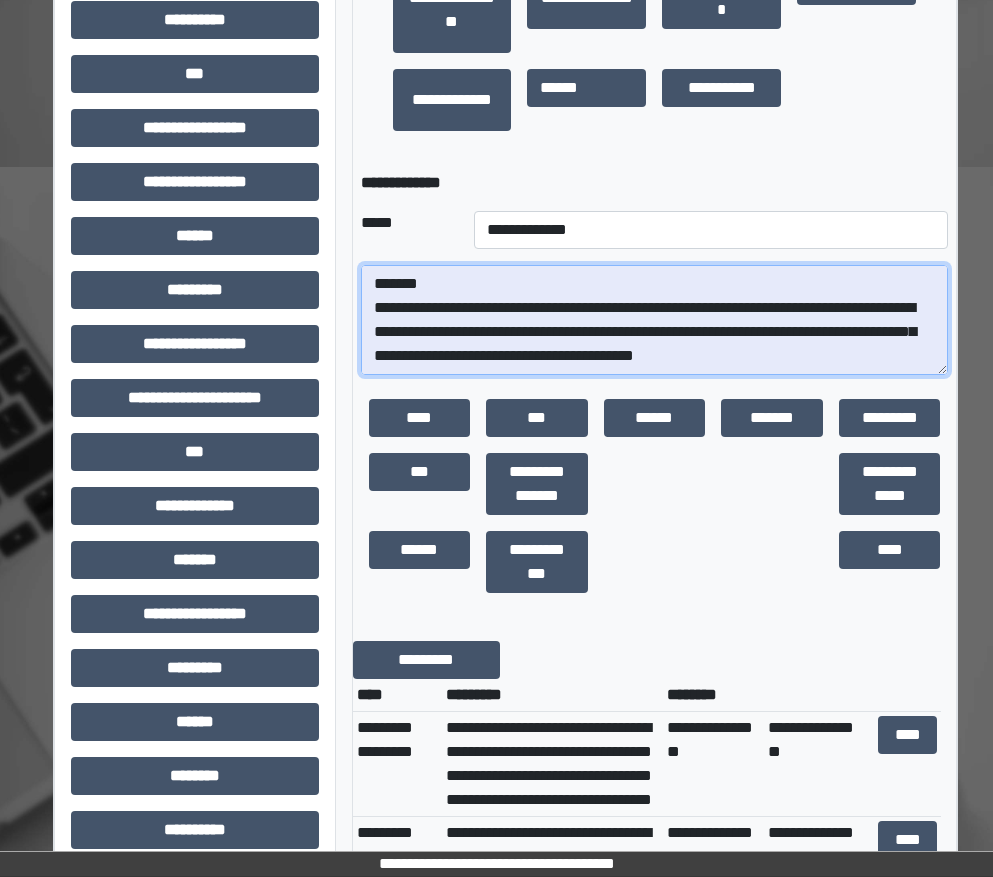 scroll, scrollTop: 89, scrollLeft: 0, axis: vertical 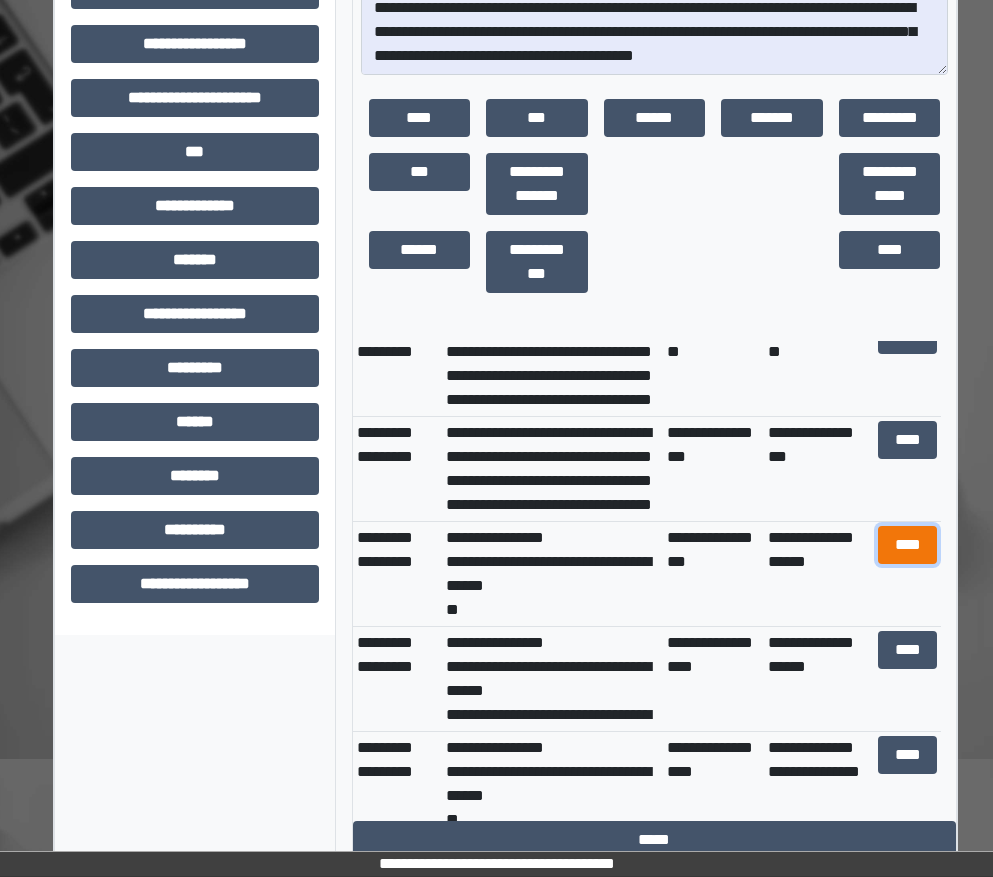 click on "****" at bounding box center (908, 545) 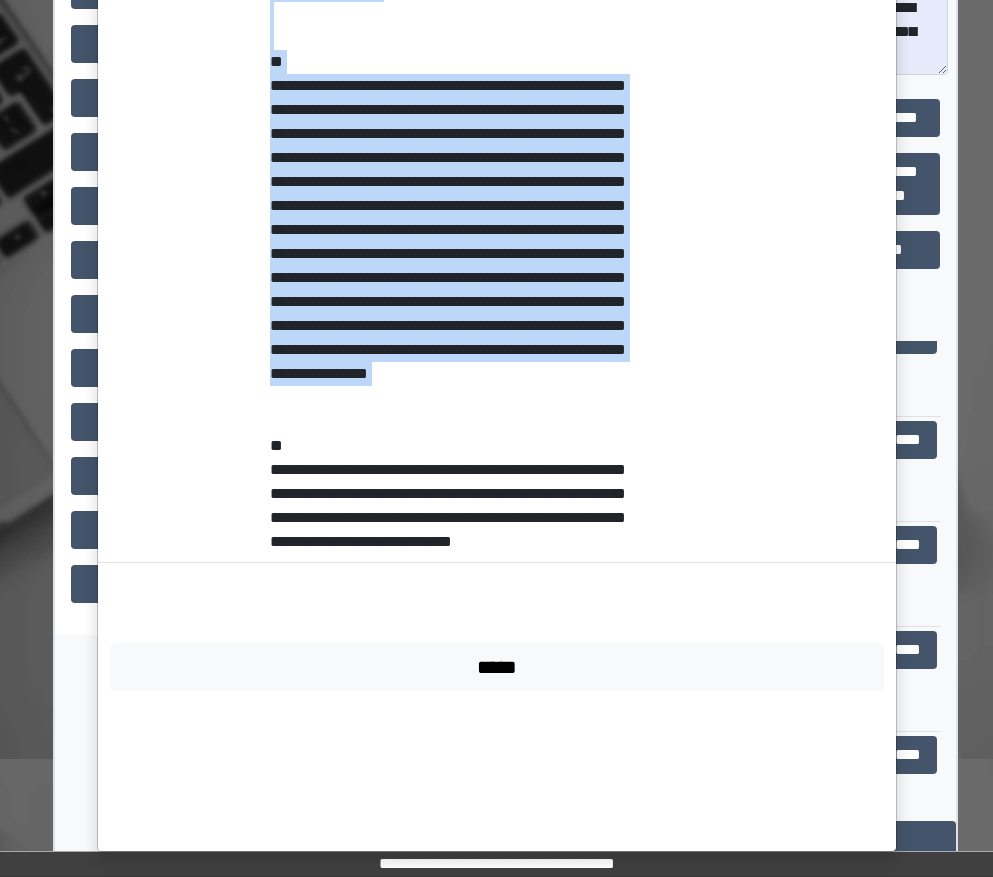 scroll, scrollTop: 1035, scrollLeft: 0, axis: vertical 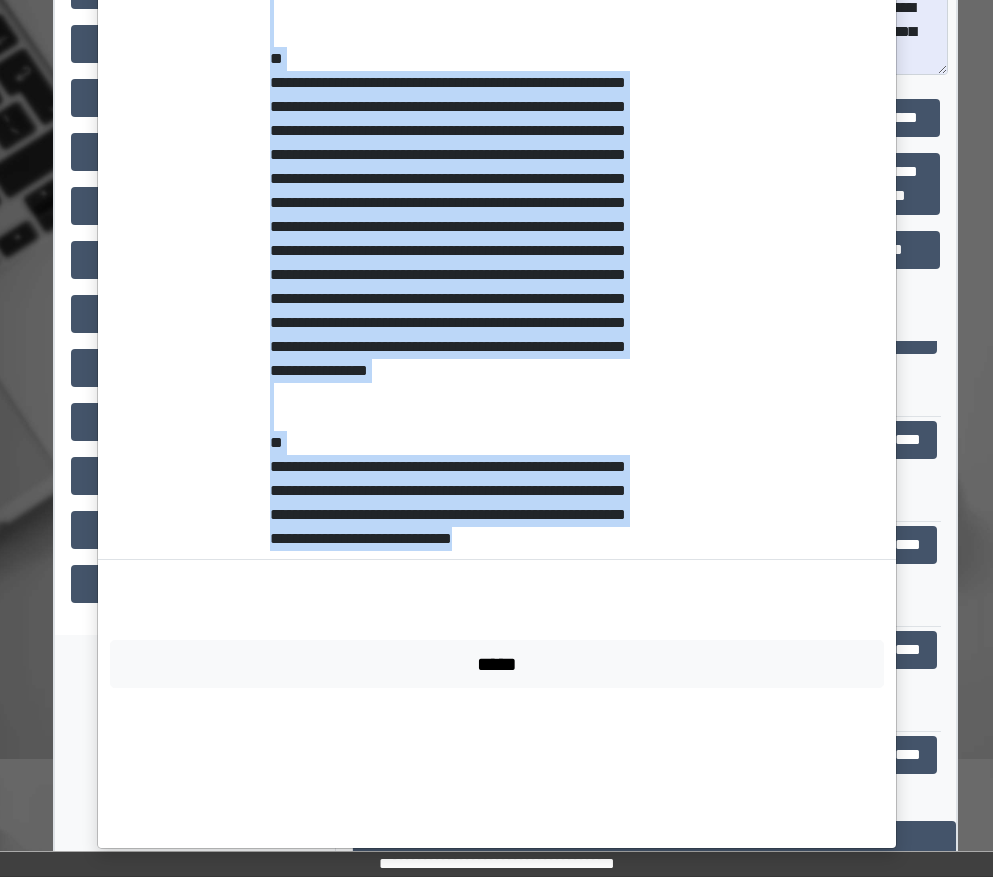drag, startPoint x: 259, startPoint y: 467, endPoint x: 492, endPoint y: 678, distance: 314.34058 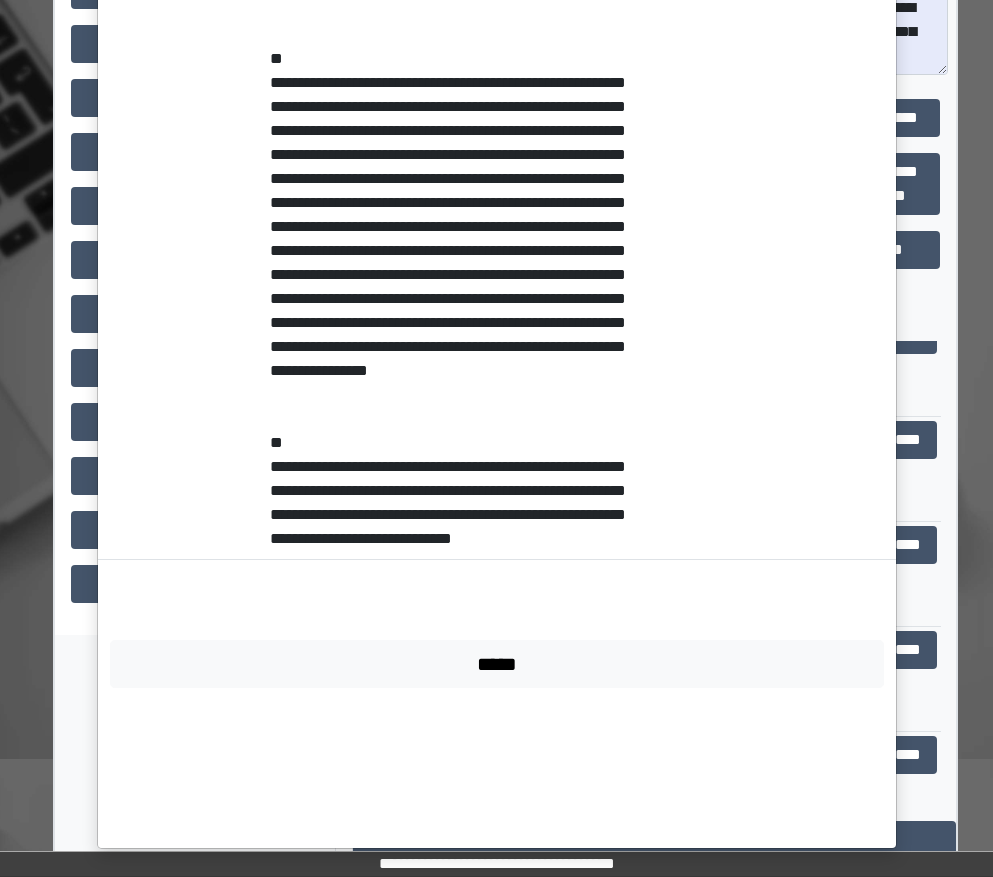 click on "**********" at bounding box center [497, -79] 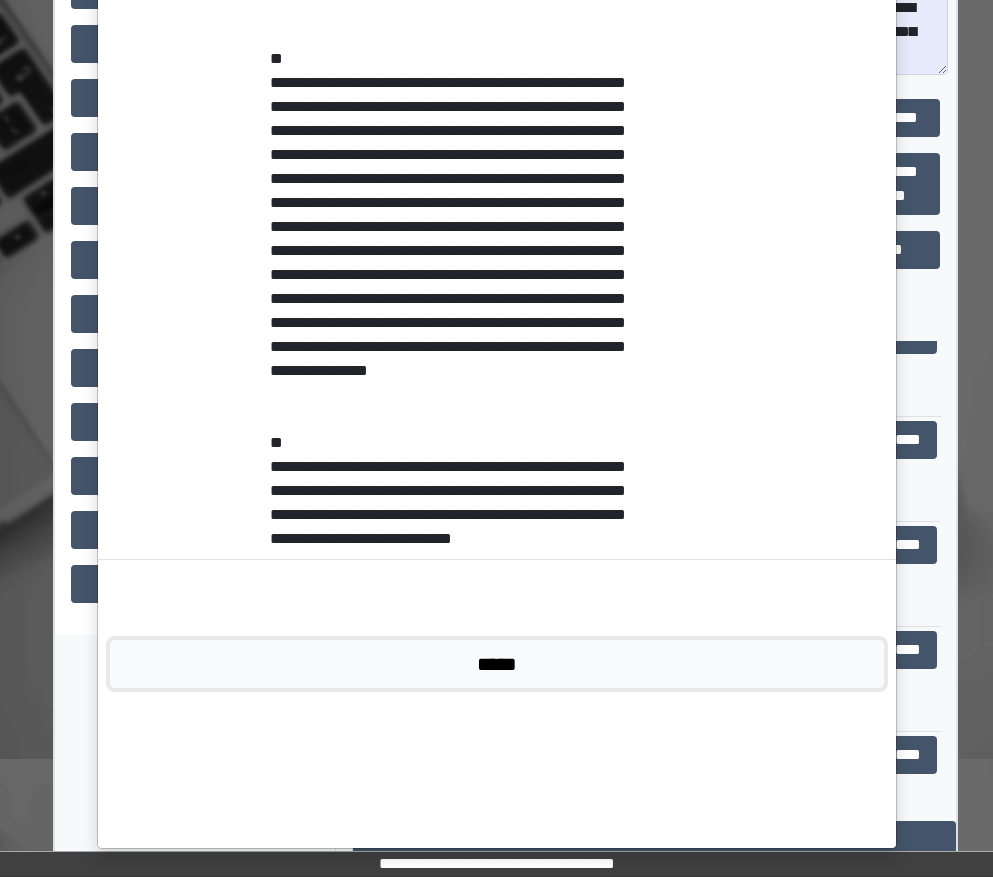 click on "*****" at bounding box center (497, 664) 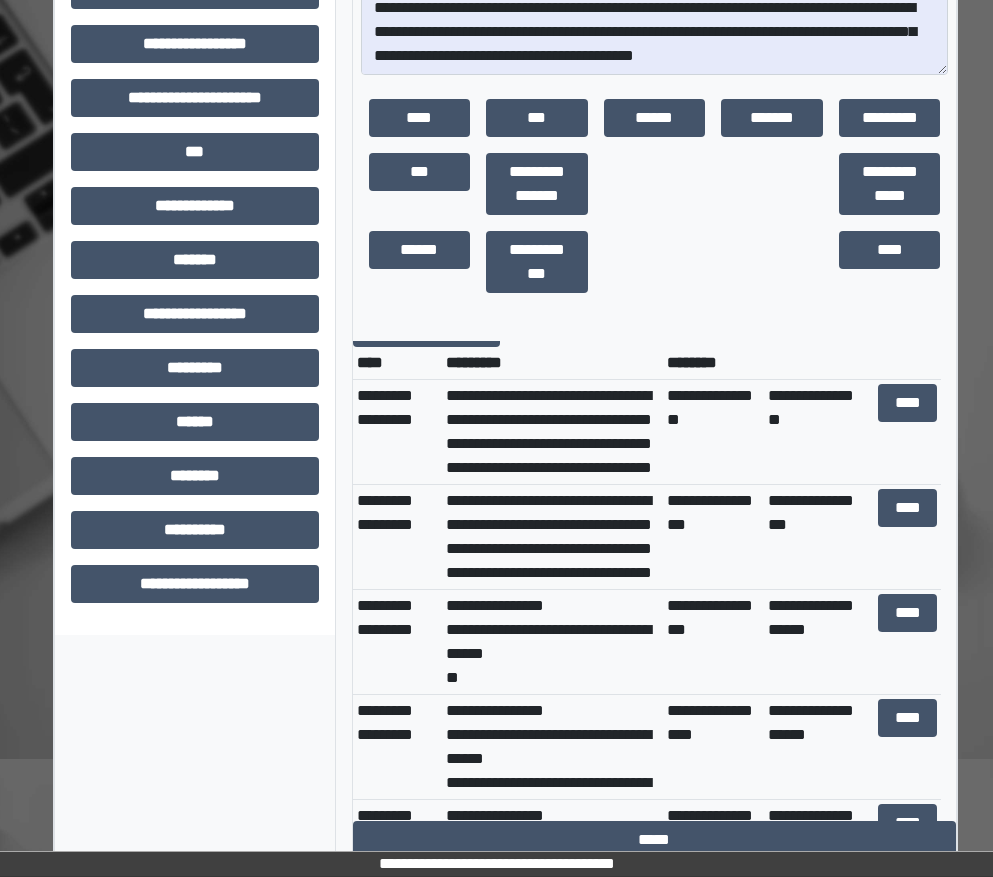 scroll, scrollTop: 0, scrollLeft: 0, axis: both 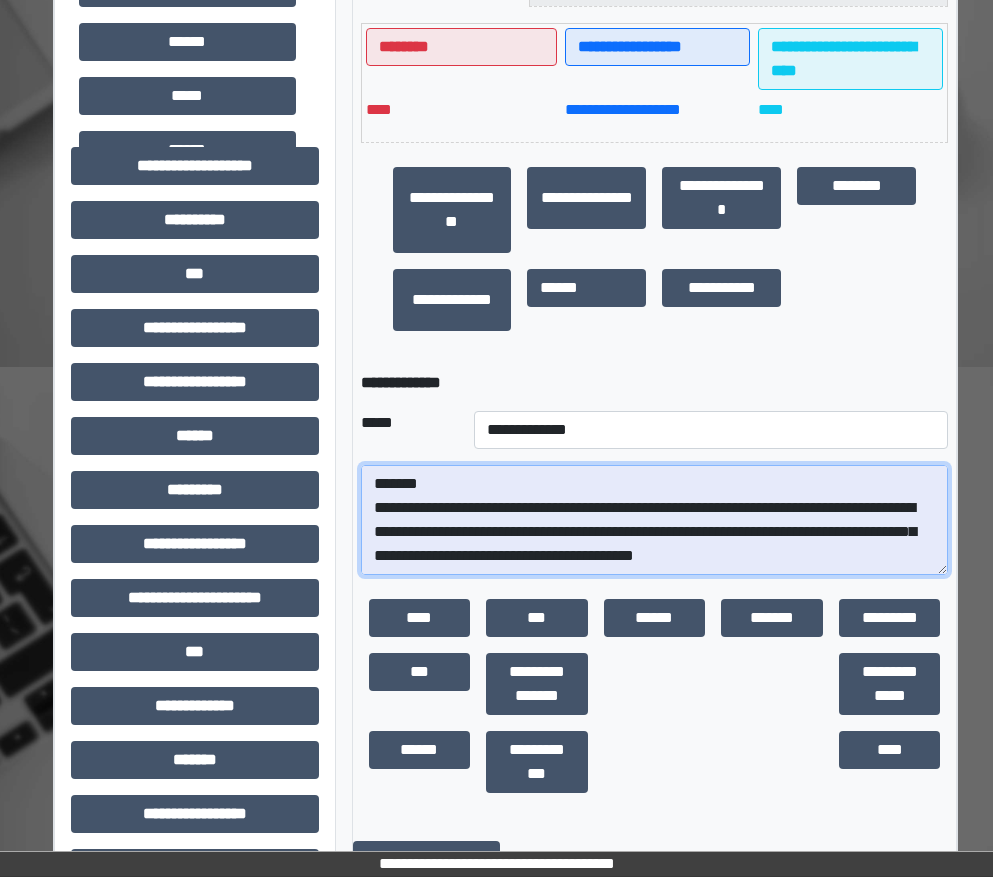 click on "**********" at bounding box center [655, 520] 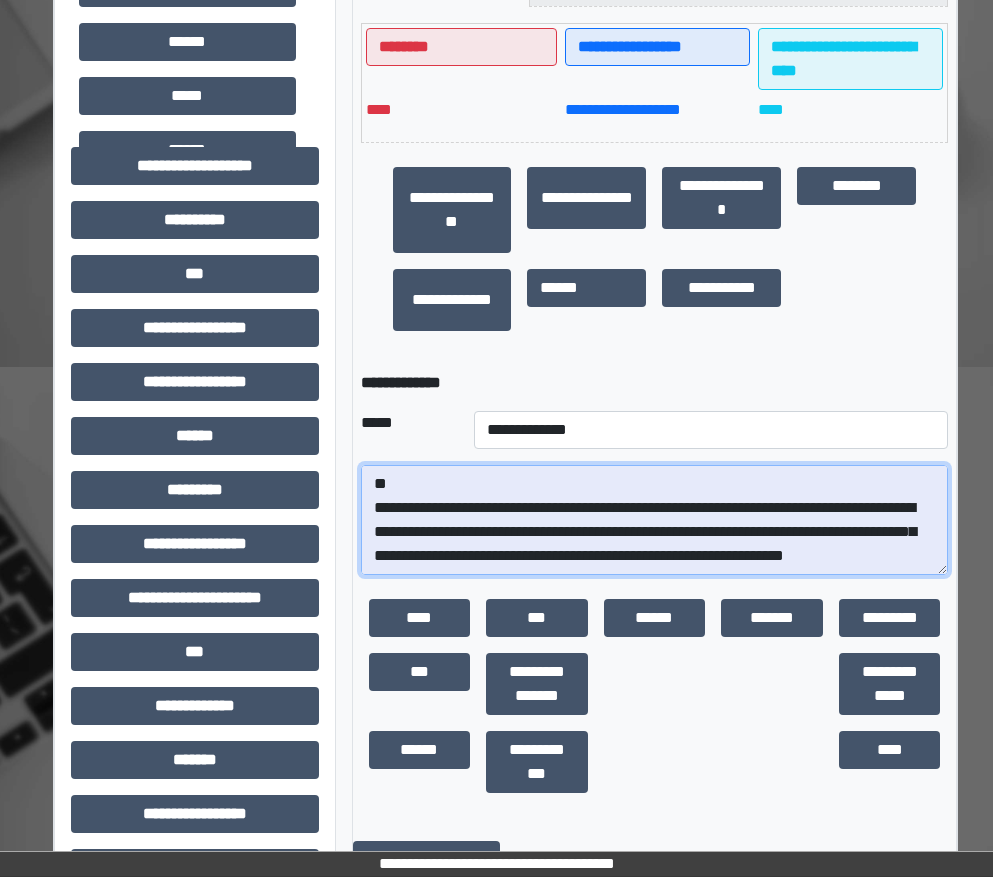 scroll, scrollTop: 1272, scrollLeft: 0, axis: vertical 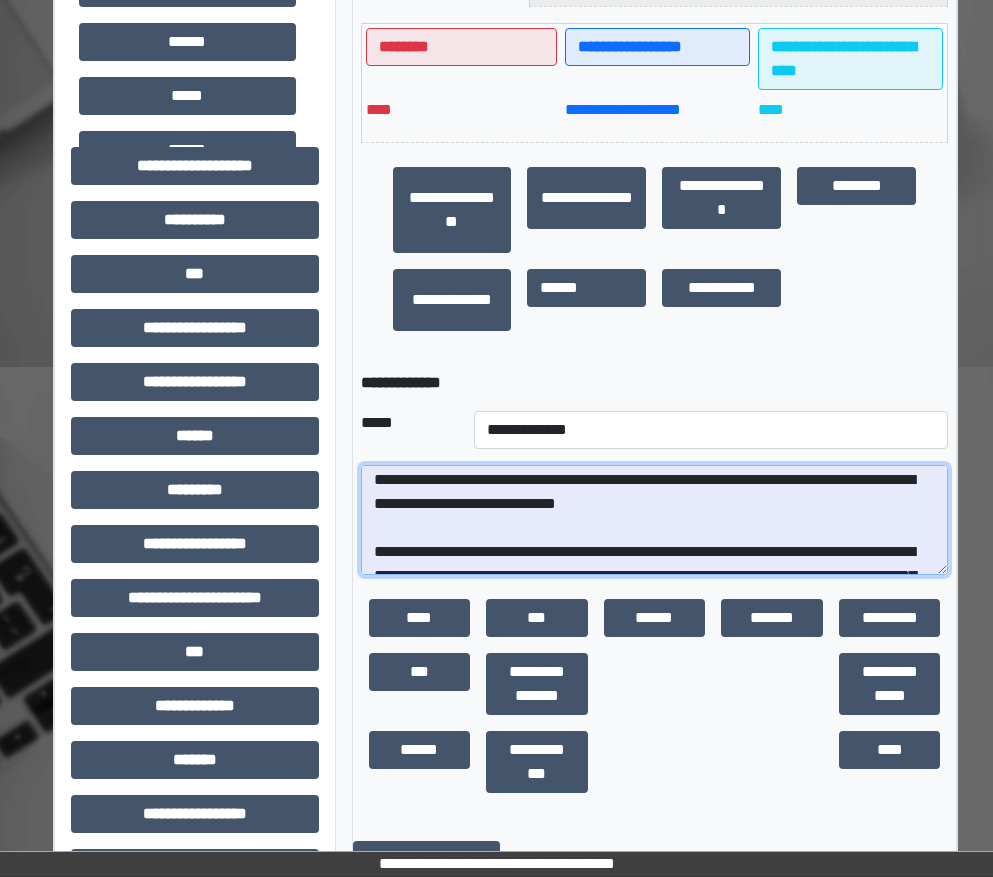 drag, startPoint x: 437, startPoint y: 557, endPoint x: 368, endPoint y: 492, distance: 94.79452 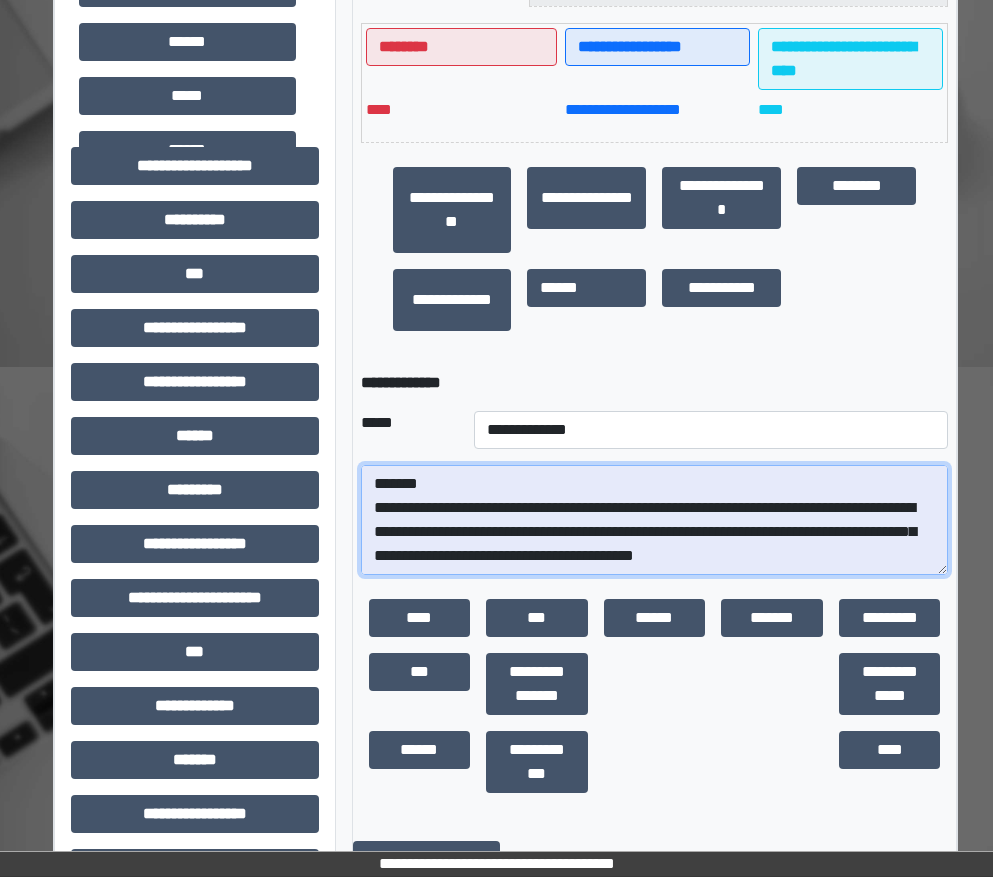 scroll, scrollTop: 96, scrollLeft: 0, axis: vertical 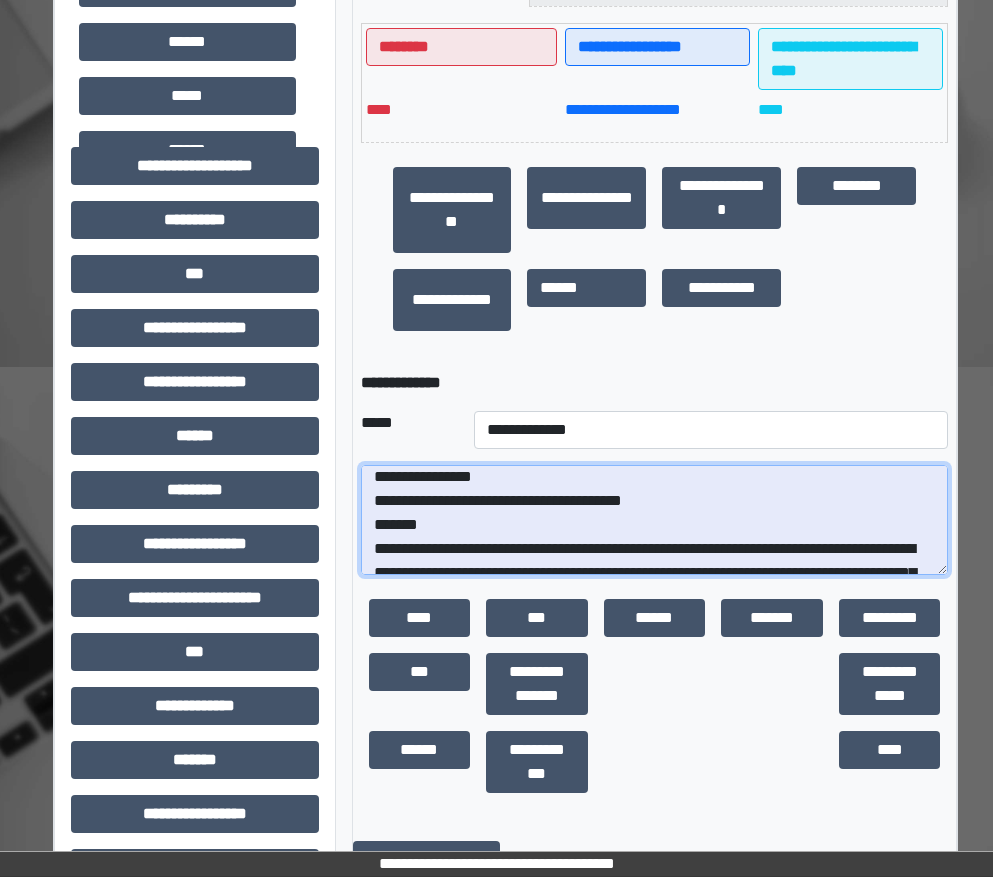 type on "**********" 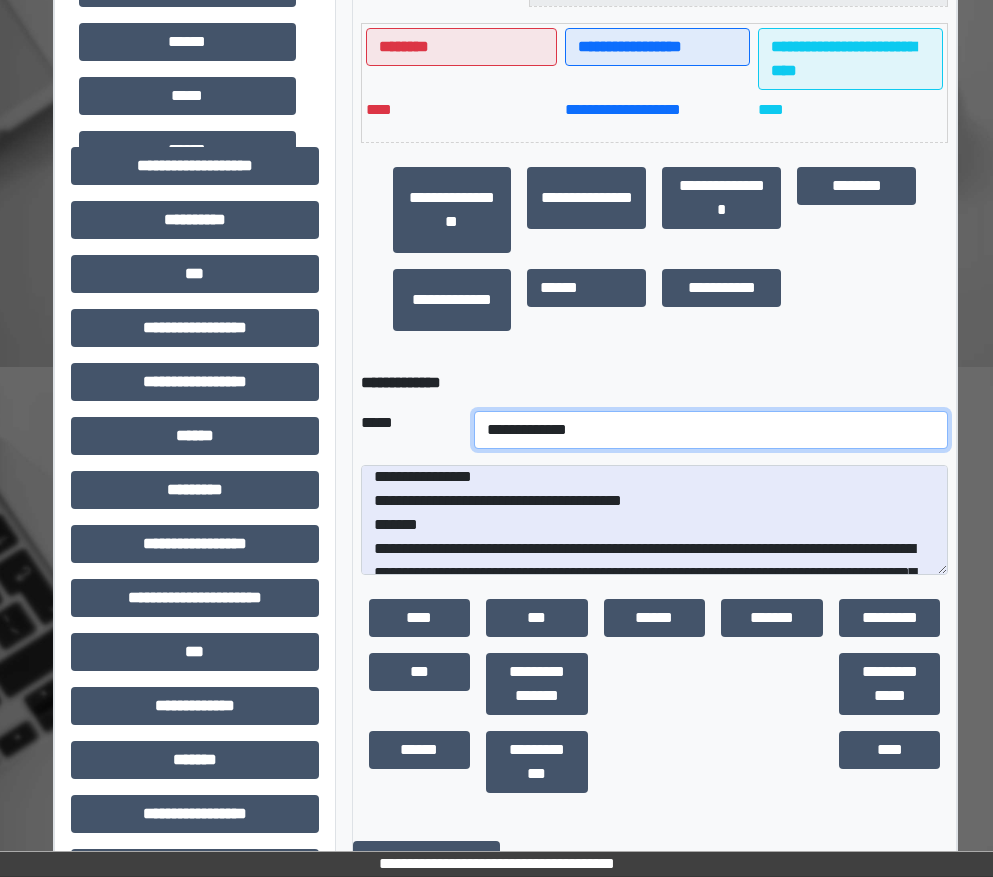 click on "**********" at bounding box center (711, 430) 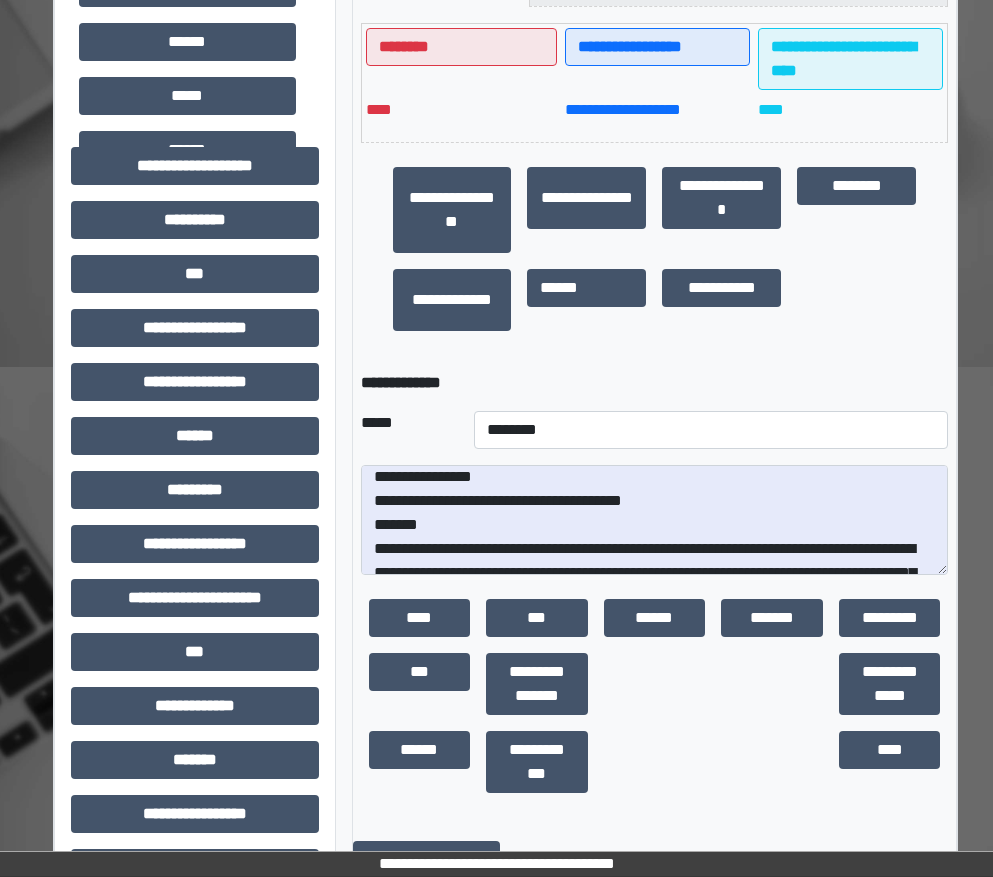 drag, startPoint x: 642, startPoint y: 363, endPoint x: 643, endPoint y: 381, distance: 18.027756 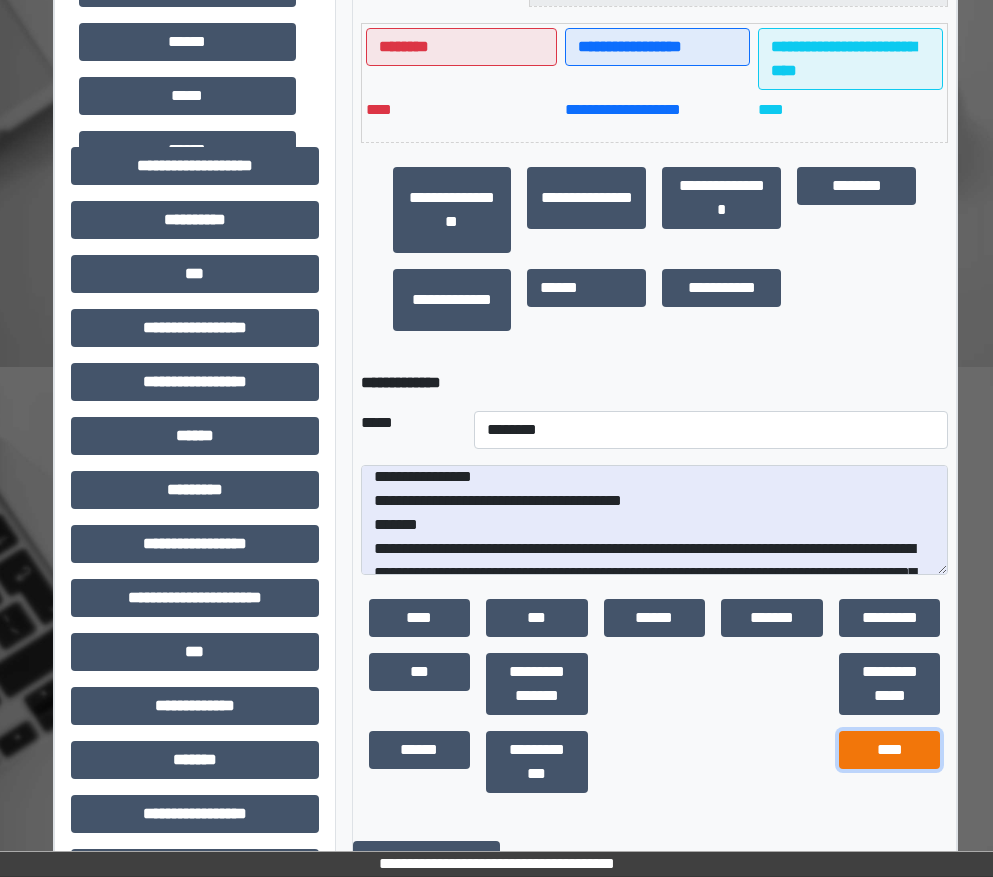 click on "****" at bounding box center [890, 750] 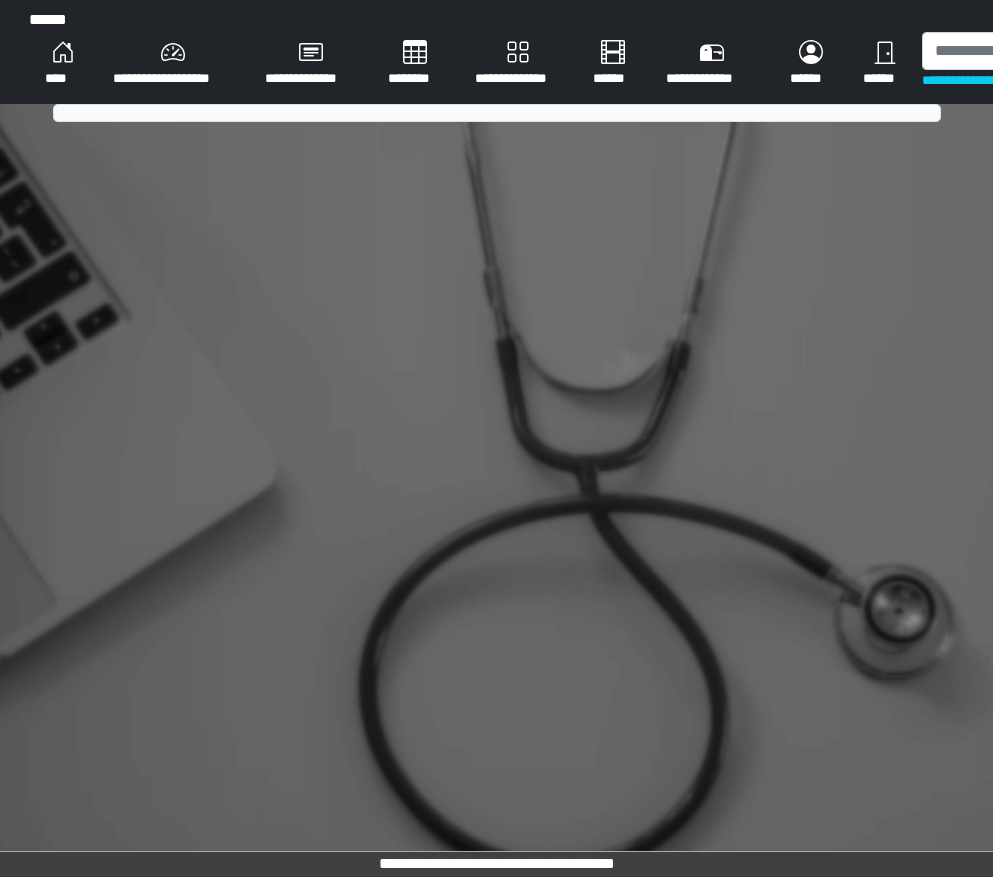 scroll, scrollTop: 0, scrollLeft: 0, axis: both 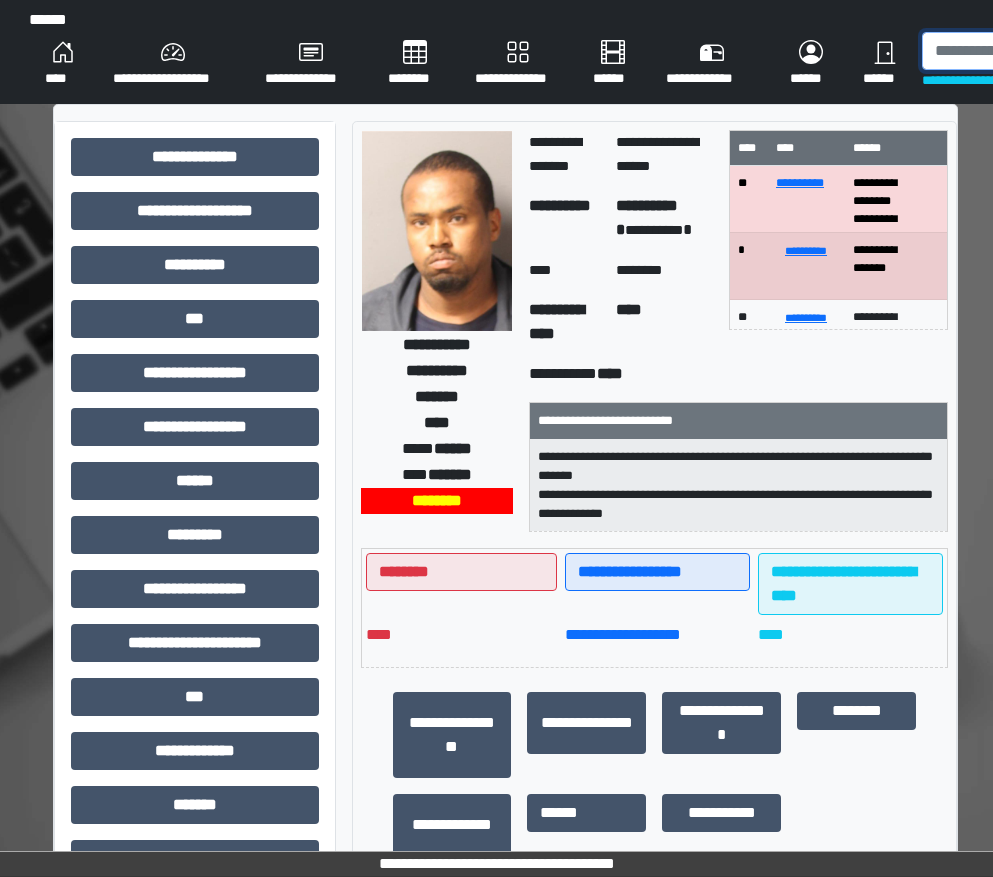 click at bounding box center (1025, 51) 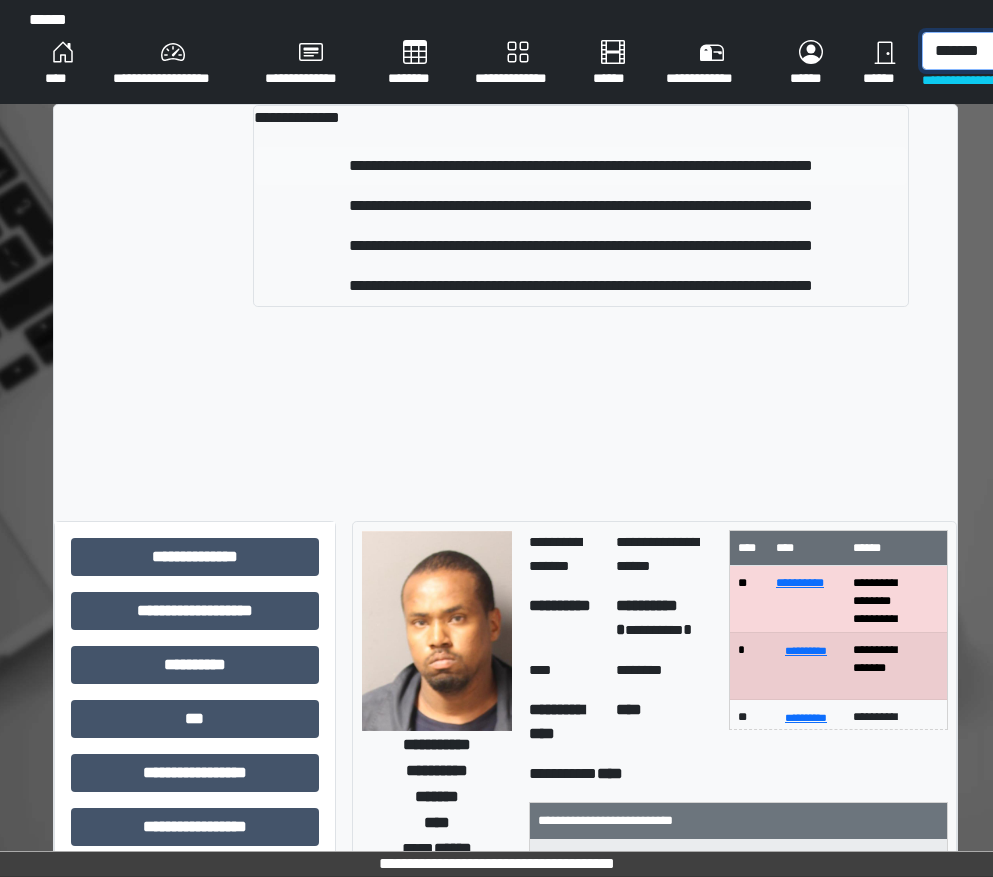 type on "*******" 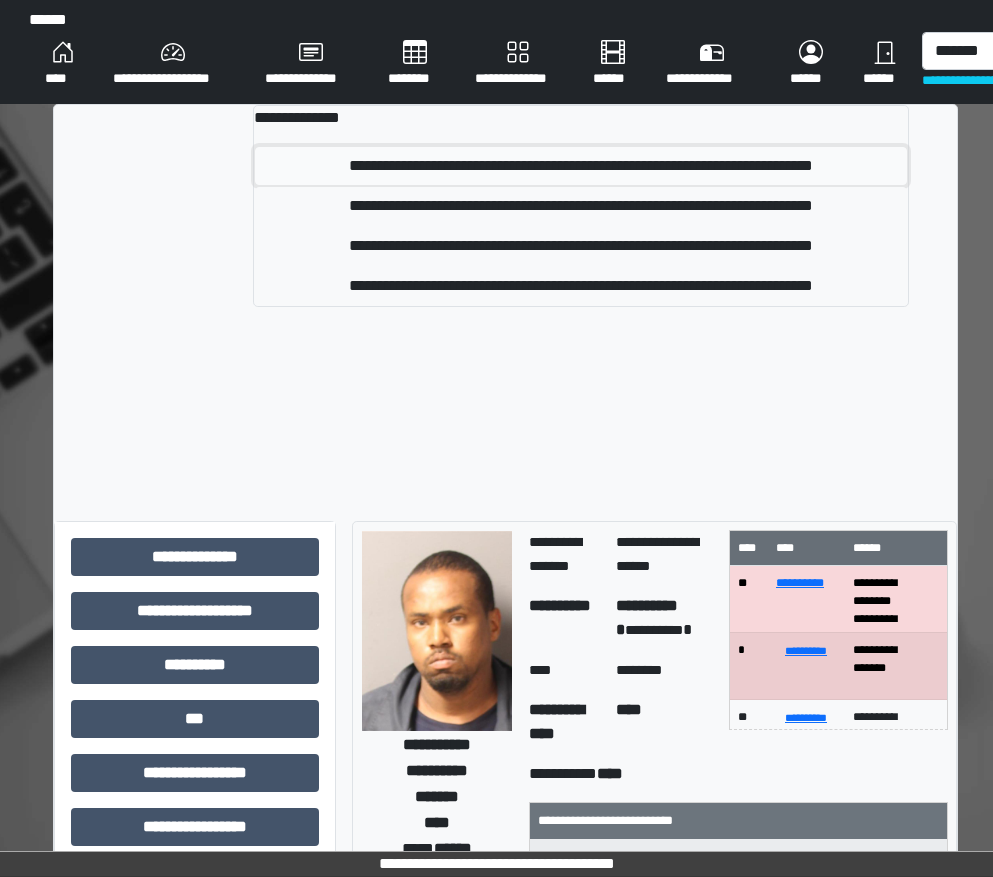 click on "**********" at bounding box center [581, 166] 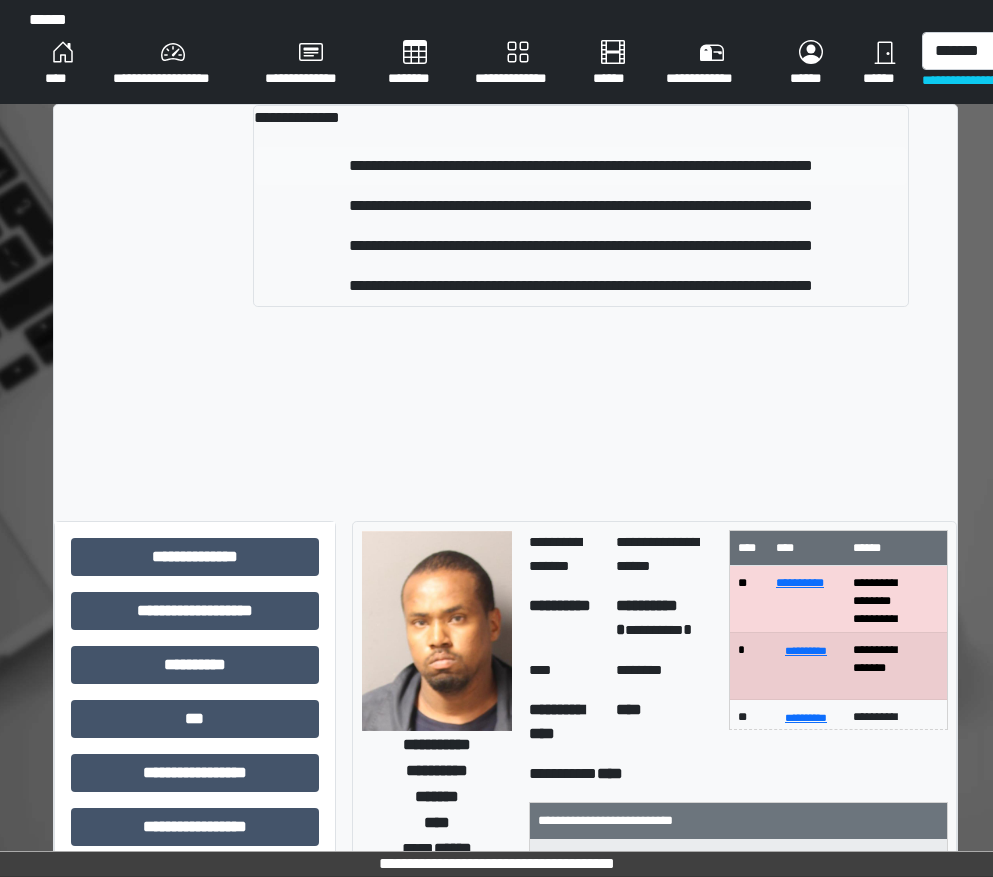 type 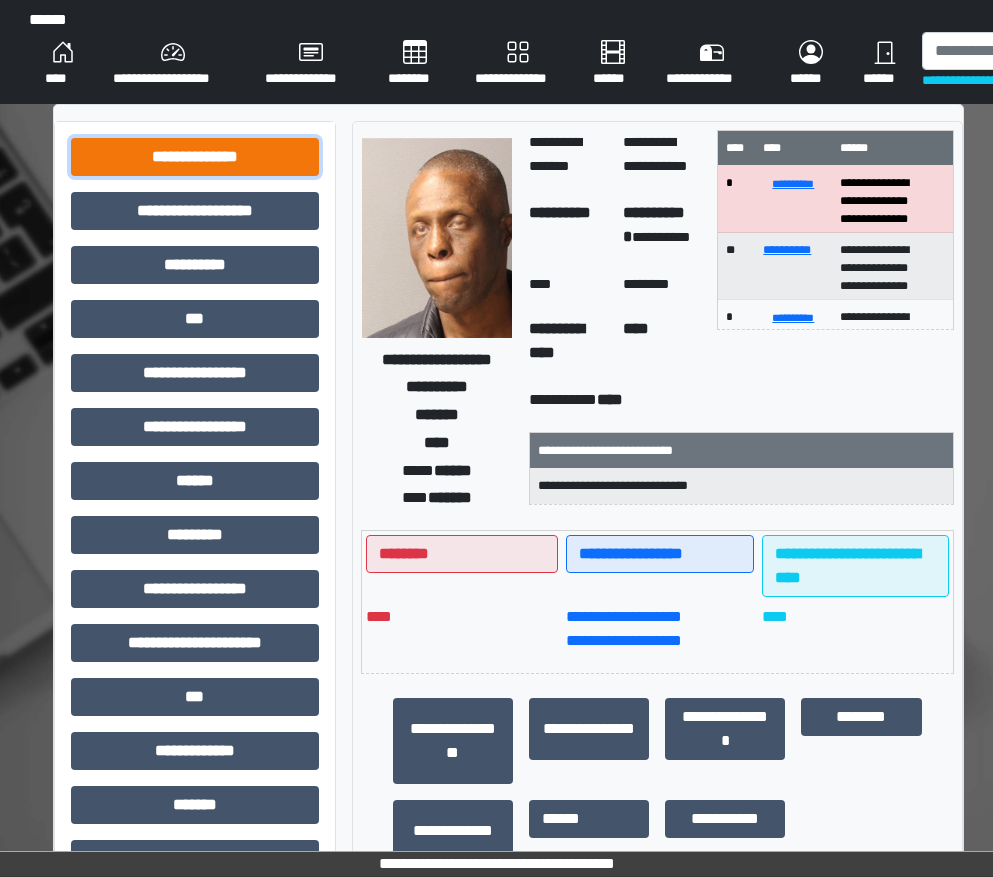 click on "**********" at bounding box center [195, 157] 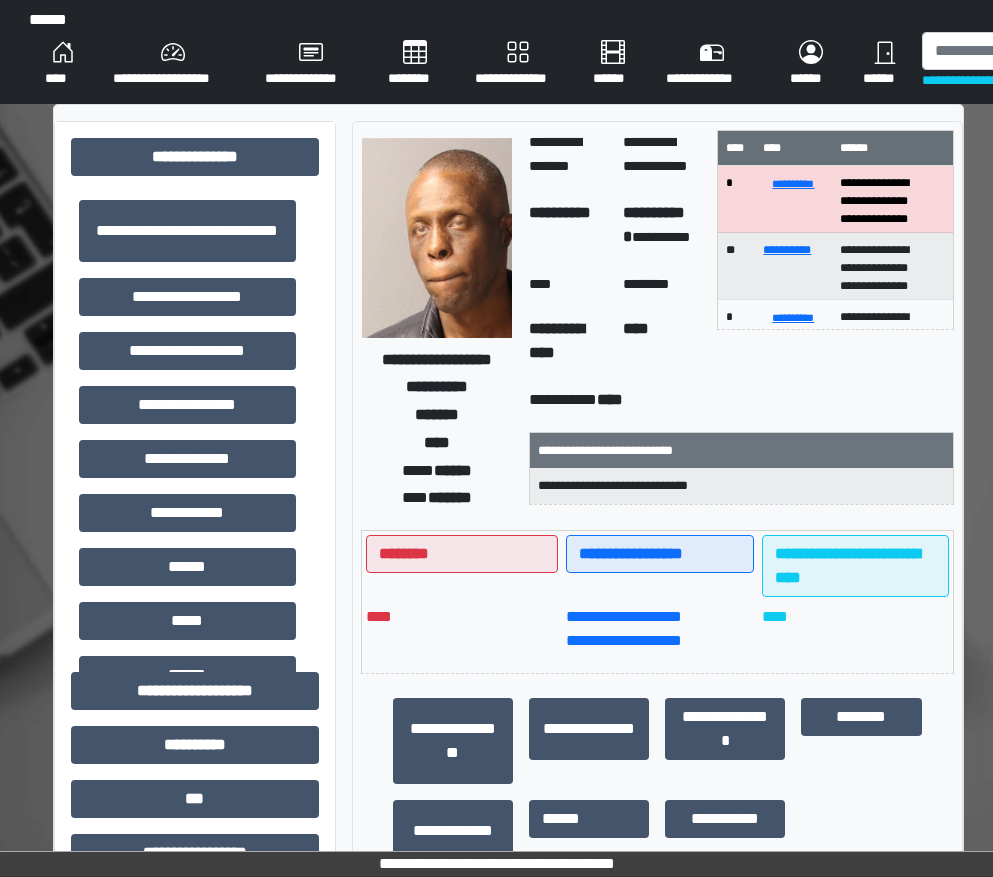click on "**********" at bounding box center [187, 351] 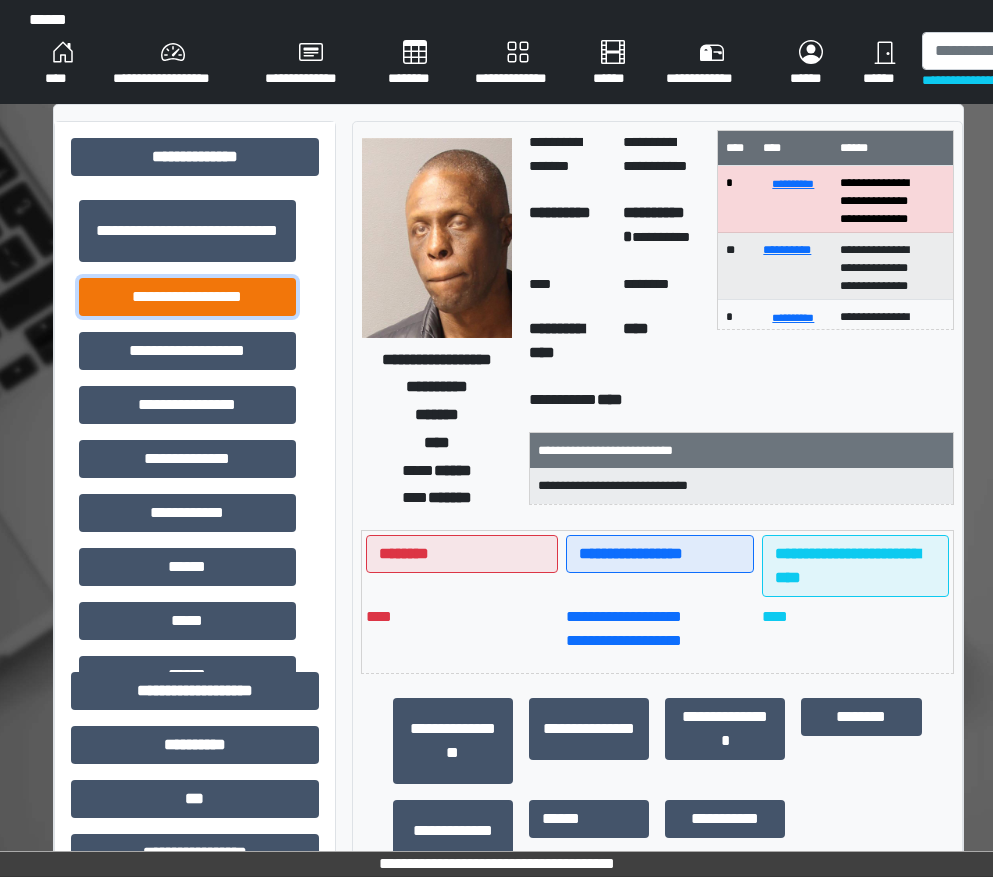 click on "**********" at bounding box center (187, 297) 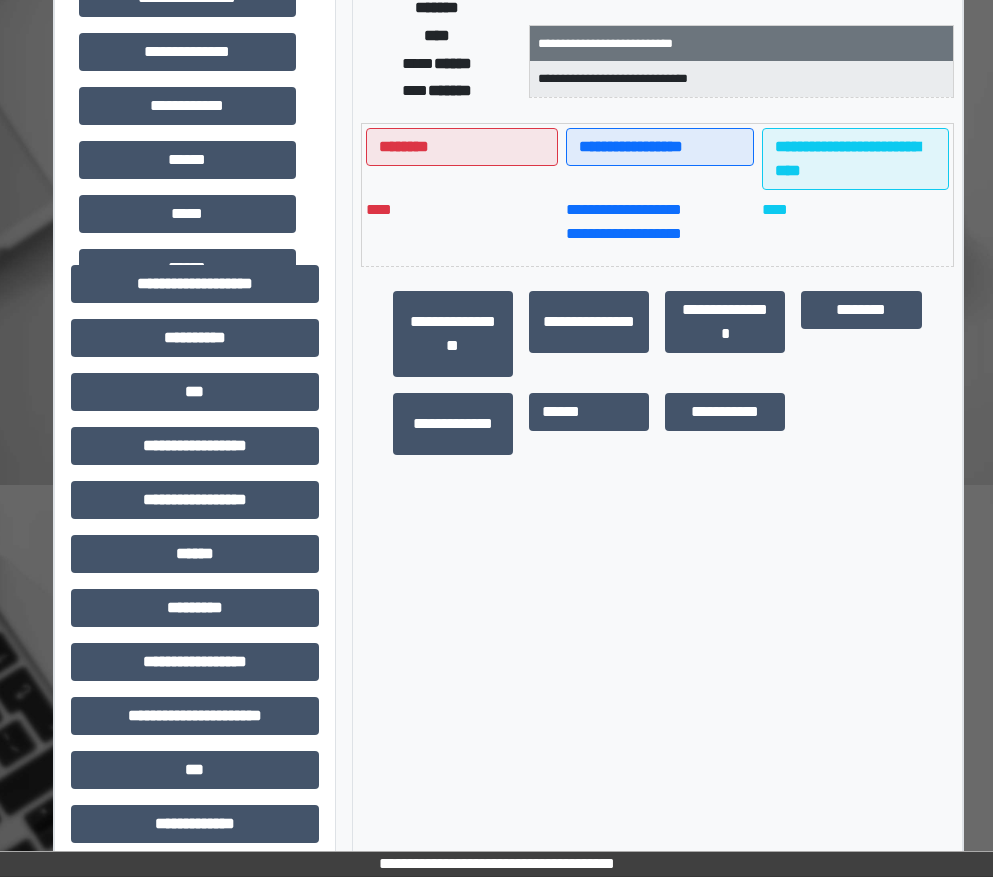 scroll, scrollTop: 600, scrollLeft: 0, axis: vertical 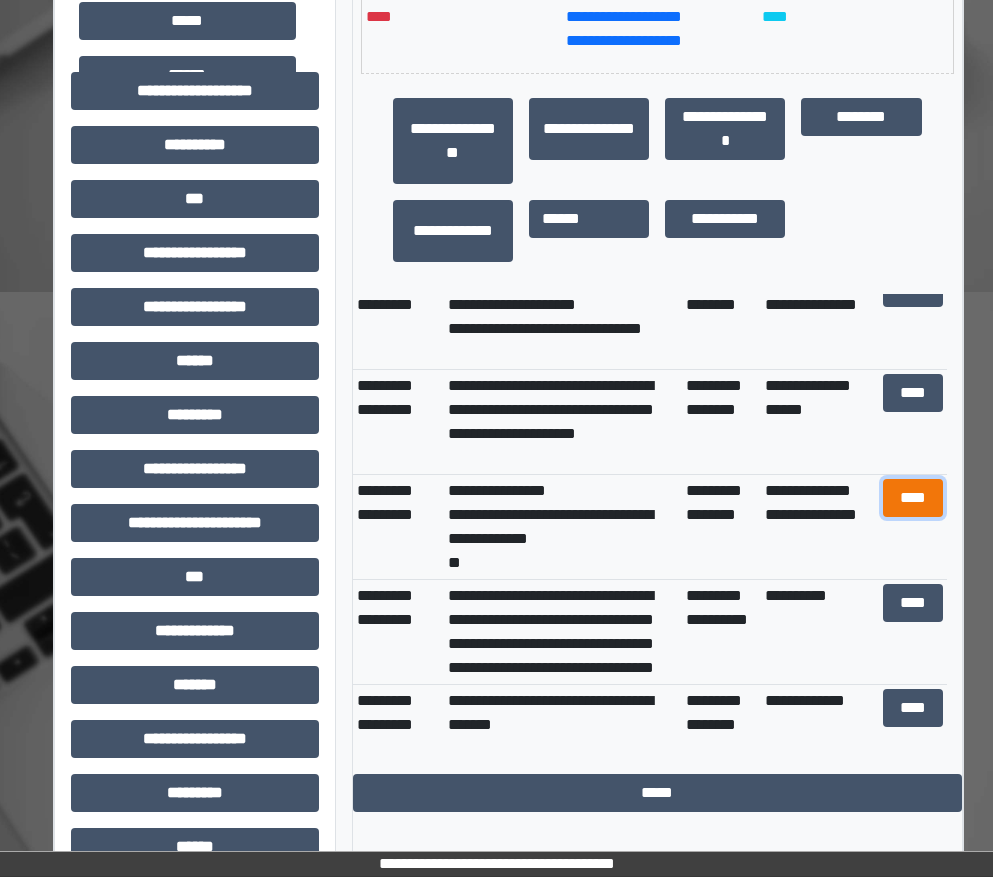 click on "****" at bounding box center [913, 498] 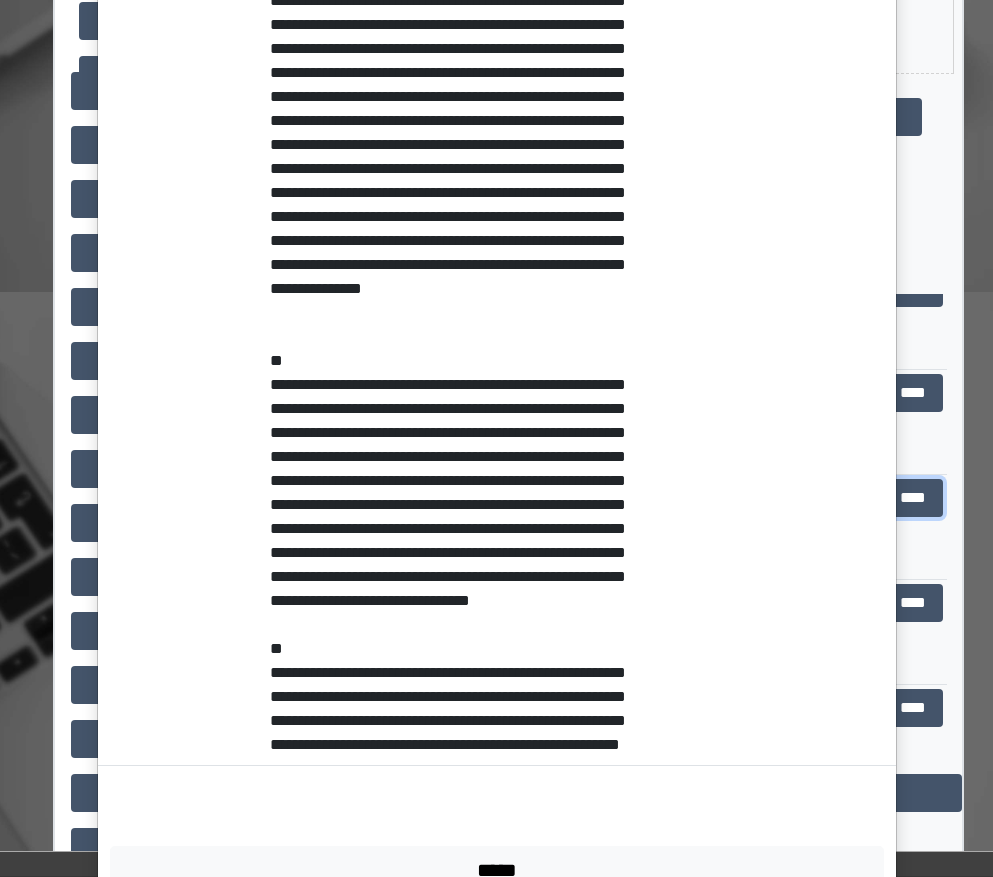 scroll, scrollTop: 843, scrollLeft: 0, axis: vertical 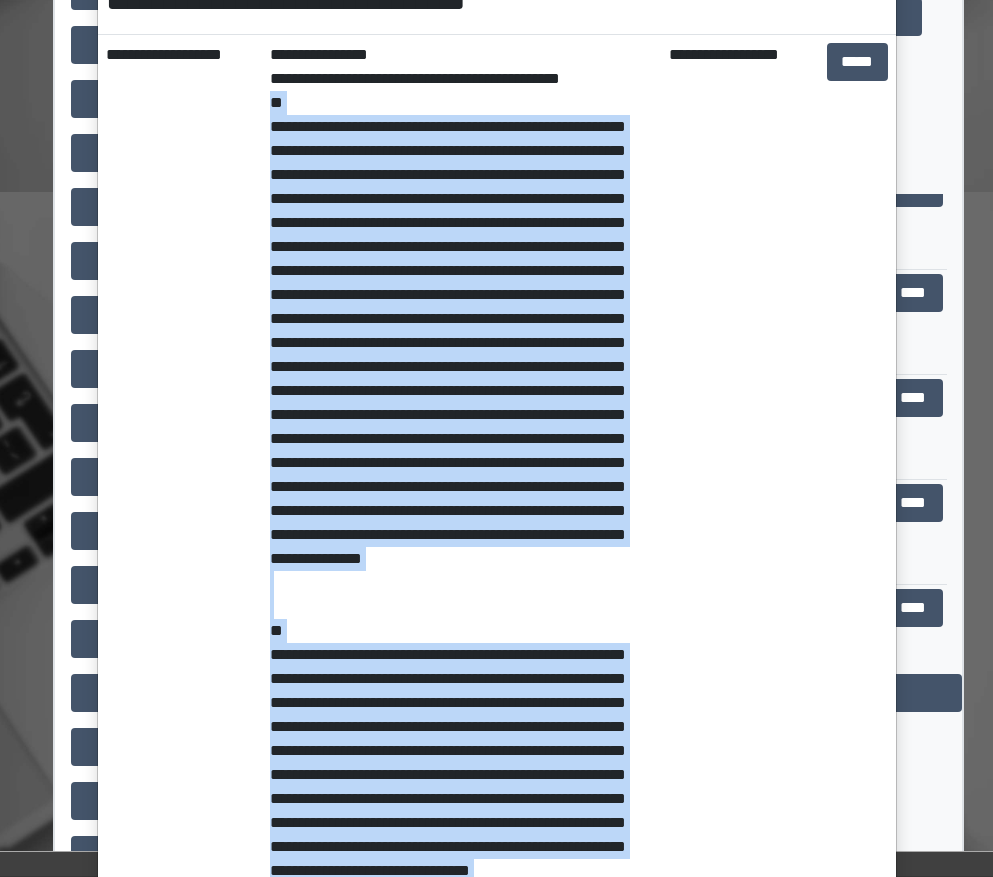 drag, startPoint x: 567, startPoint y: 683, endPoint x: 260, endPoint y: 129, distance: 633.37585 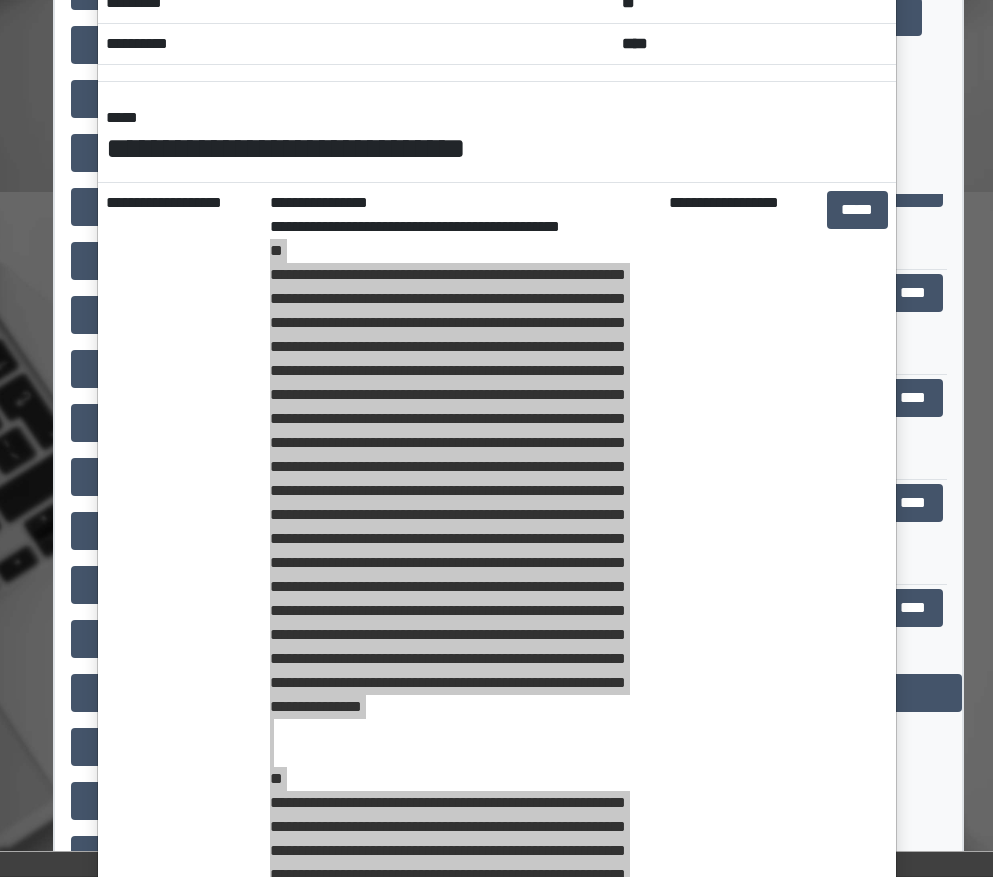 scroll, scrollTop: 0, scrollLeft: 0, axis: both 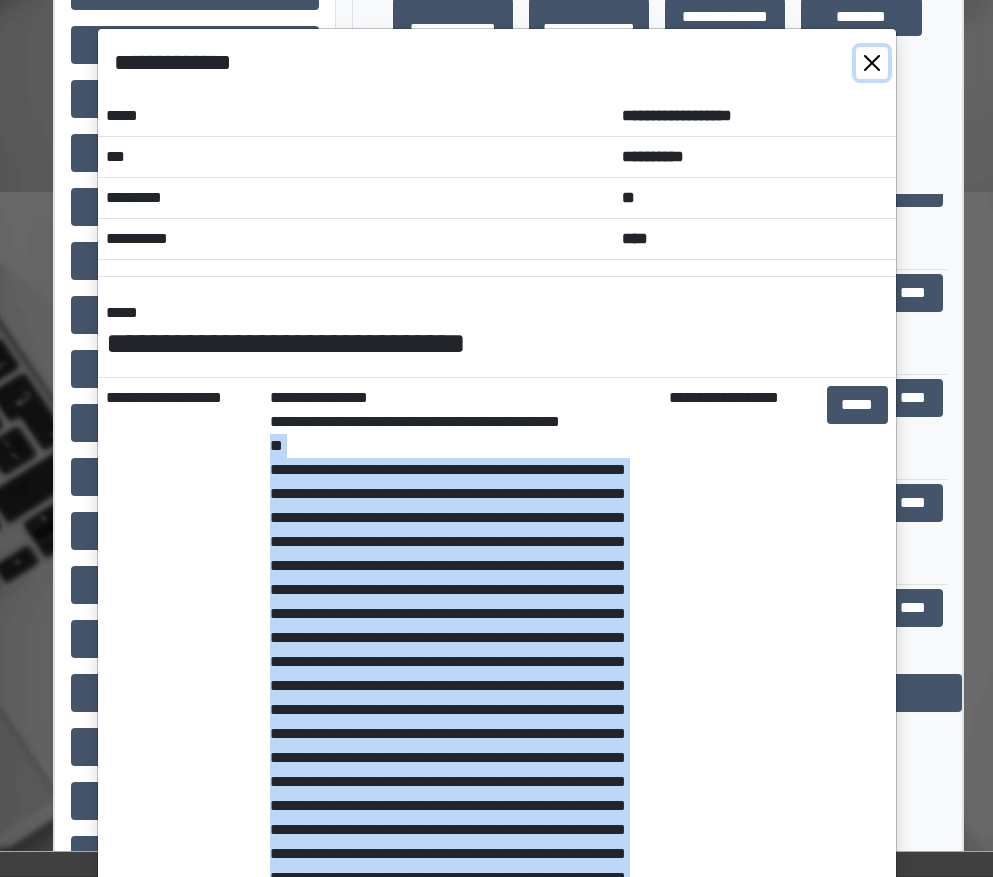 click at bounding box center (872, 63) 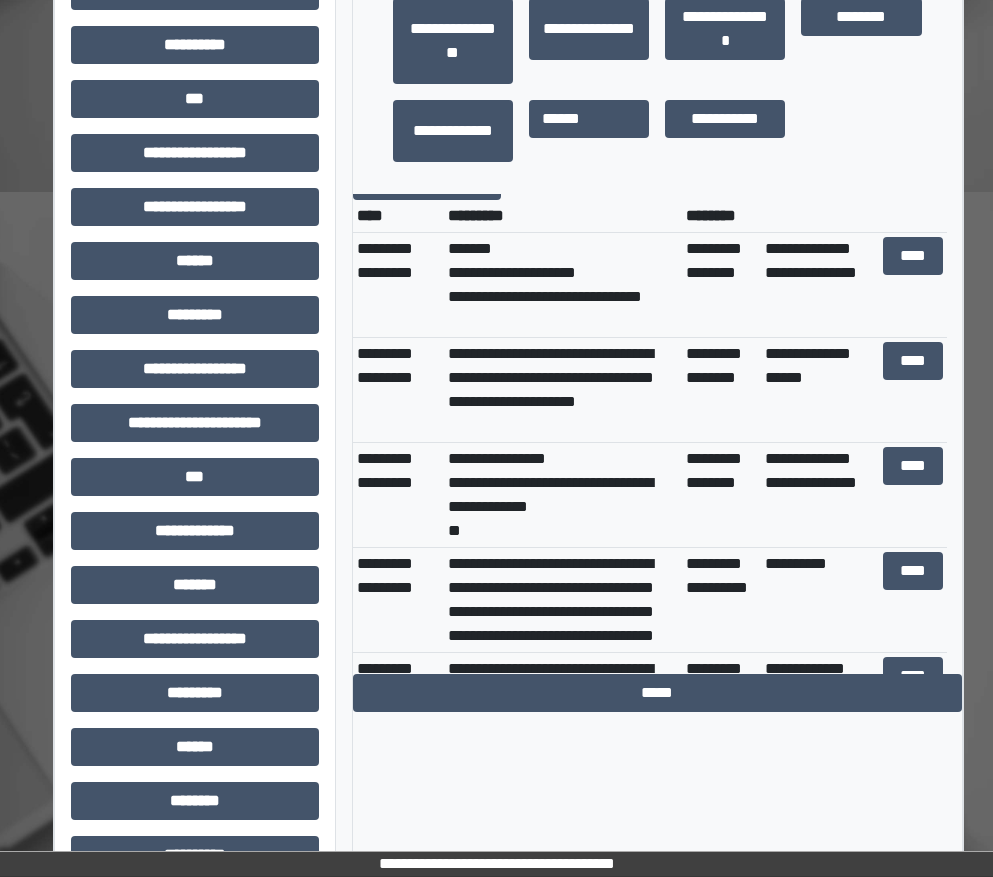 scroll, scrollTop: 0, scrollLeft: 0, axis: both 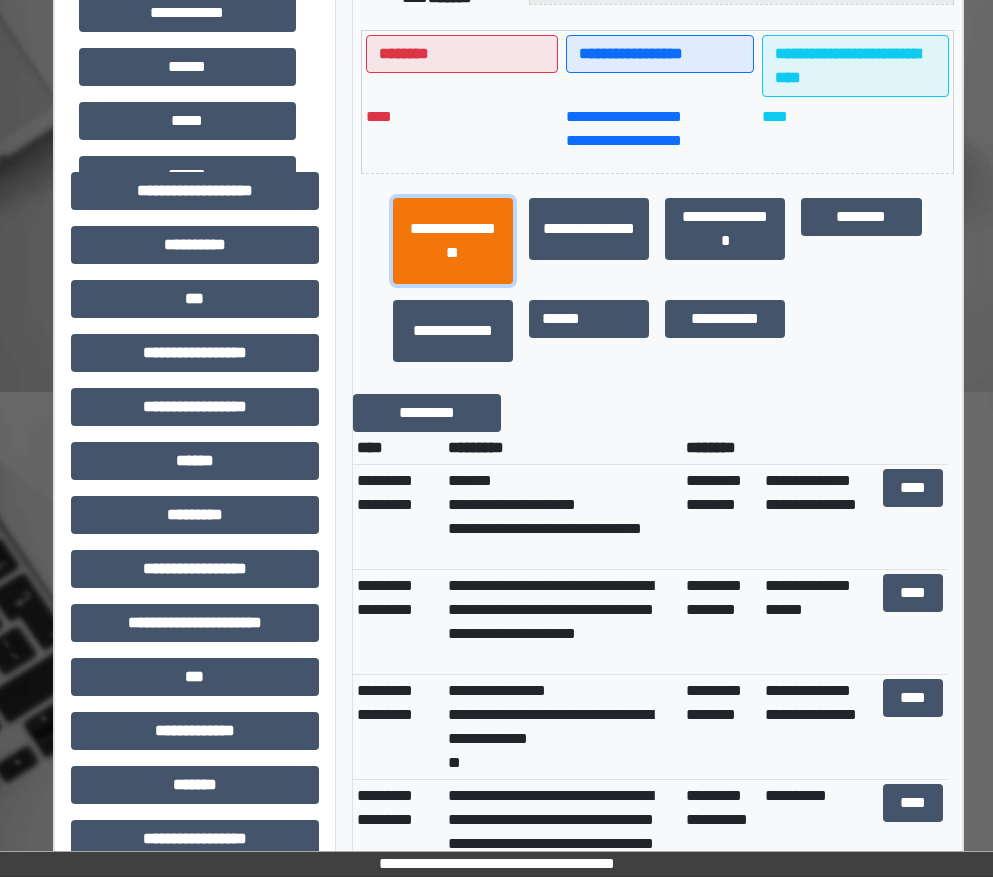 click on "**********" at bounding box center [453, 241] 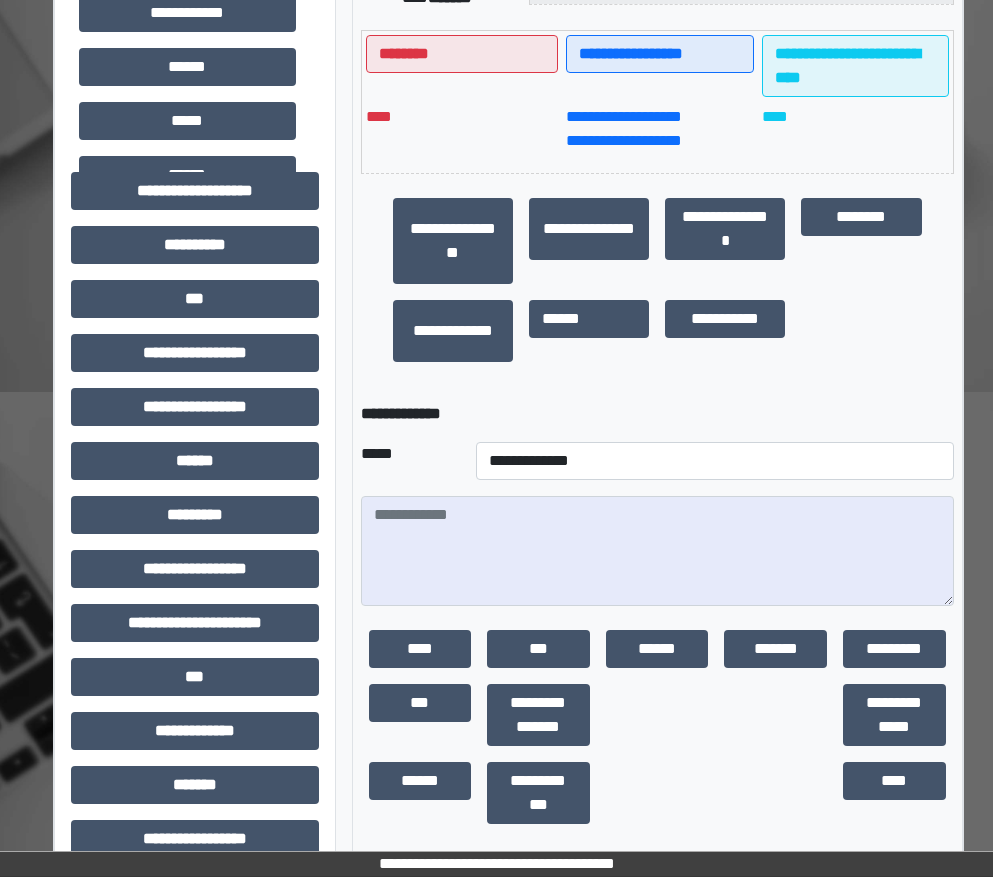 click on "**********" at bounding box center (715, 461) 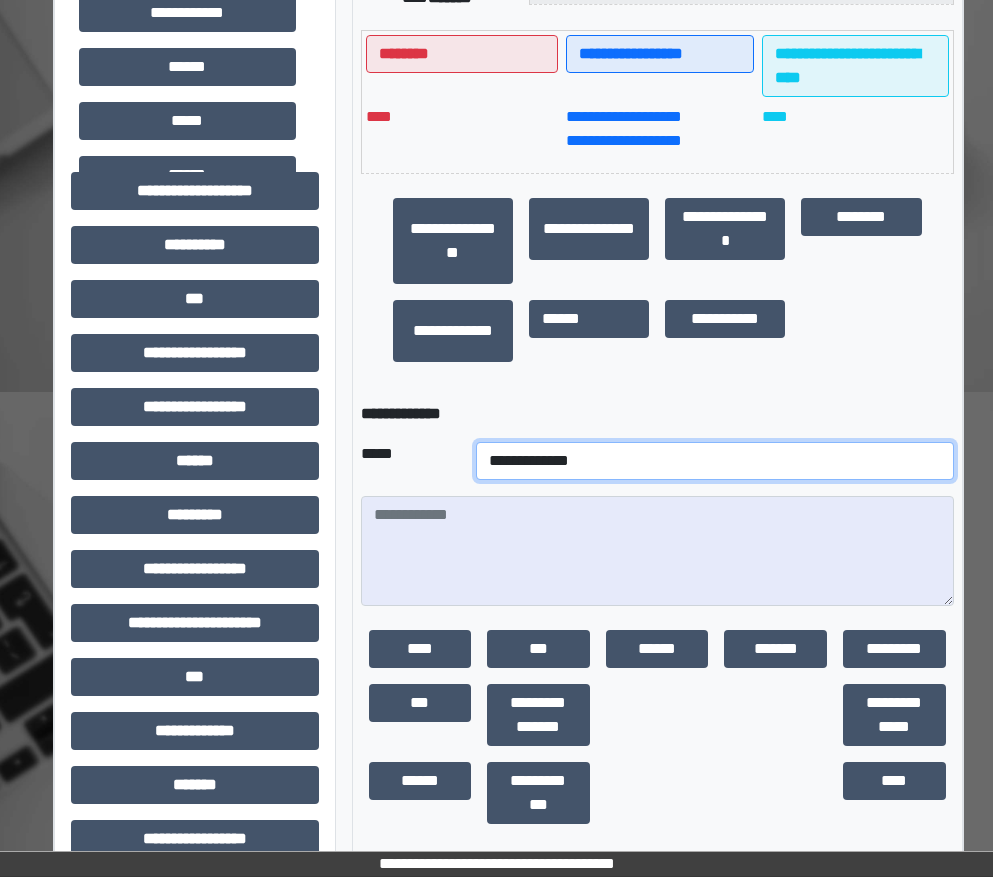 click on "**********" at bounding box center (715, 461) 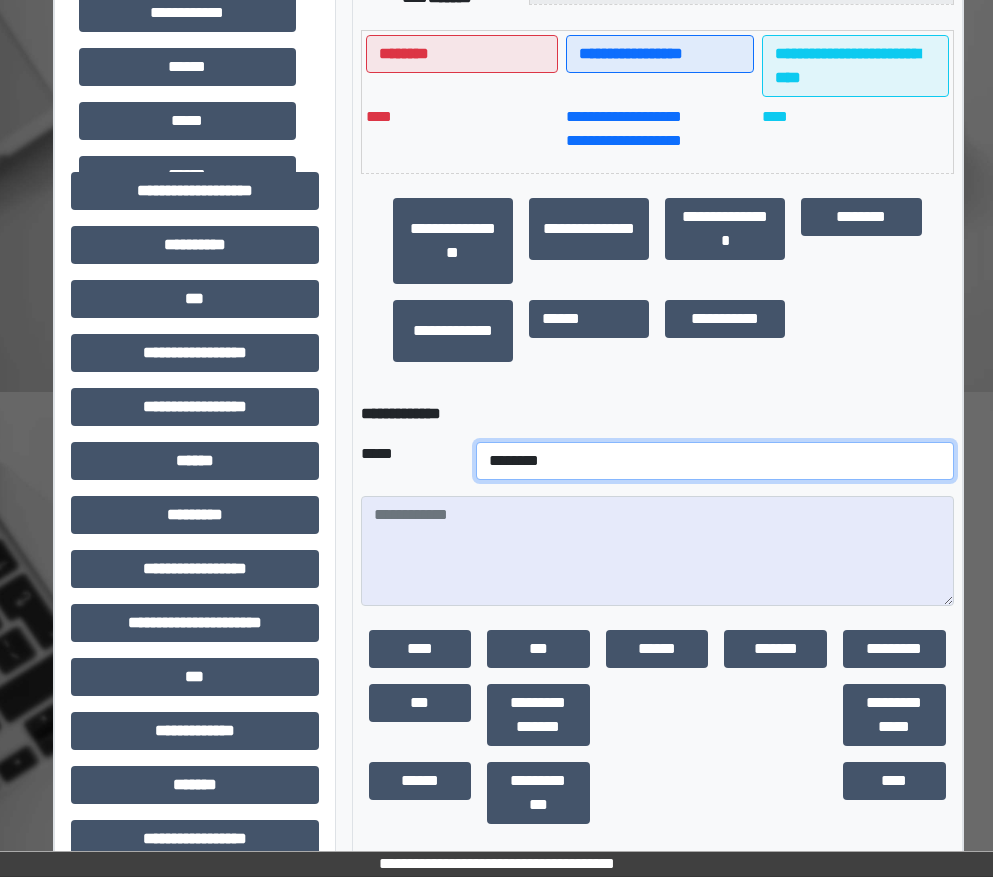 click on "**********" at bounding box center (715, 461) 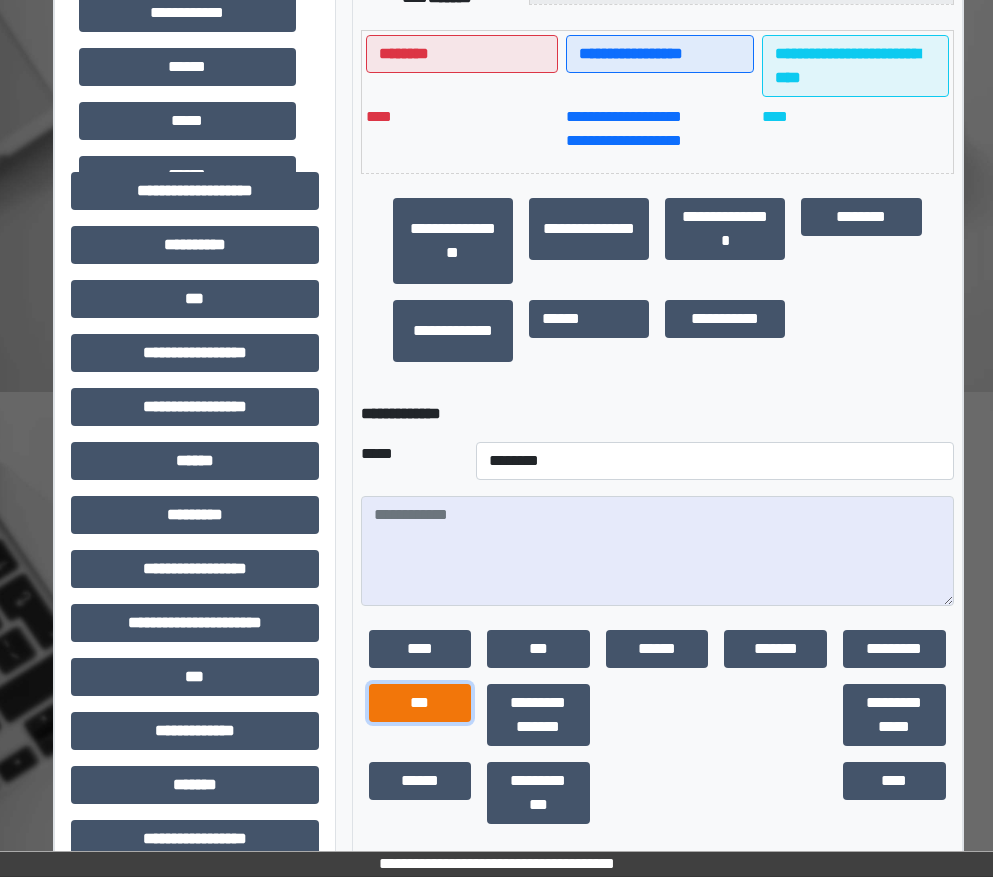 click on "***" at bounding box center [420, 703] 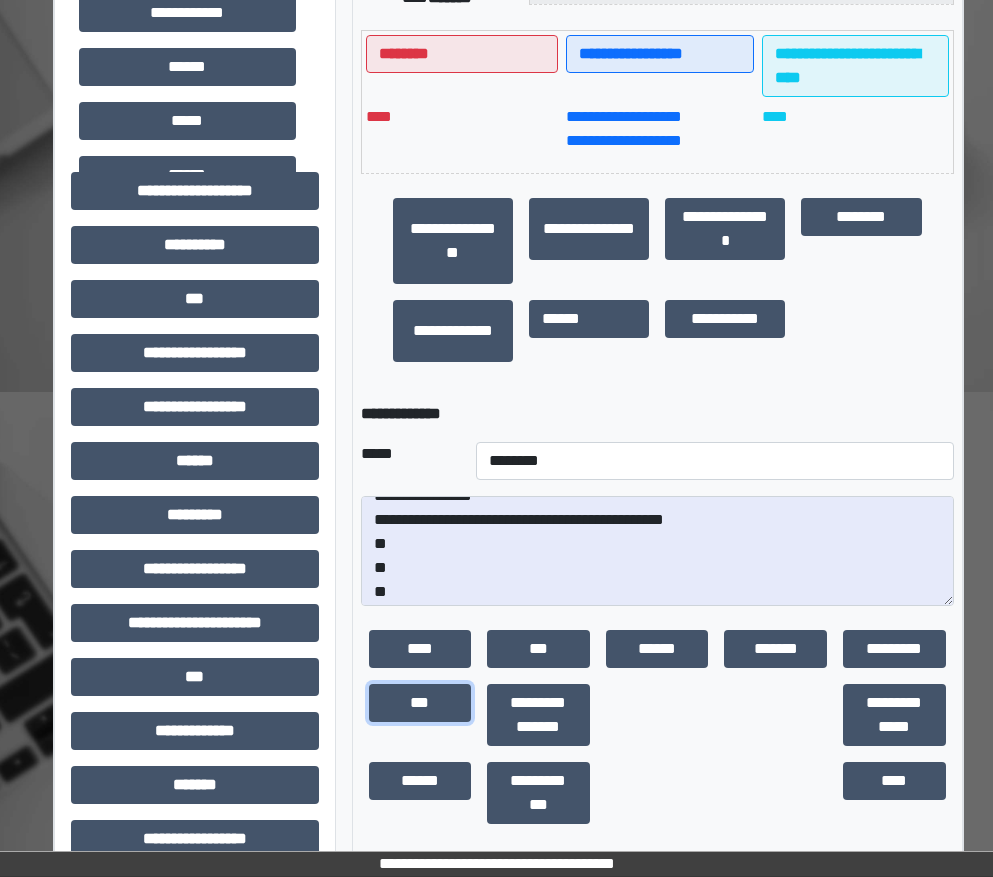 scroll, scrollTop: 24, scrollLeft: 0, axis: vertical 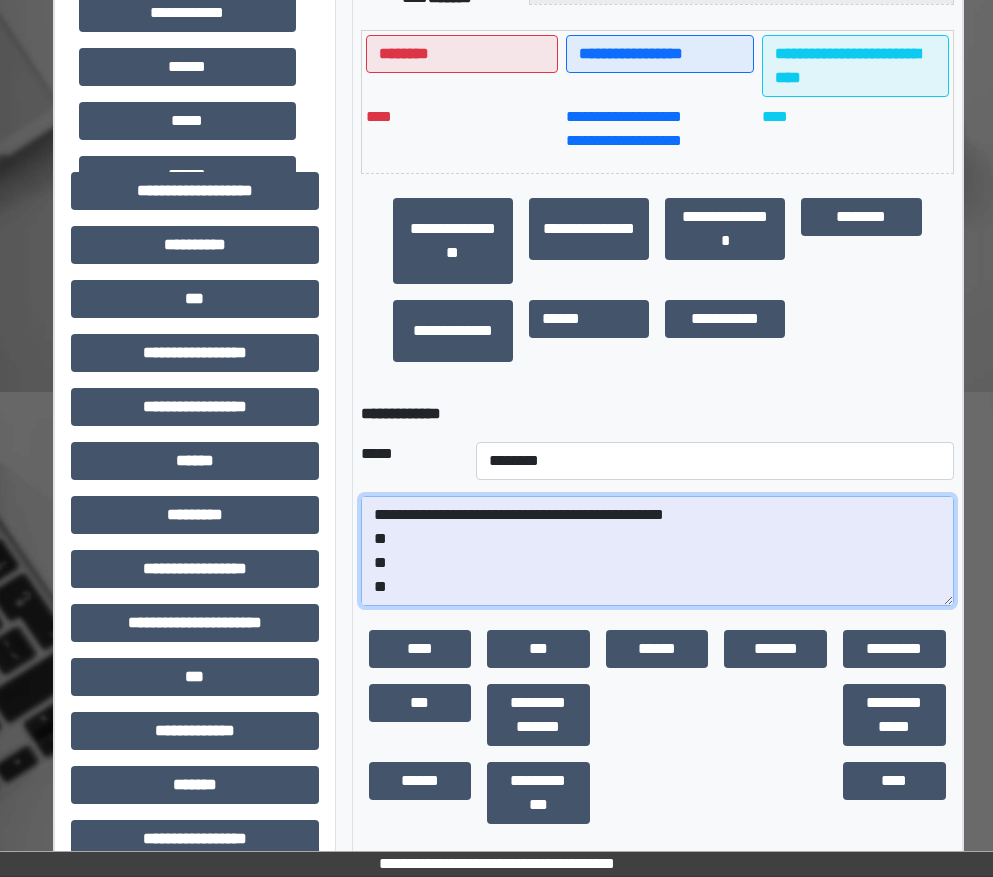 drag, startPoint x: 422, startPoint y: 603, endPoint x: 362, endPoint y: 546, distance: 82.75868 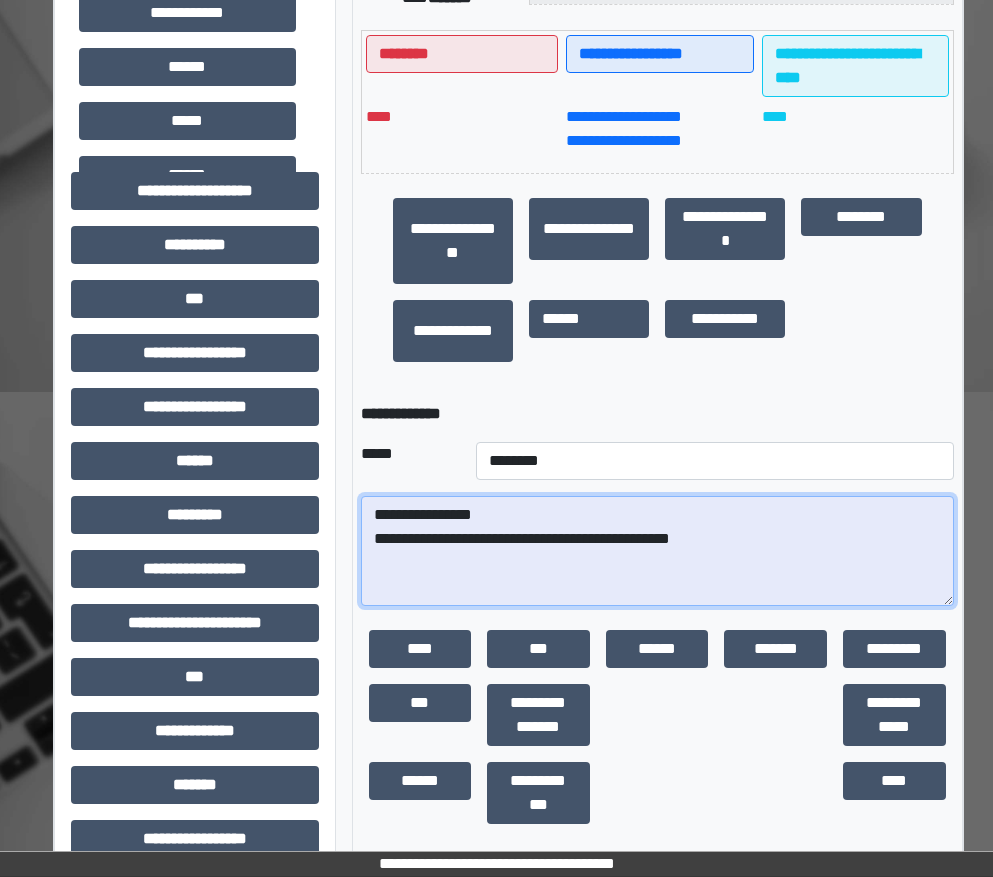 scroll, scrollTop: 0, scrollLeft: 0, axis: both 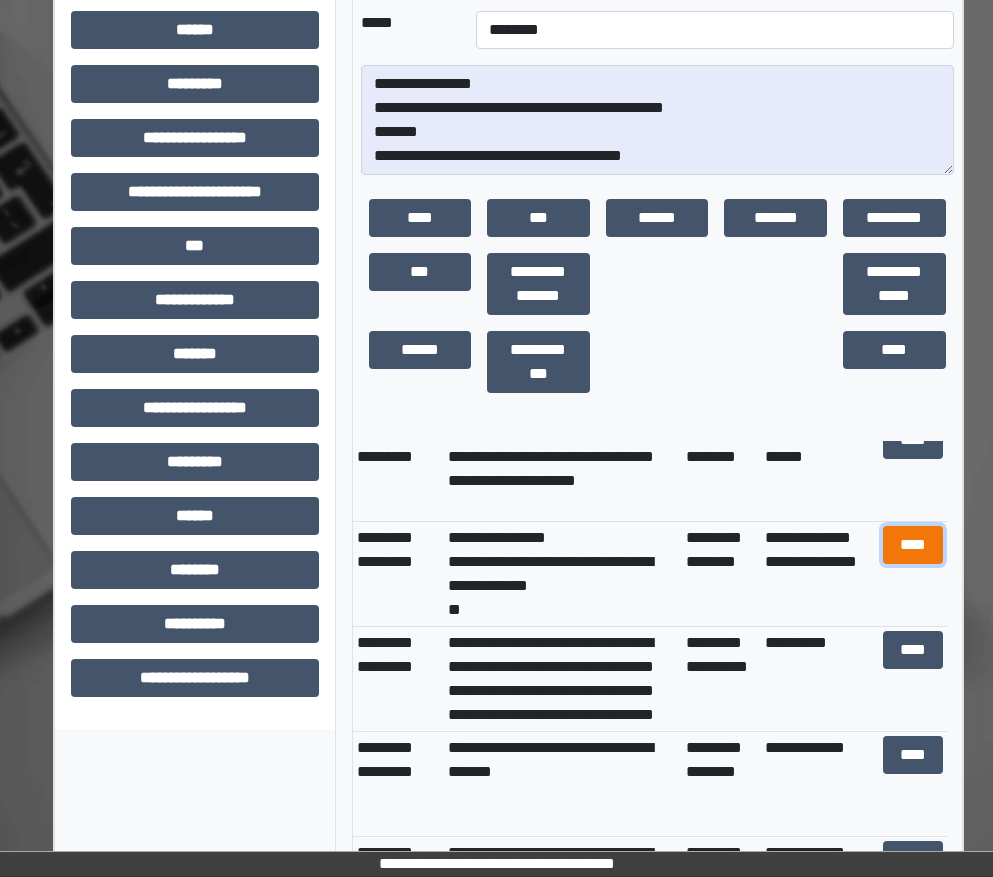 click on "****" at bounding box center (913, 545) 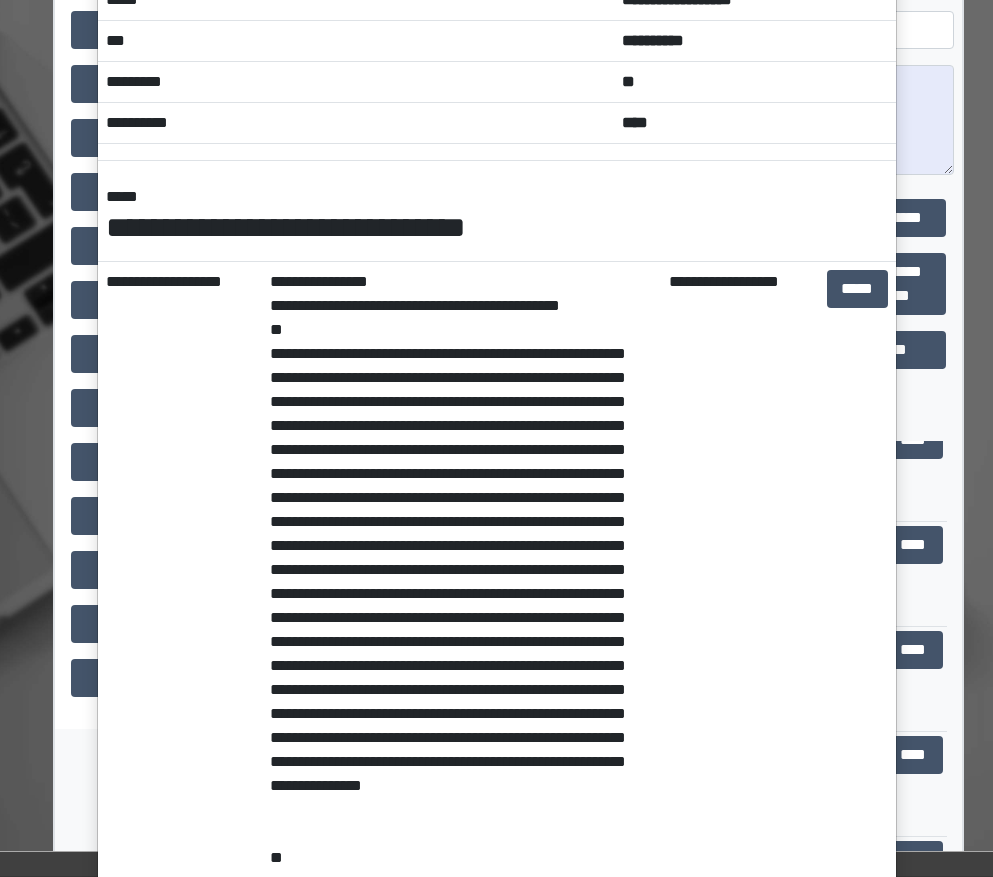 scroll, scrollTop: 0, scrollLeft: 0, axis: both 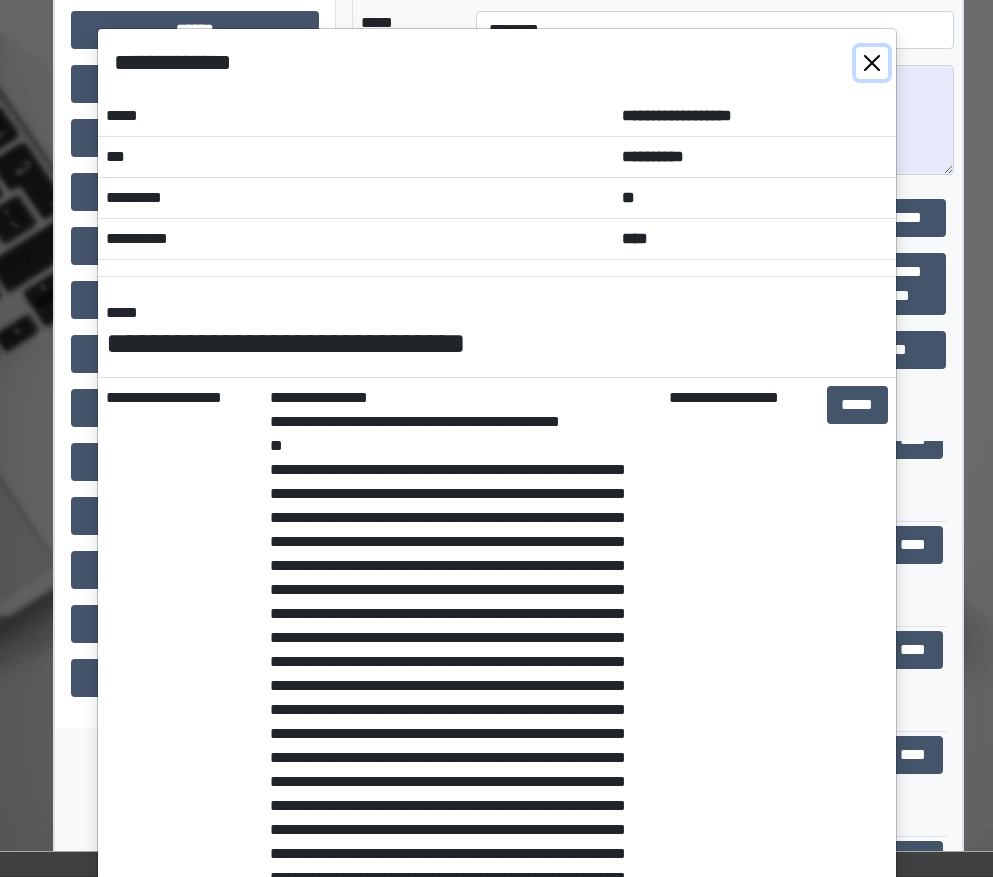 click at bounding box center (872, 63) 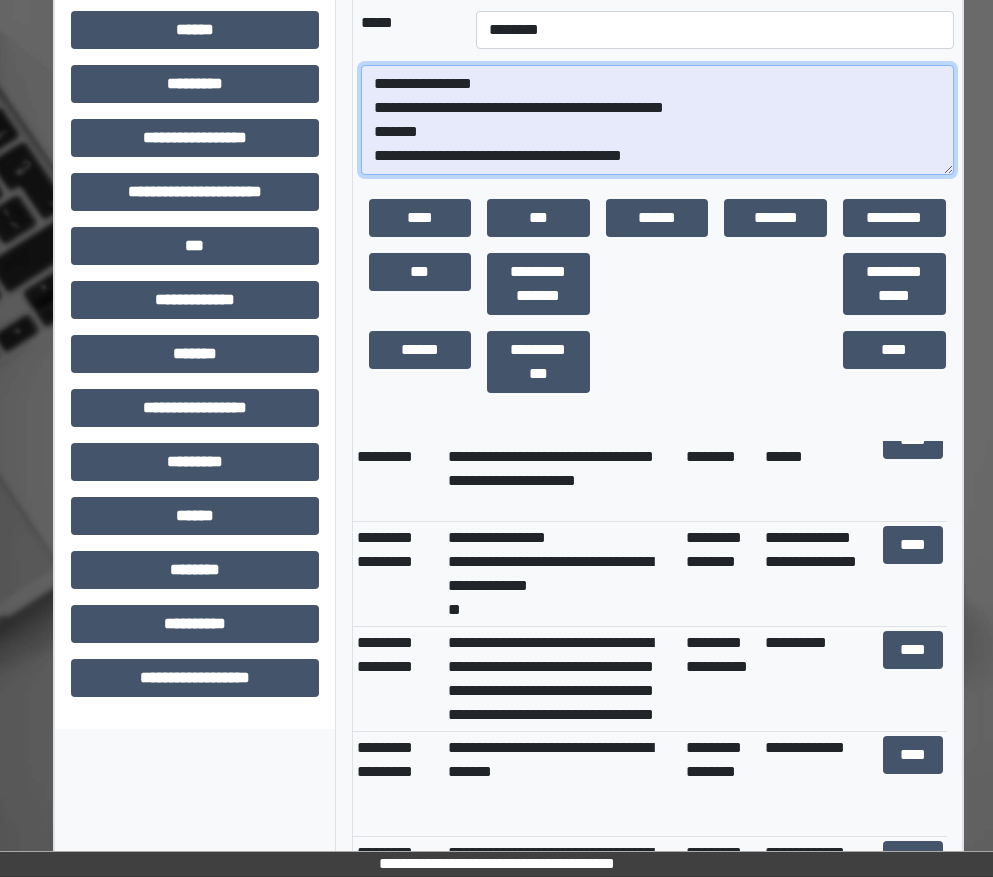 click on "**********" at bounding box center [657, 120] 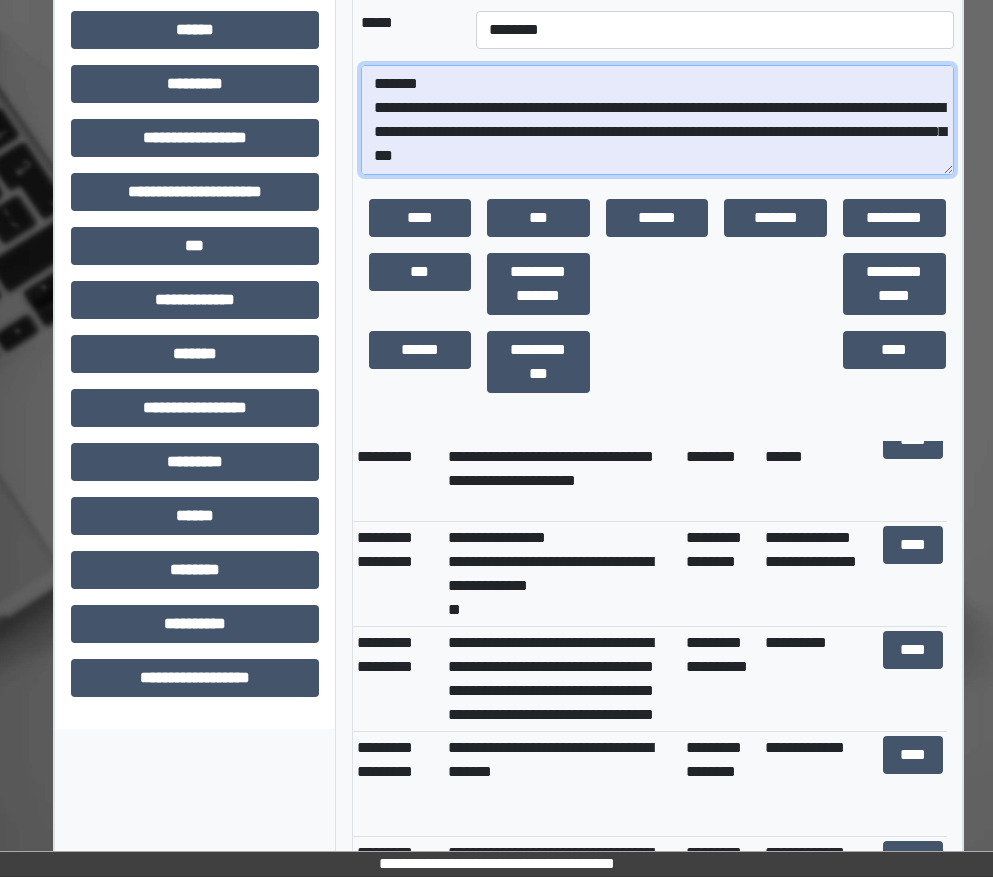 scroll, scrollTop: 89, scrollLeft: 0, axis: vertical 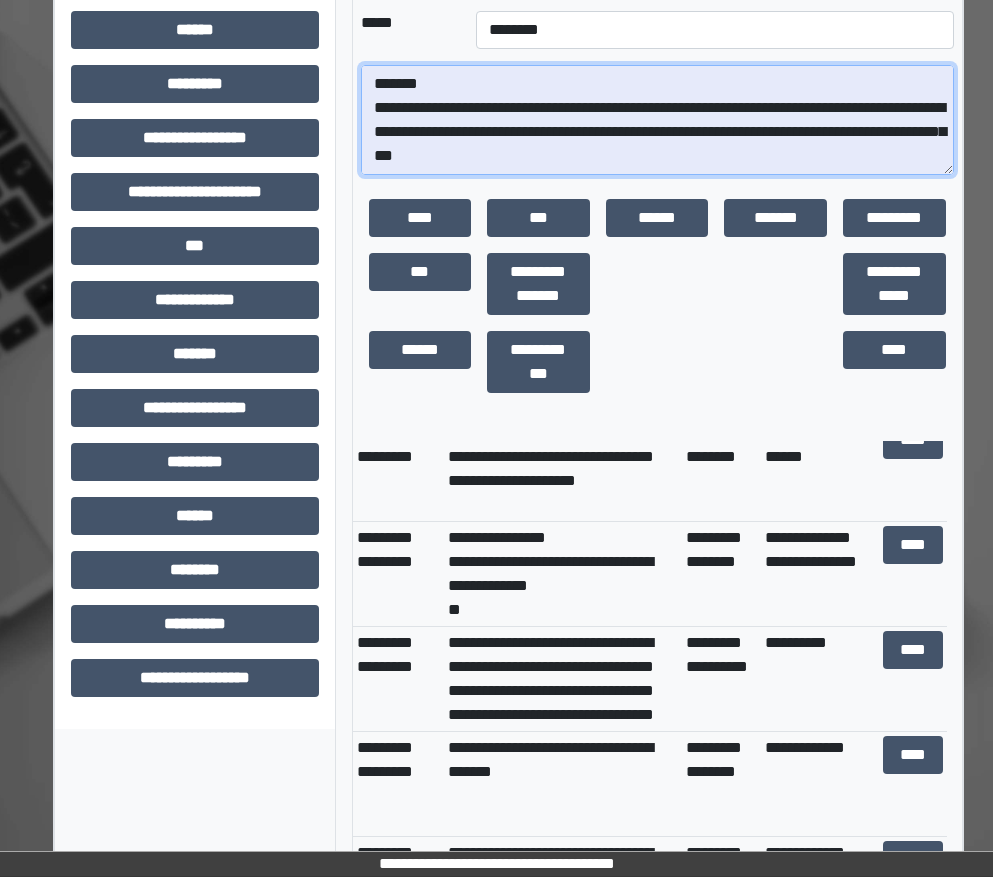 click on "**********" at bounding box center (657, 120) 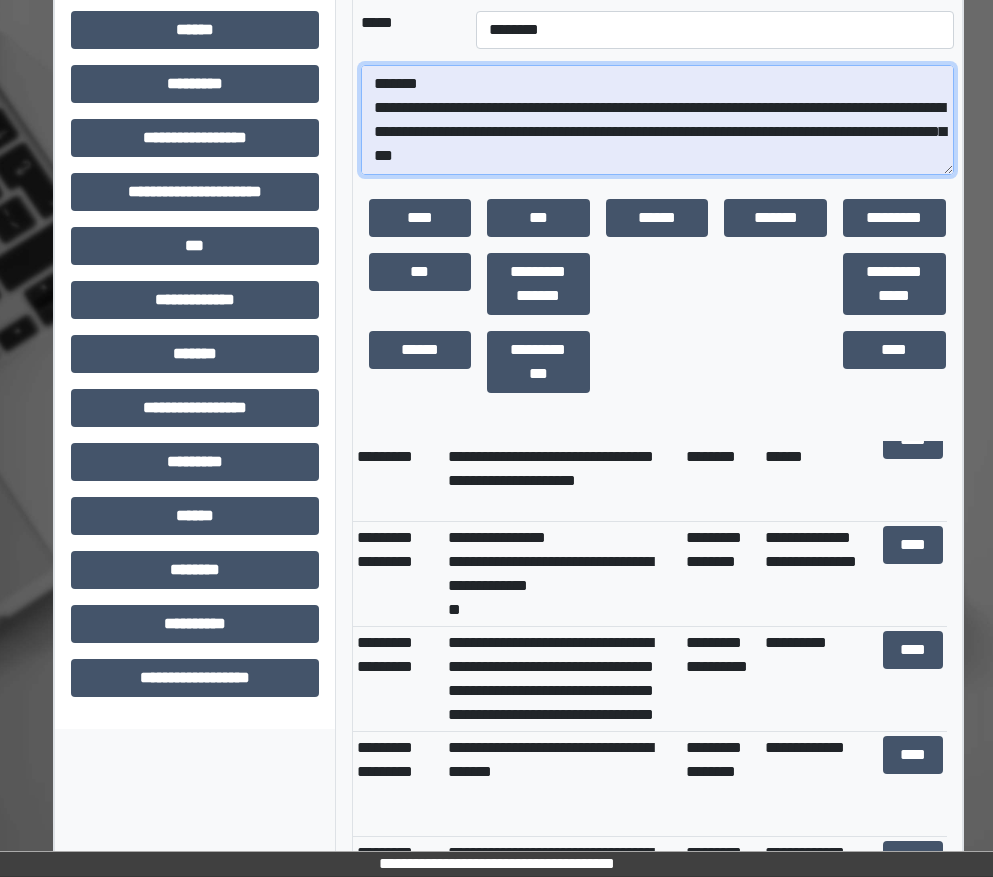 paste on "**********" 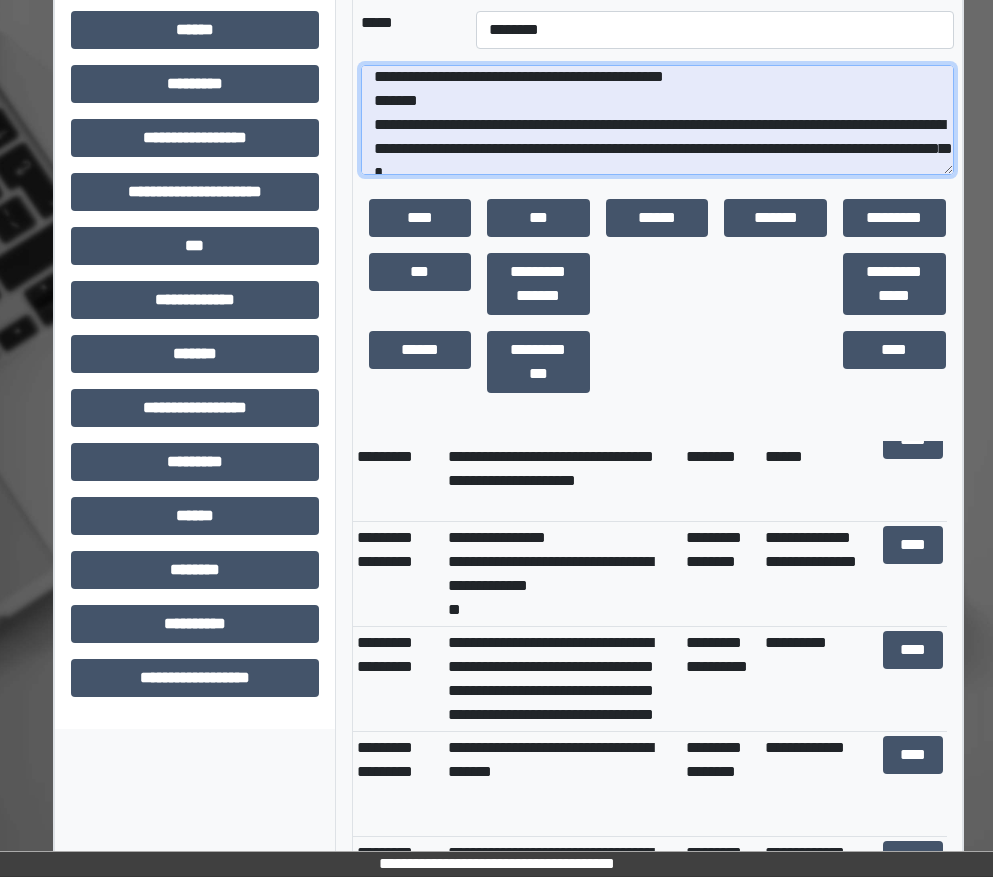 scroll, scrollTop: 7, scrollLeft: 0, axis: vertical 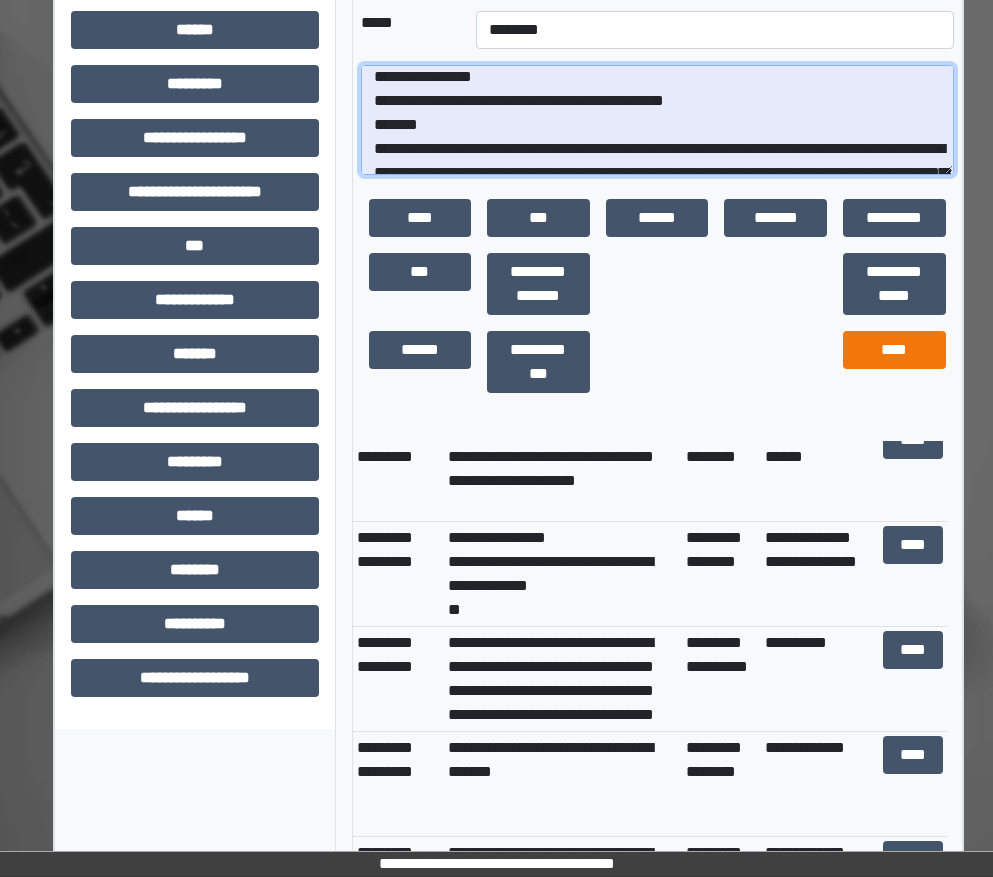 type on "**********" 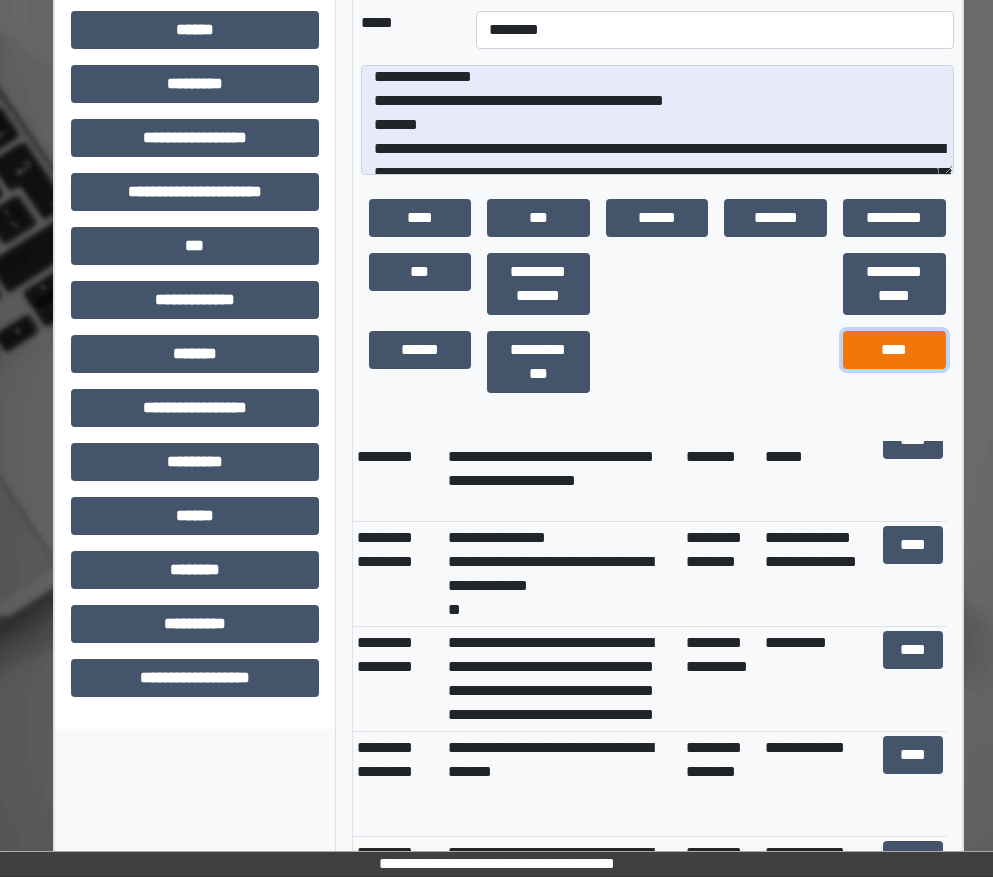 click on "****" at bounding box center [894, 350] 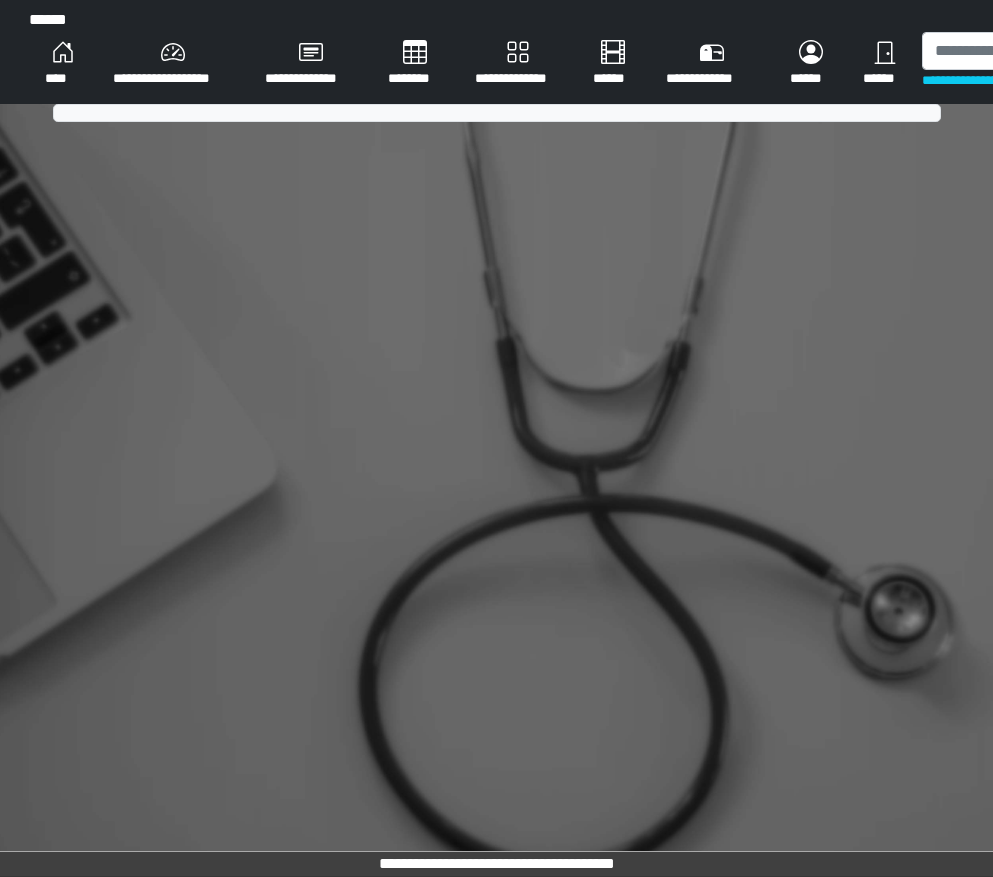 scroll, scrollTop: 0, scrollLeft: 0, axis: both 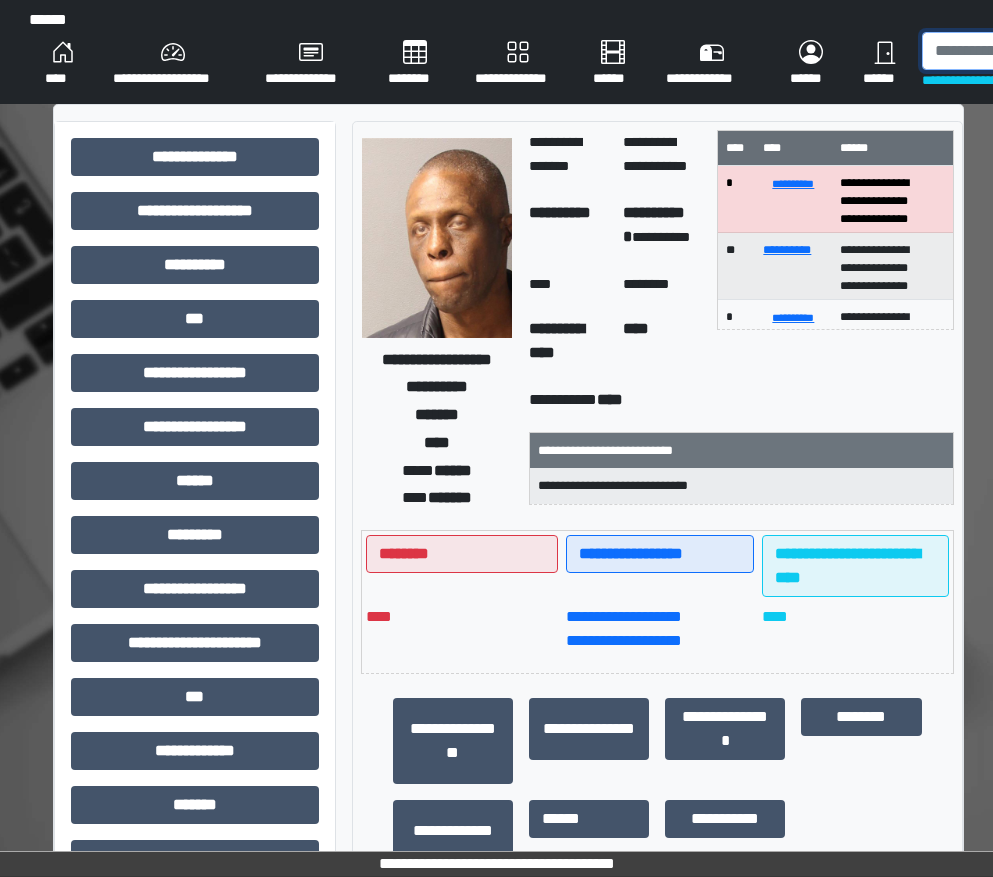 click at bounding box center [1025, 51] 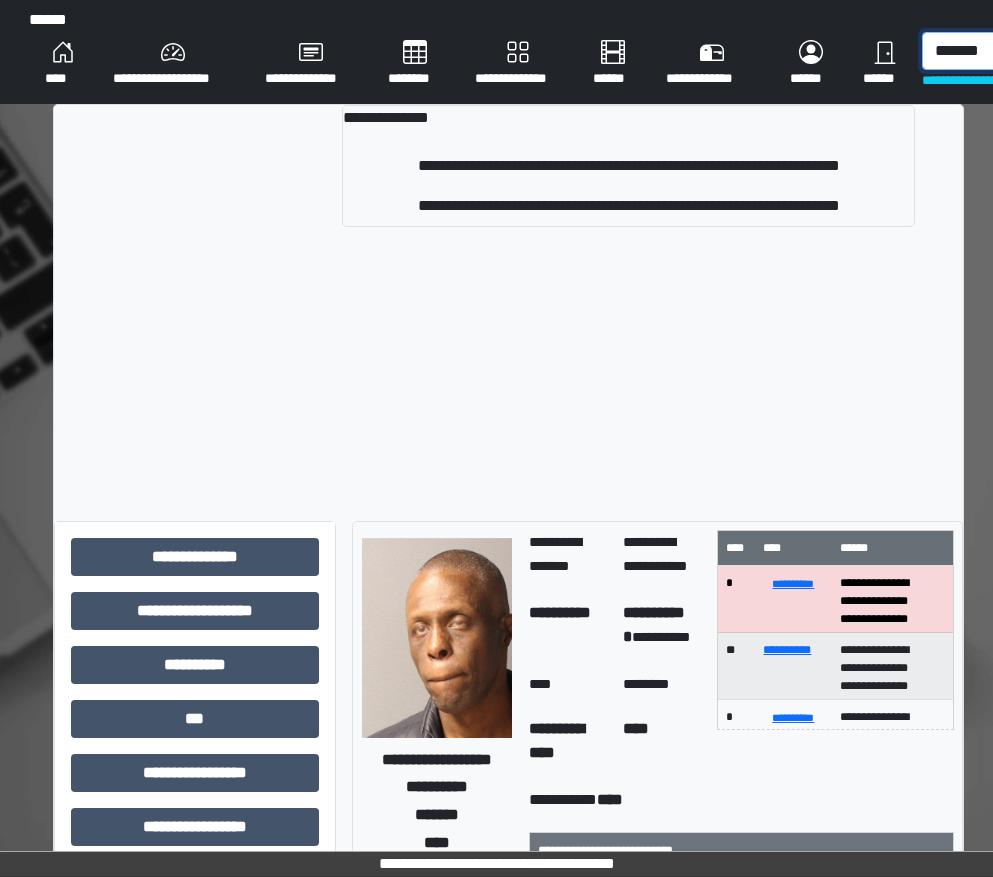 scroll, scrollTop: 0, scrollLeft: 2, axis: horizontal 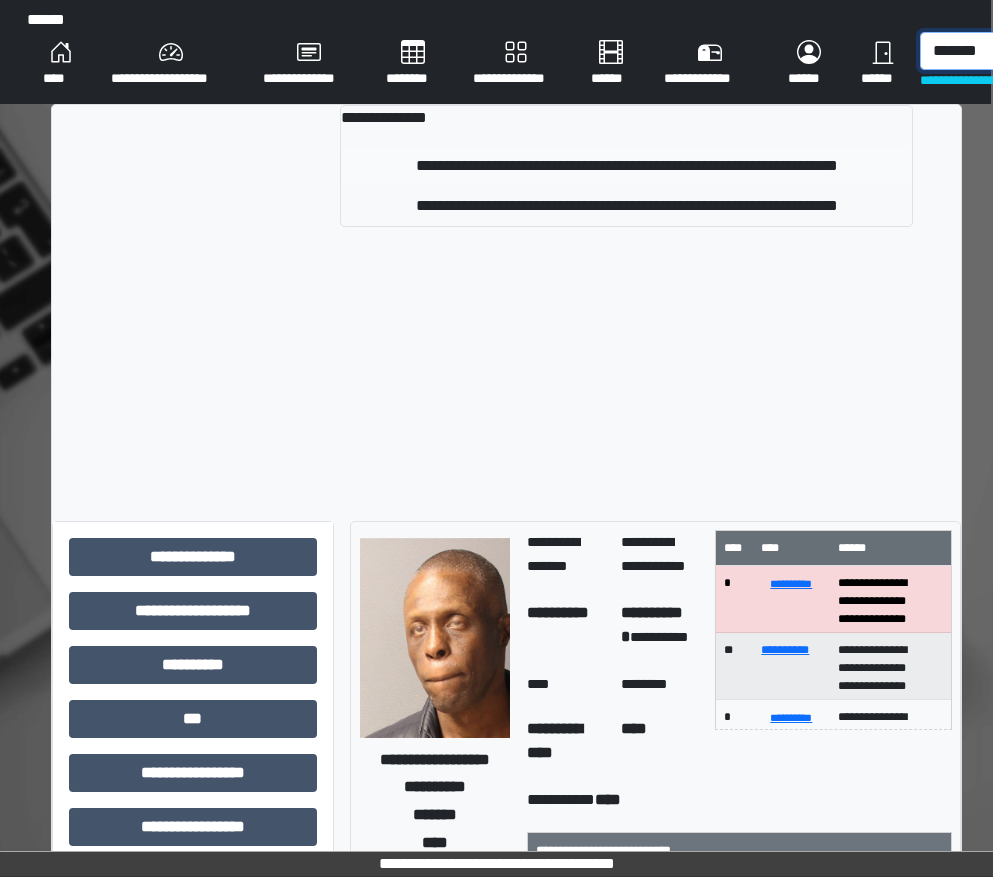 type on "*******" 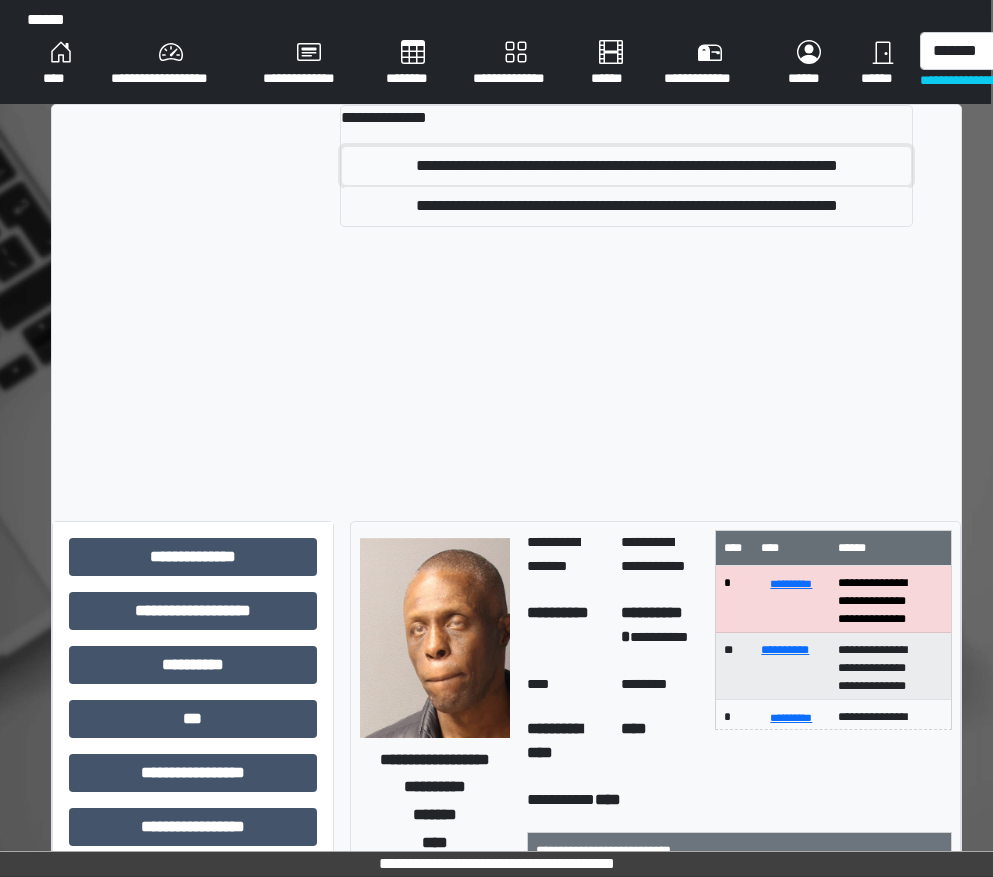 click on "**********" at bounding box center [626, 166] 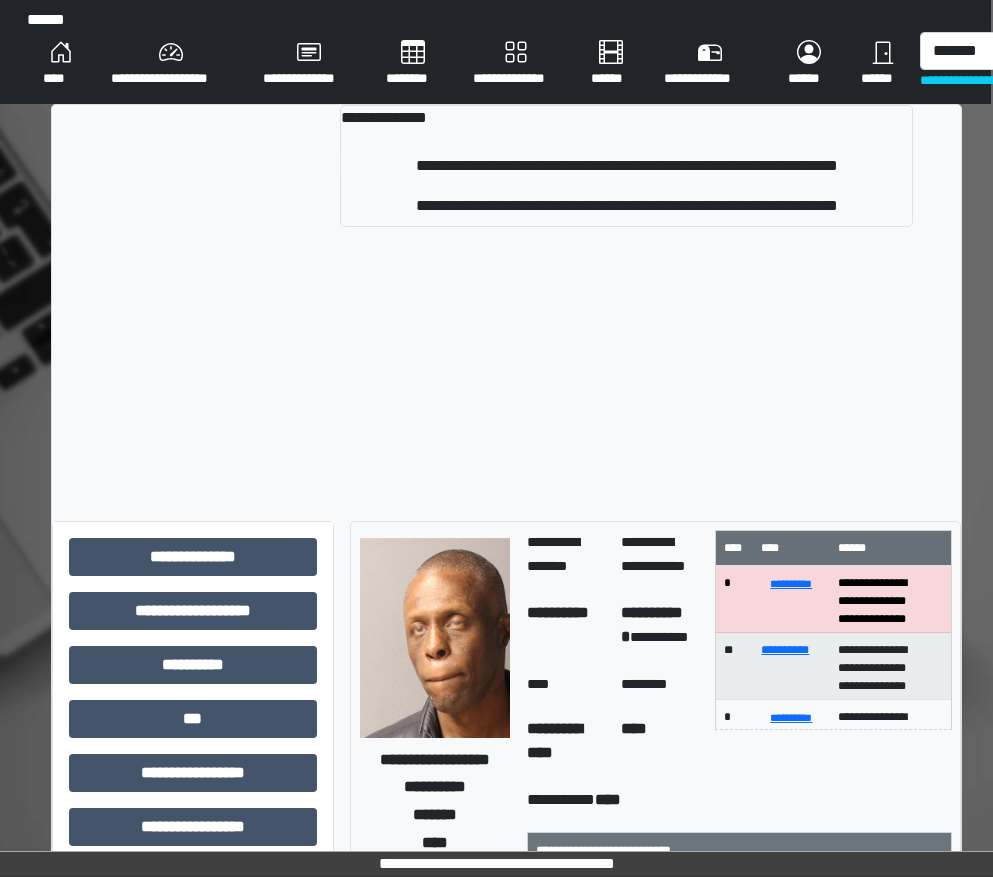 type 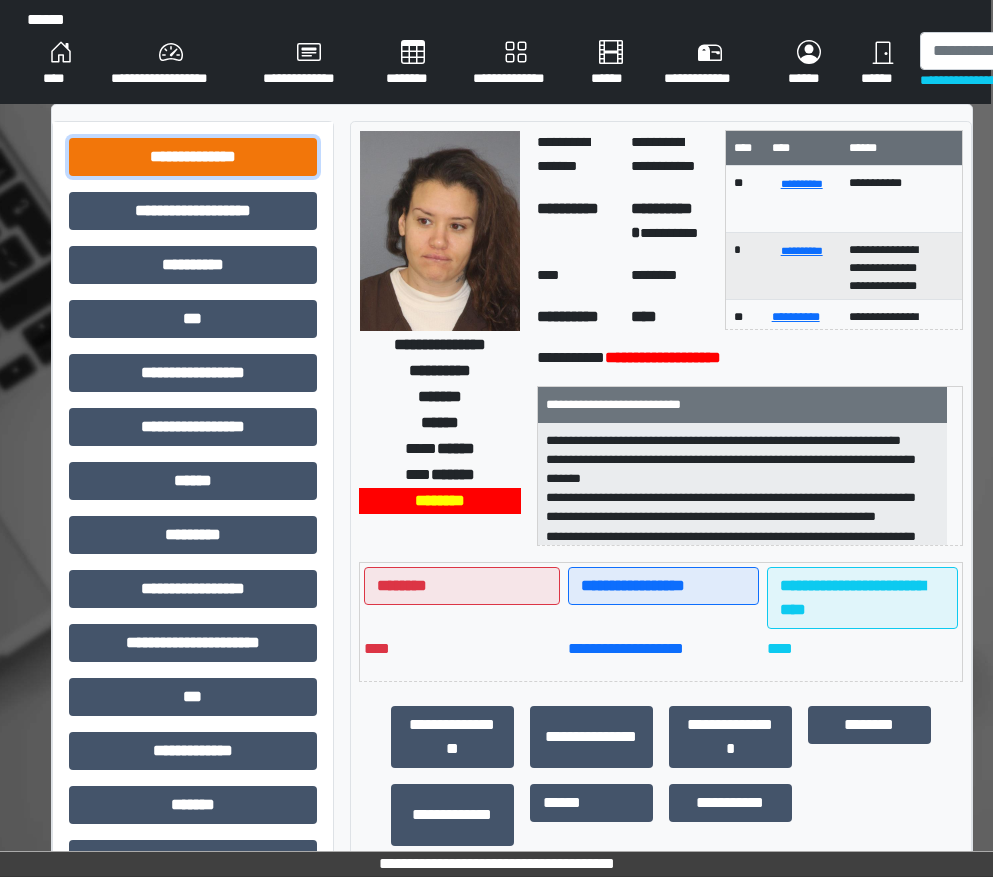 click on "**********" at bounding box center (193, 157) 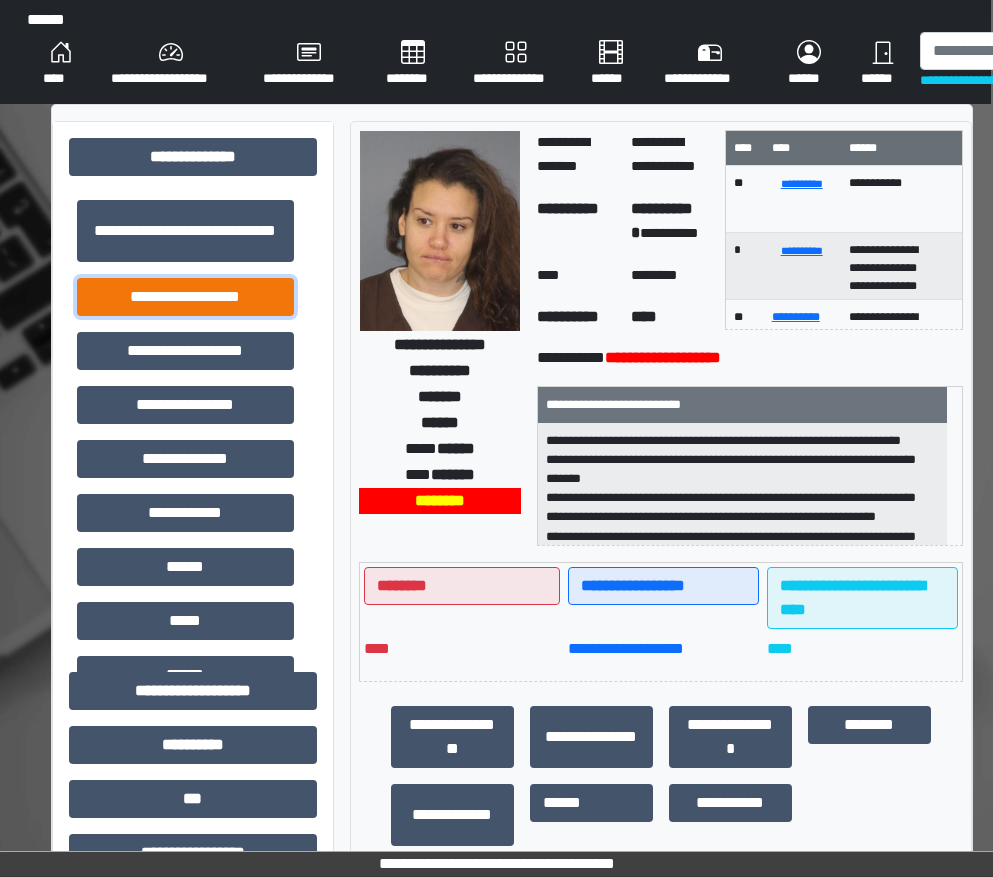 drag, startPoint x: 203, startPoint y: 300, endPoint x: 298, endPoint y: 451, distance: 178.39844 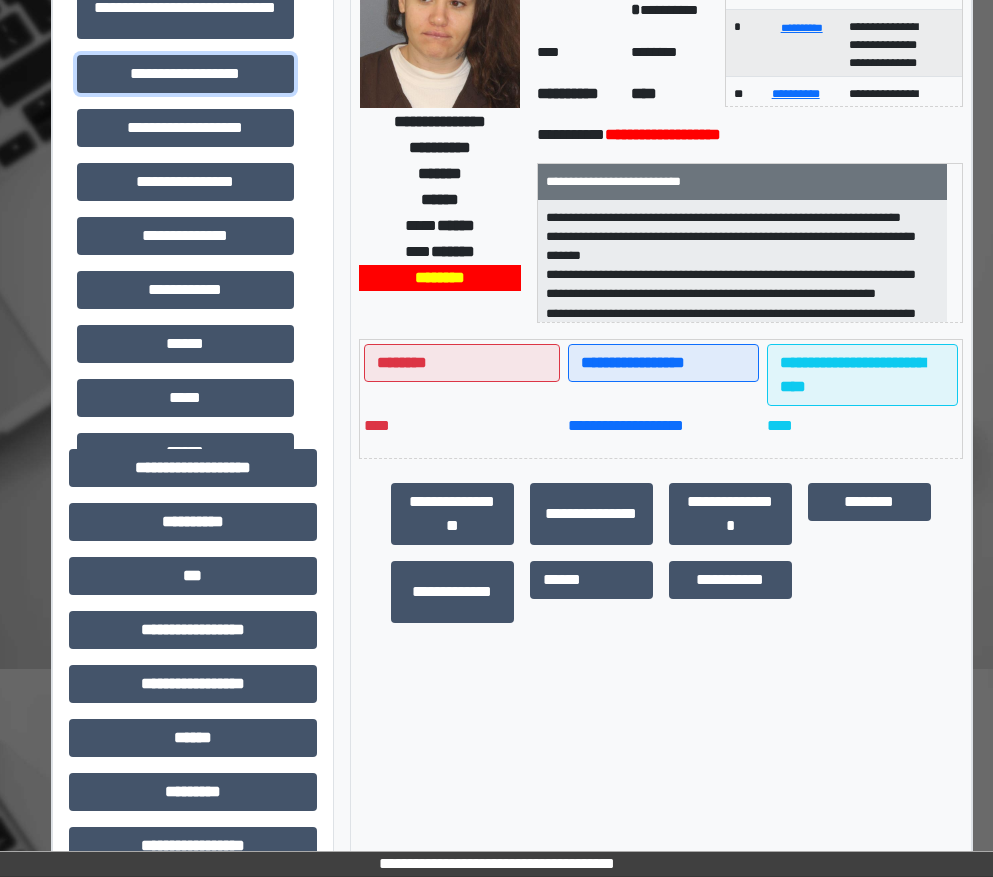 scroll, scrollTop: 500, scrollLeft: 2, axis: both 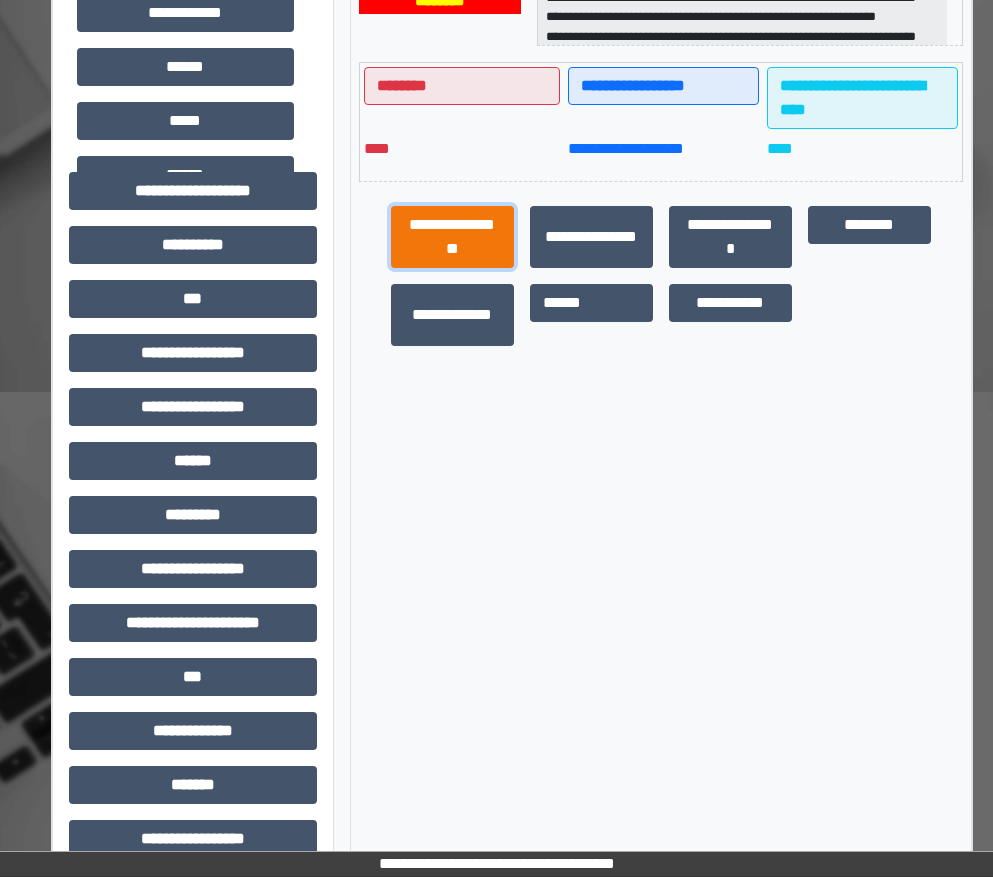 click on "**********" at bounding box center [452, 237] 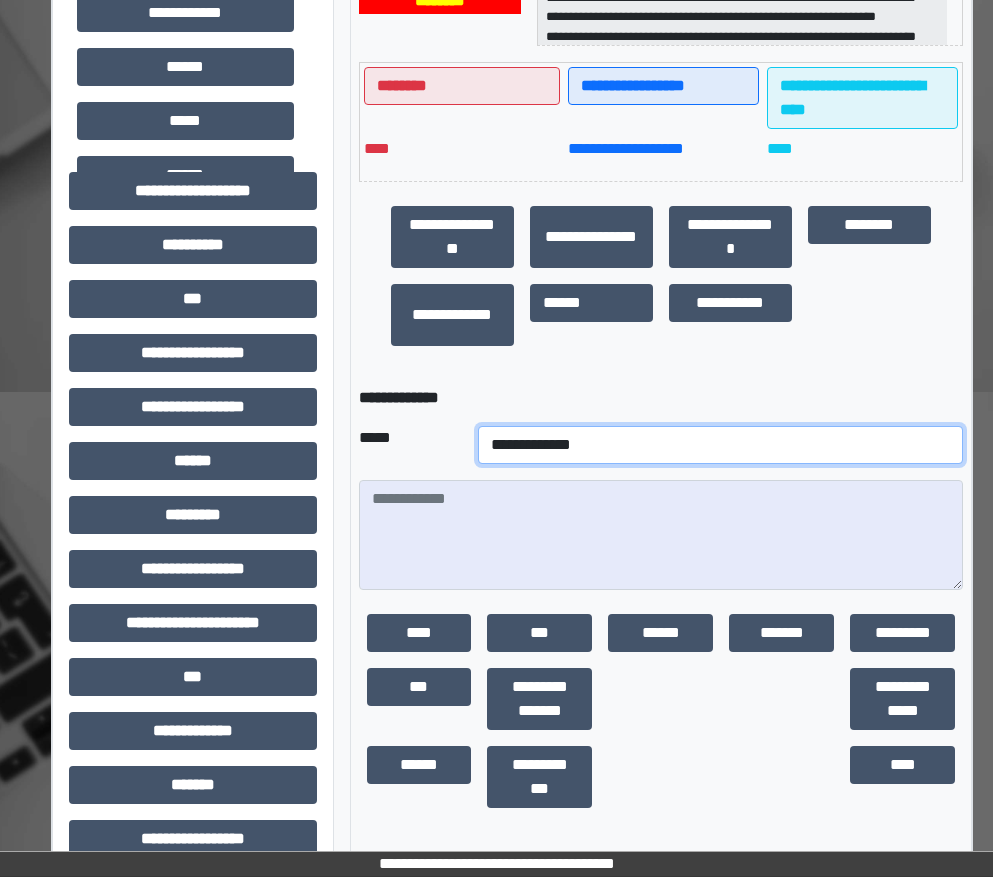 click on "**********" at bounding box center [720, 445] 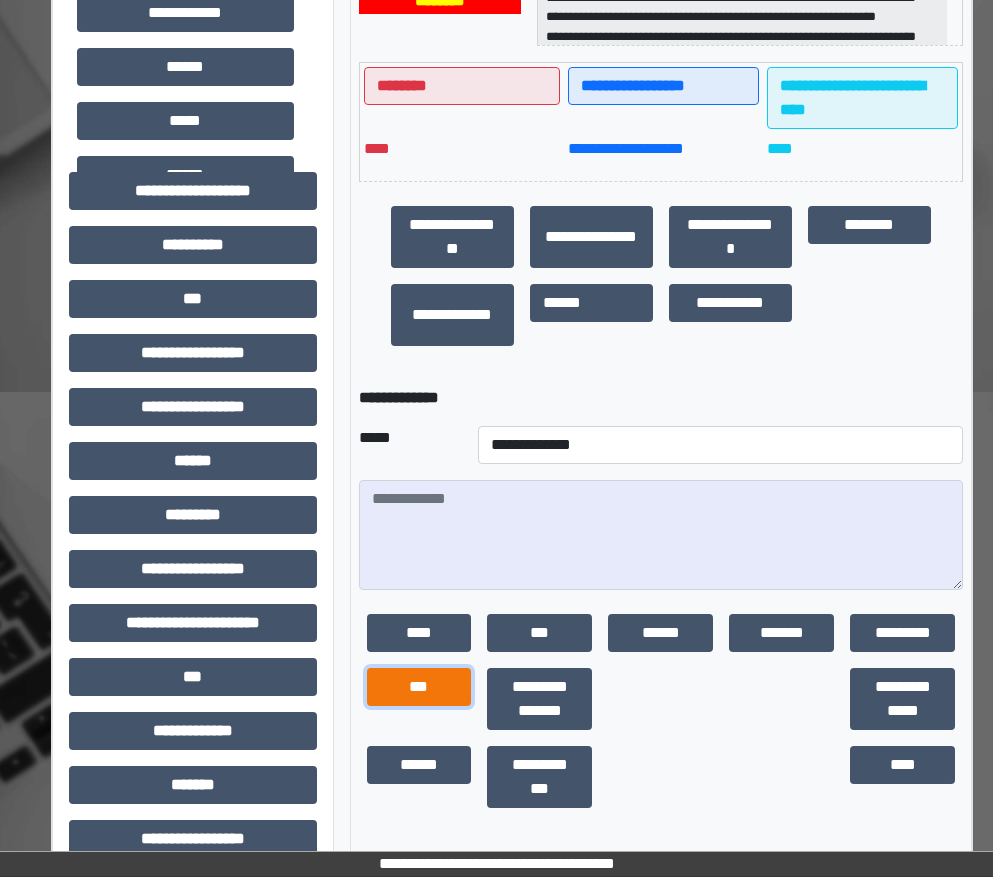 click on "***" at bounding box center (419, 687) 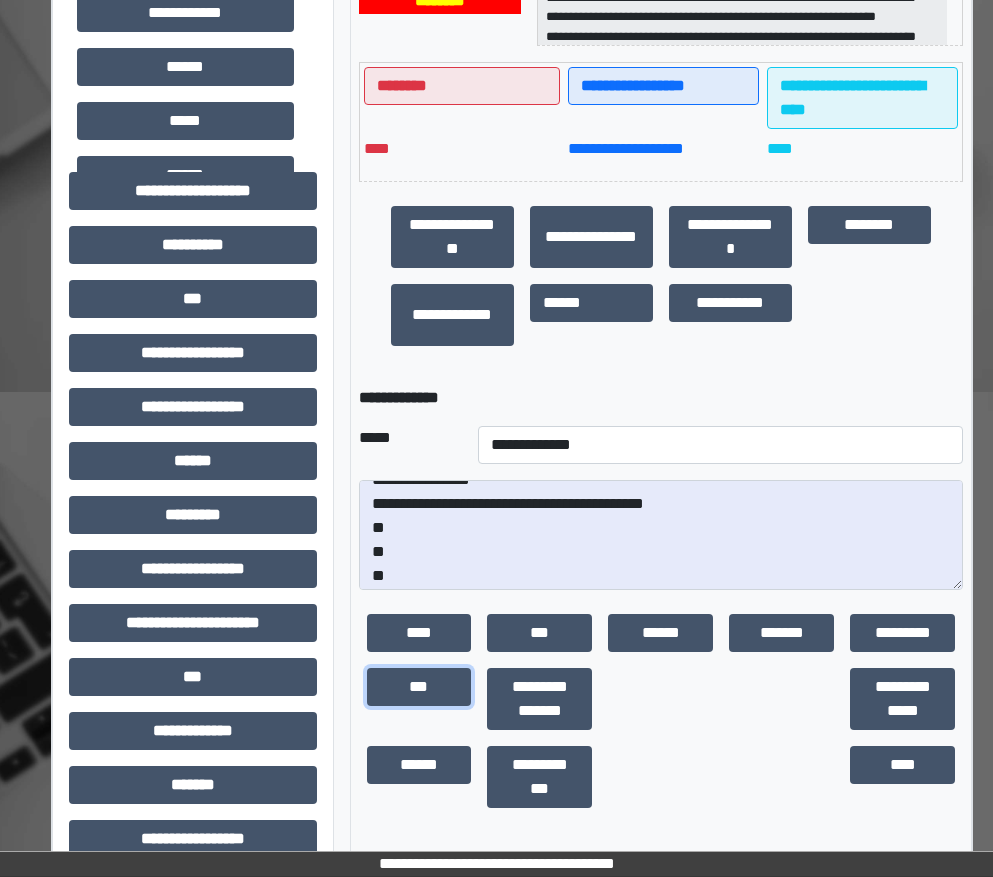 scroll, scrollTop: 24, scrollLeft: 0, axis: vertical 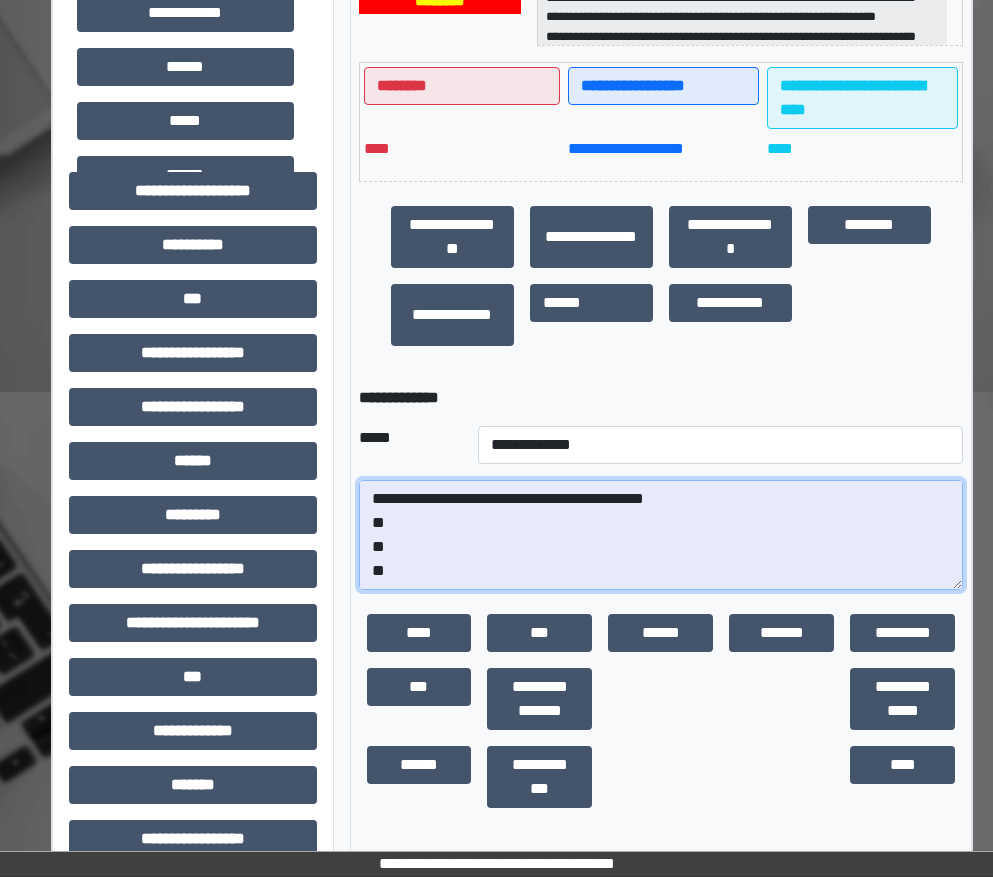 drag, startPoint x: 422, startPoint y: 572, endPoint x: 368, endPoint y: 528, distance: 69.656296 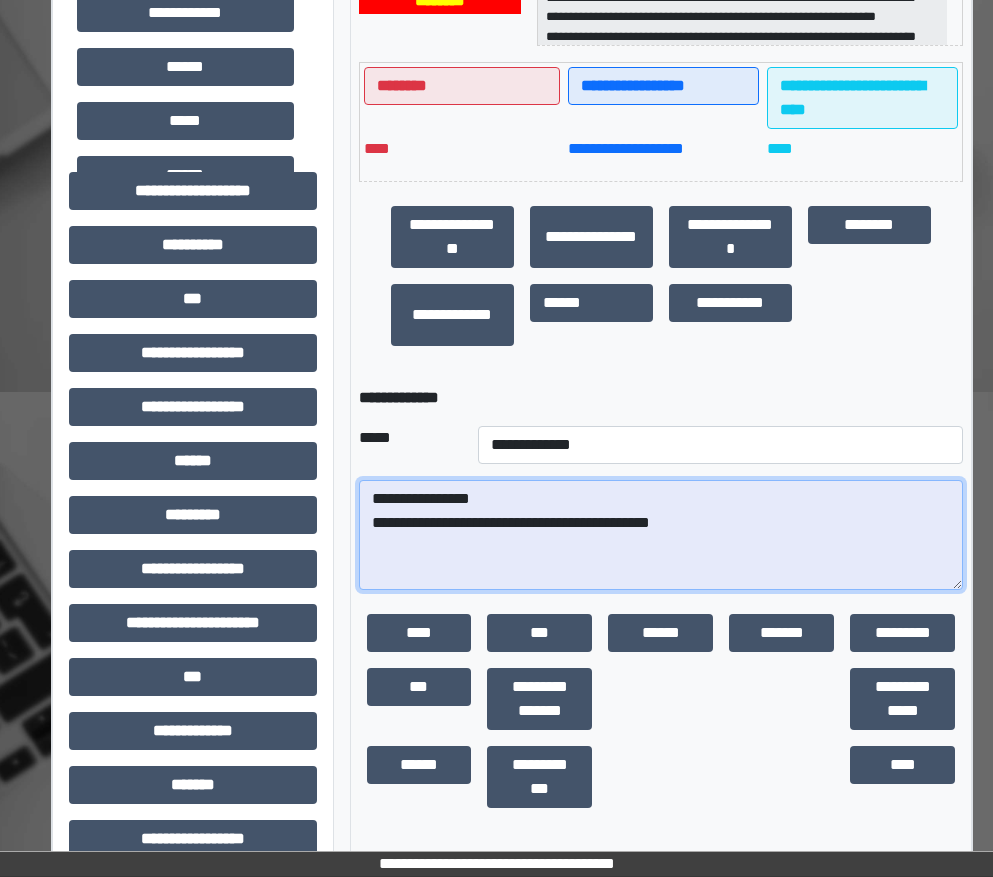 scroll, scrollTop: 0, scrollLeft: 0, axis: both 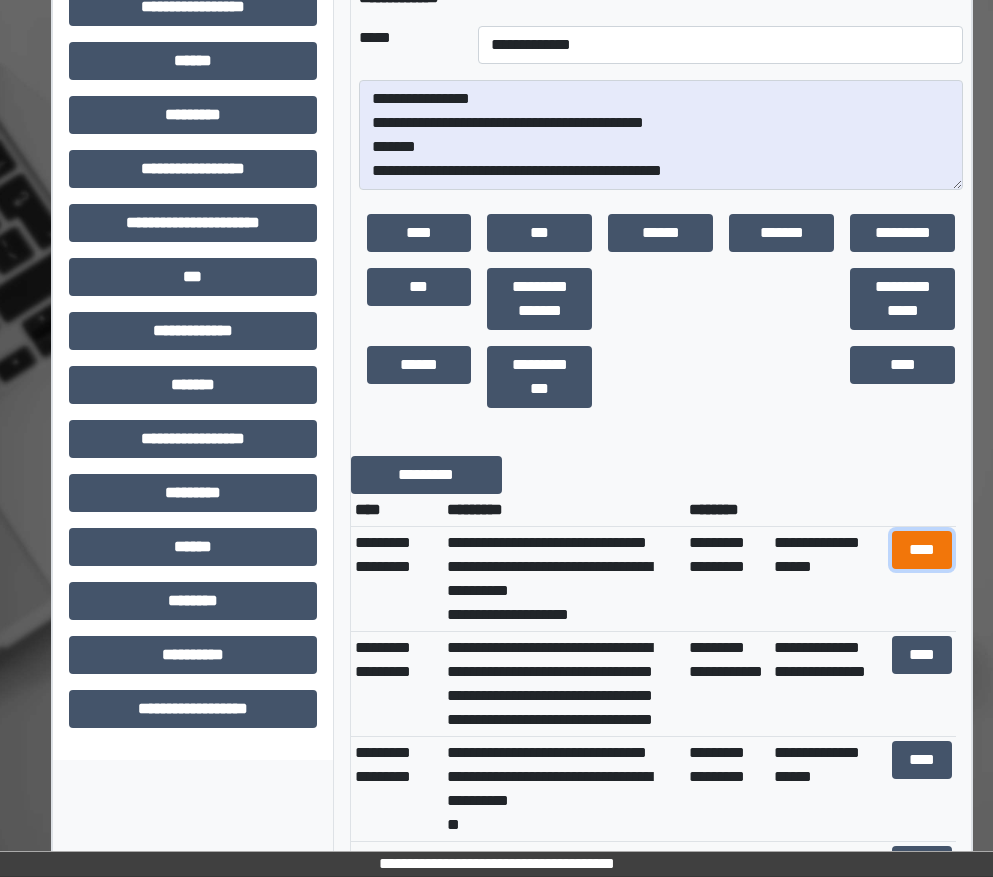click on "****" at bounding box center [922, 550] 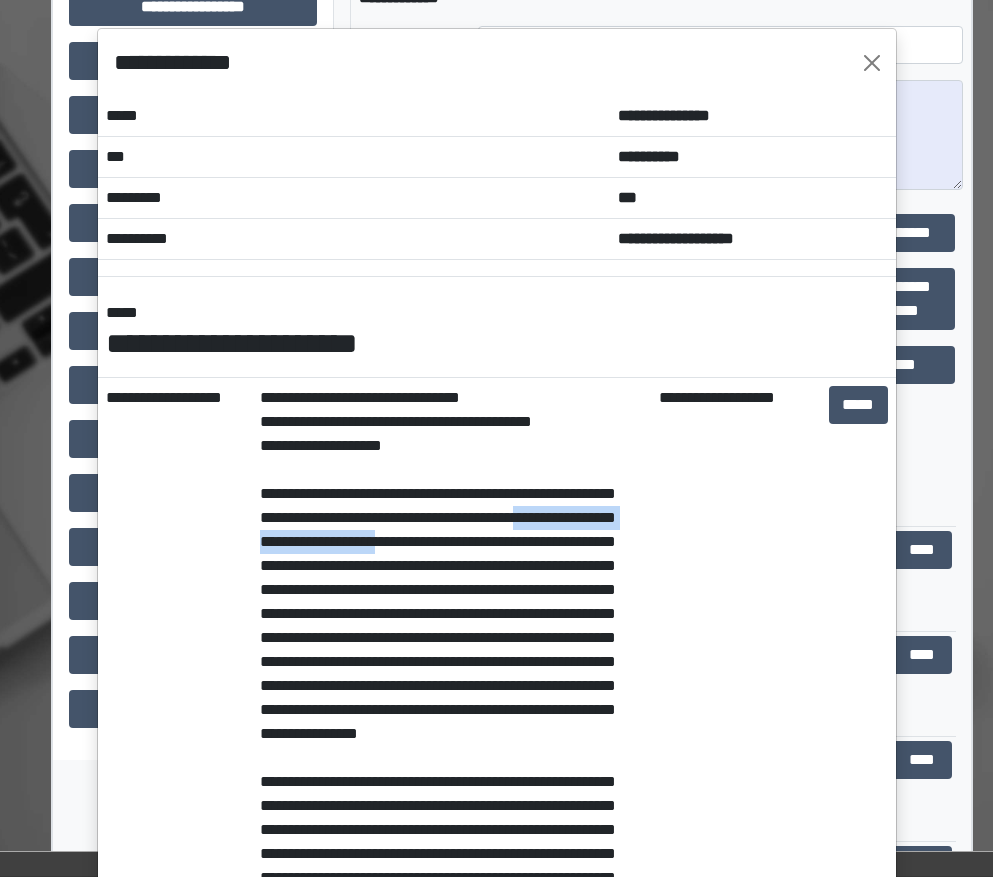 drag, startPoint x: 540, startPoint y: 542, endPoint x: 252, endPoint y: 535, distance: 288.08505 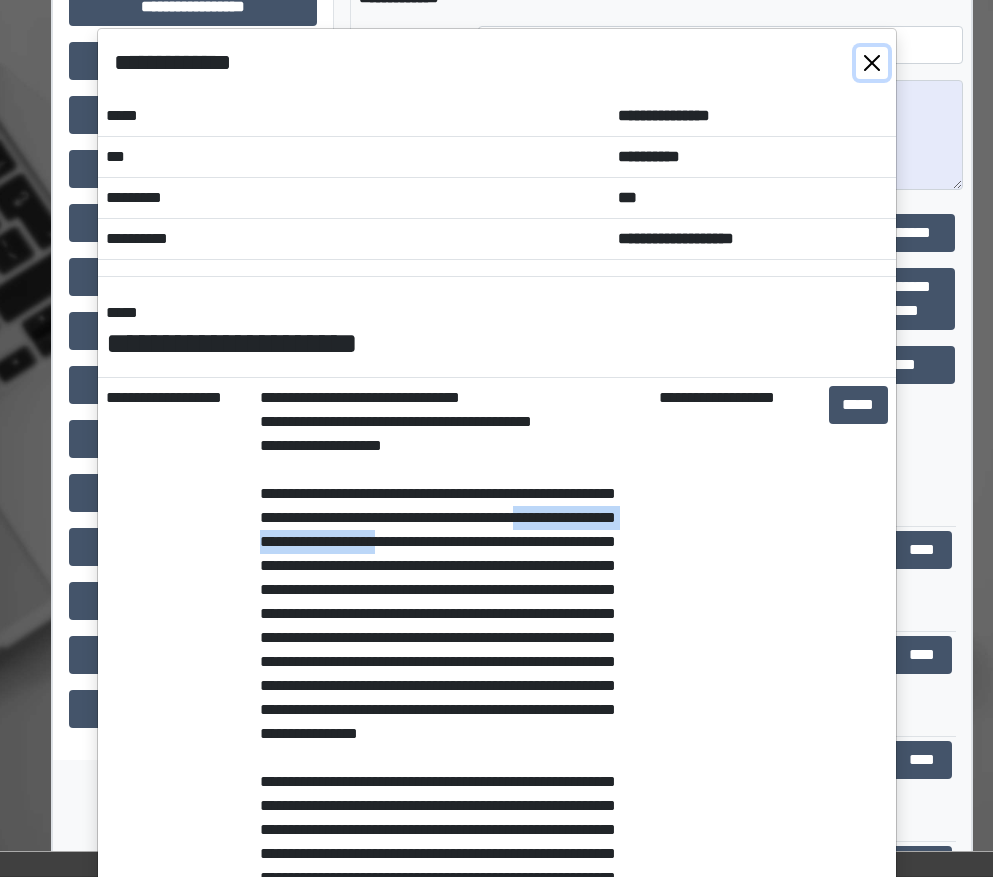 click at bounding box center (872, 63) 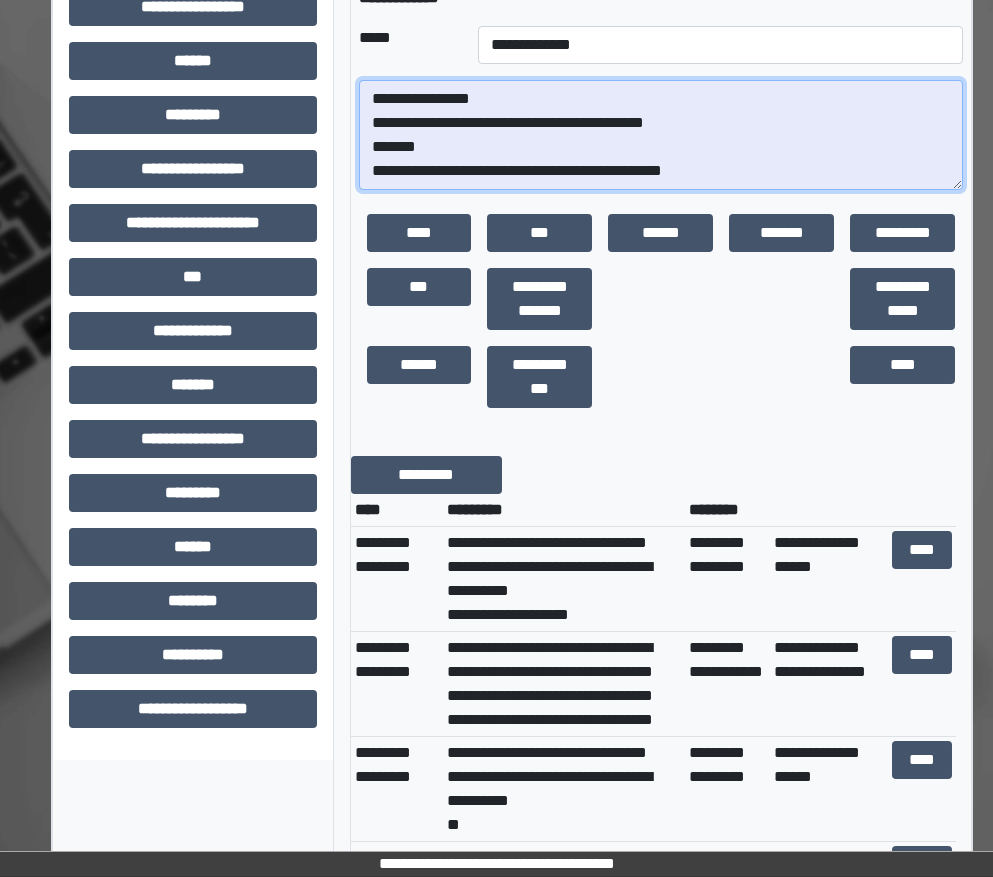 click on "**********" at bounding box center (661, 135) 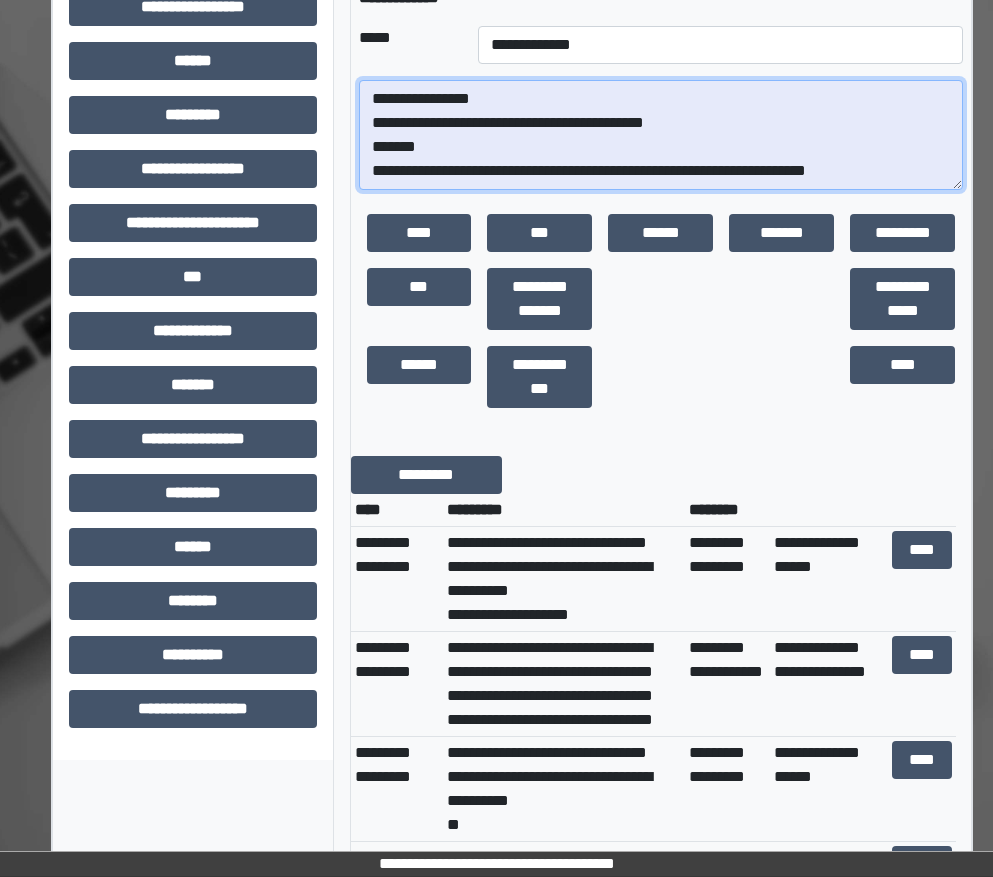 paste on "**********" 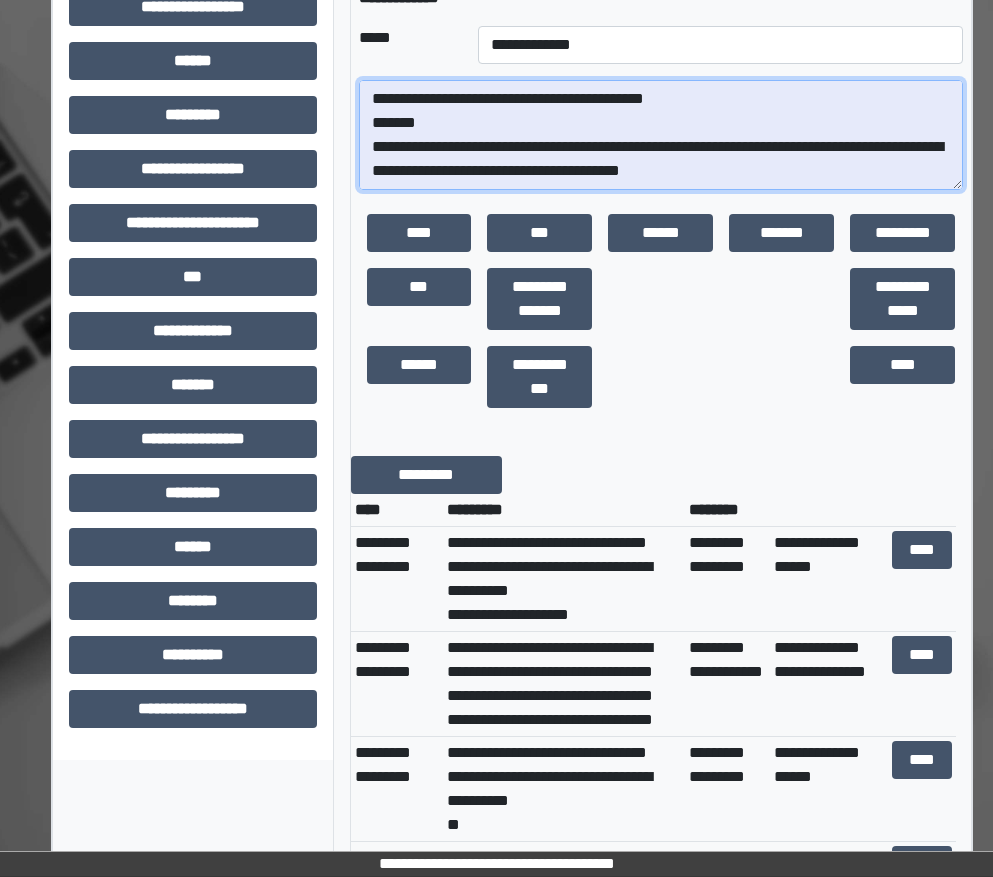 scroll, scrollTop: 65, scrollLeft: 0, axis: vertical 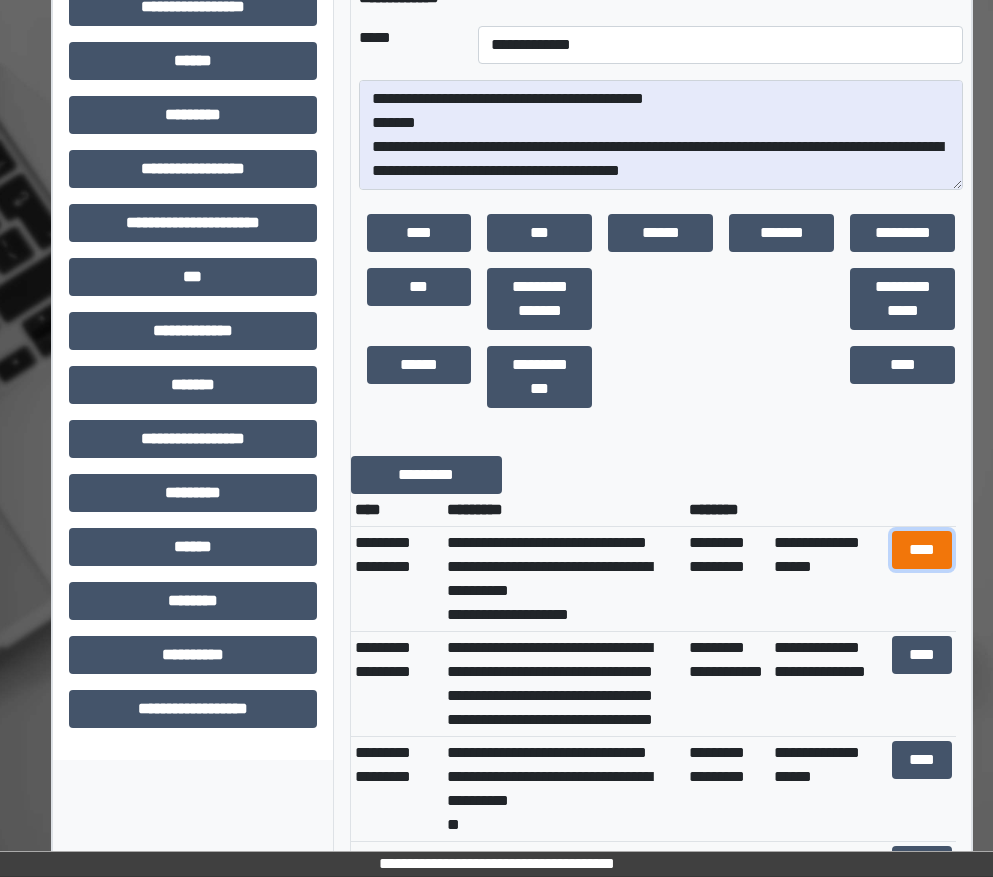 click on "****" at bounding box center [922, 550] 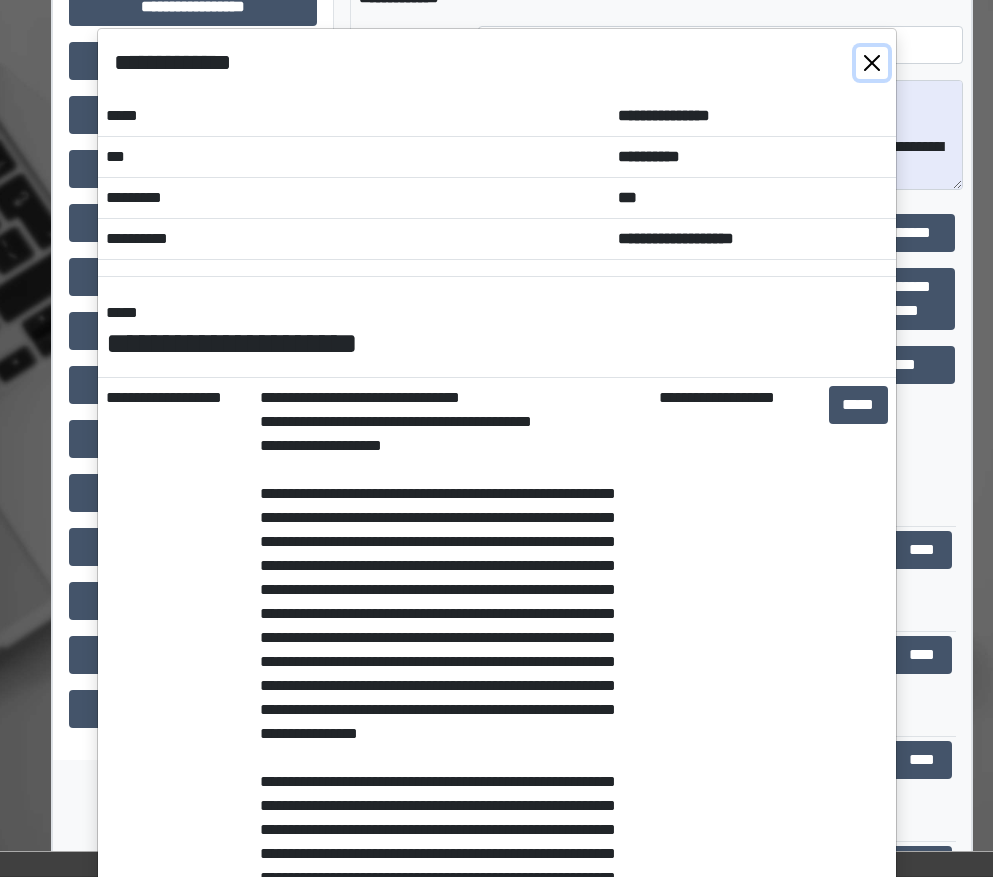 click at bounding box center (872, 63) 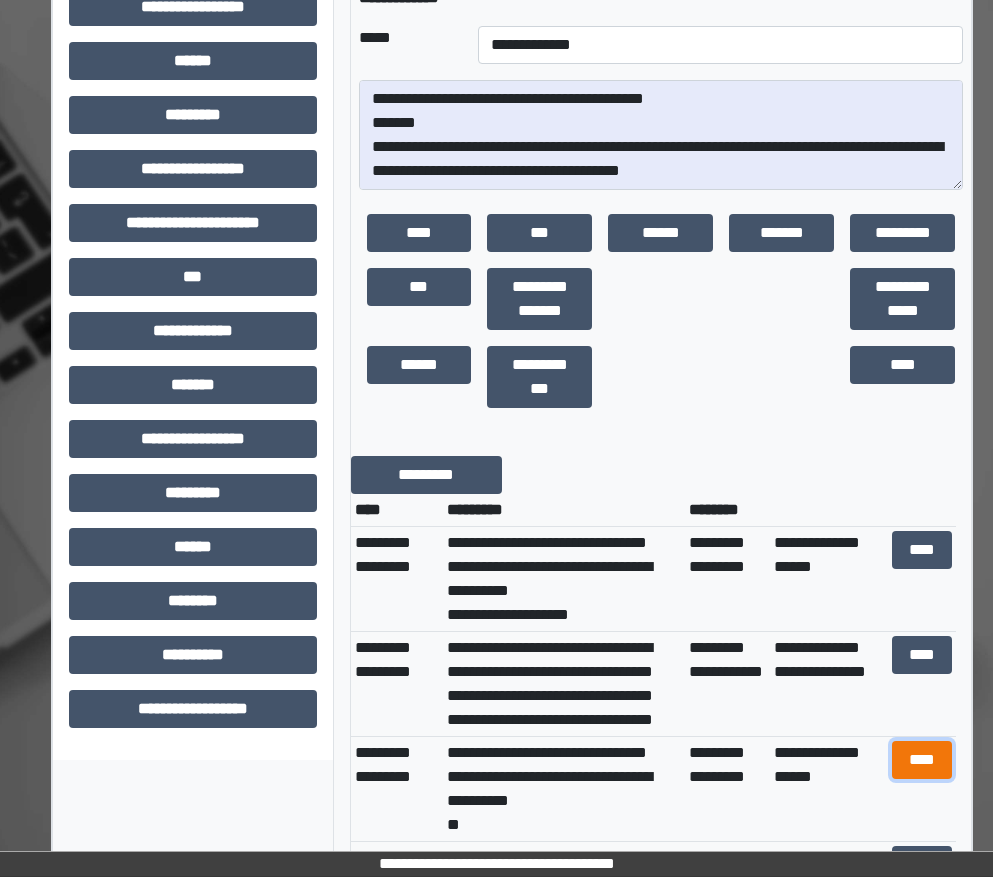 click on "****" at bounding box center (922, 760) 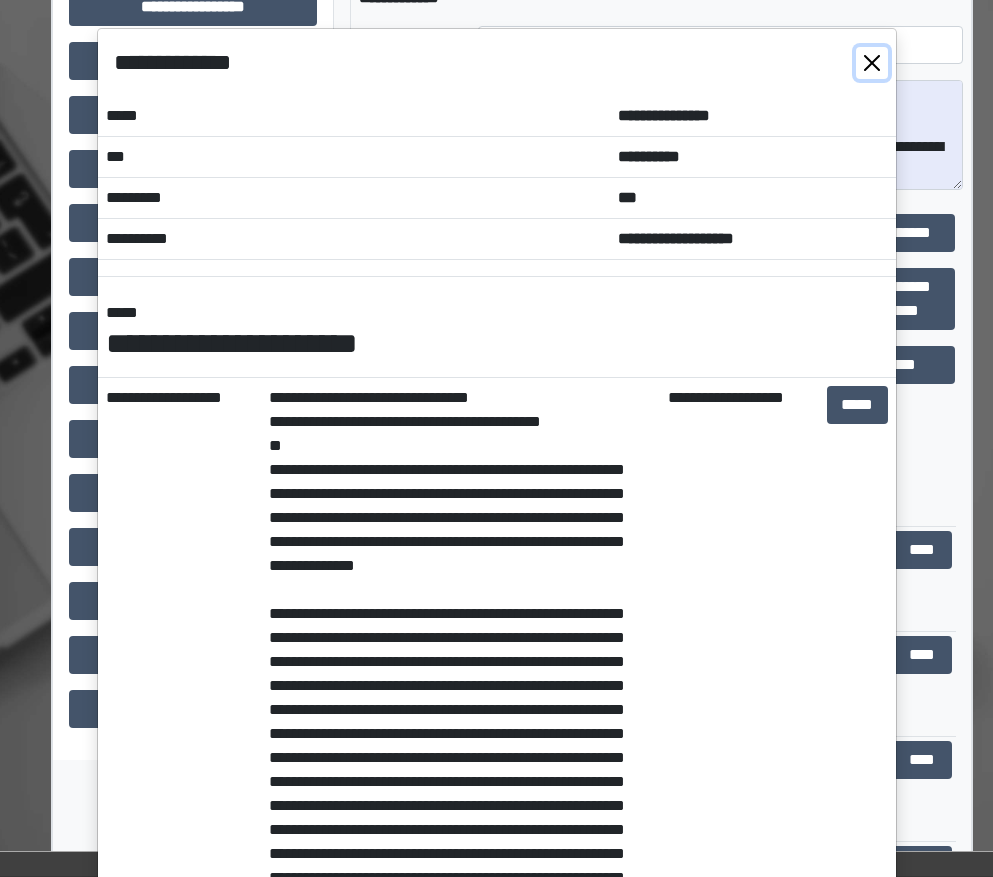 click at bounding box center (872, 63) 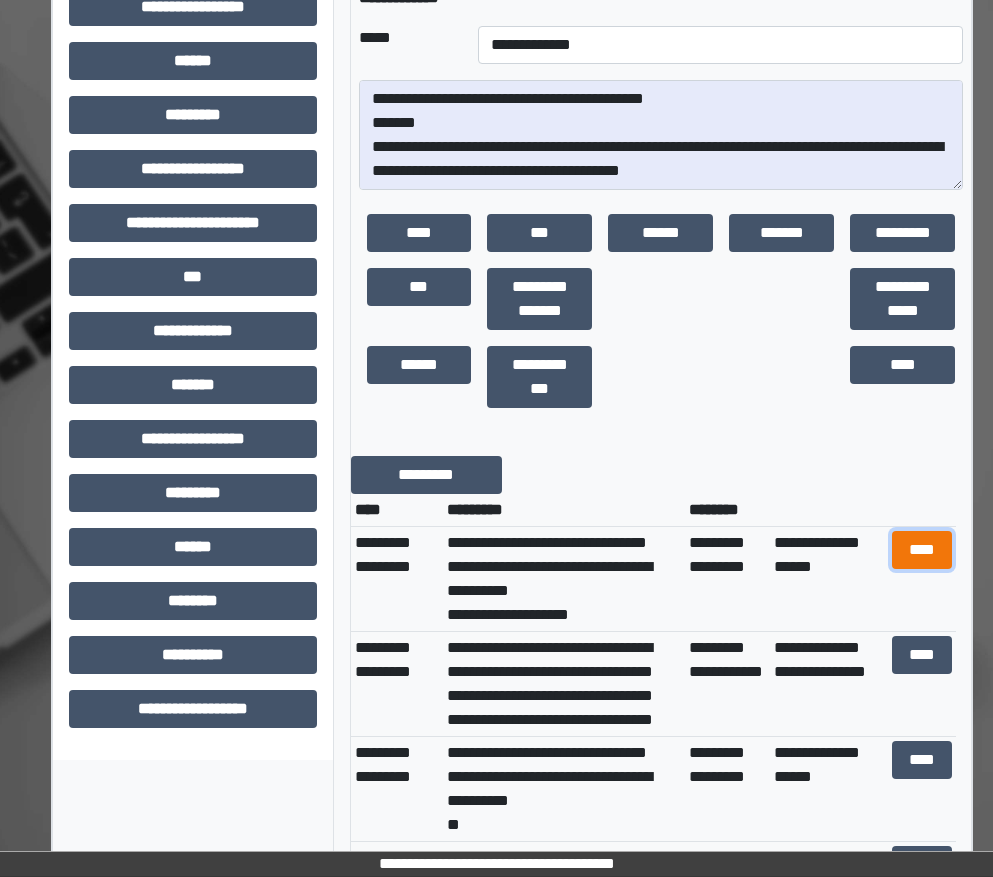 click on "****" at bounding box center (922, 550) 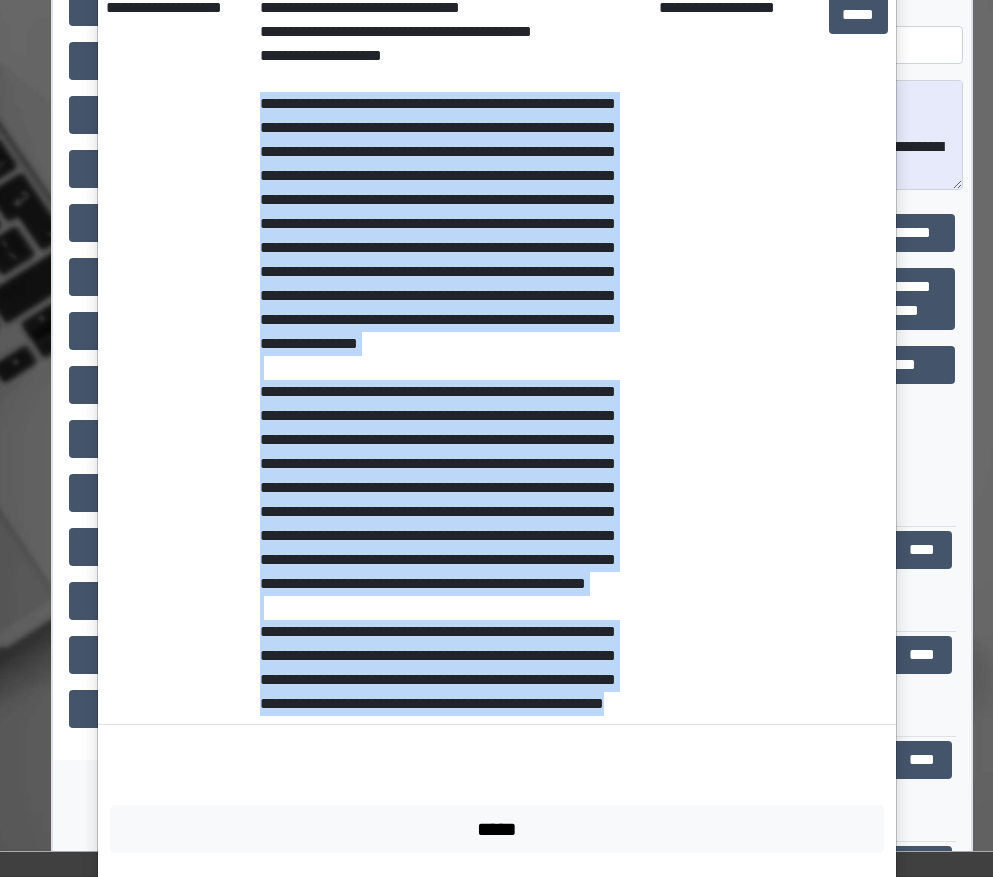 scroll, scrollTop: 531, scrollLeft: 0, axis: vertical 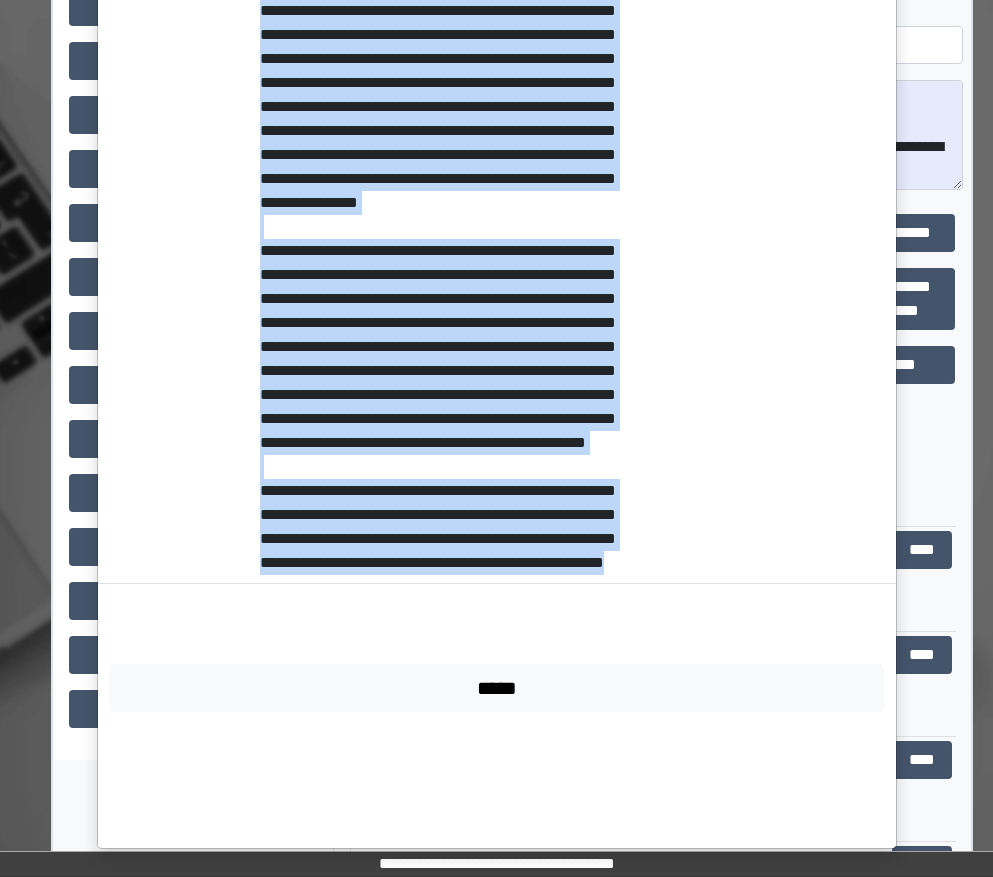 drag, startPoint x: 250, startPoint y: 493, endPoint x: 615, endPoint y: 700, distance: 419.61172 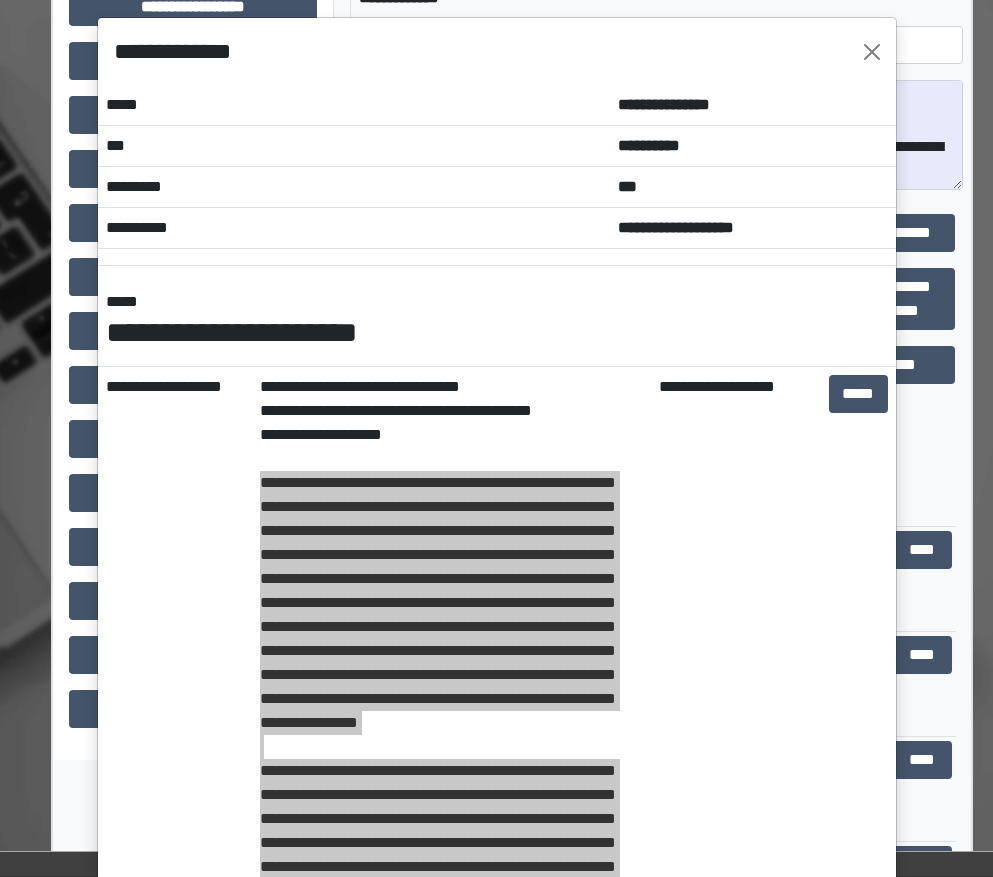 scroll, scrollTop: 0, scrollLeft: 0, axis: both 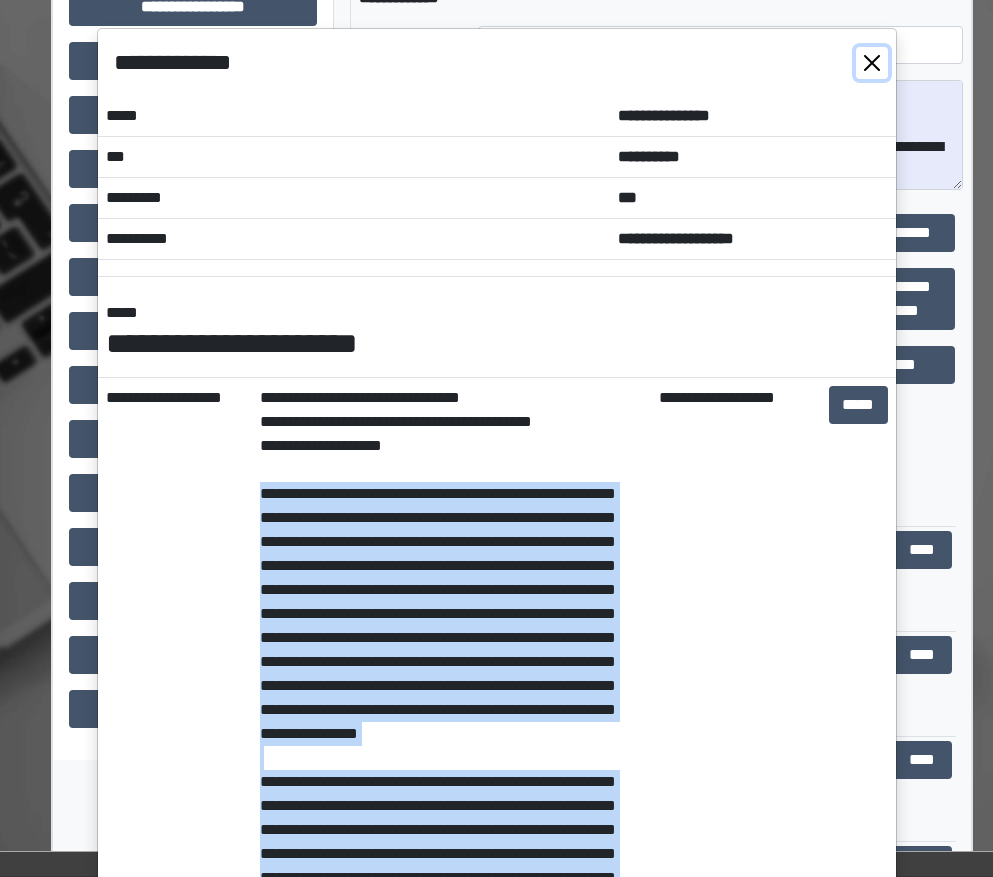 click at bounding box center (872, 63) 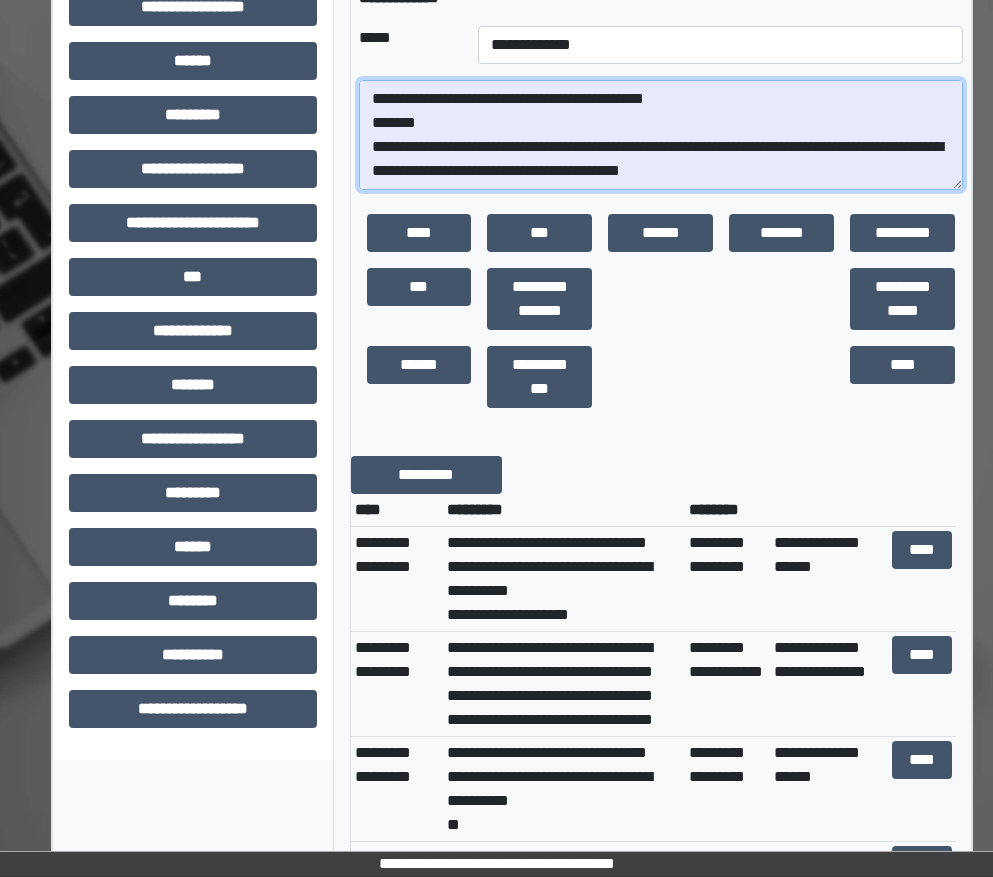 paste on "**********" 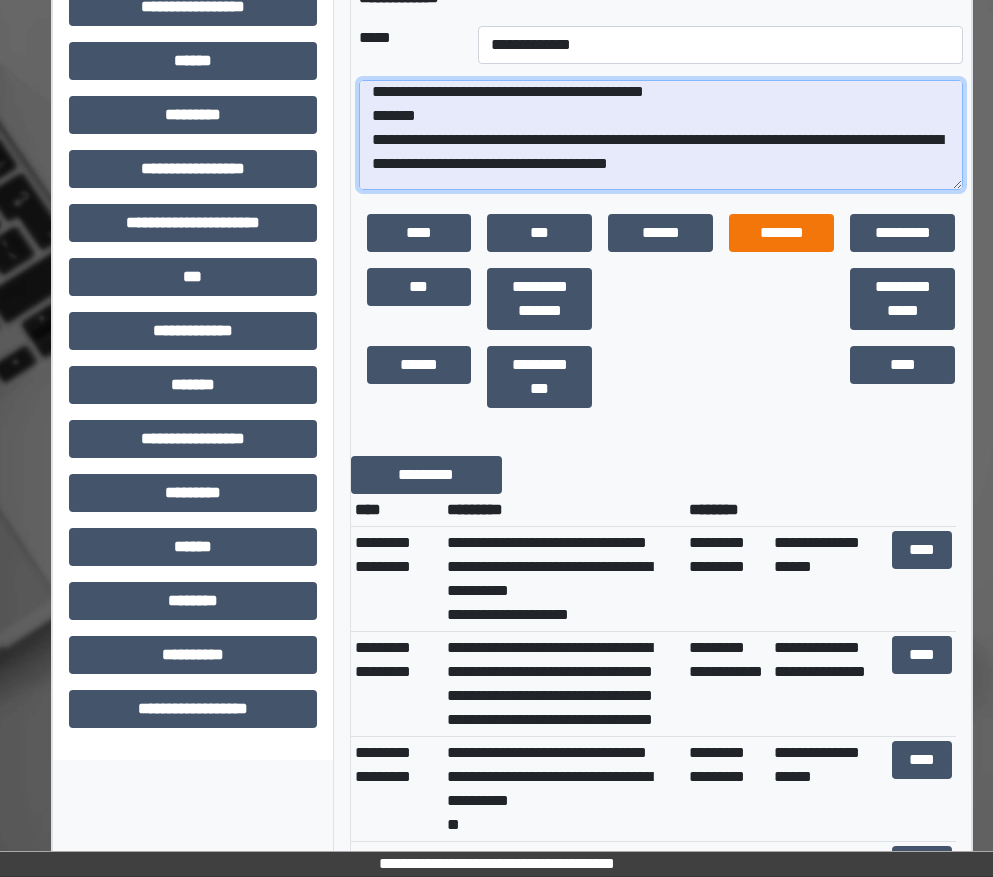 scroll, scrollTop: 7, scrollLeft: 0, axis: vertical 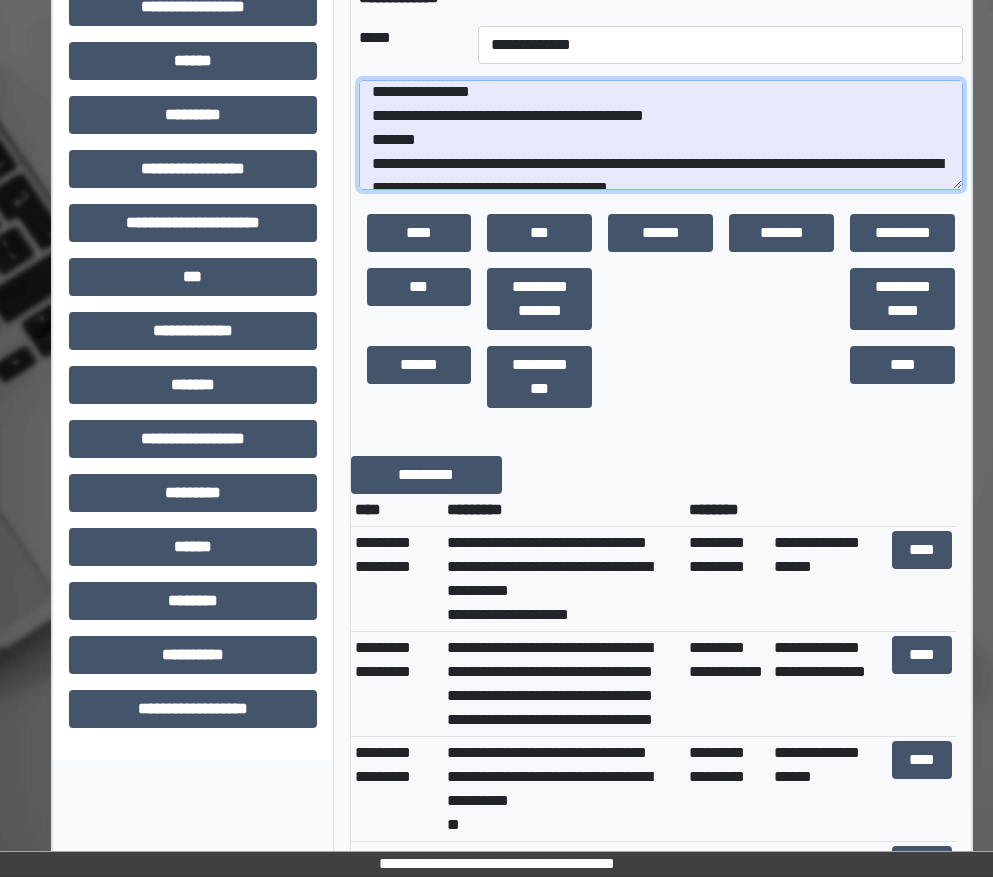 type on "**********" 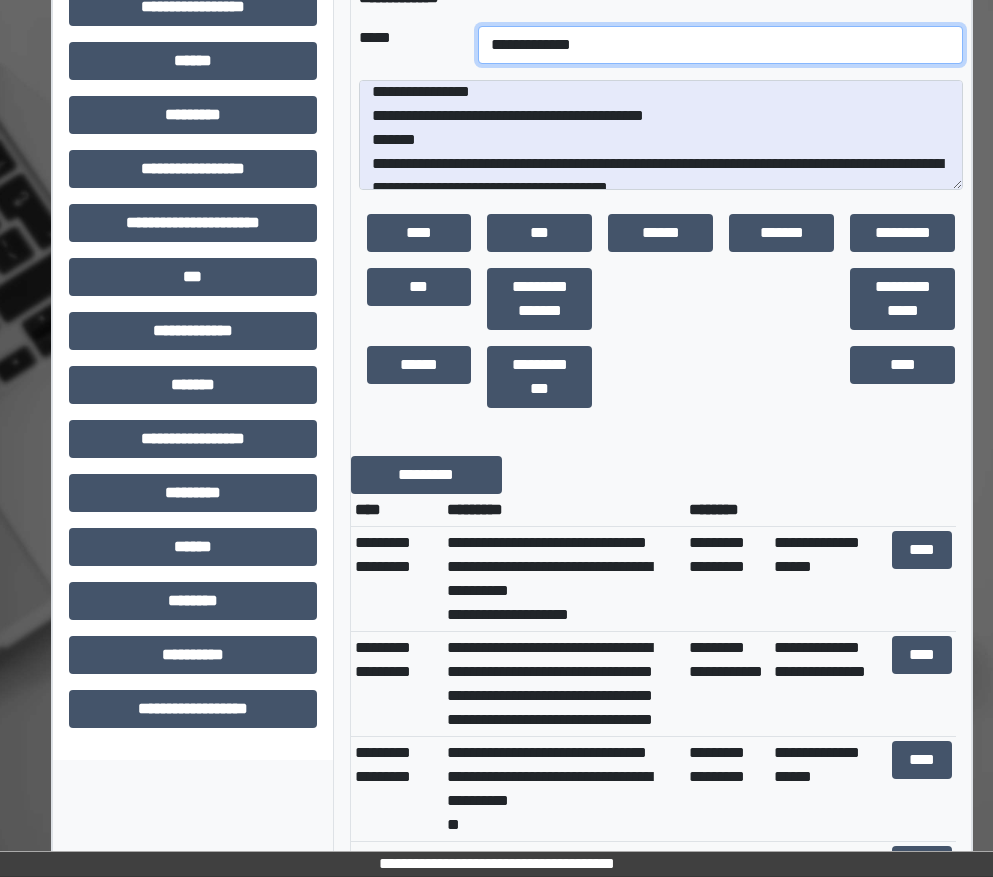 click on "**********" at bounding box center [720, 45] 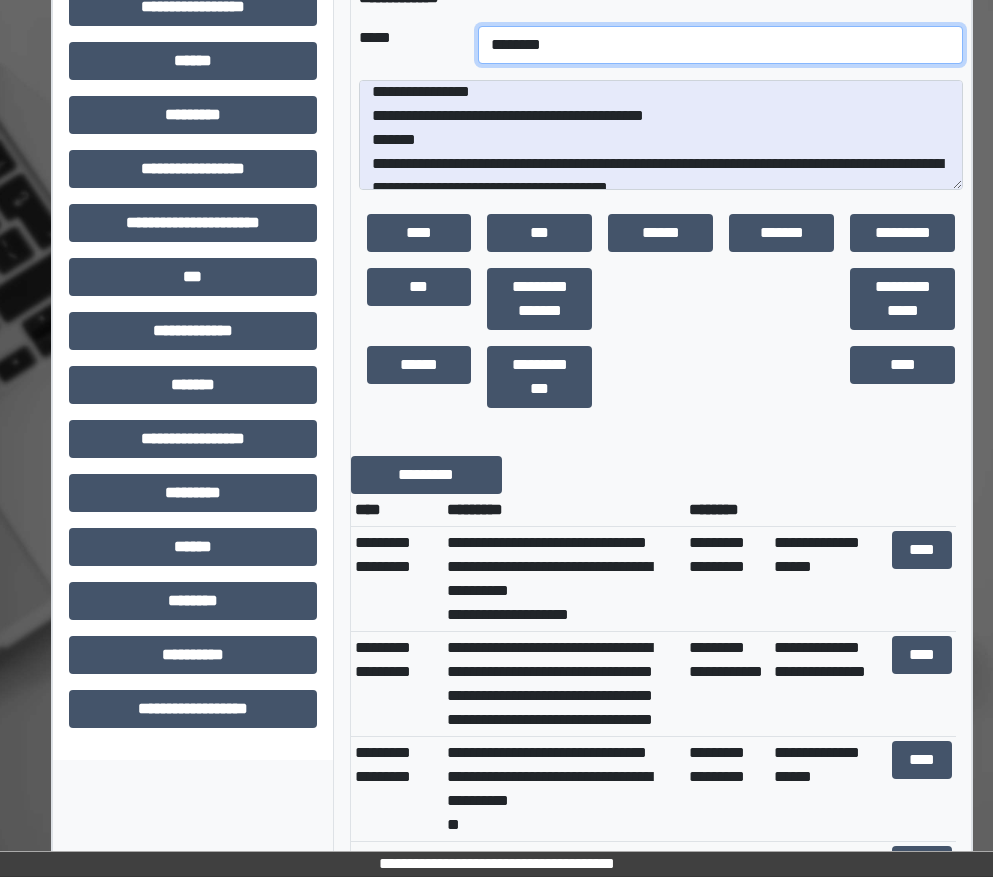 click on "**********" at bounding box center (720, 45) 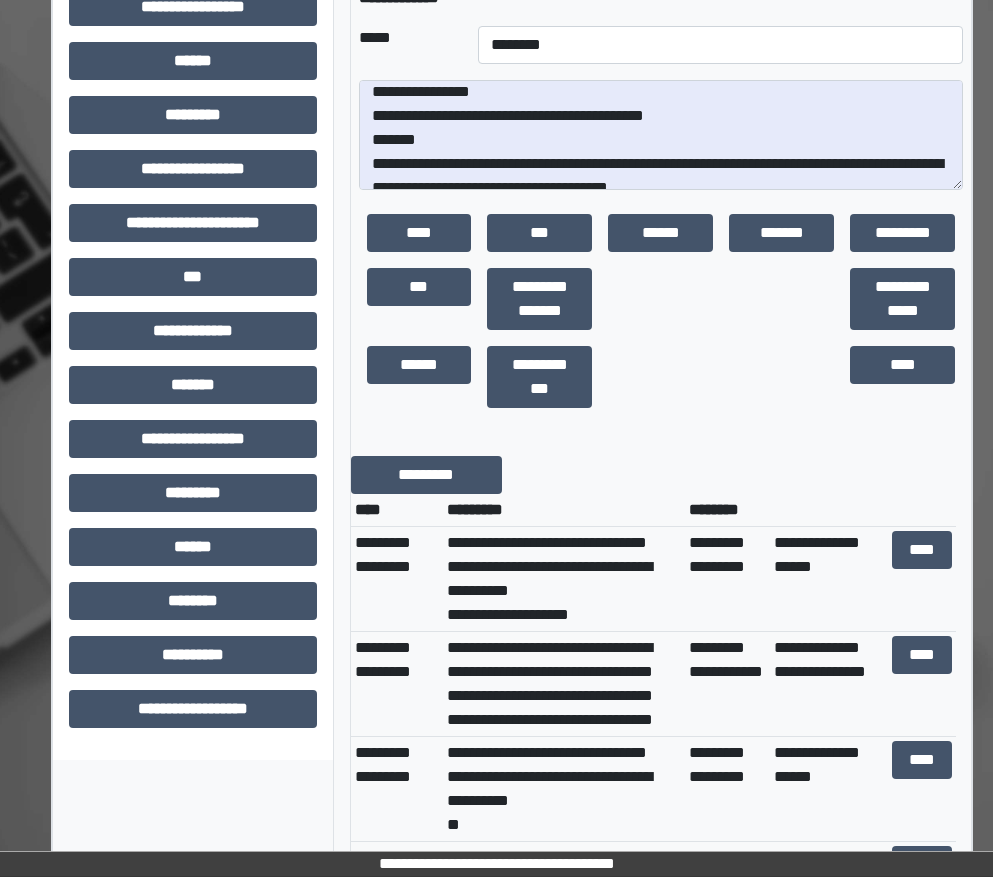 click at bounding box center [660, 377] 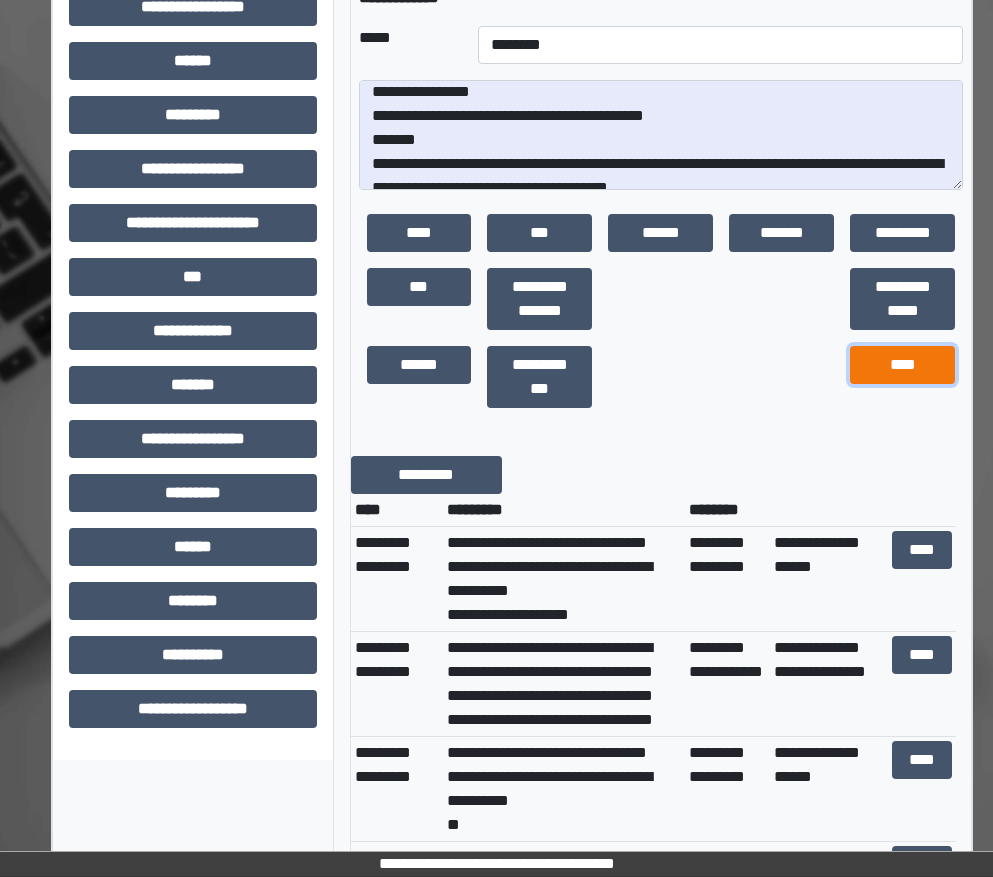 click on "****" at bounding box center (902, 365) 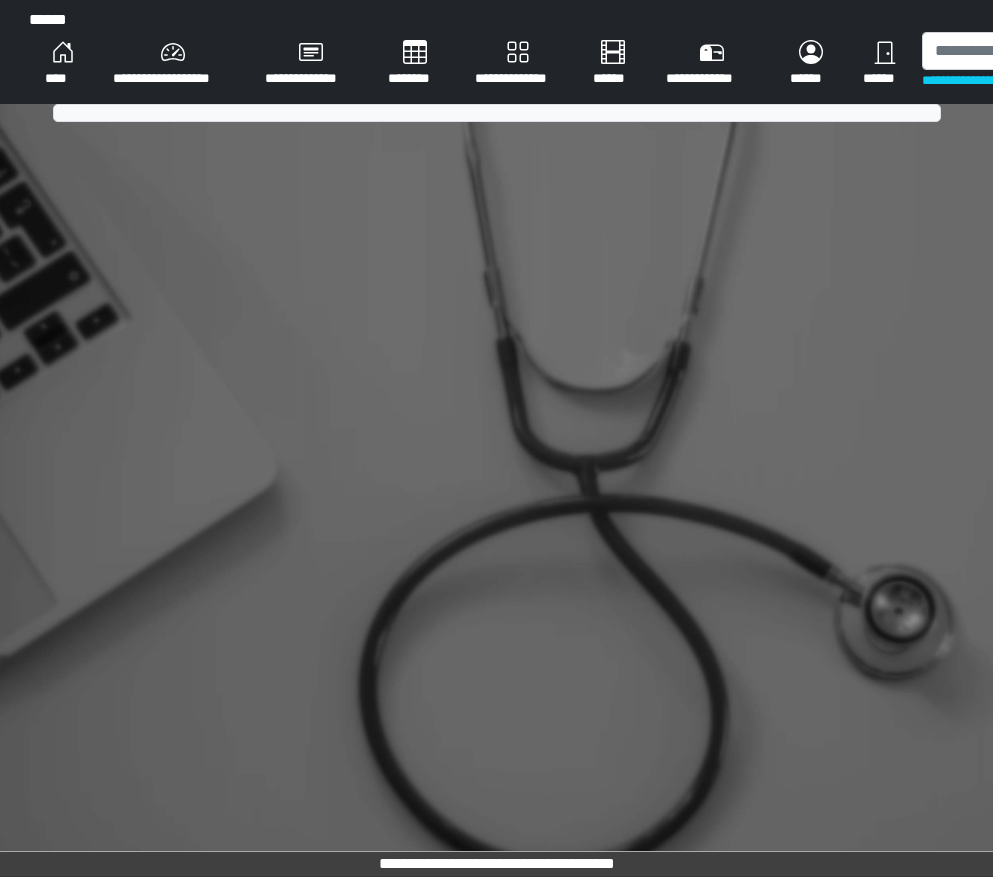 scroll, scrollTop: 0, scrollLeft: 0, axis: both 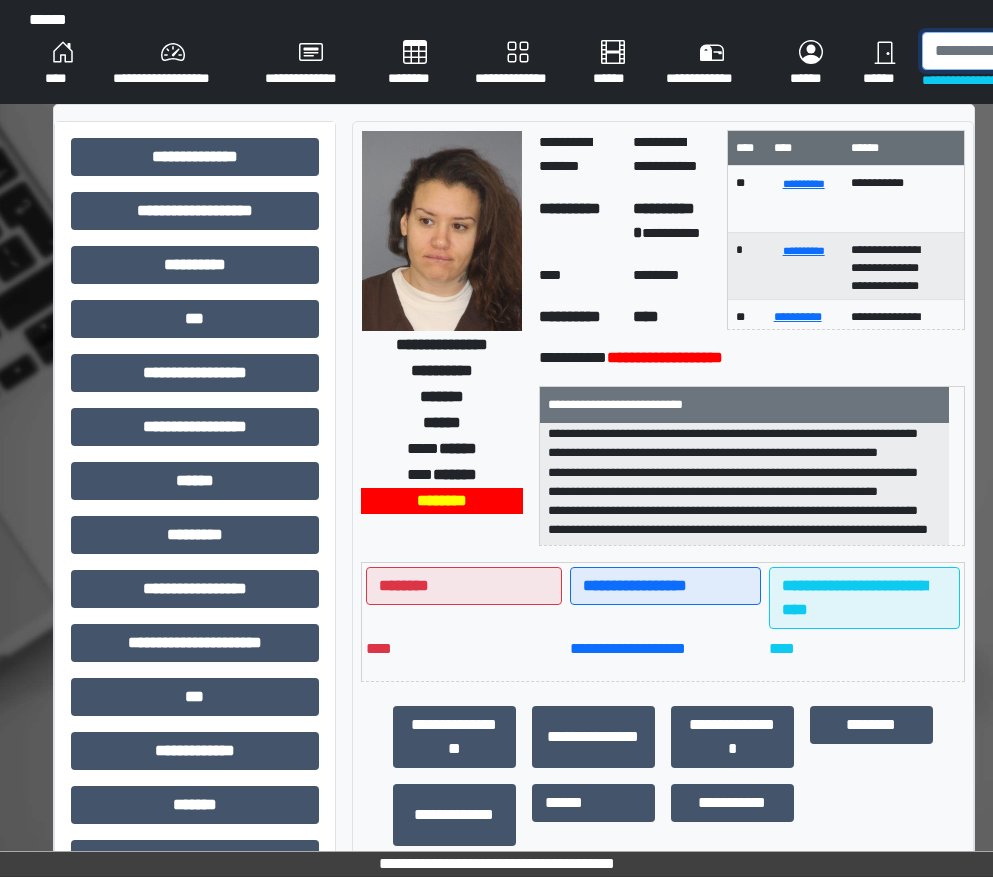 click at bounding box center (1025, 51) 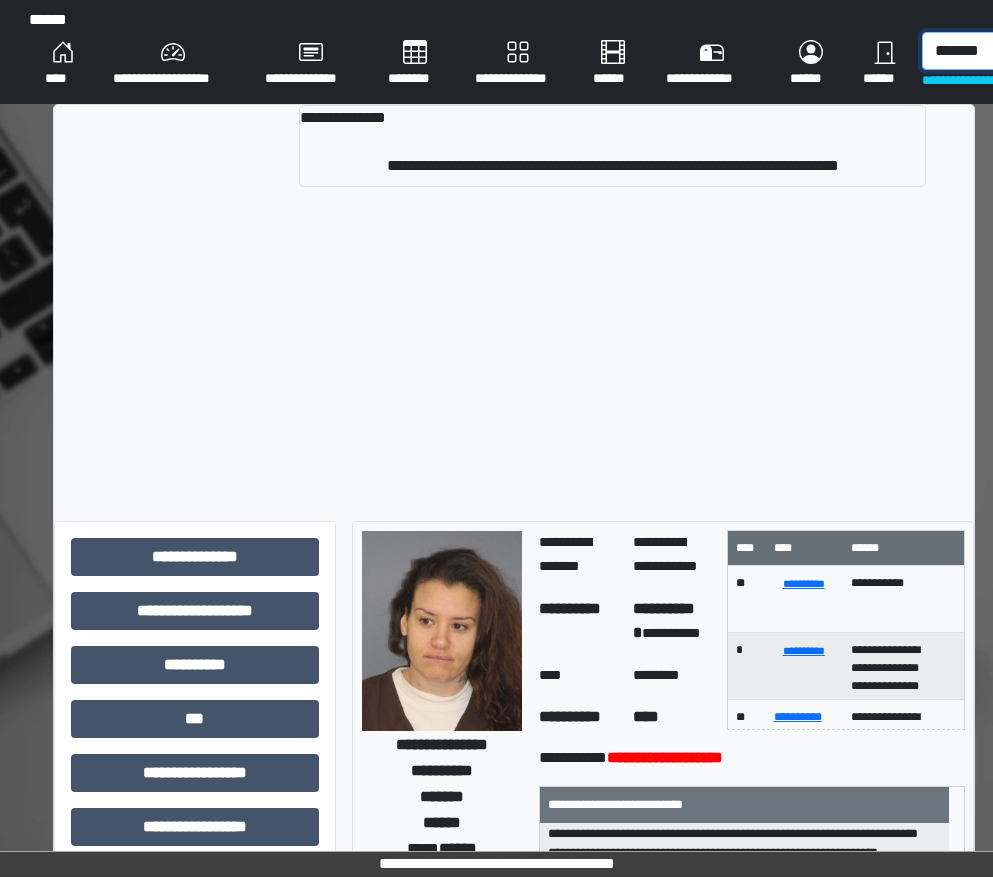 scroll, scrollTop: 0, scrollLeft: 2, axis: horizontal 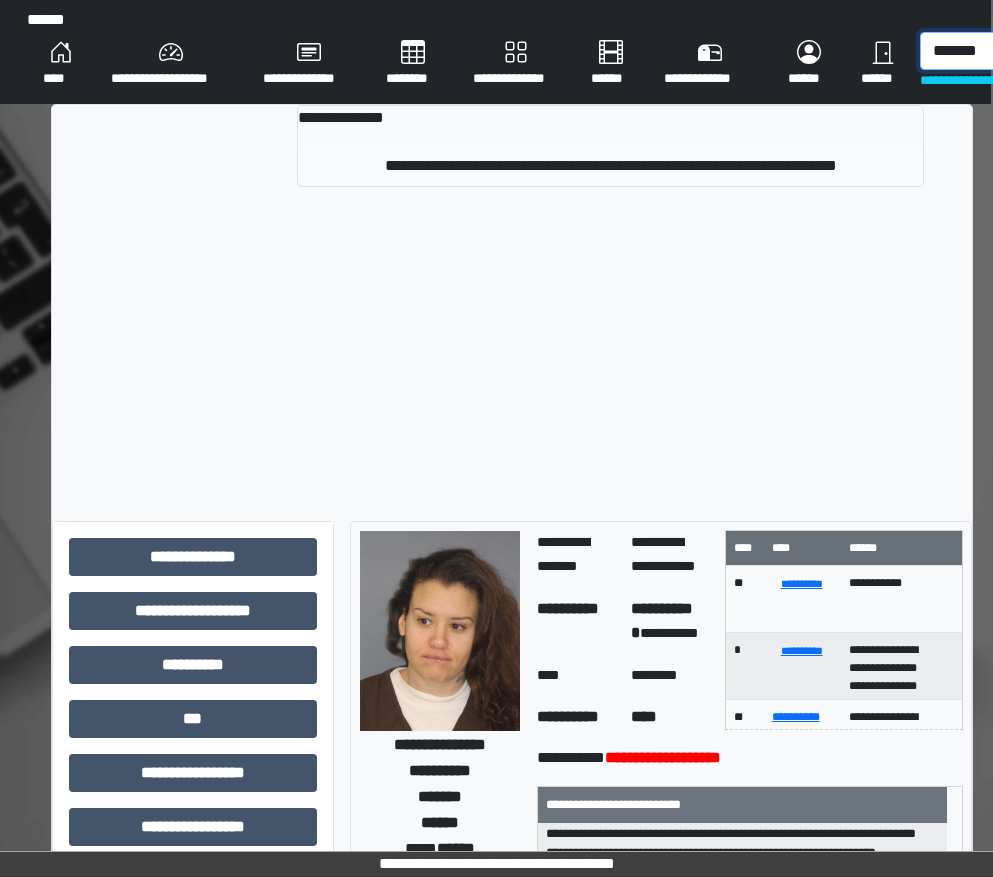type on "*******" 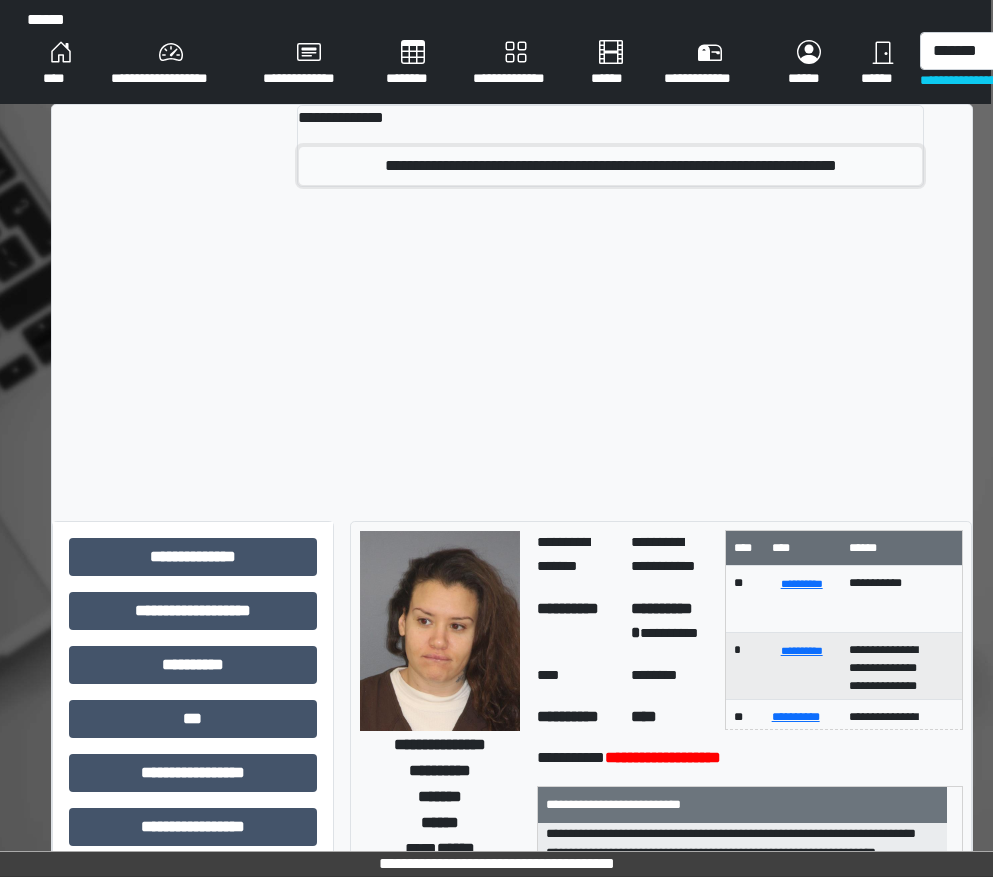 click on "**********" at bounding box center [610, 166] 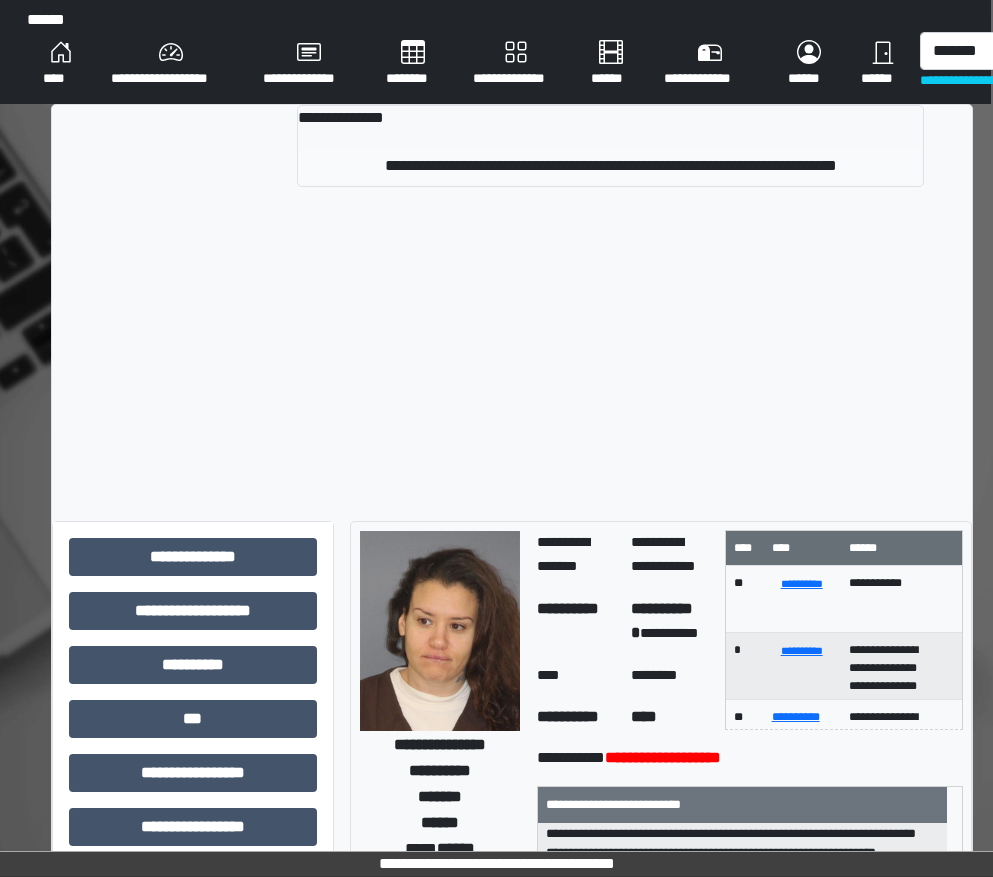 type 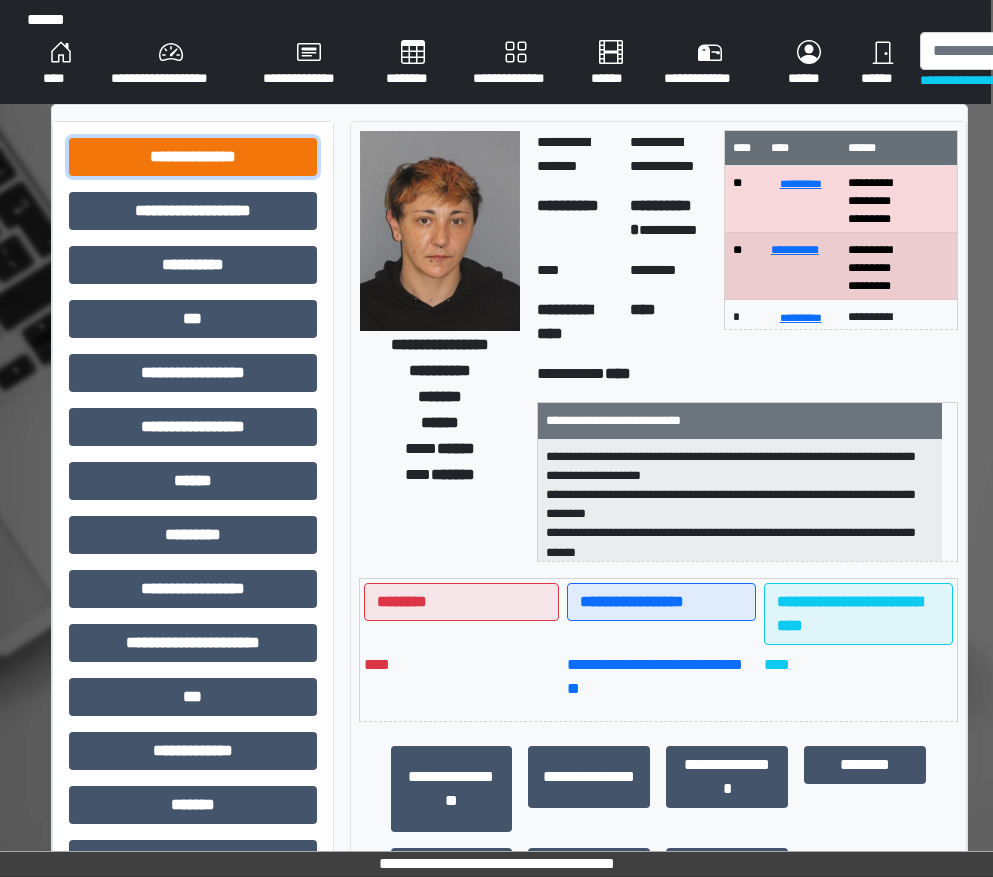 click on "**********" at bounding box center (193, 157) 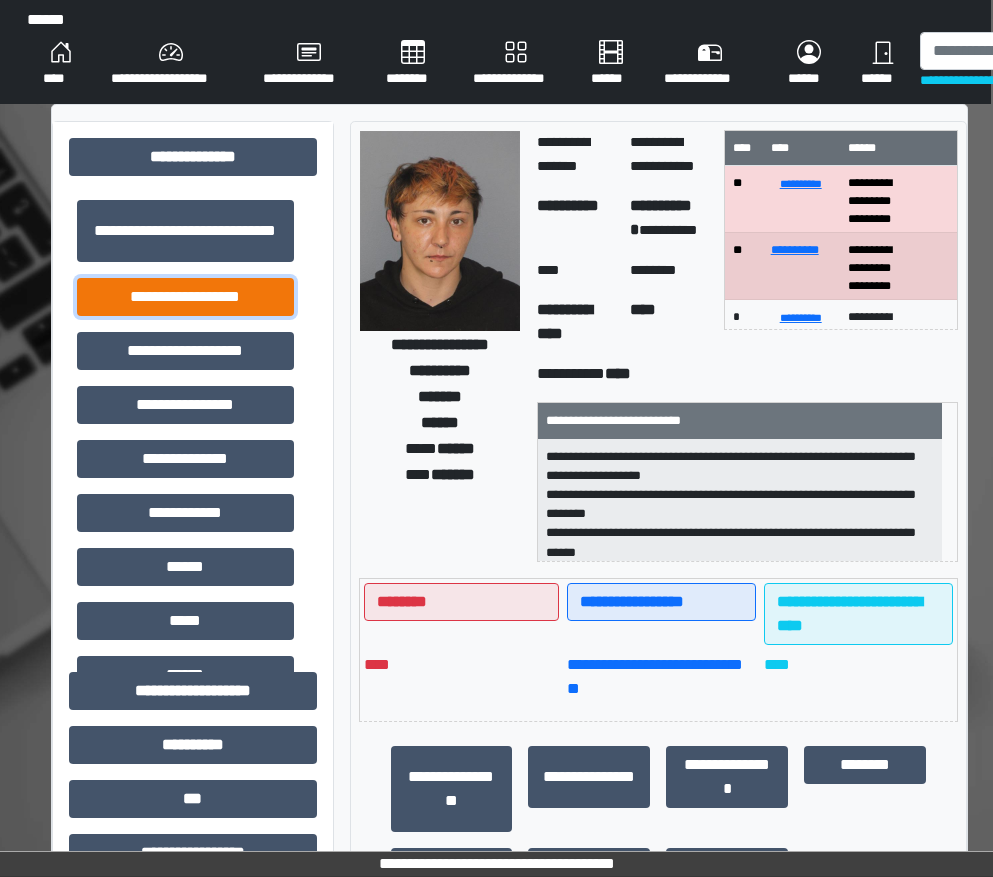 click on "**********" at bounding box center [185, 297] 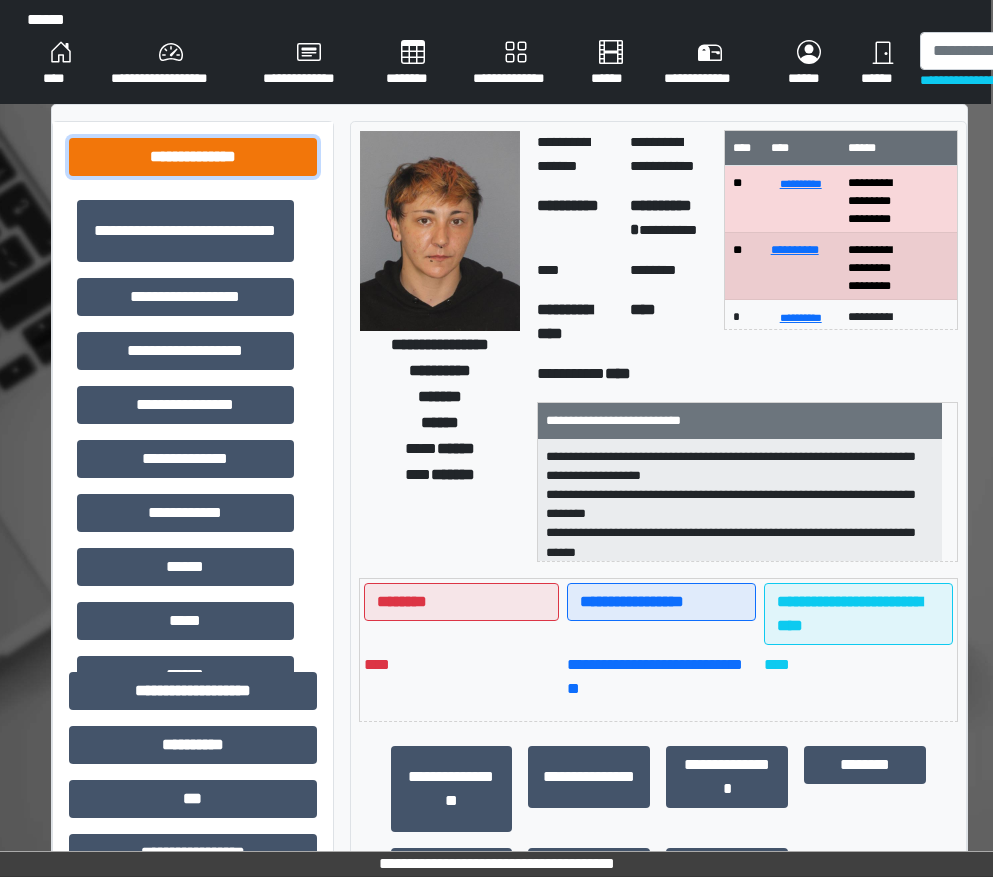 click on "**********" at bounding box center [193, 157] 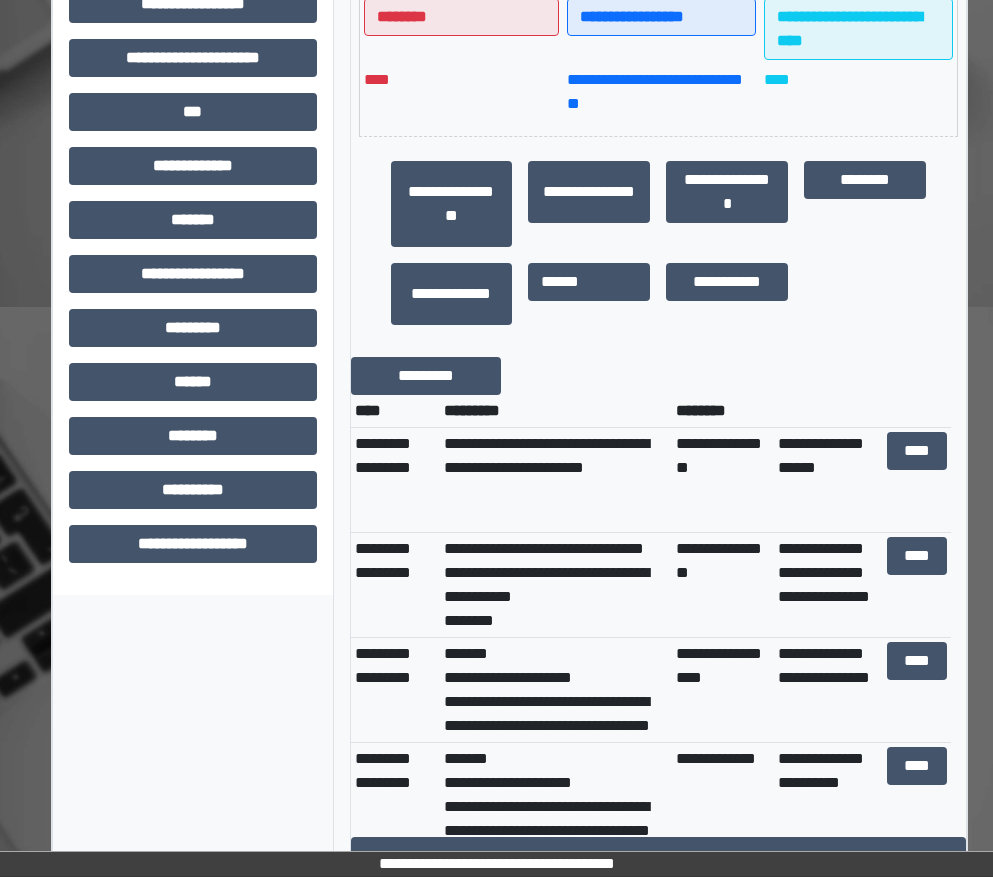 scroll, scrollTop: 600, scrollLeft: 2, axis: both 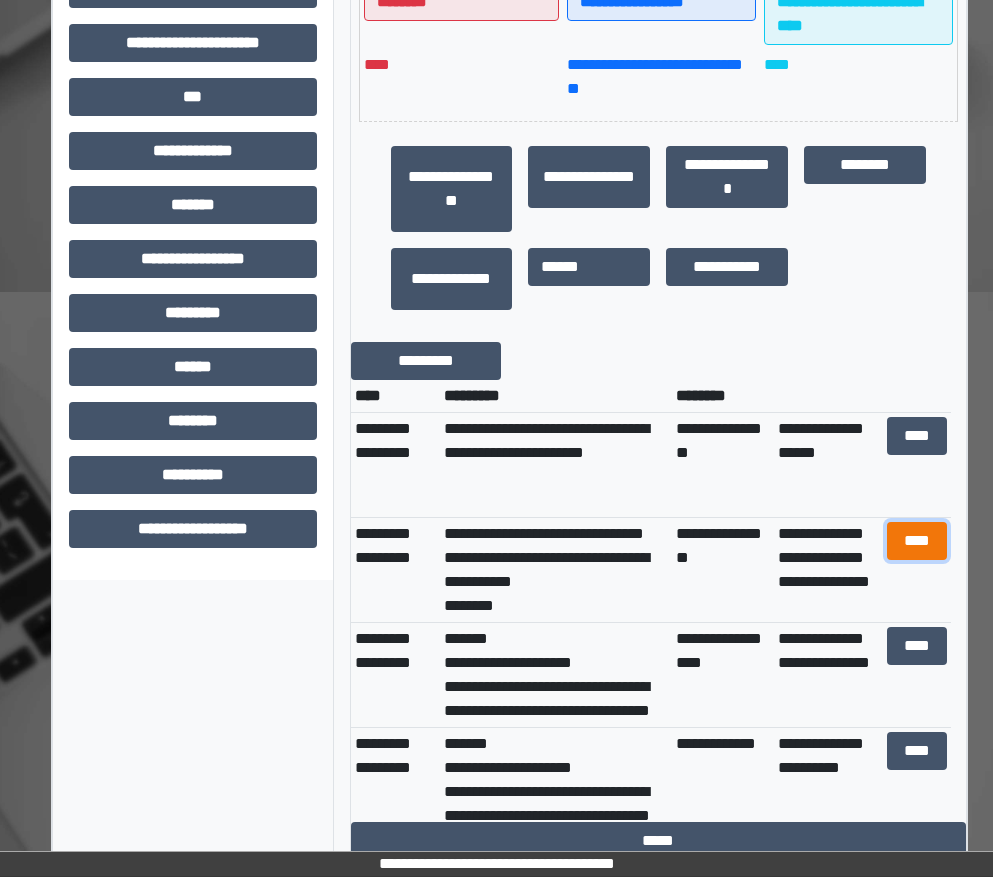 click on "****" at bounding box center (917, 541) 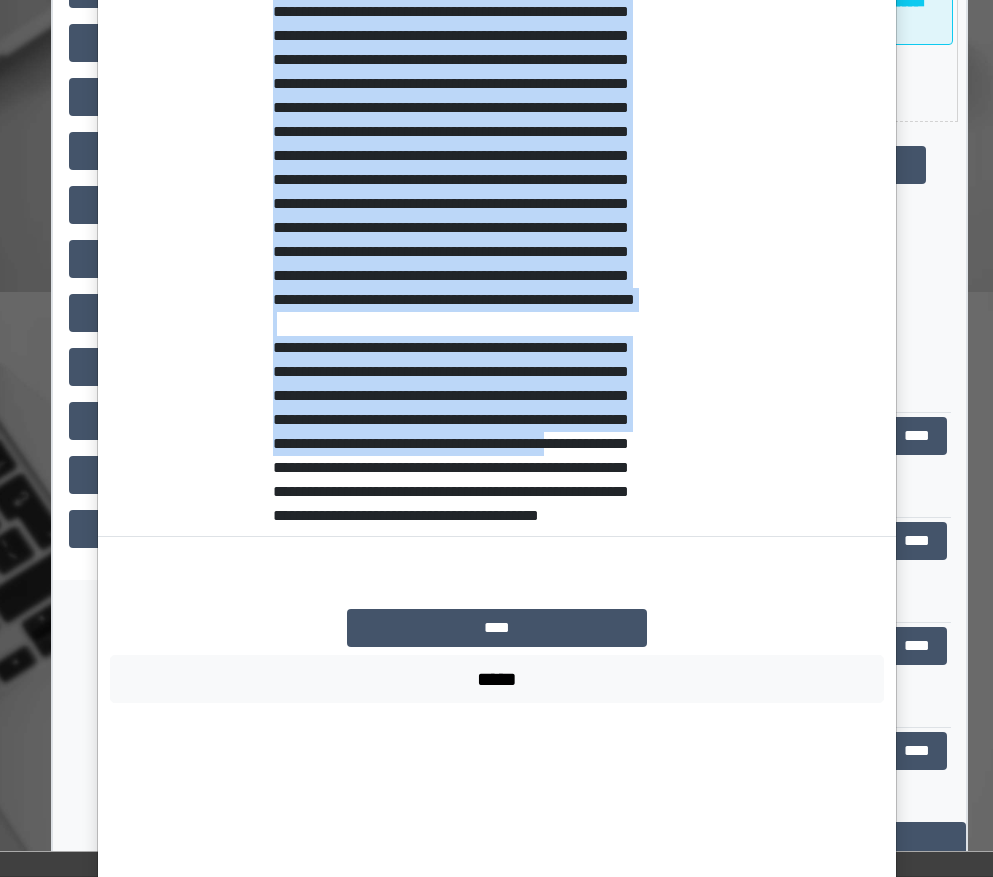 scroll, scrollTop: 1481, scrollLeft: 0, axis: vertical 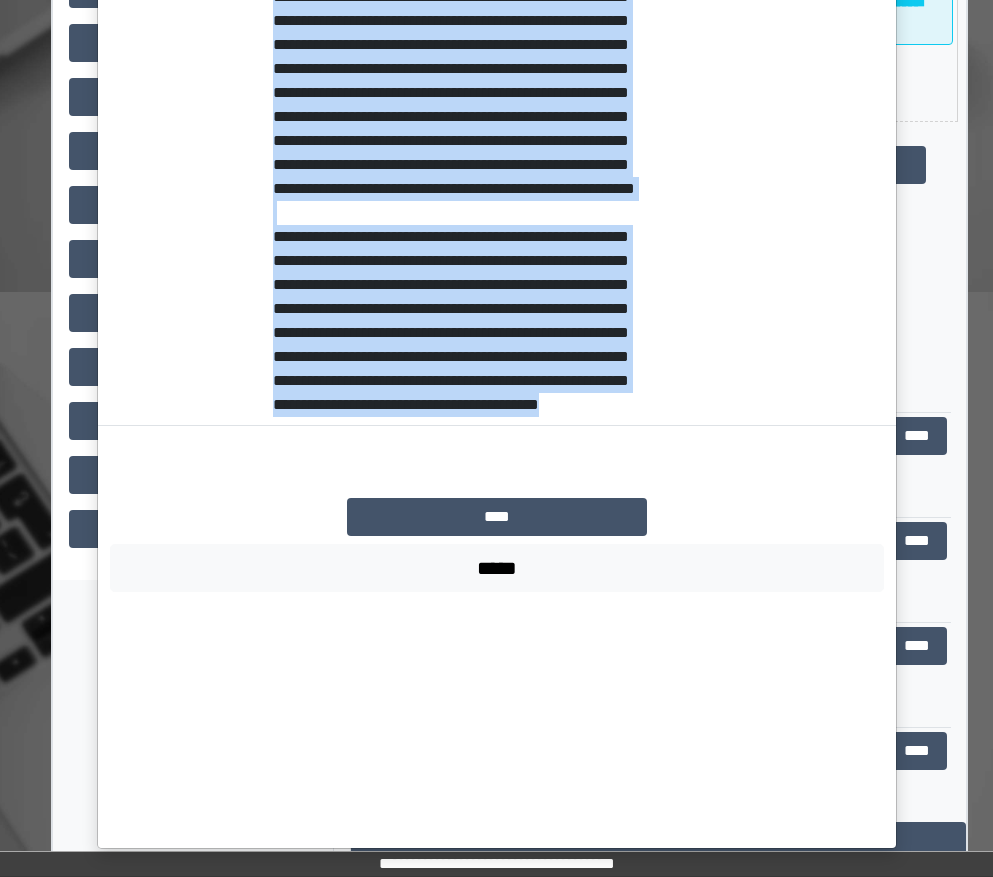 drag, startPoint x: 265, startPoint y: 469, endPoint x: 521, endPoint y: 648, distance: 312.37317 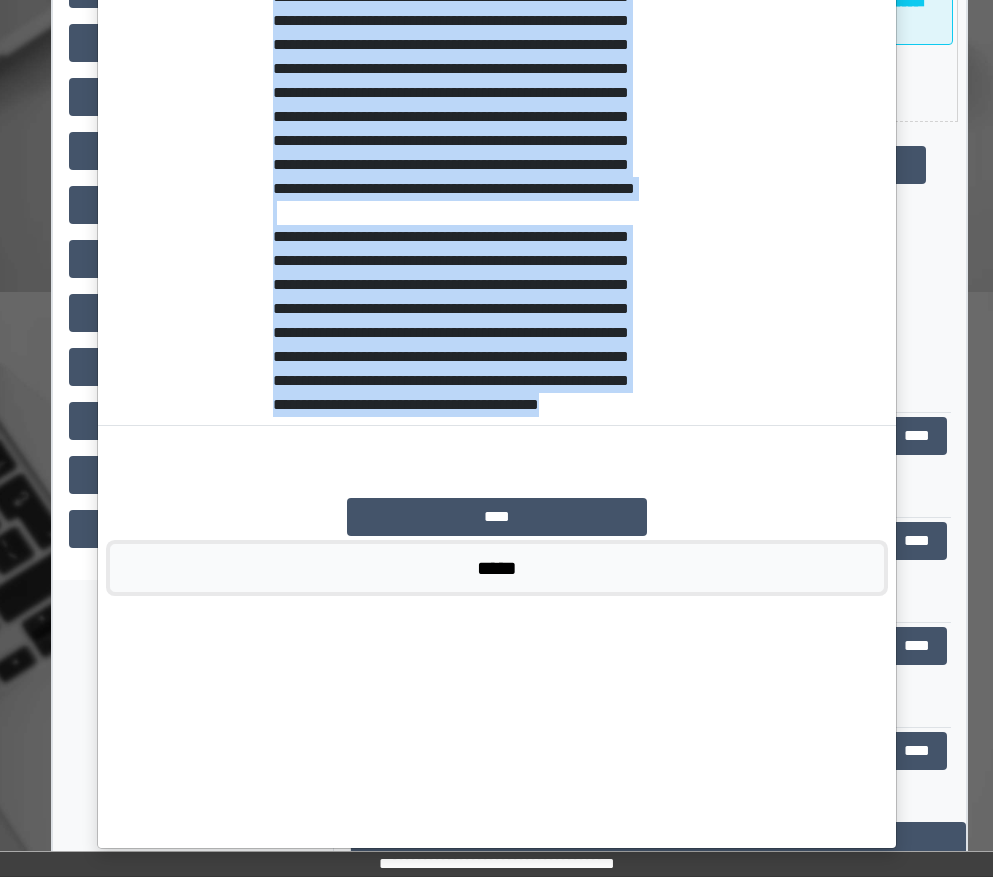 click on "*****" at bounding box center [497, 568] 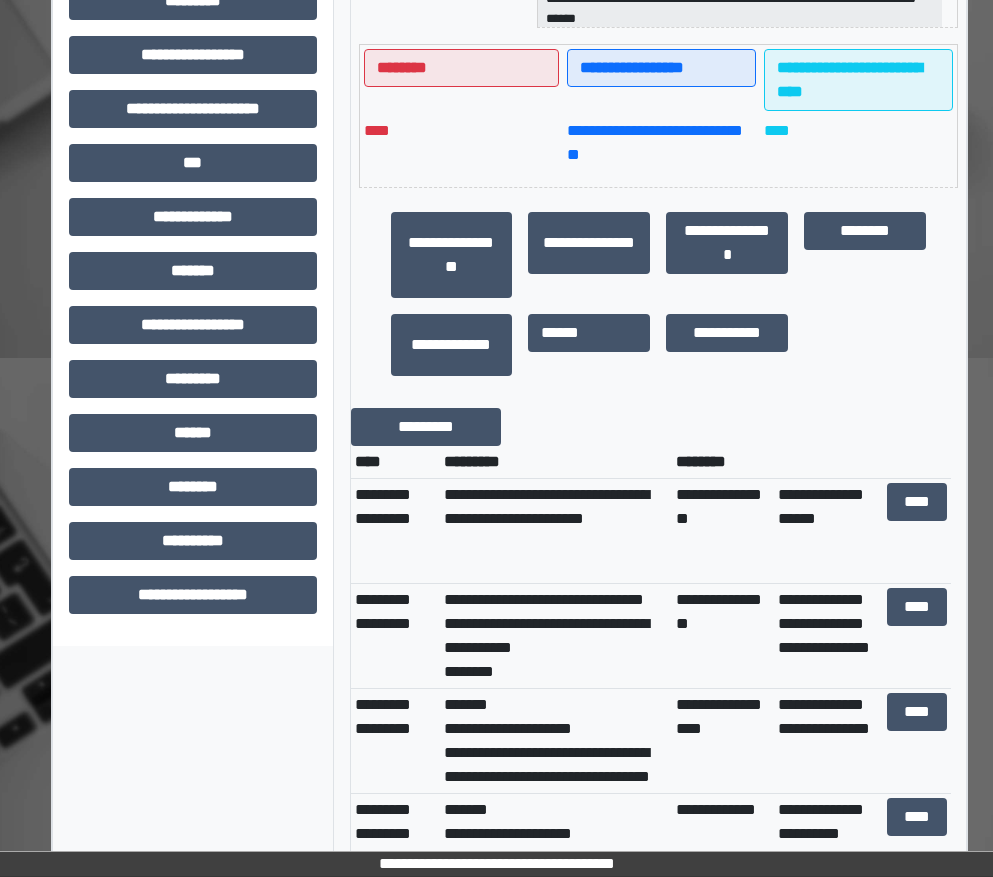 scroll, scrollTop: 500, scrollLeft: 2, axis: both 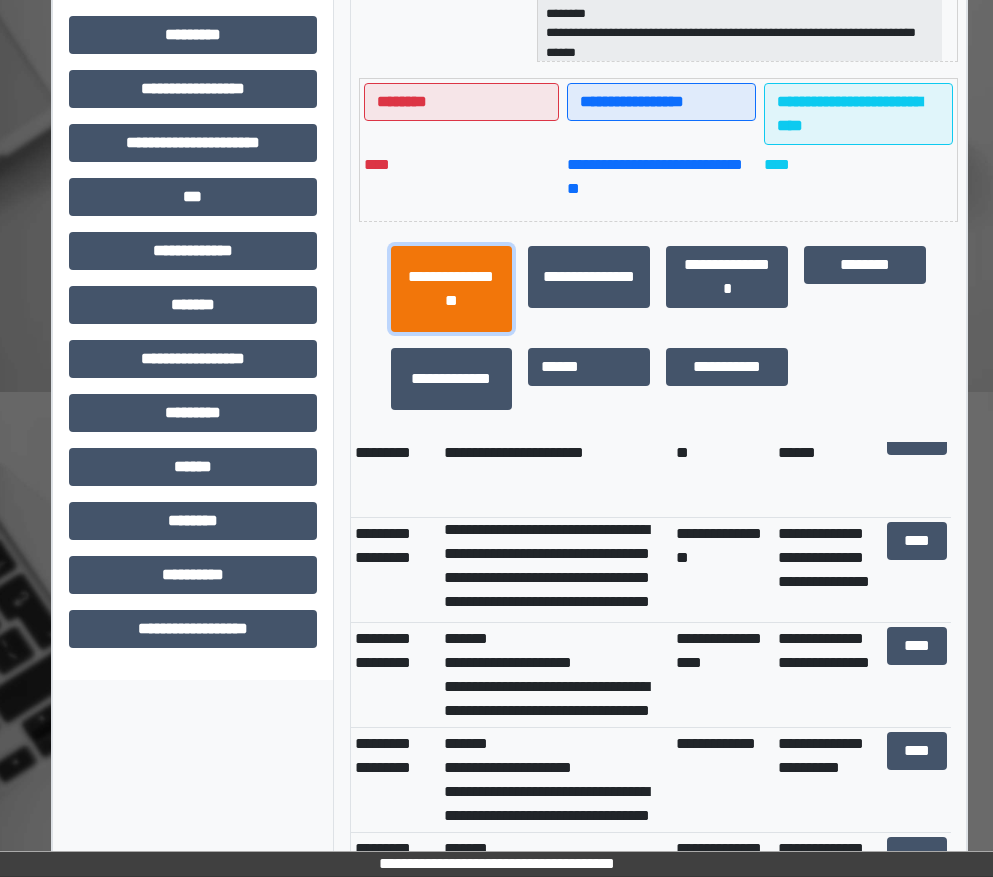 drag, startPoint x: 485, startPoint y: 285, endPoint x: 486, endPoint y: 316, distance: 31.016125 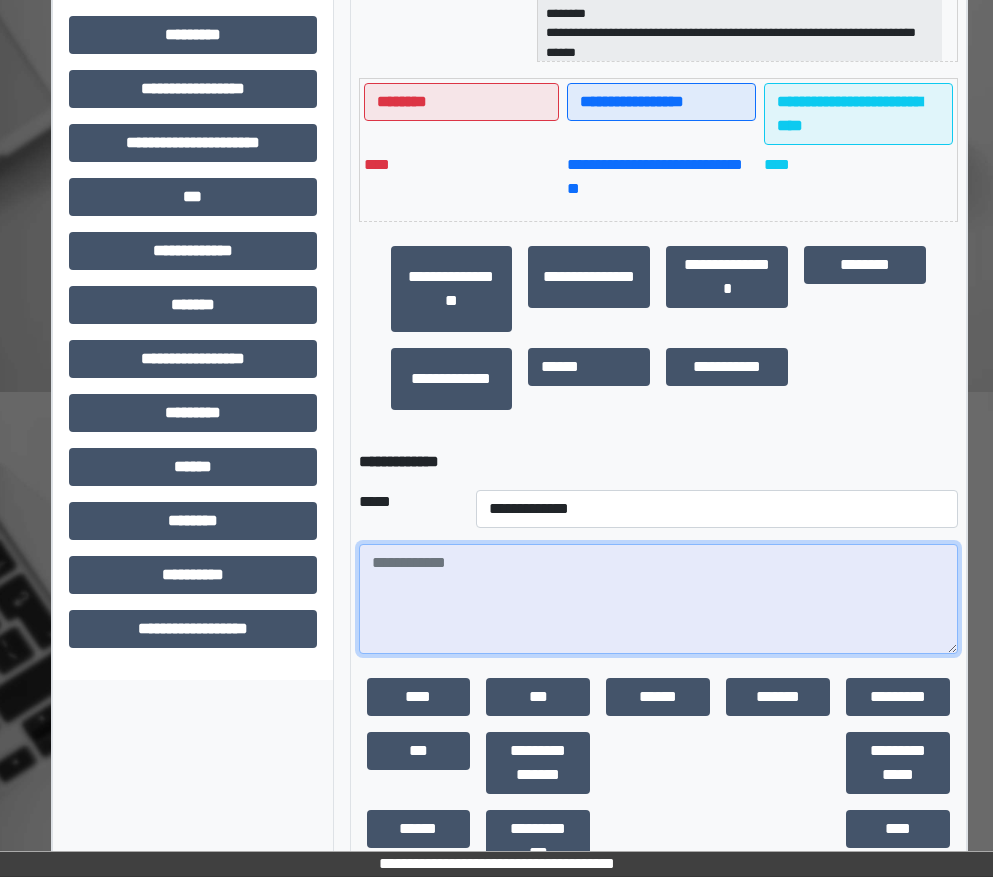click at bounding box center [659, 599] 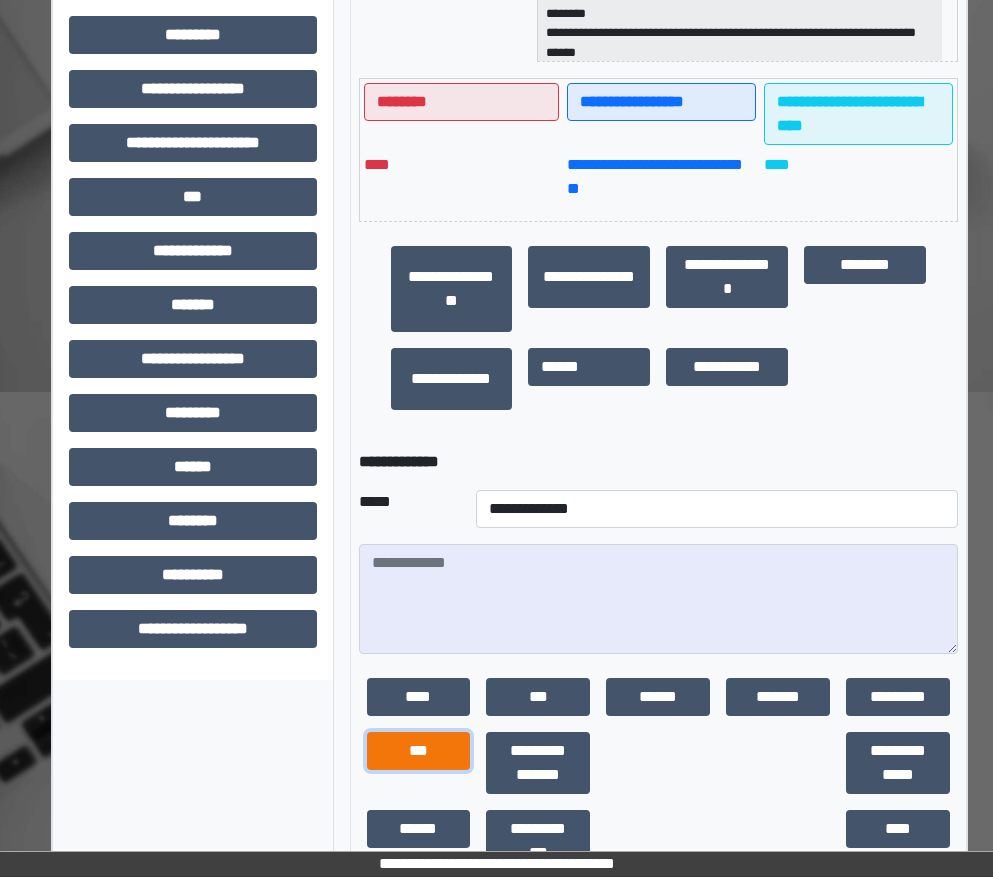 click on "***" at bounding box center (419, 751) 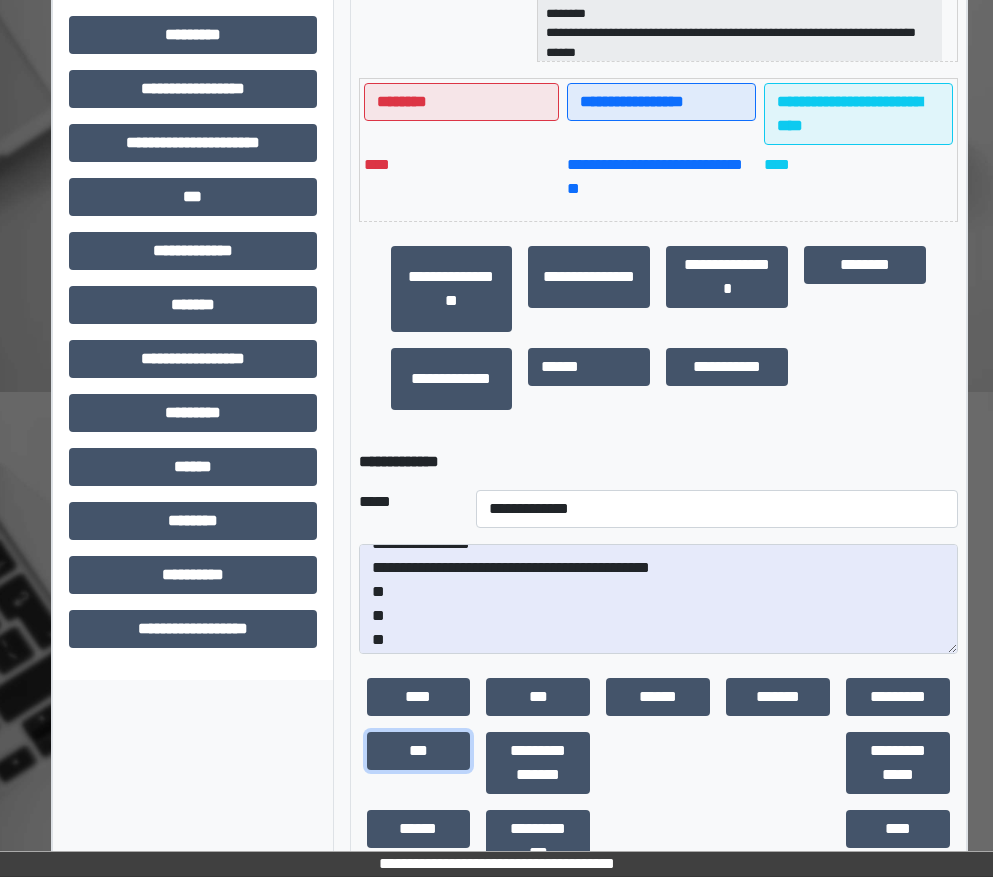 scroll, scrollTop: 24, scrollLeft: 0, axis: vertical 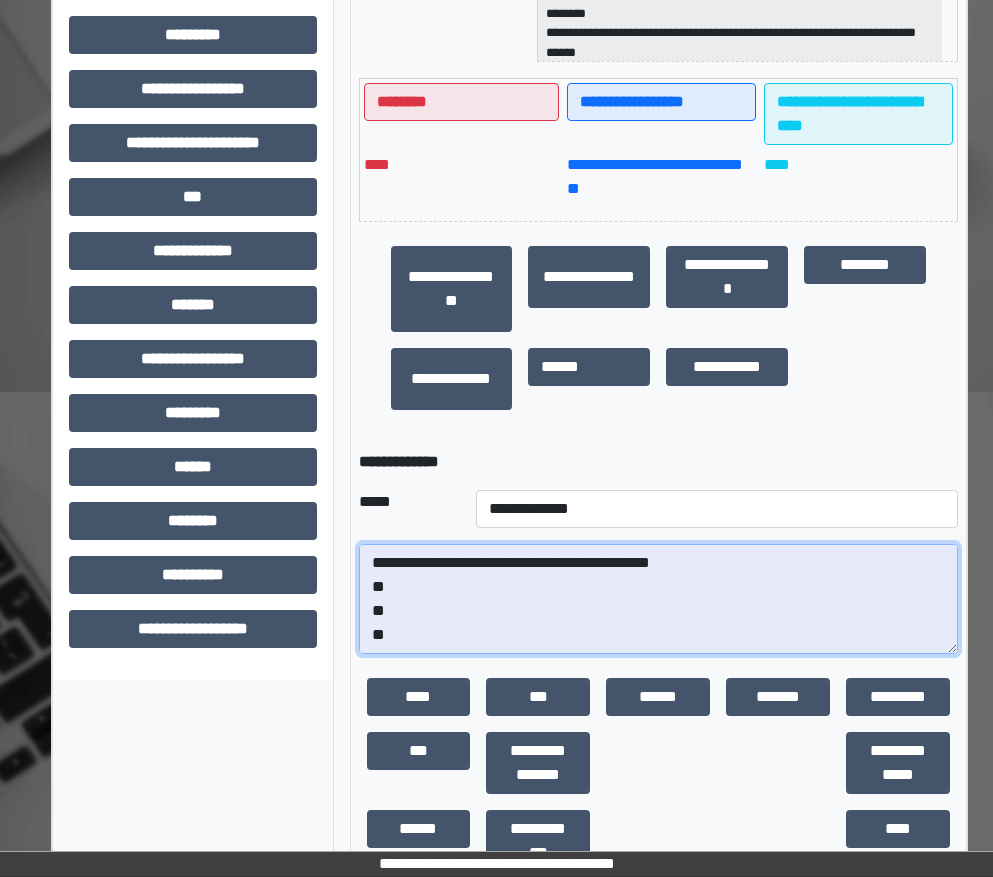 drag, startPoint x: 413, startPoint y: 632, endPoint x: 361, endPoint y: 582, distance: 72.138756 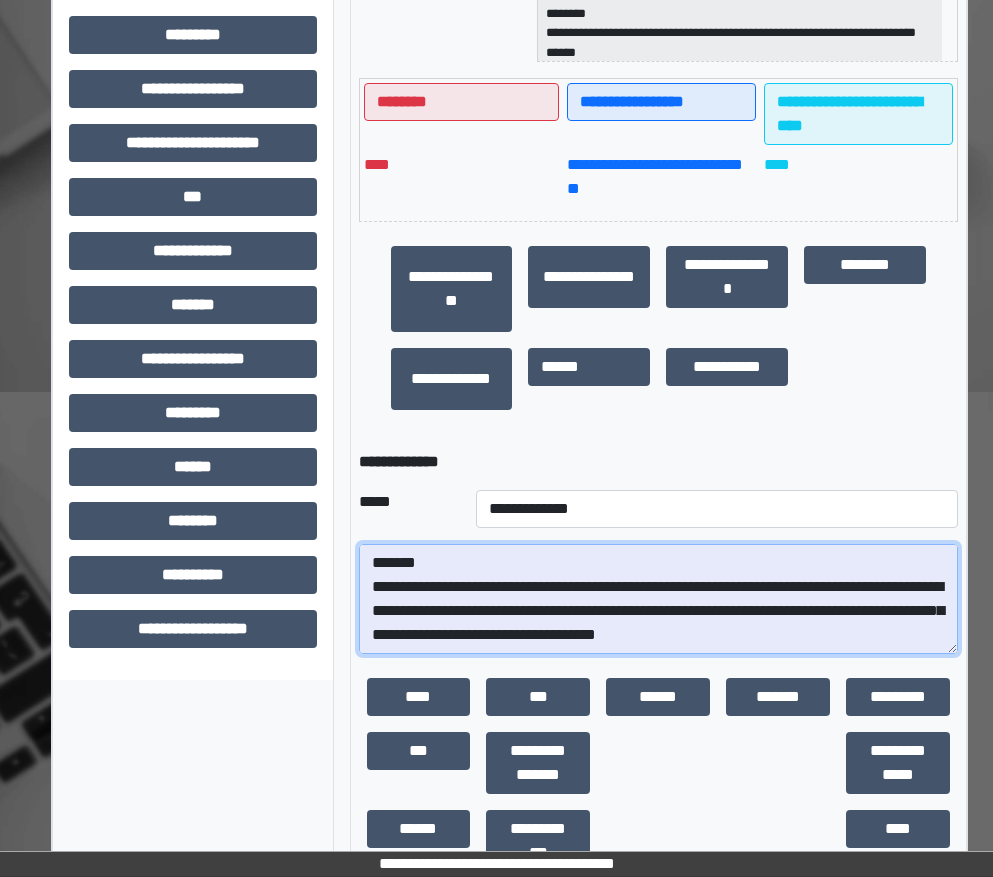 scroll, scrollTop: 89, scrollLeft: 0, axis: vertical 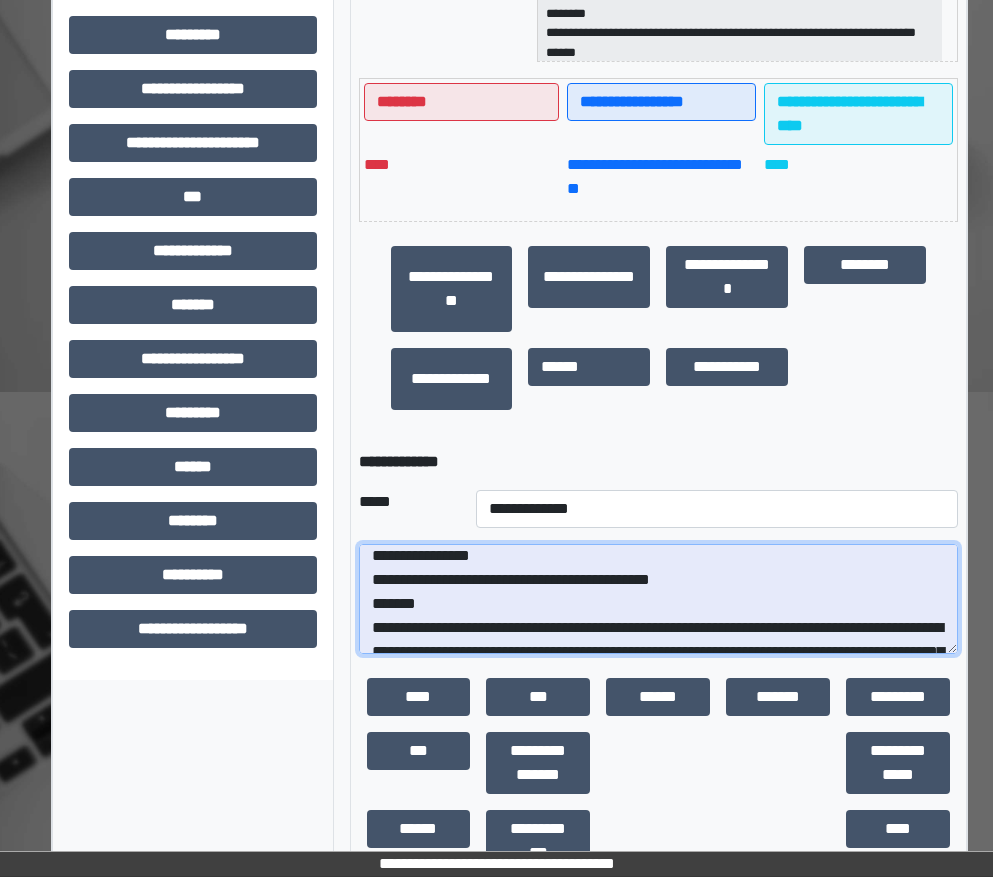 type on "**********" 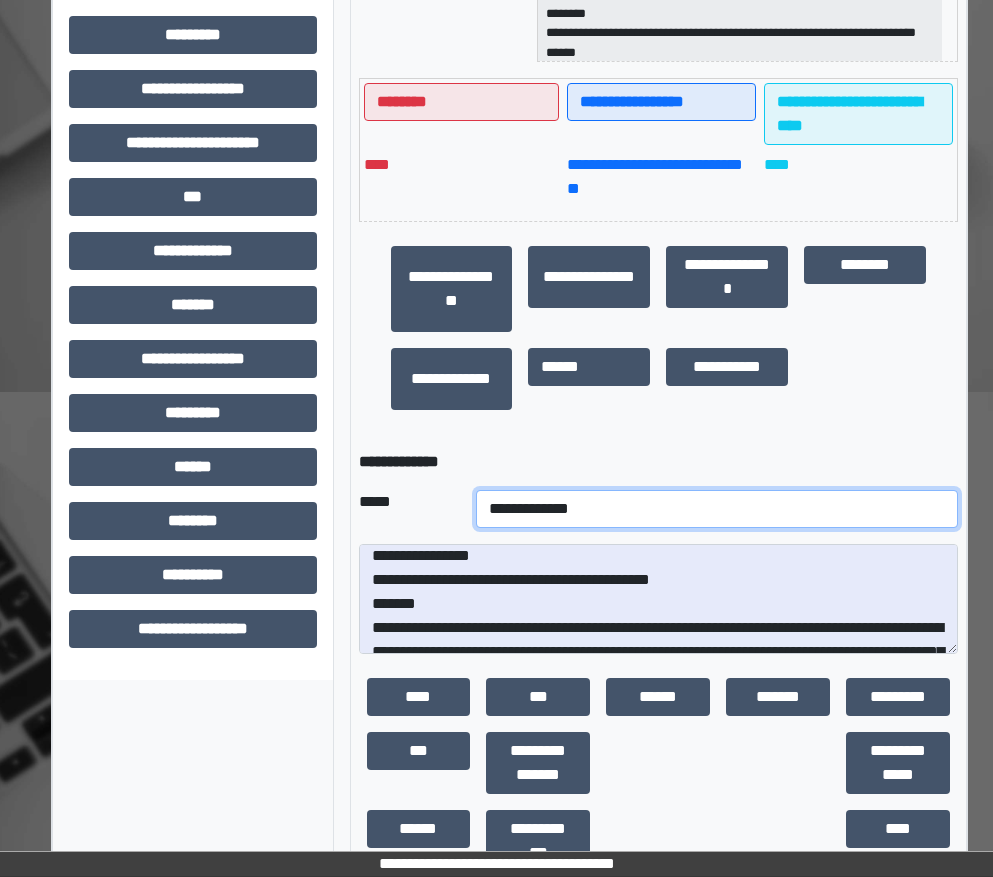 click on "**********" at bounding box center (717, 509) 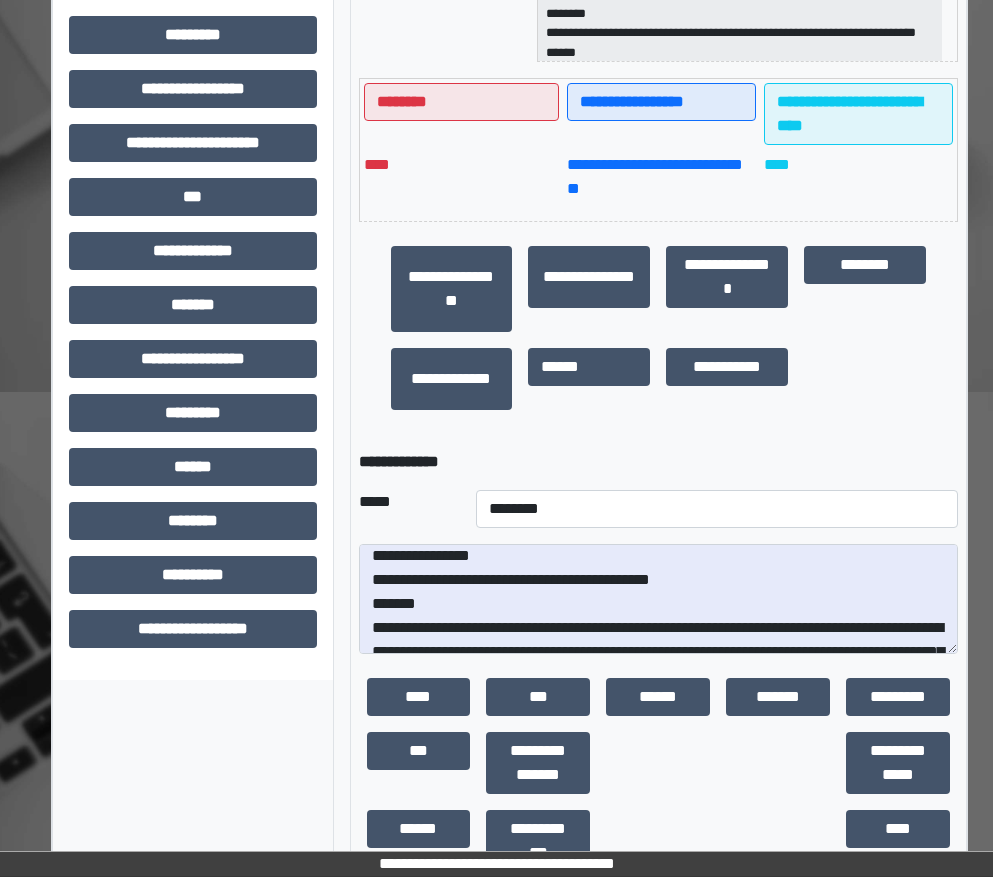 click on "**********" at bounding box center [659, 328] 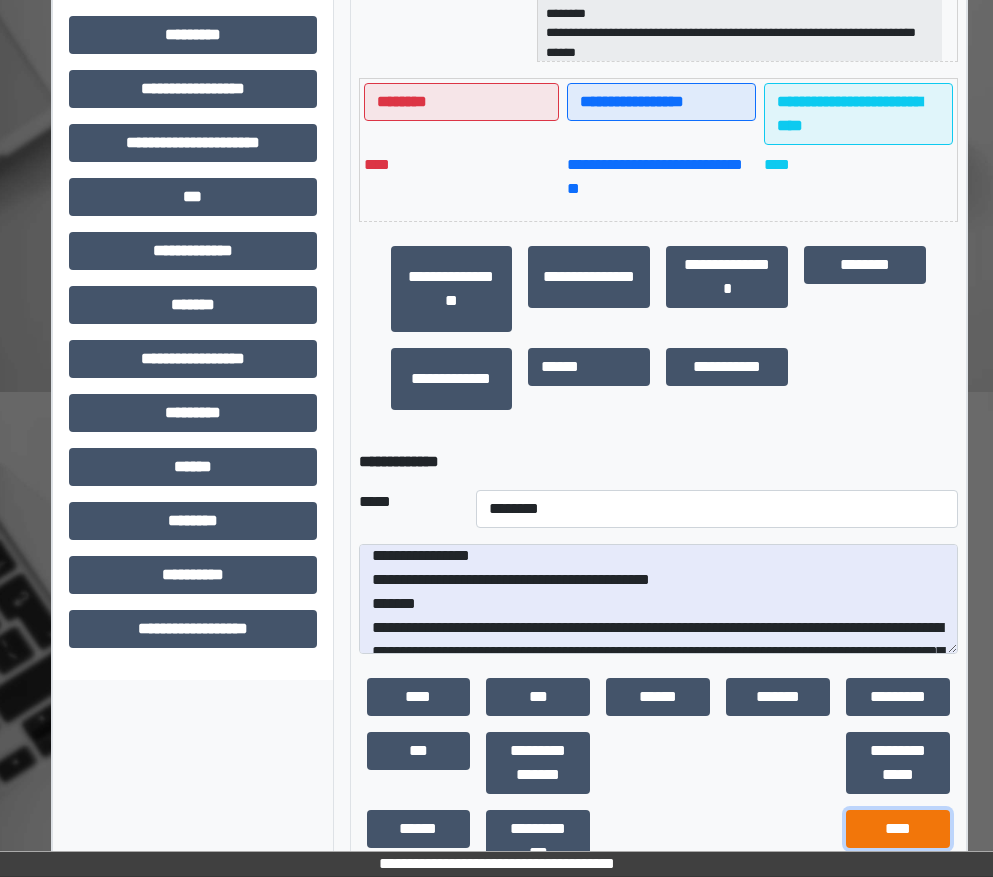 click on "****" at bounding box center (898, 829) 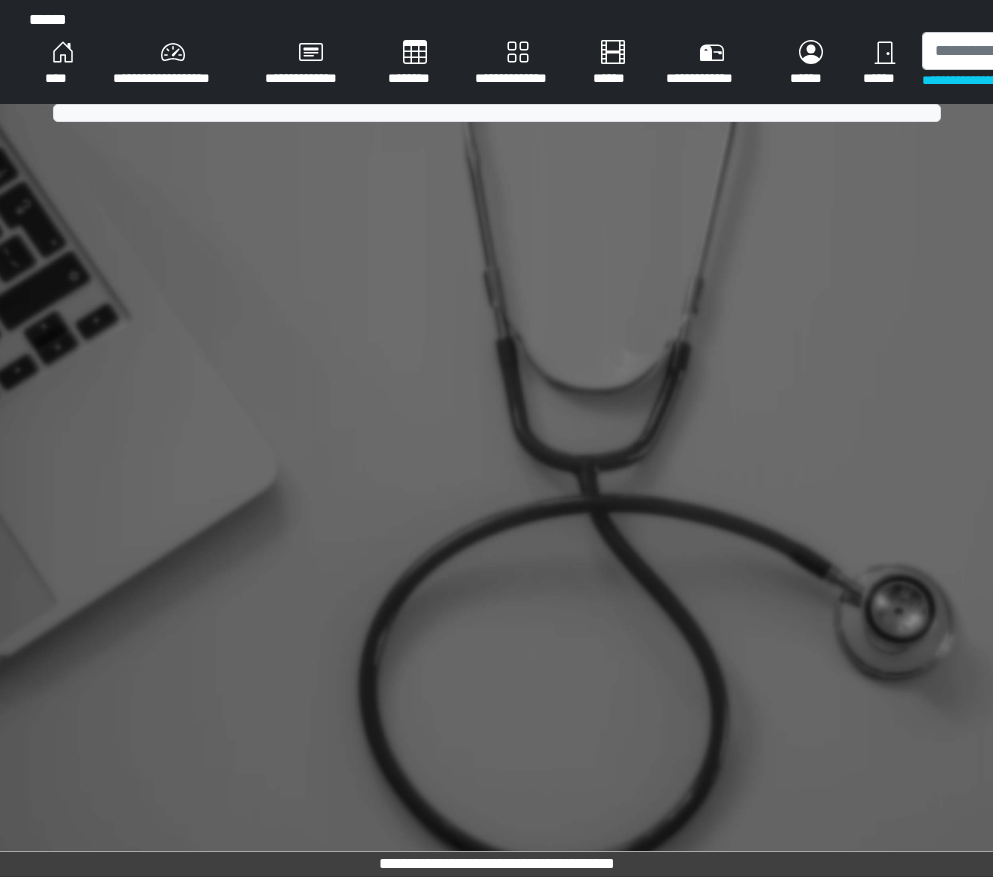scroll, scrollTop: 0, scrollLeft: 0, axis: both 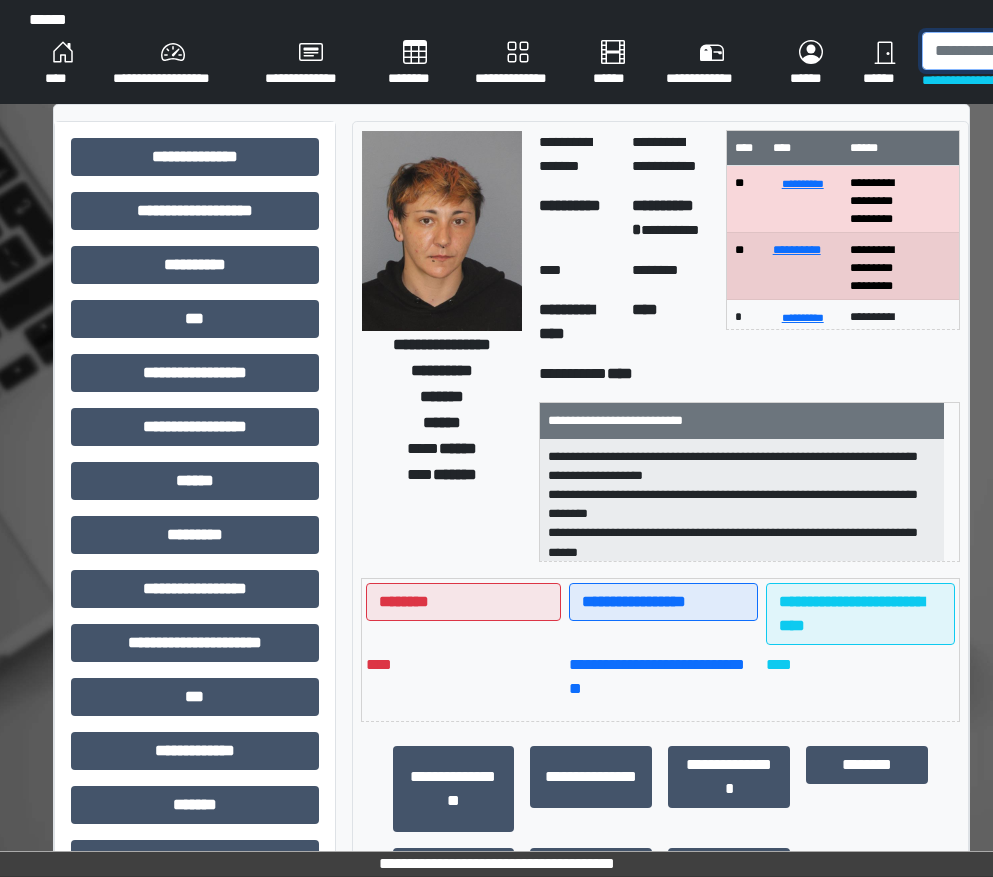 click at bounding box center [1025, 51] 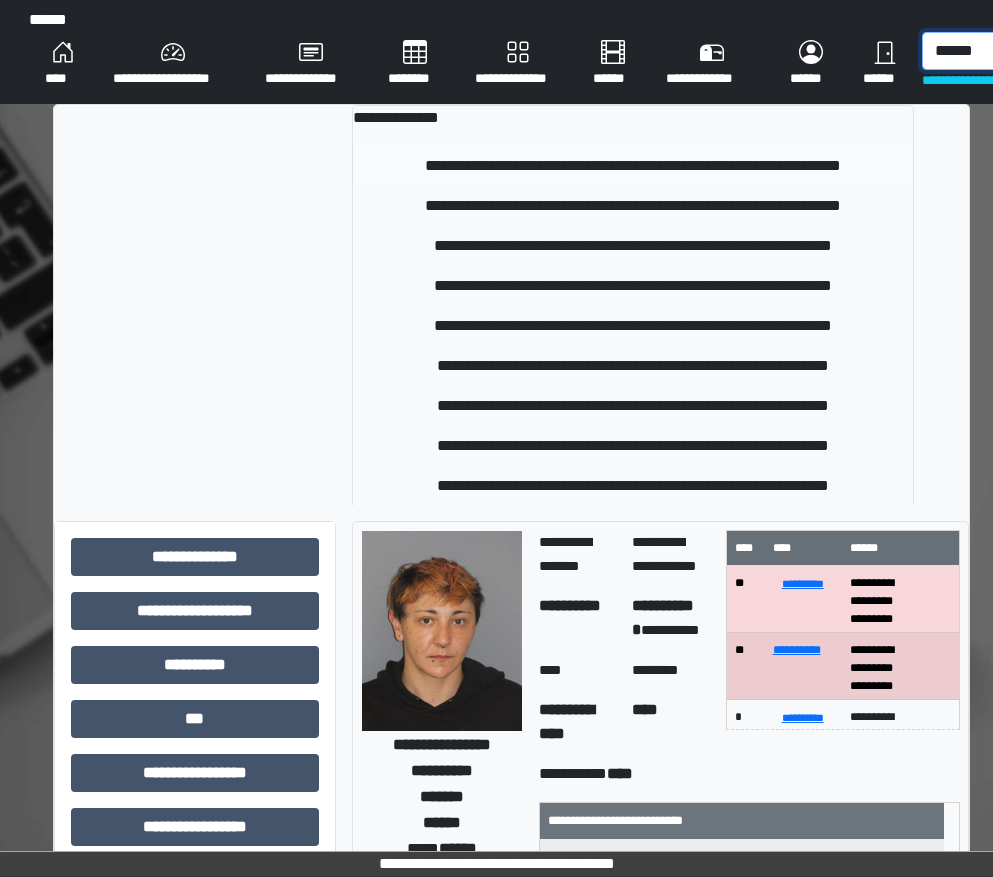 type on "******" 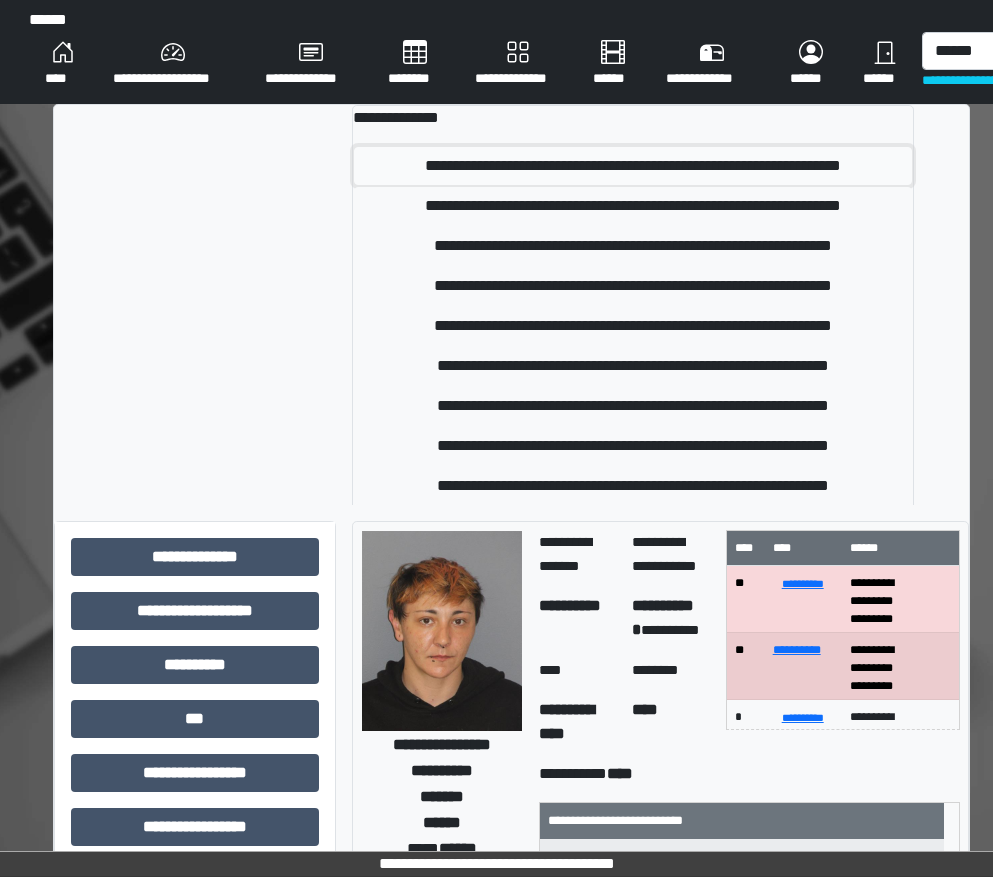 click on "**********" at bounding box center [633, 166] 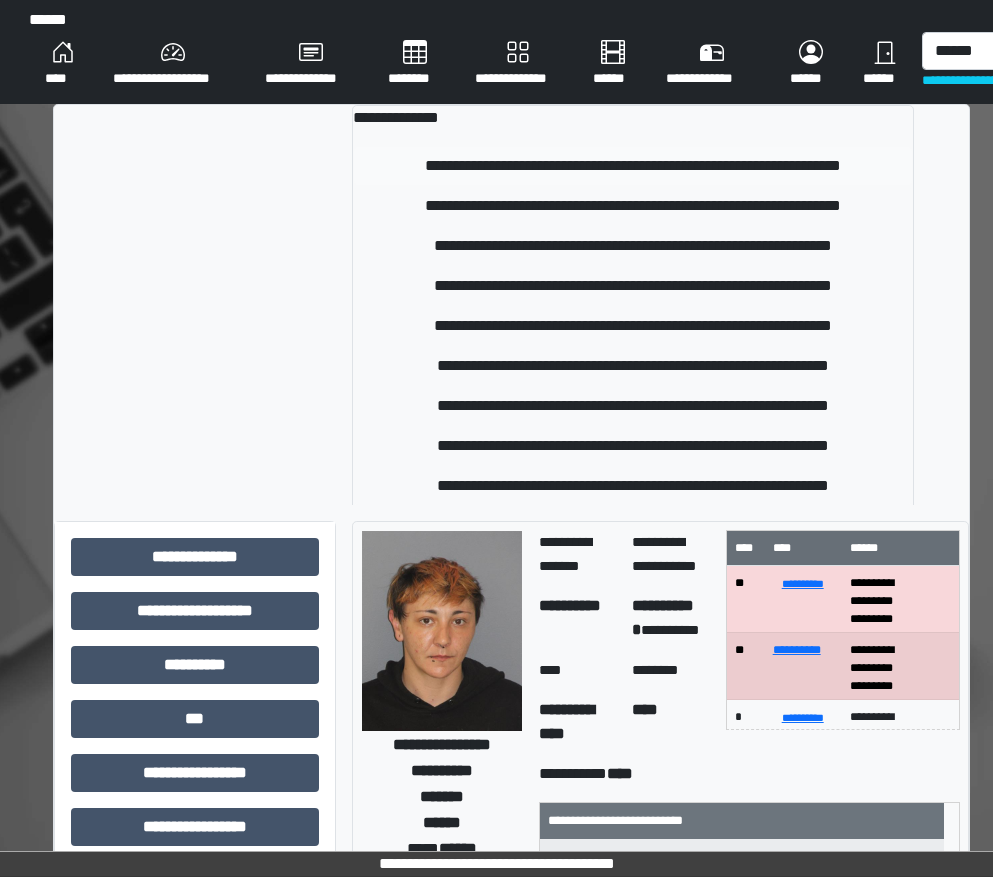 type 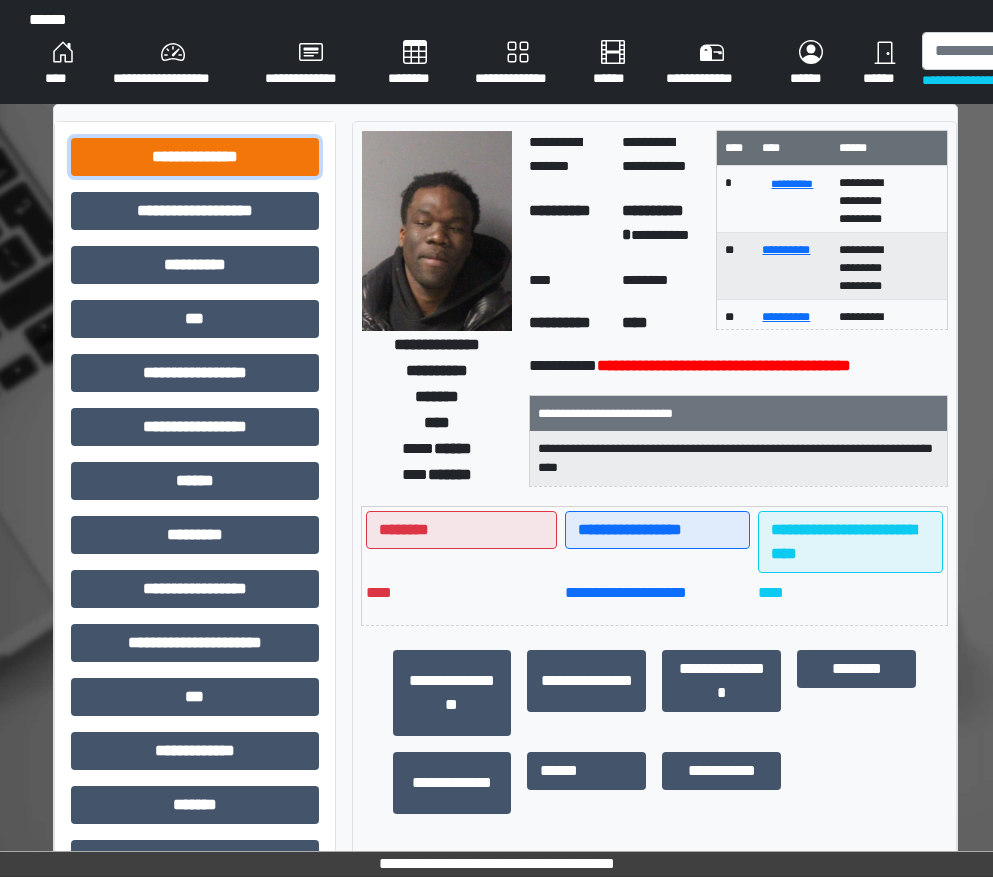 click on "**********" at bounding box center (195, 157) 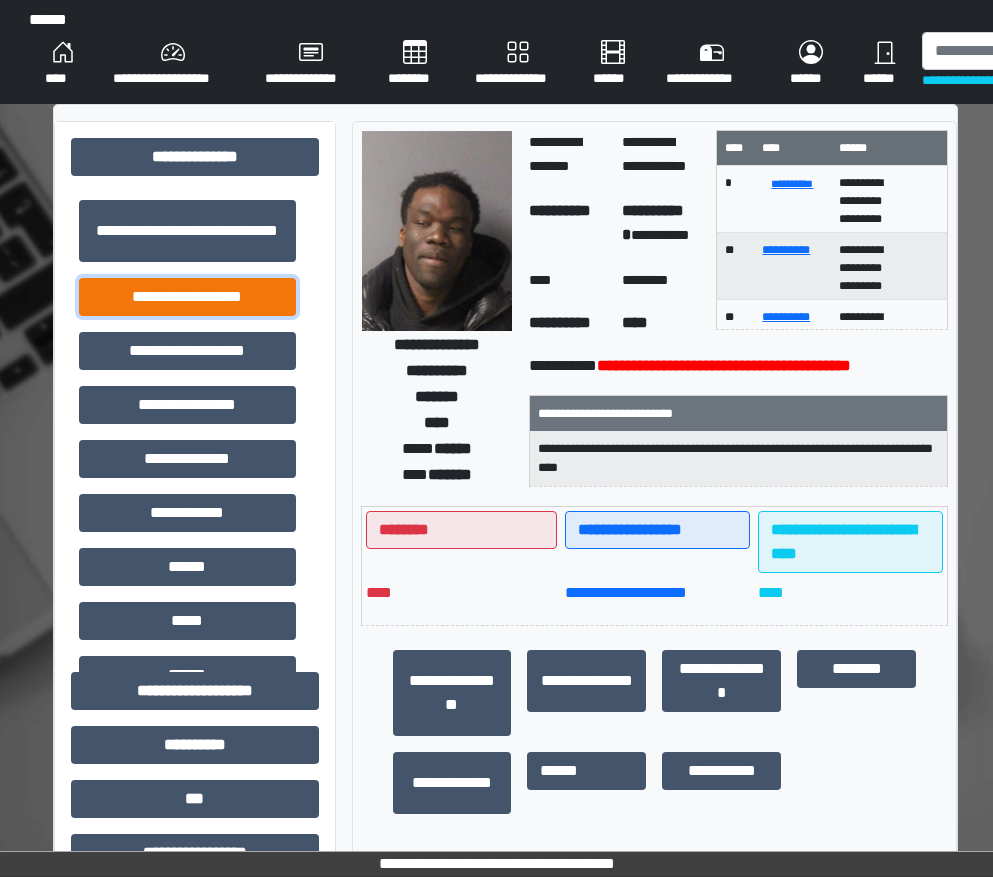 click on "**********" at bounding box center (187, 297) 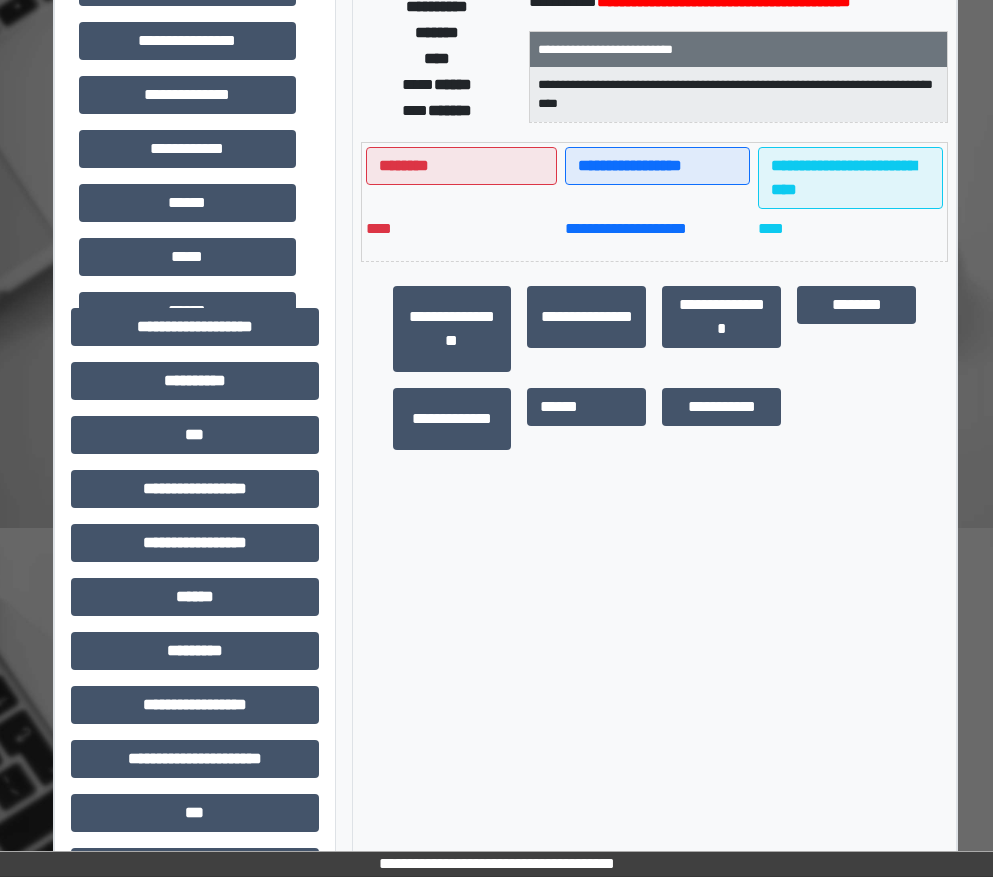 scroll, scrollTop: 400, scrollLeft: 0, axis: vertical 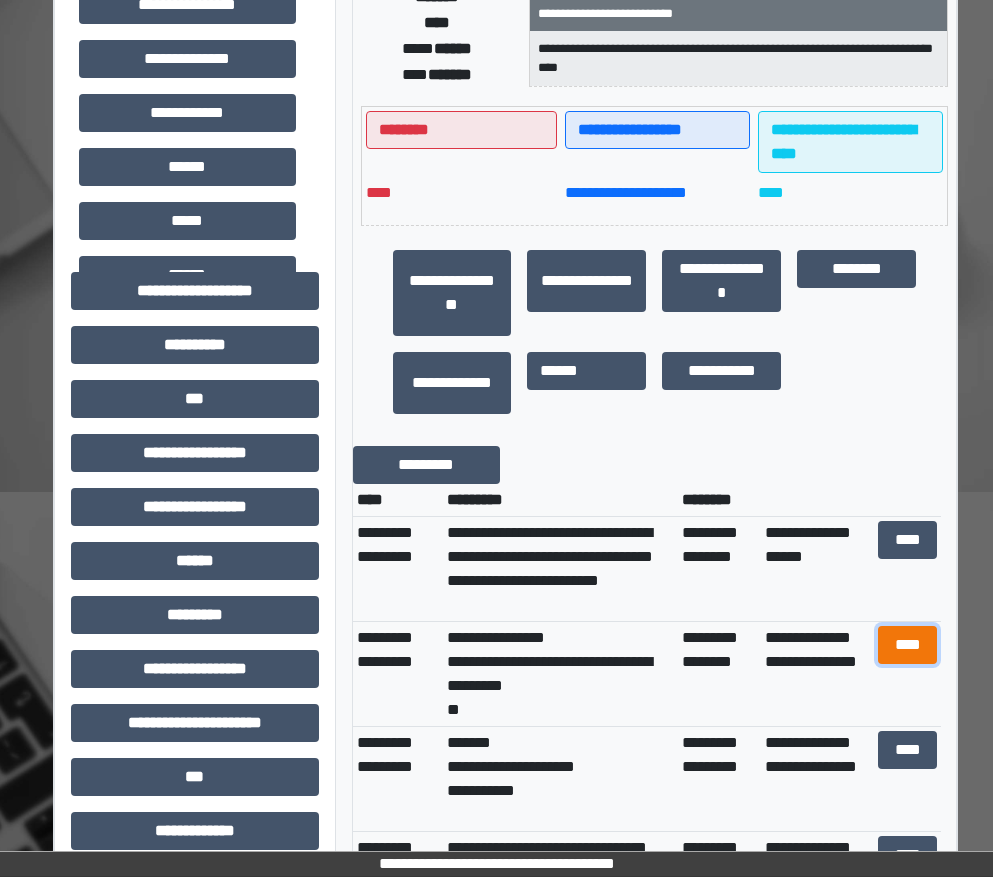 click on "****" at bounding box center (908, 645) 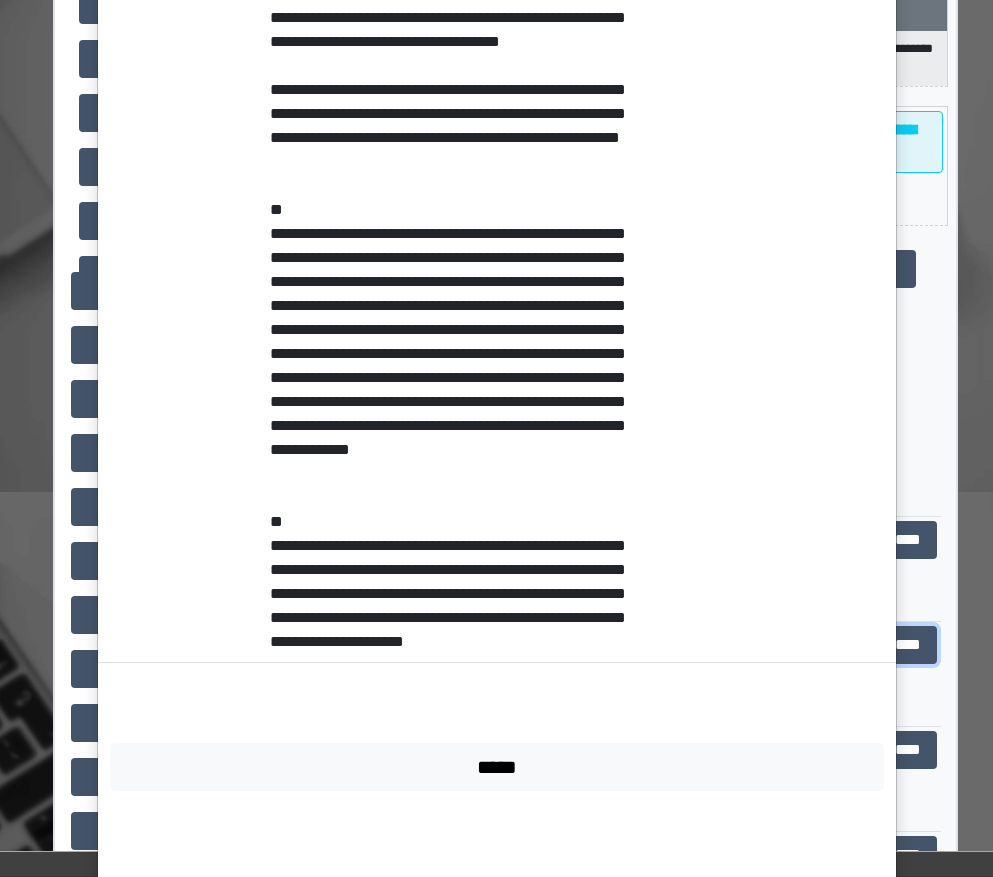 scroll, scrollTop: 1059, scrollLeft: 0, axis: vertical 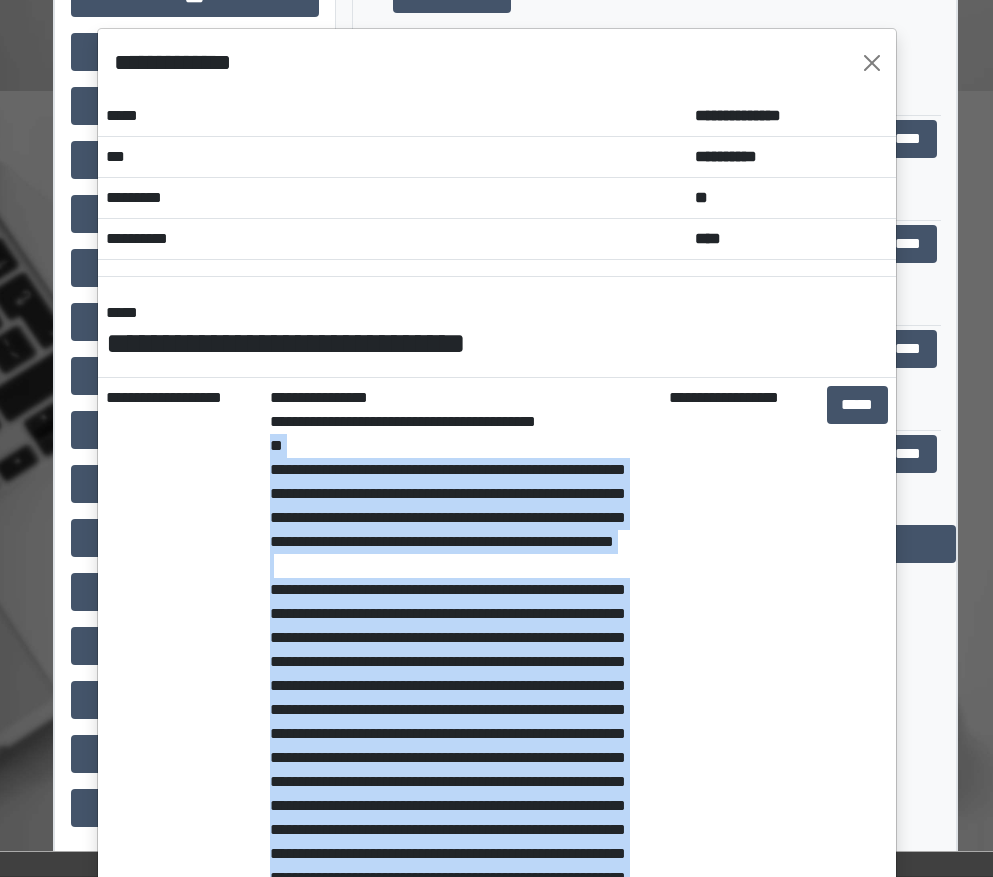 drag, startPoint x: 365, startPoint y: 682, endPoint x: 262, endPoint y: 457, distance: 247.45505 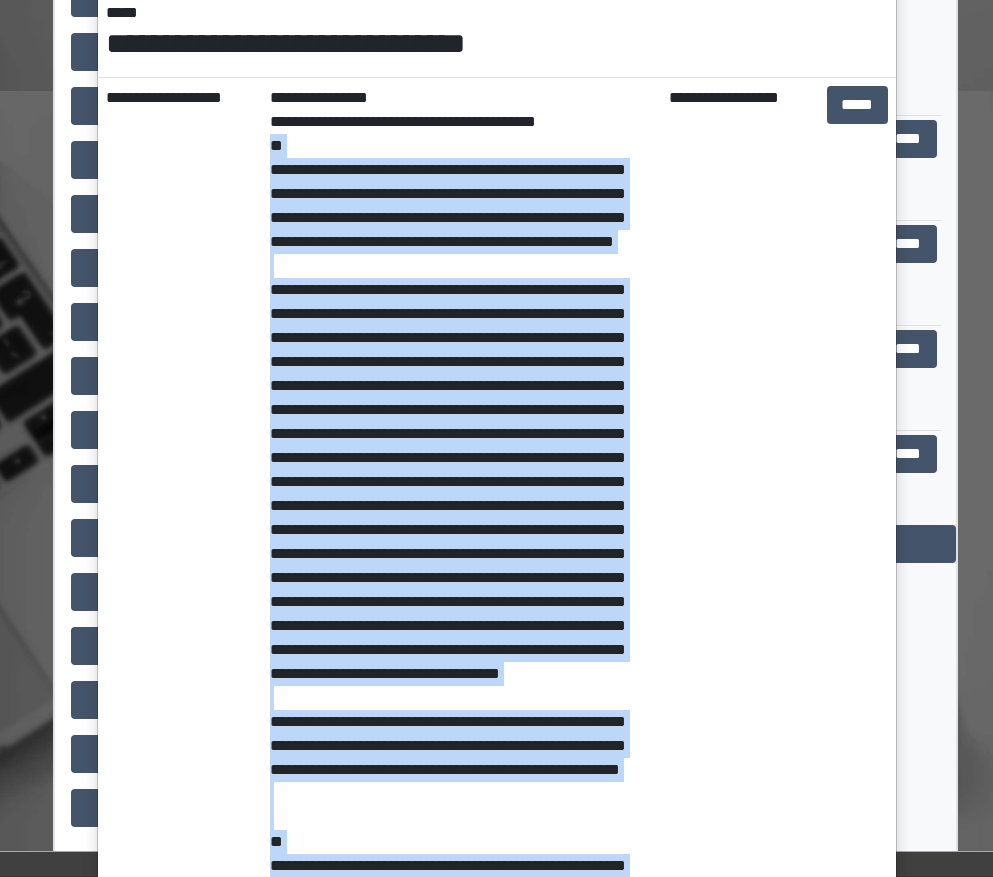 scroll, scrollTop: 200, scrollLeft: 0, axis: vertical 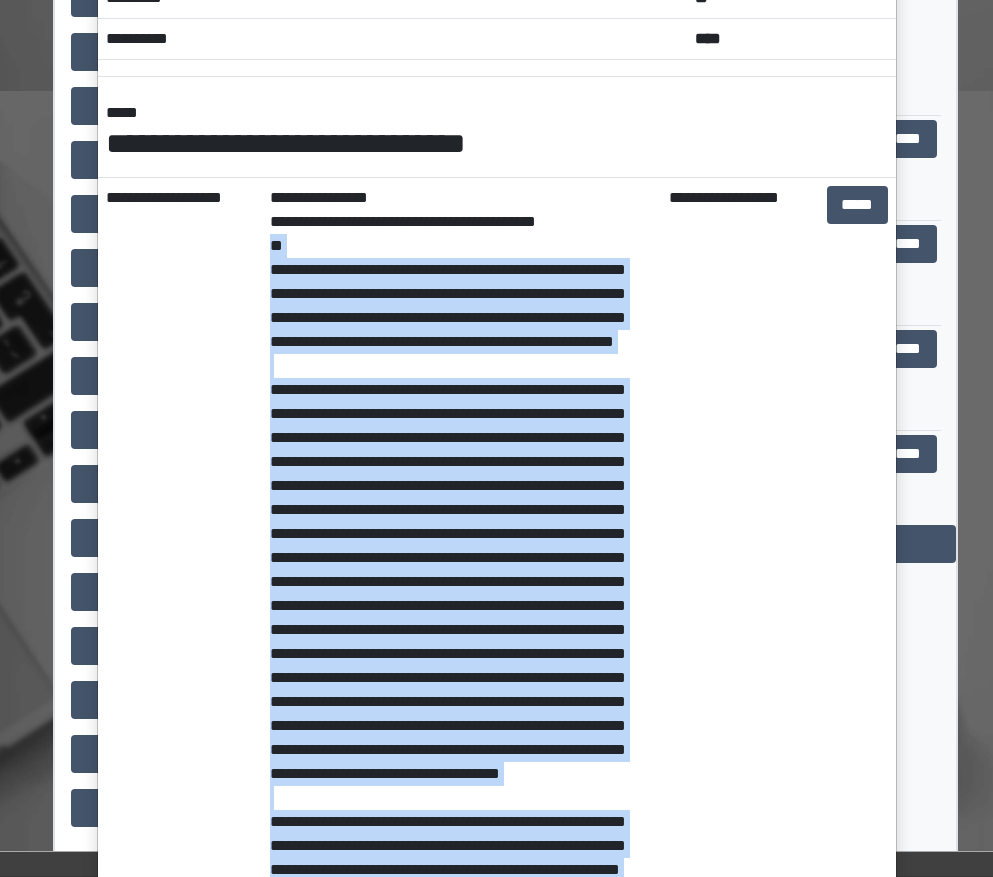copy on "**********" 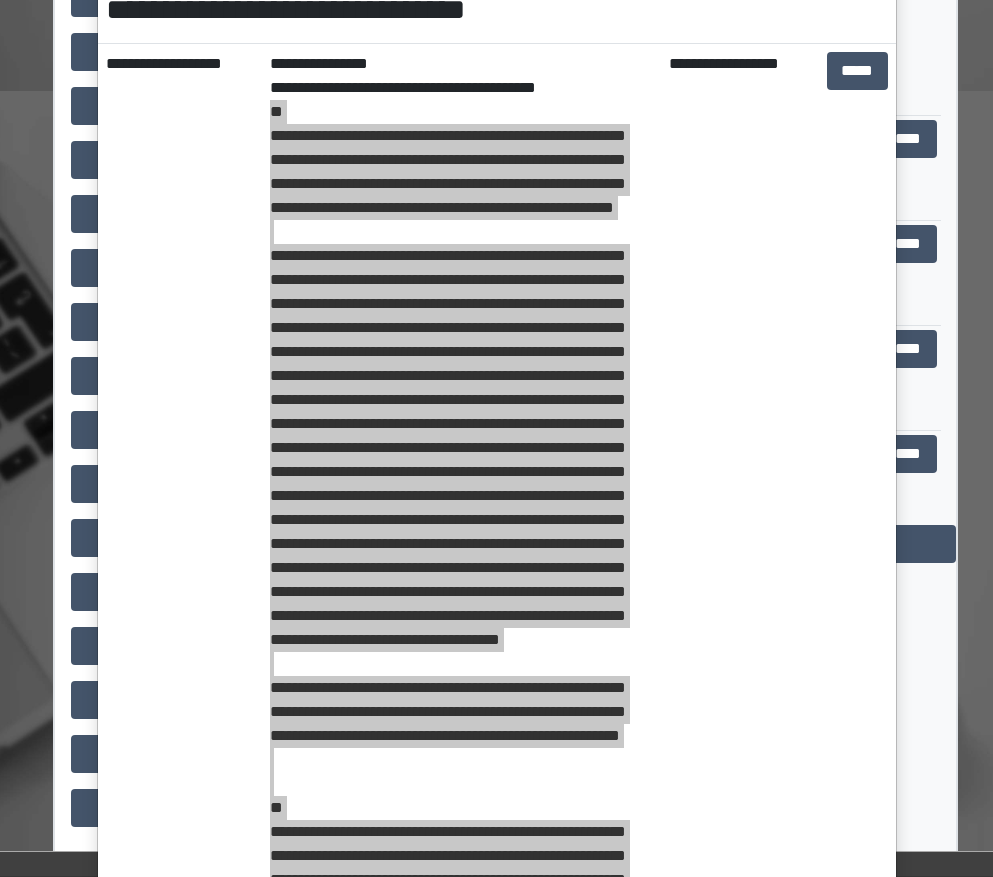 scroll, scrollTop: 200, scrollLeft: 0, axis: vertical 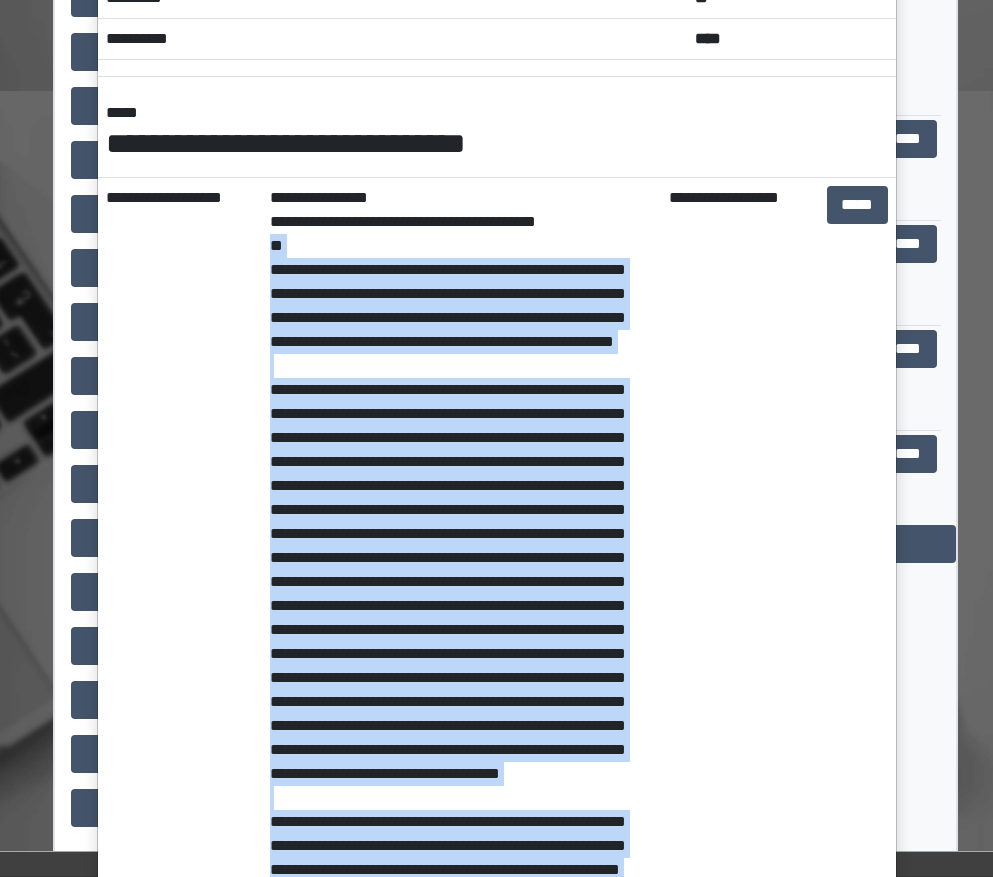 click on "**********" at bounding box center [461, 786] 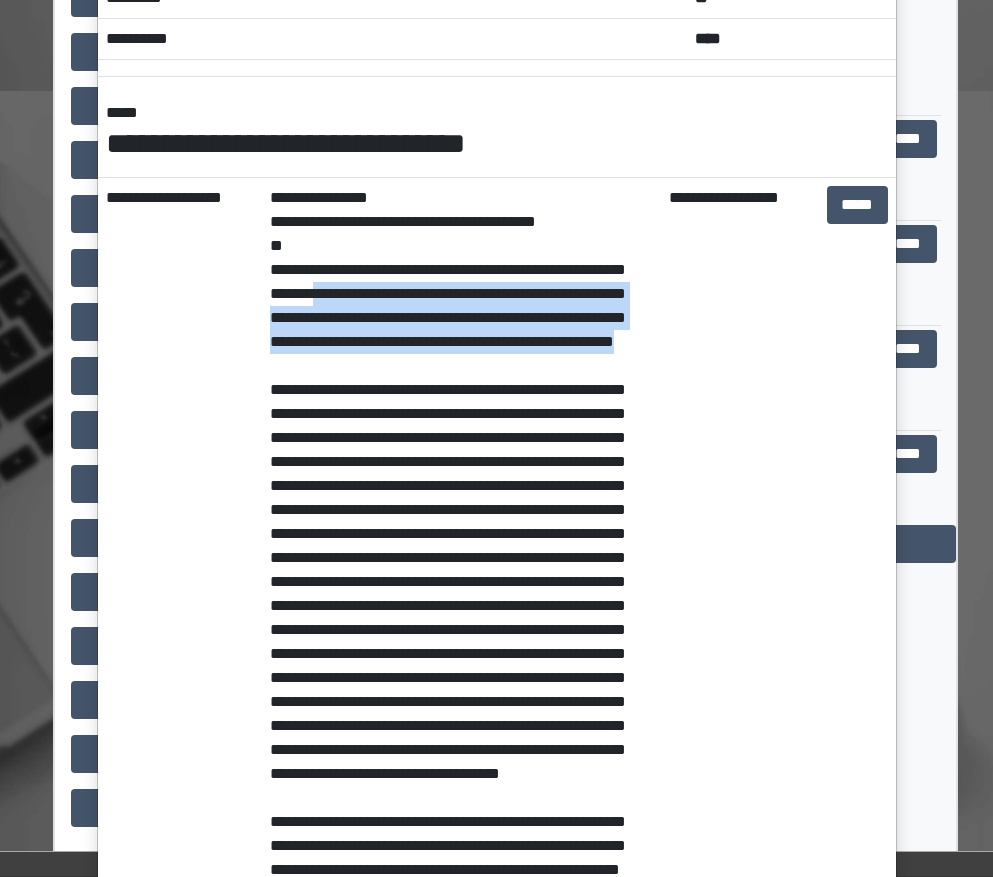 drag, startPoint x: 384, startPoint y: 293, endPoint x: 540, endPoint y: 365, distance: 171.81386 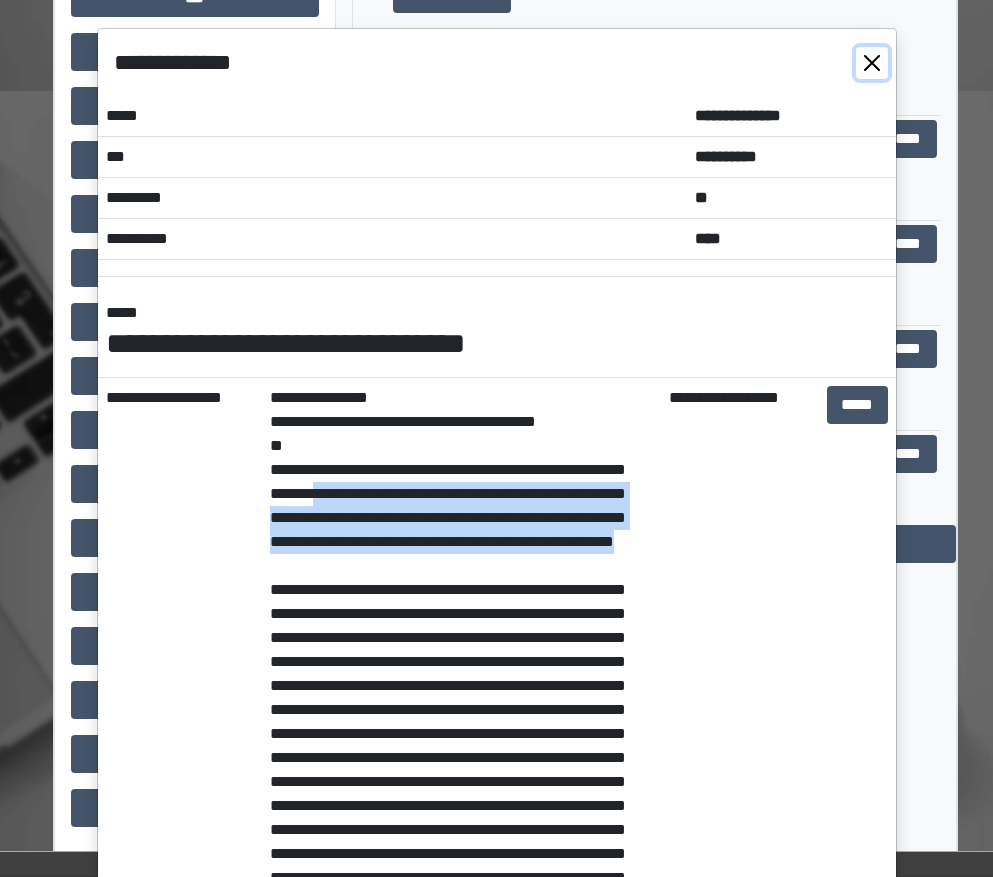 click at bounding box center (872, 63) 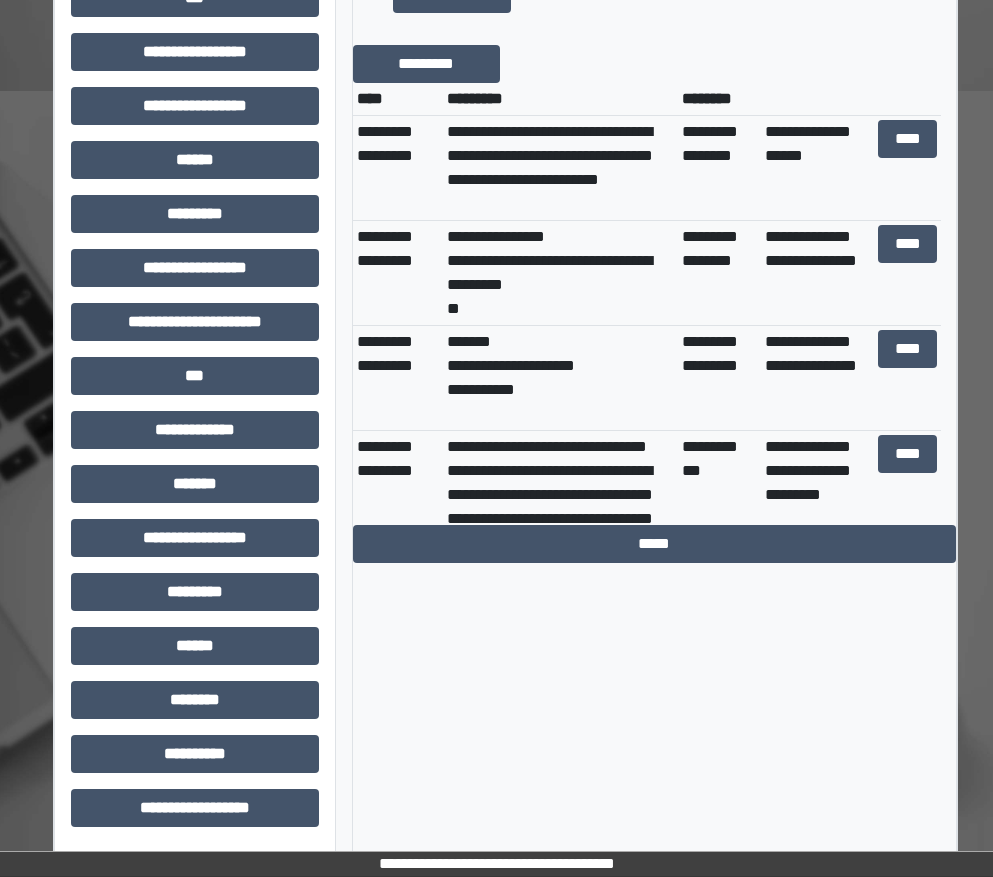 scroll, scrollTop: 401, scrollLeft: 0, axis: vertical 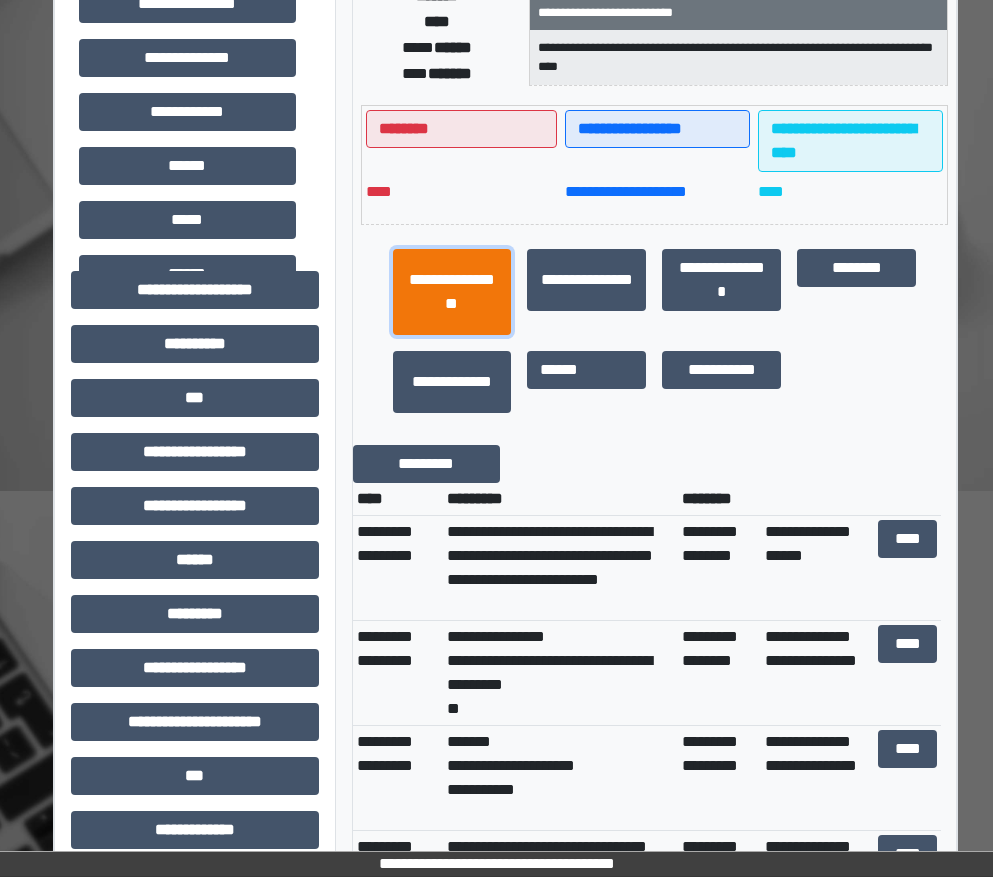 click on "**********" at bounding box center [452, 292] 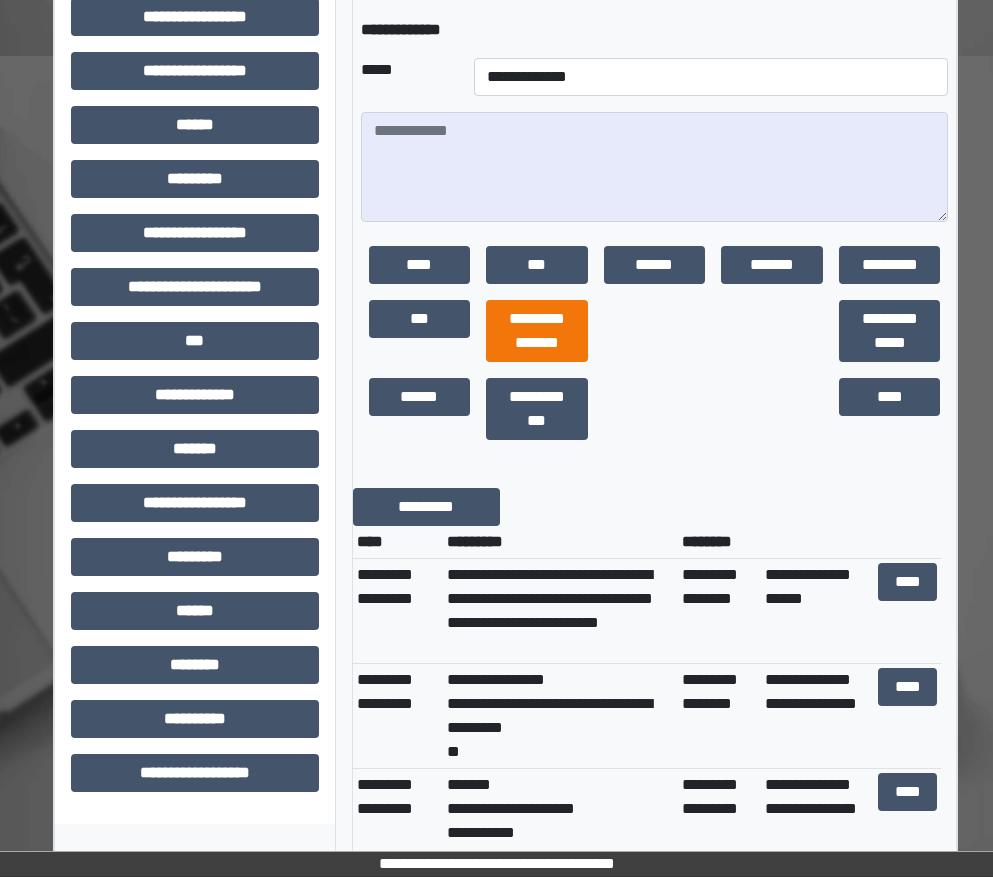 scroll, scrollTop: 801, scrollLeft: 0, axis: vertical 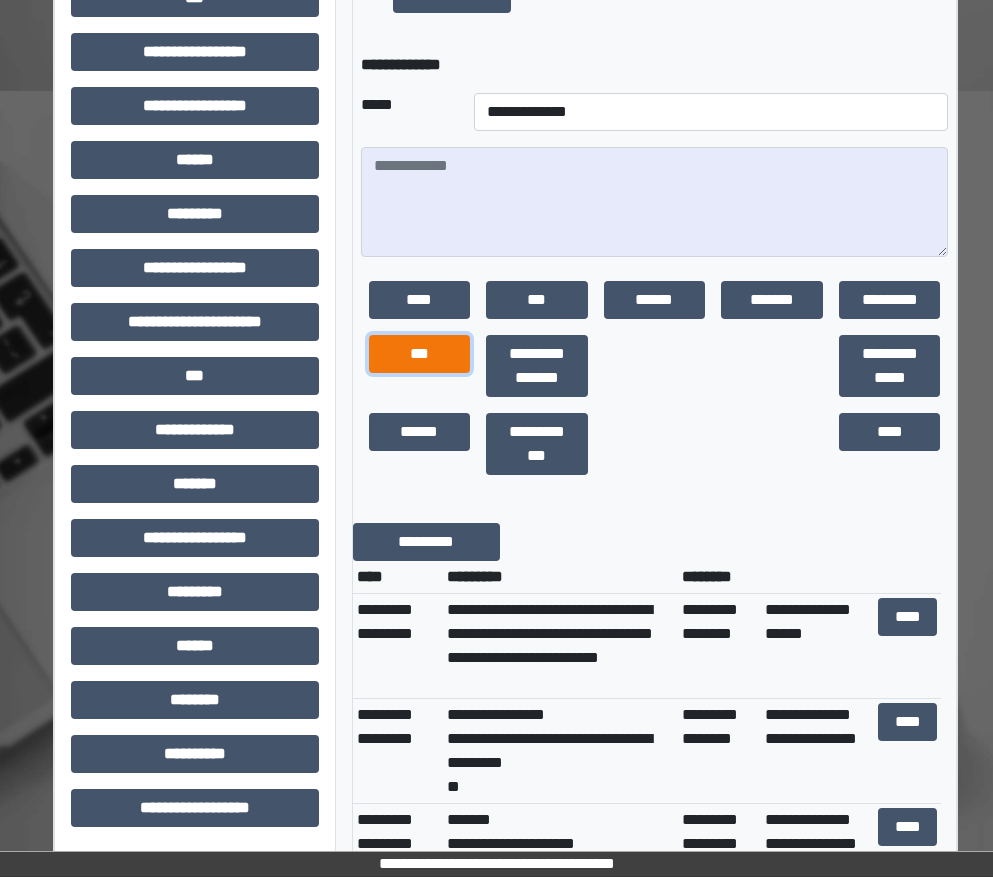 click on "***" at bounding box center [420, 354] 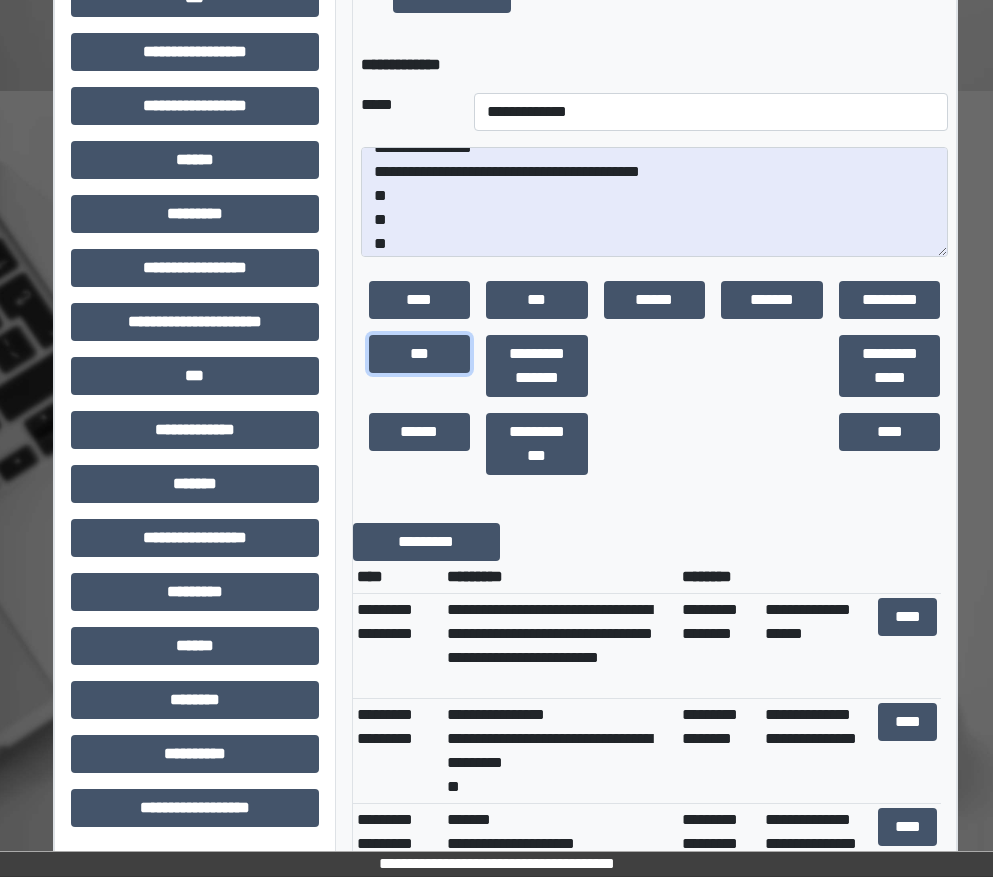 scroll, scrollTop: 24, scrollLeft: 0, axis: vertical 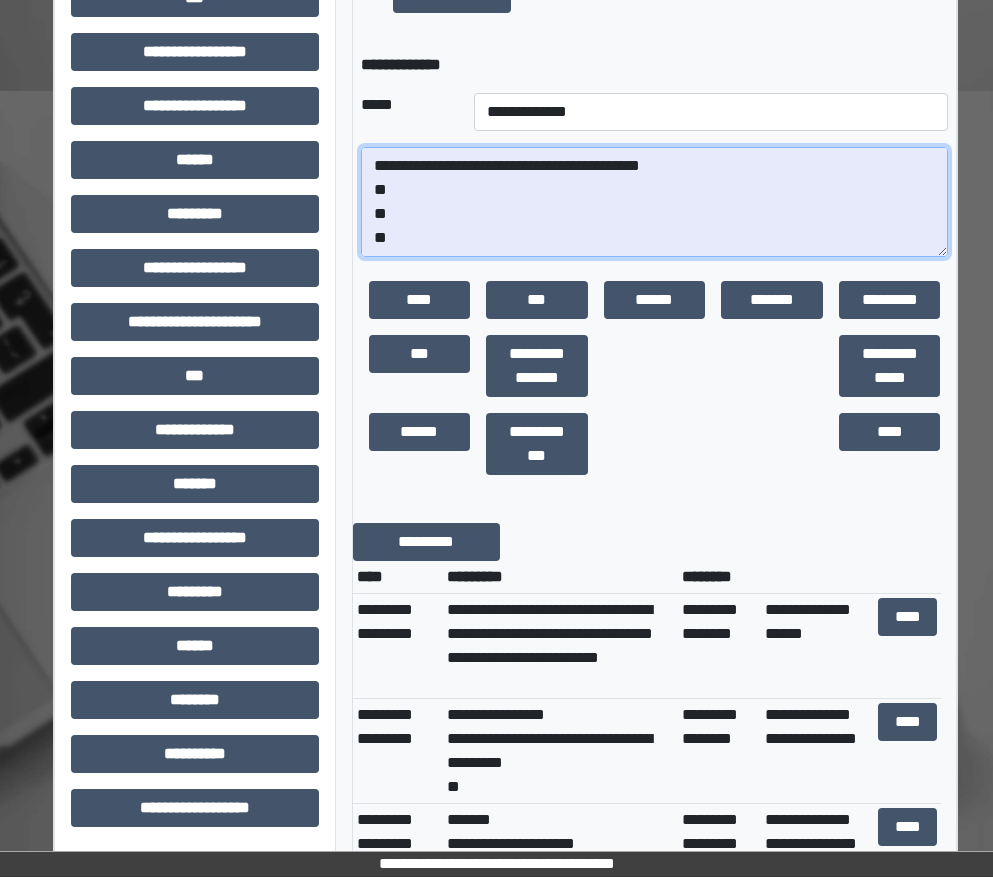 drag, startPoint x: 432, startPoint y: 241, endPoint x: 371, endPoint y: 196, distance: 75.802376 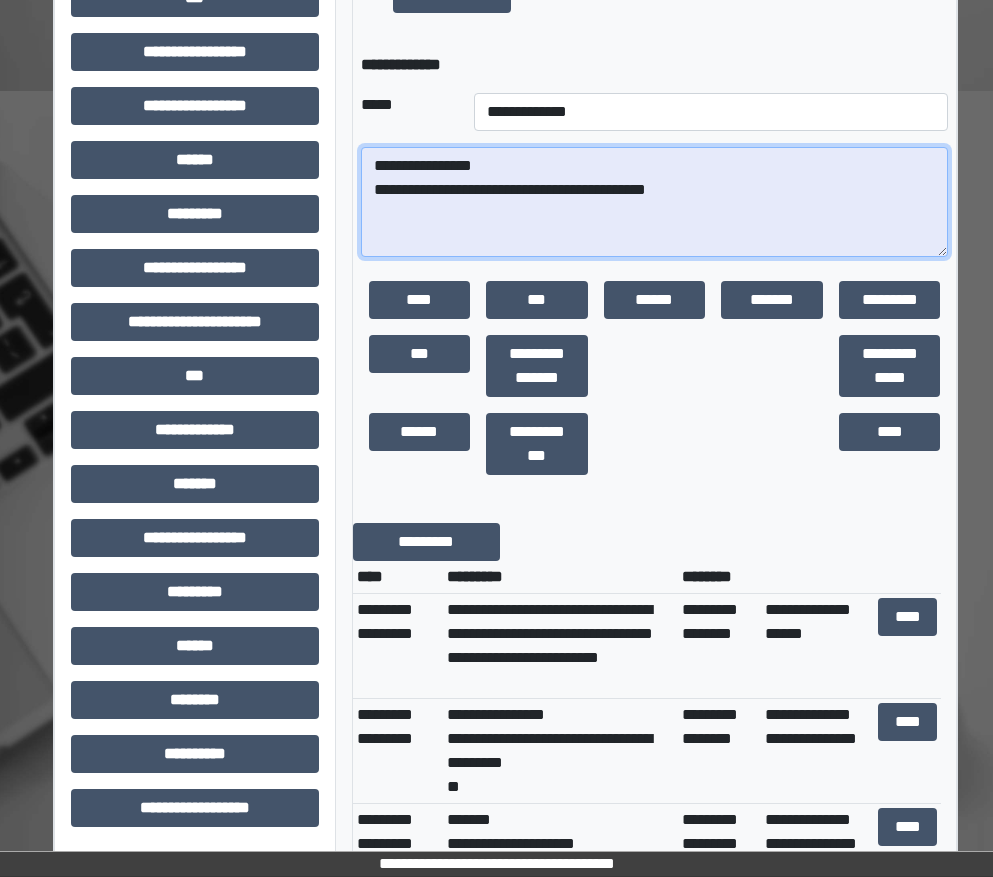 scroll, scrollTop: 0, scrollLeft: 0, axis: both 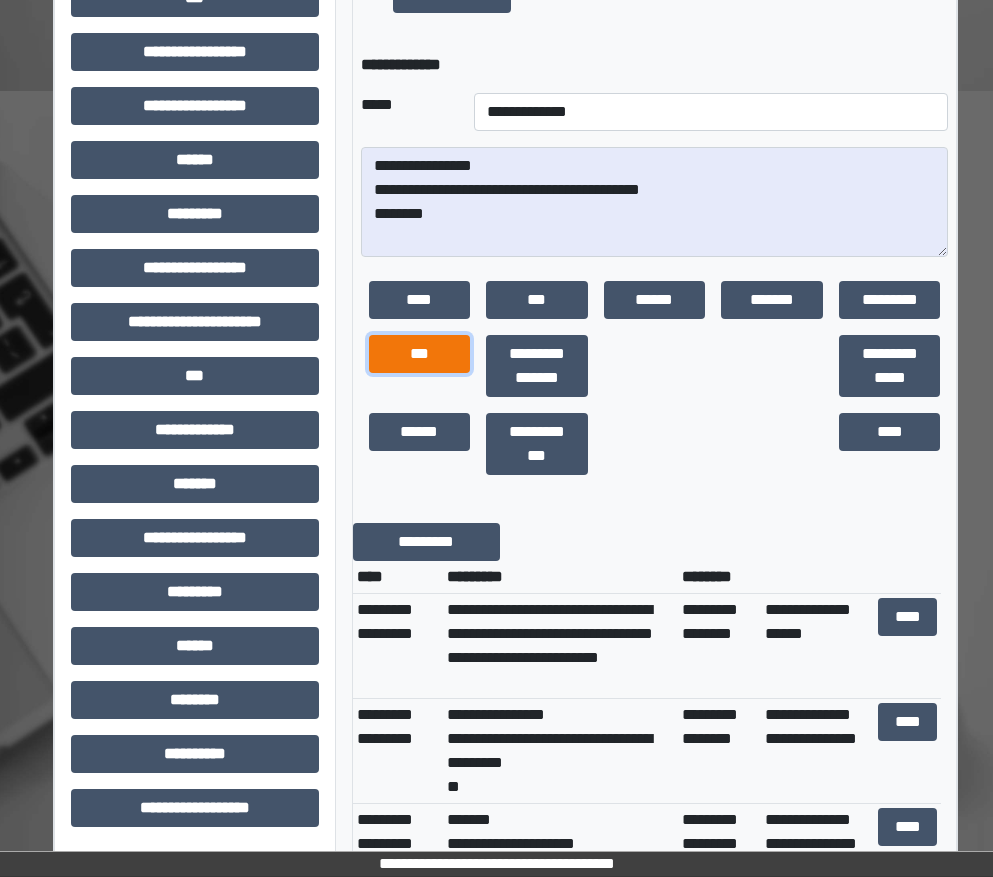 click on "***" at bounding box center [420, 354] 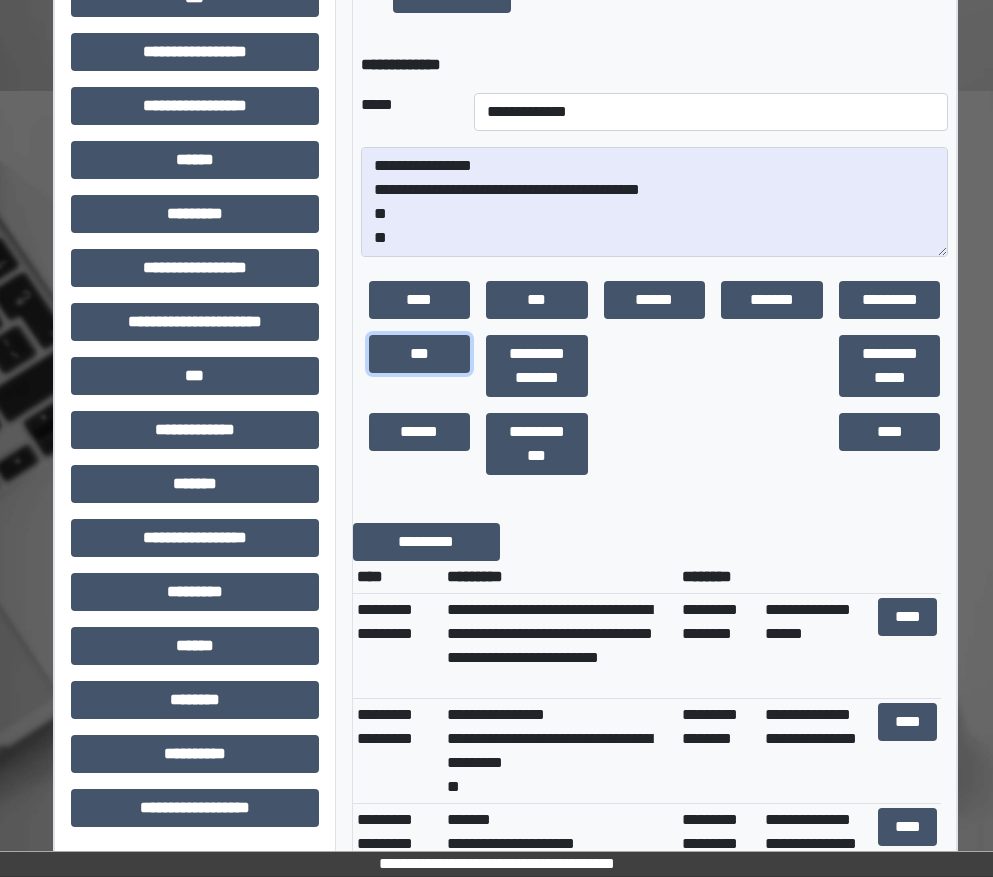 scroll, scrollTop: 24, scrollLeft: 0, axis: vertical 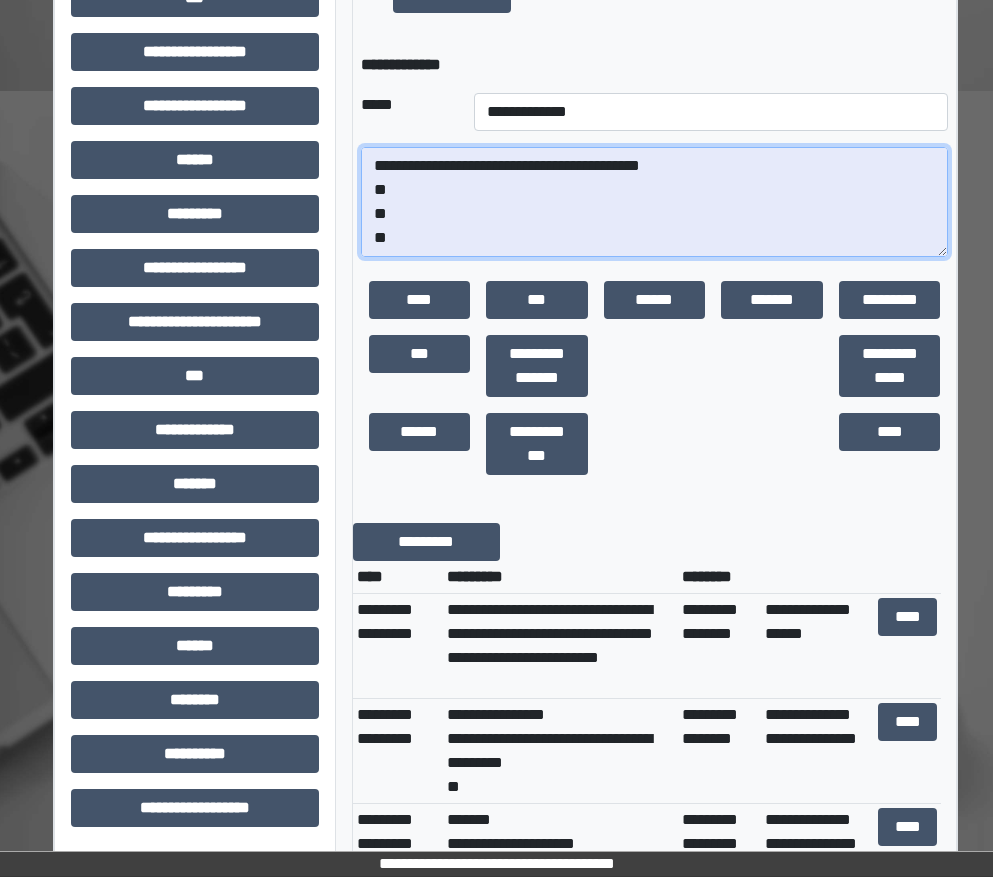 drag, startPoint x: 420, startPoint y: 243, endPoint x: 372, endPoint y: 195, distance: 67.88225 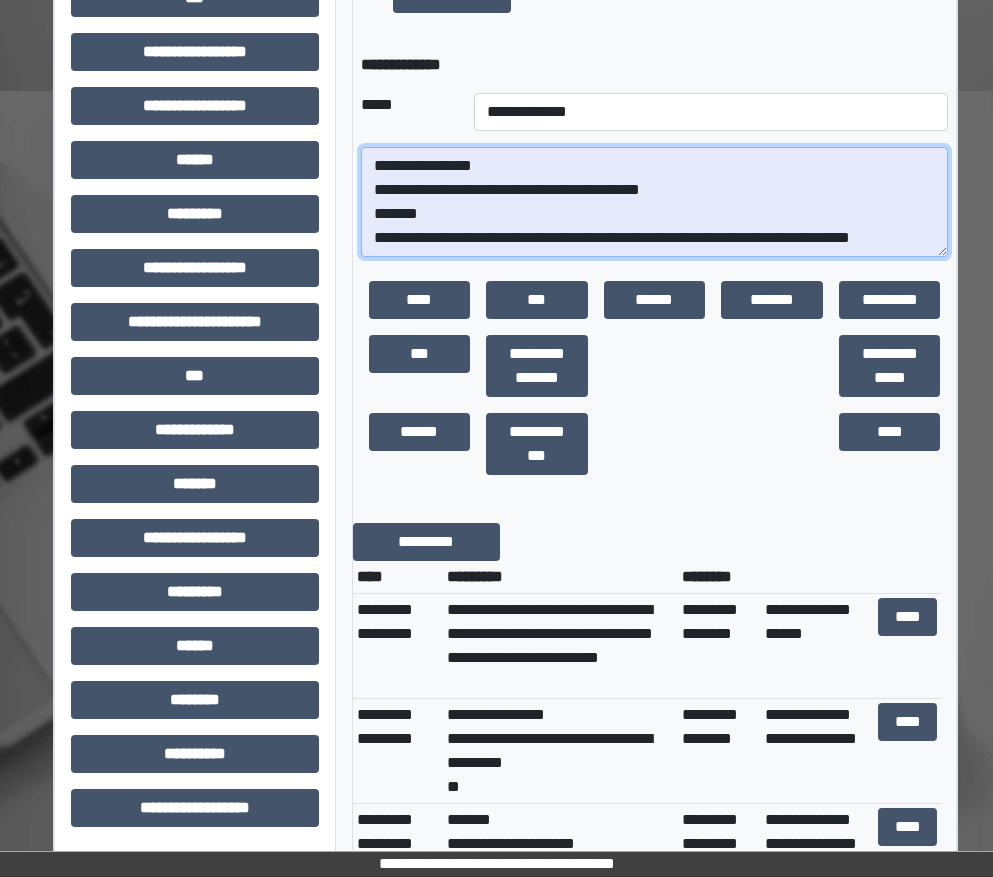 scroll, scrollTop: 17, scrollLeft: 0, axis: vertical 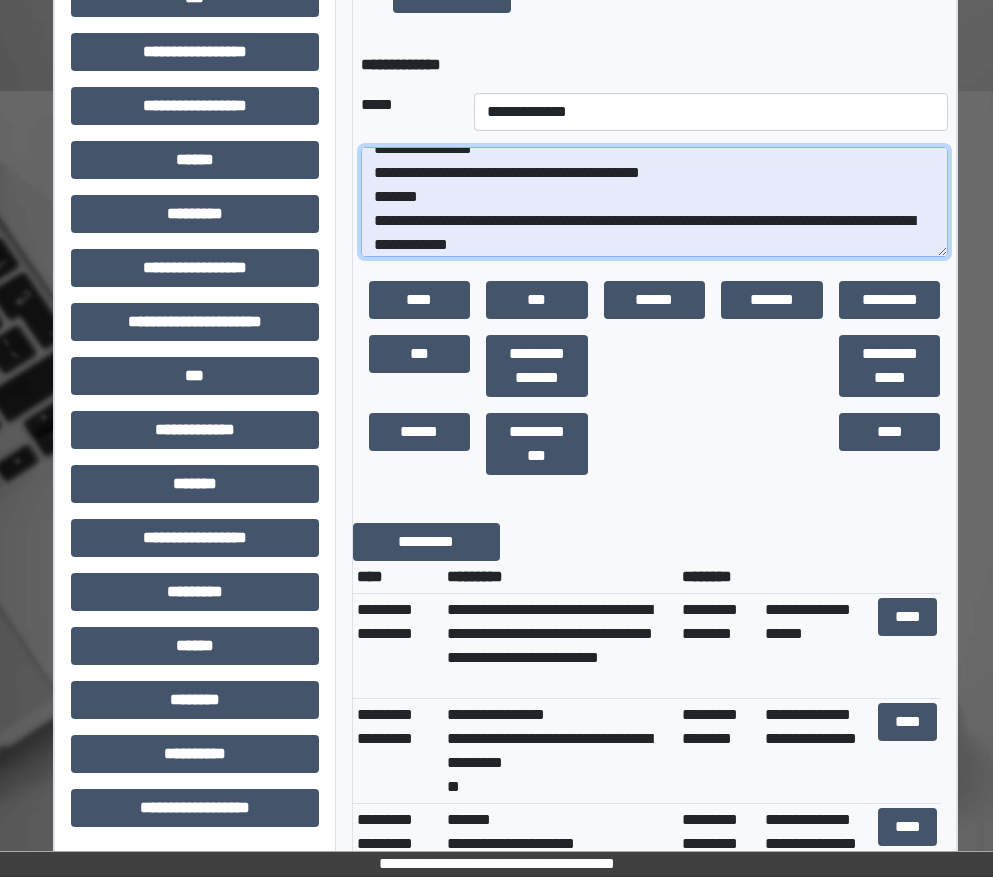 paste on "**********" 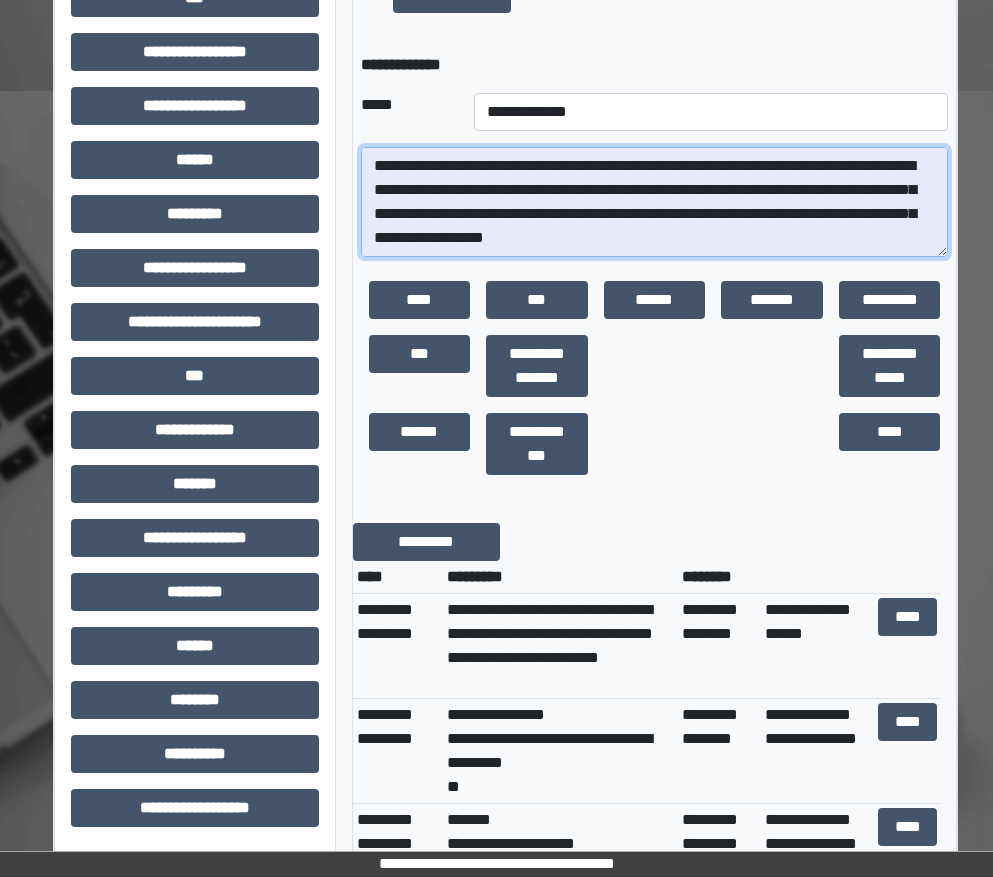 scroll, scrollTop: 13, scrollLeft: 0, axis: vertical 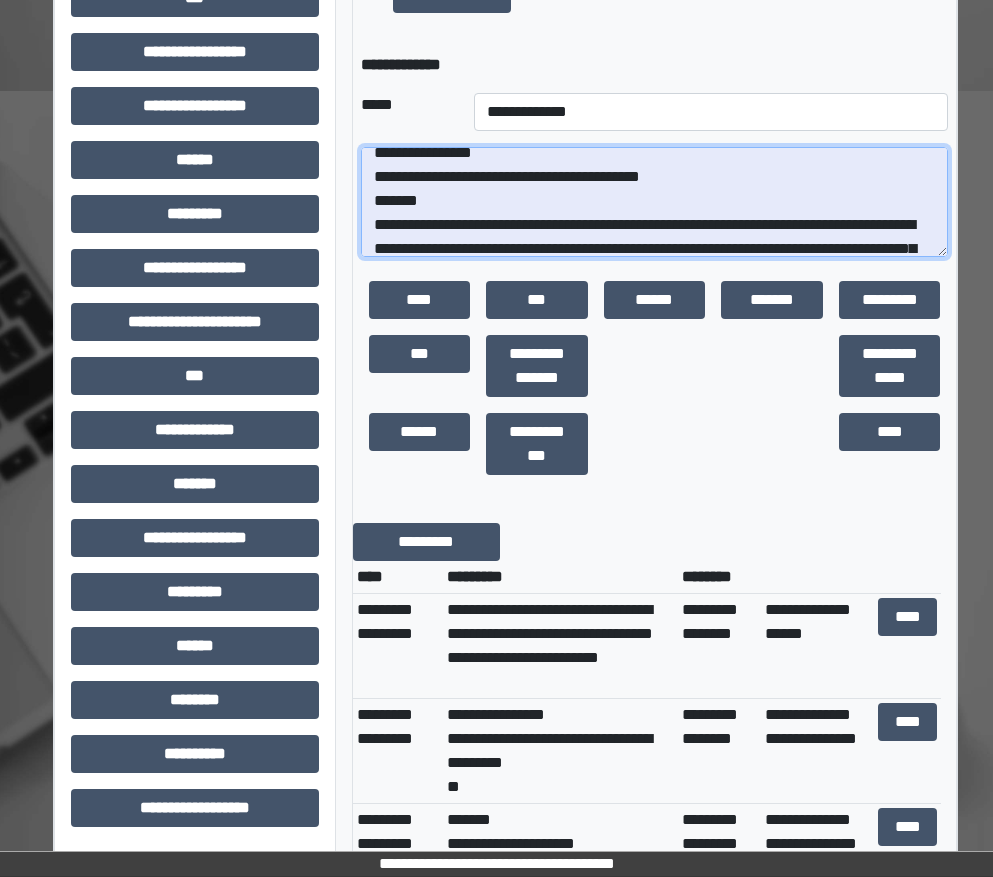 click on "**********" at bounding box center (655, 202) 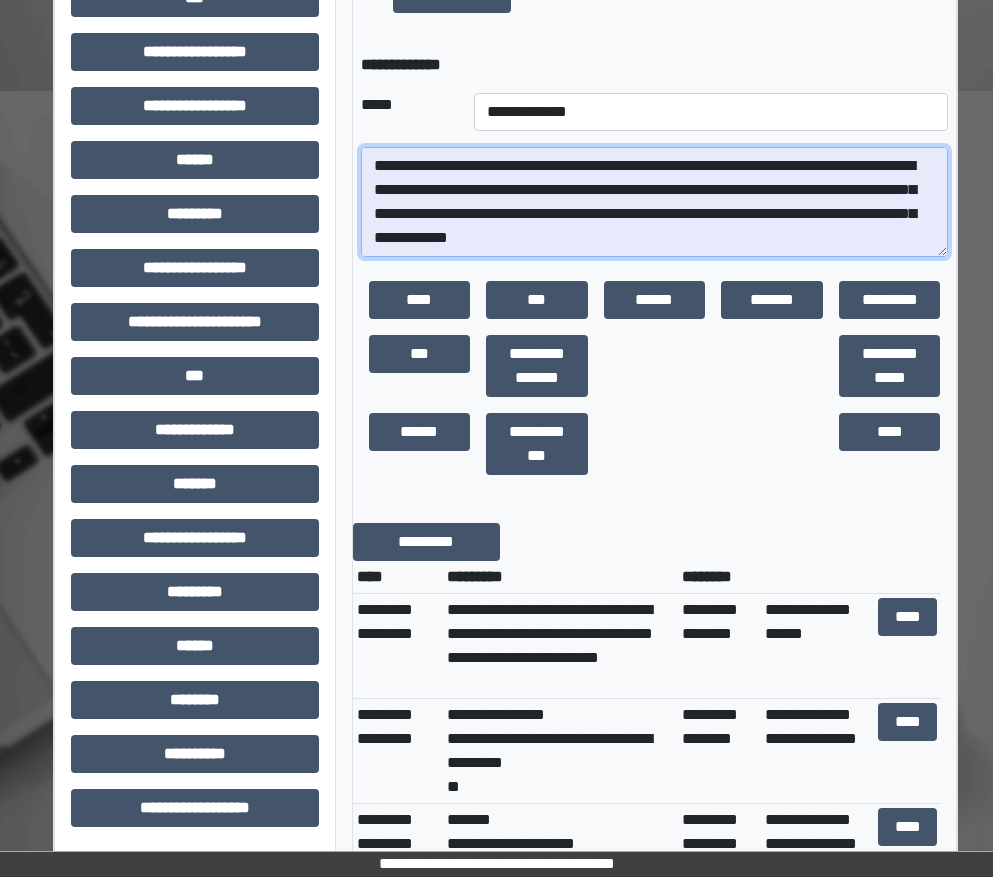 scroll, scrollTop: 113, scrollLeft: 0, axis: vertical 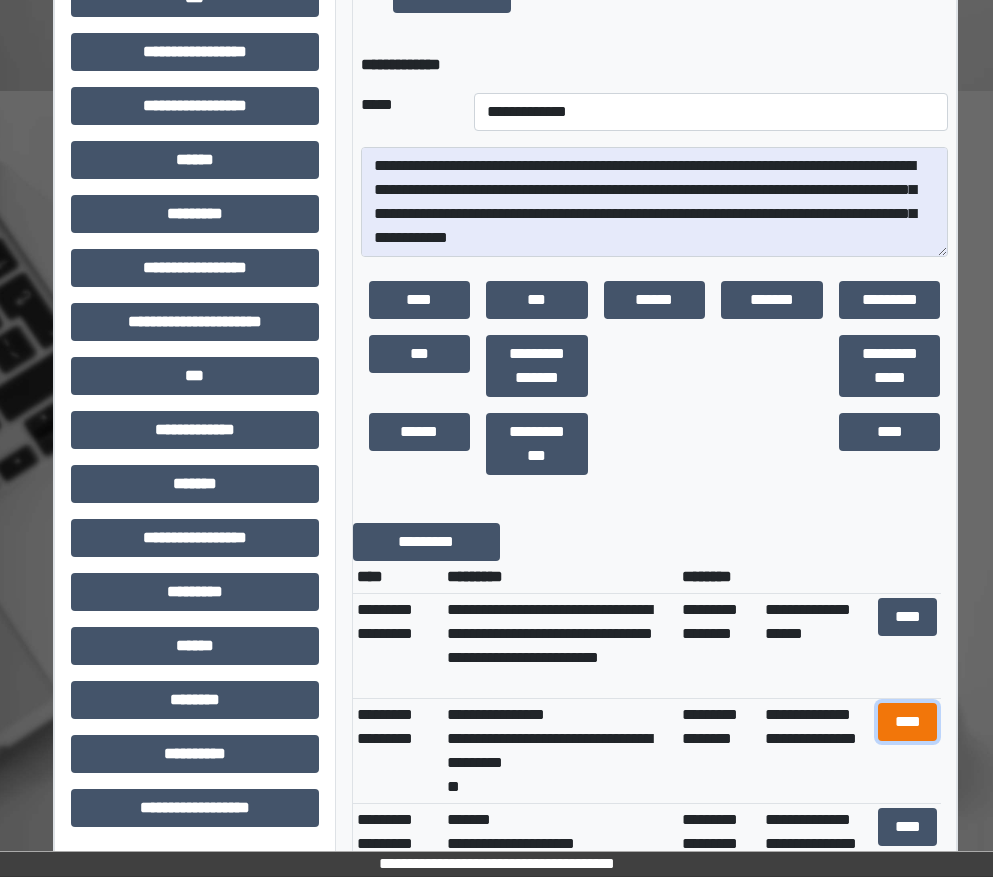click on "****" at bounding box center [908, 722] 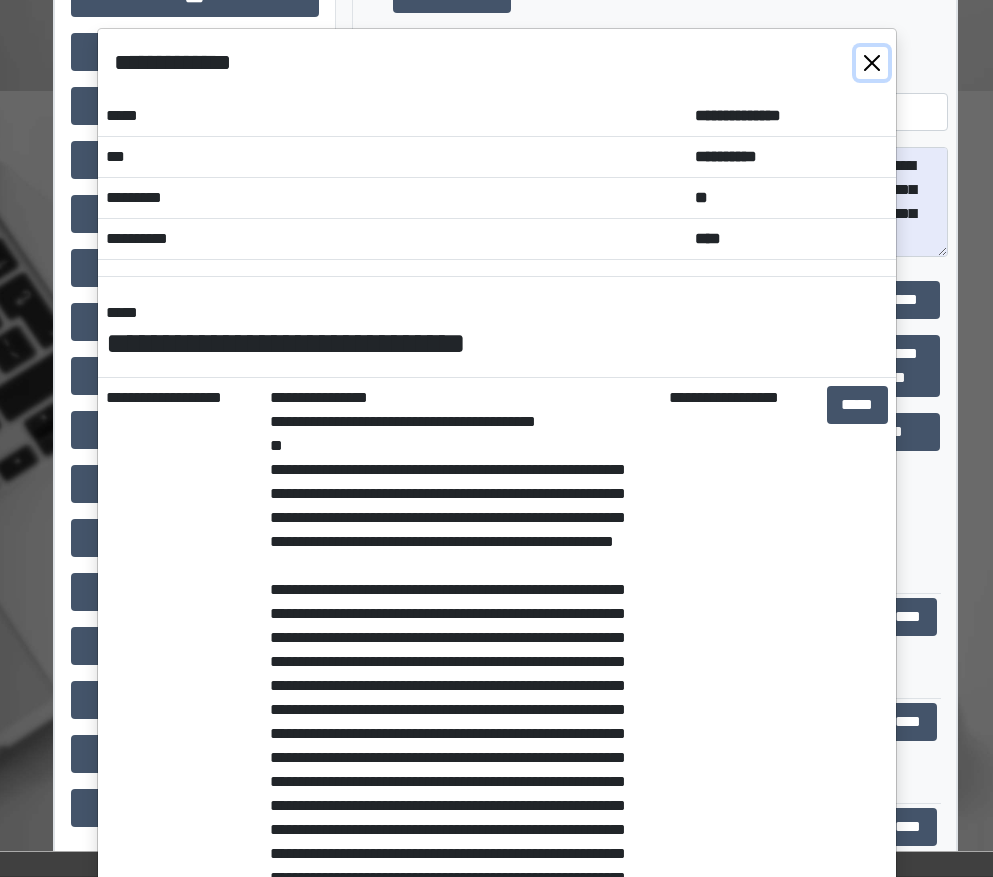 click at bounding box center (872, 63) 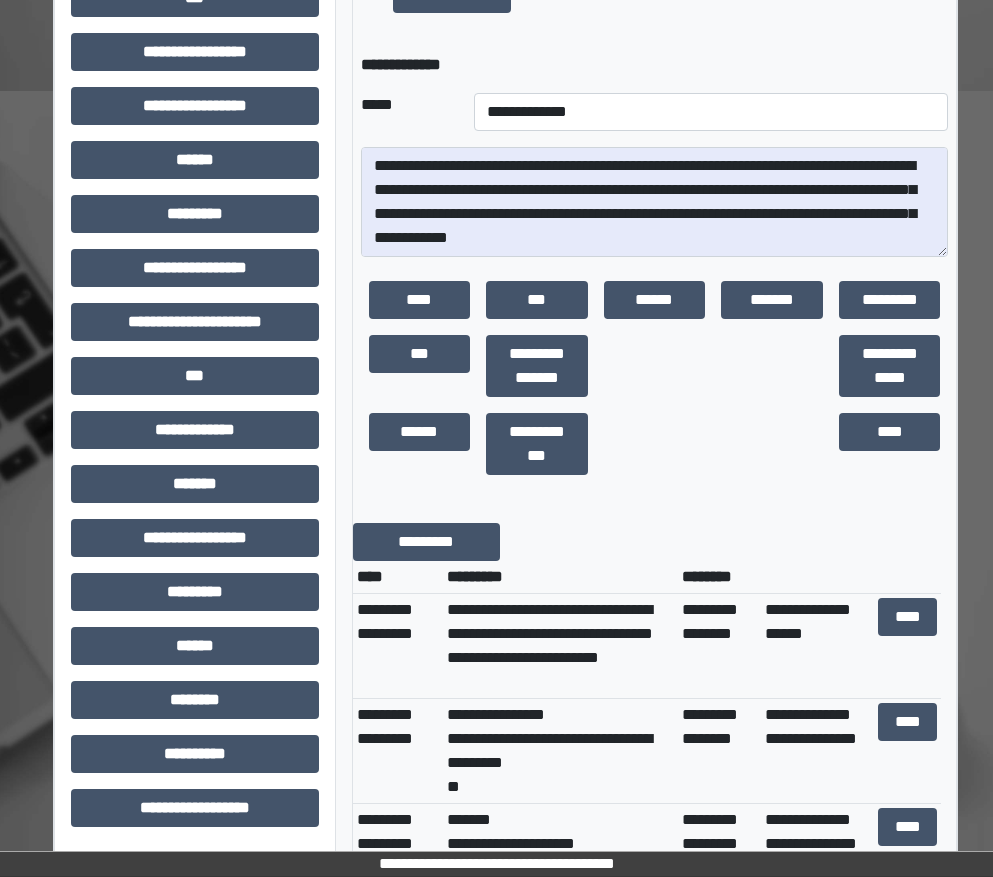 scroll, scrollTop: 120, scrollLeft: 0, axis: vertical 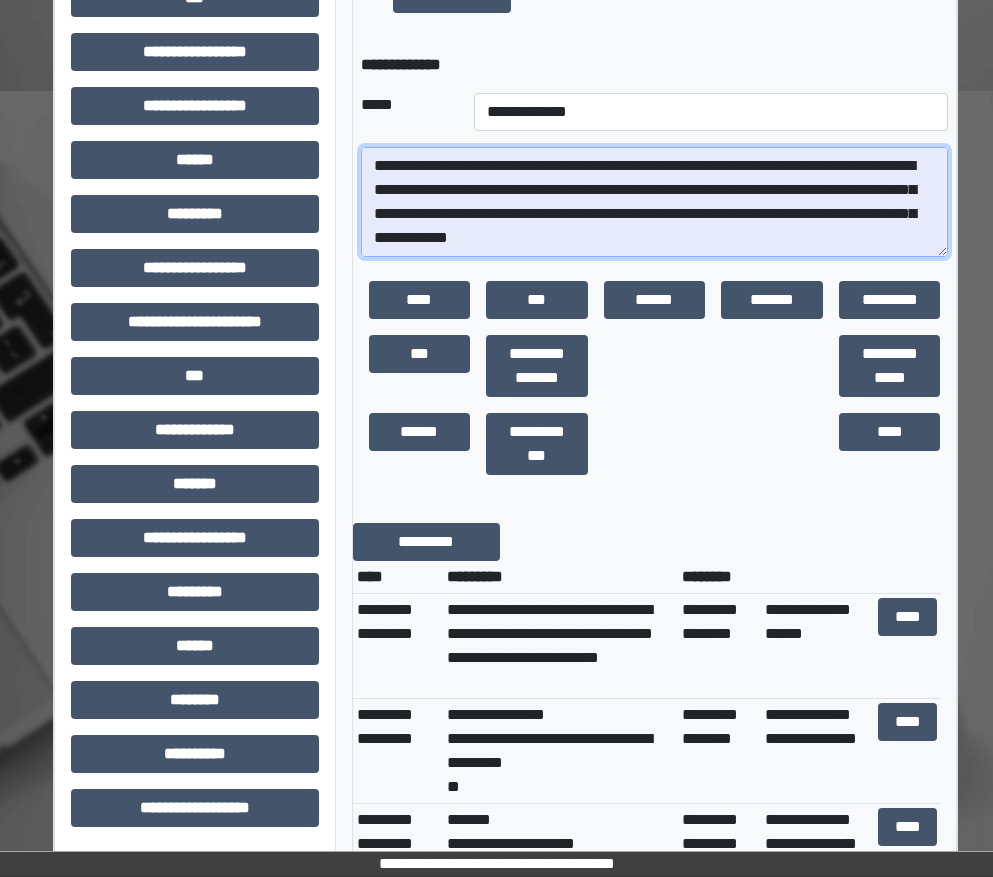click on "**********" at bounding box center (655, 202) 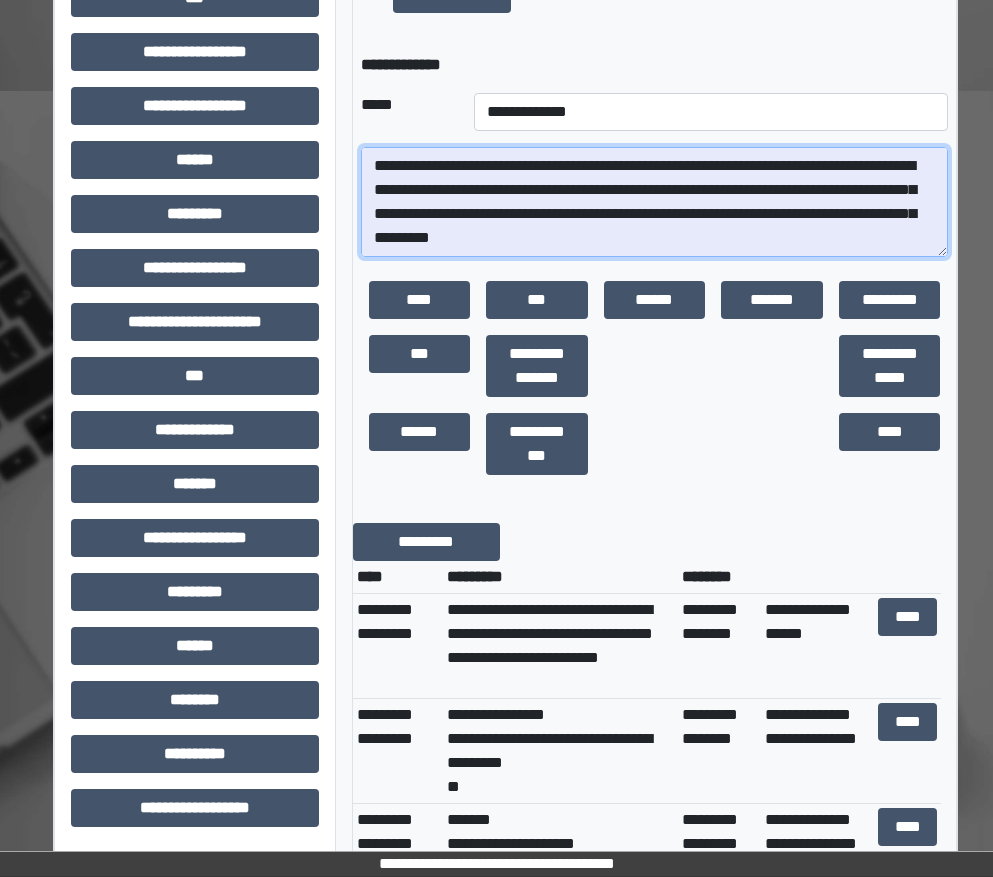 click on "**********" at bounding box center [655, 202] 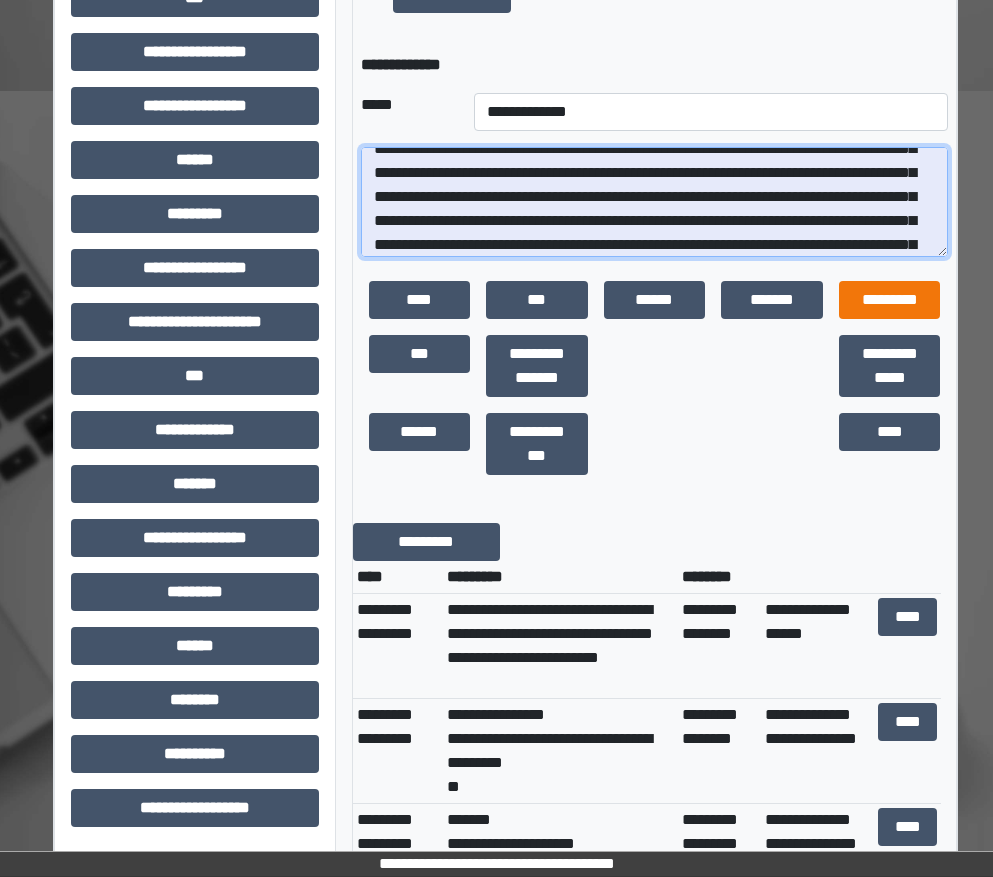 scroll, scrollTop: 929, scrollLeft: 0, axis: vertical 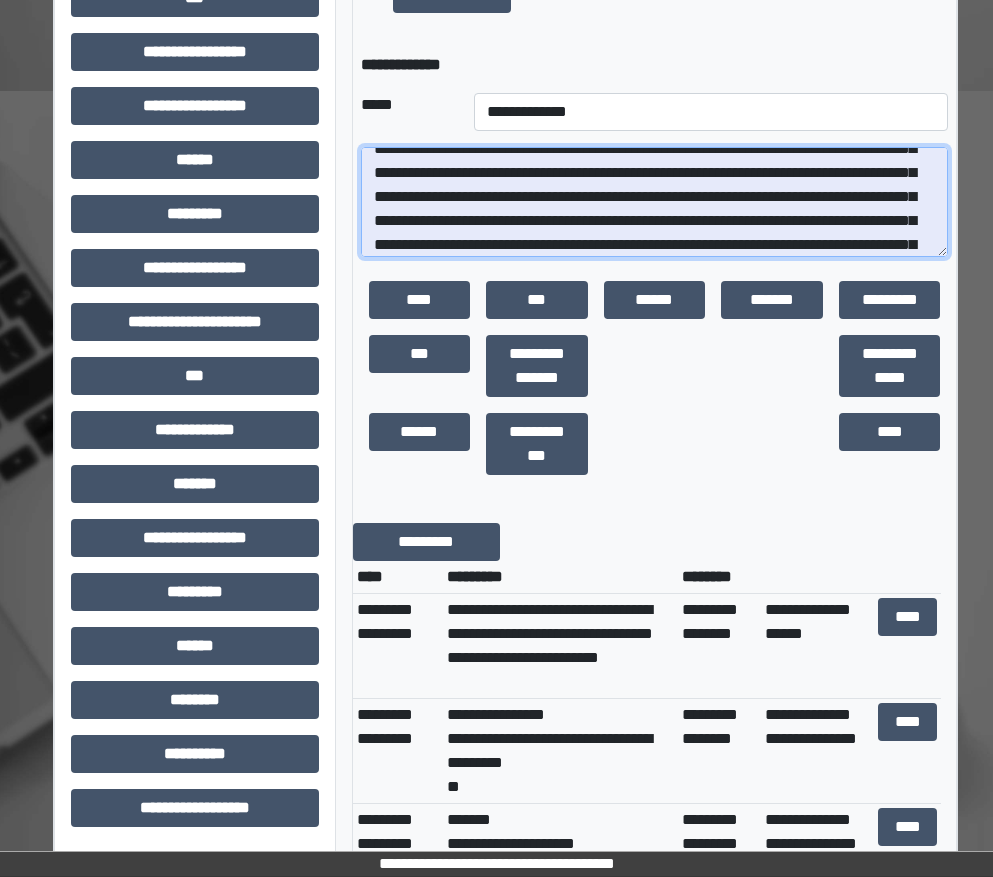 type on "**********" 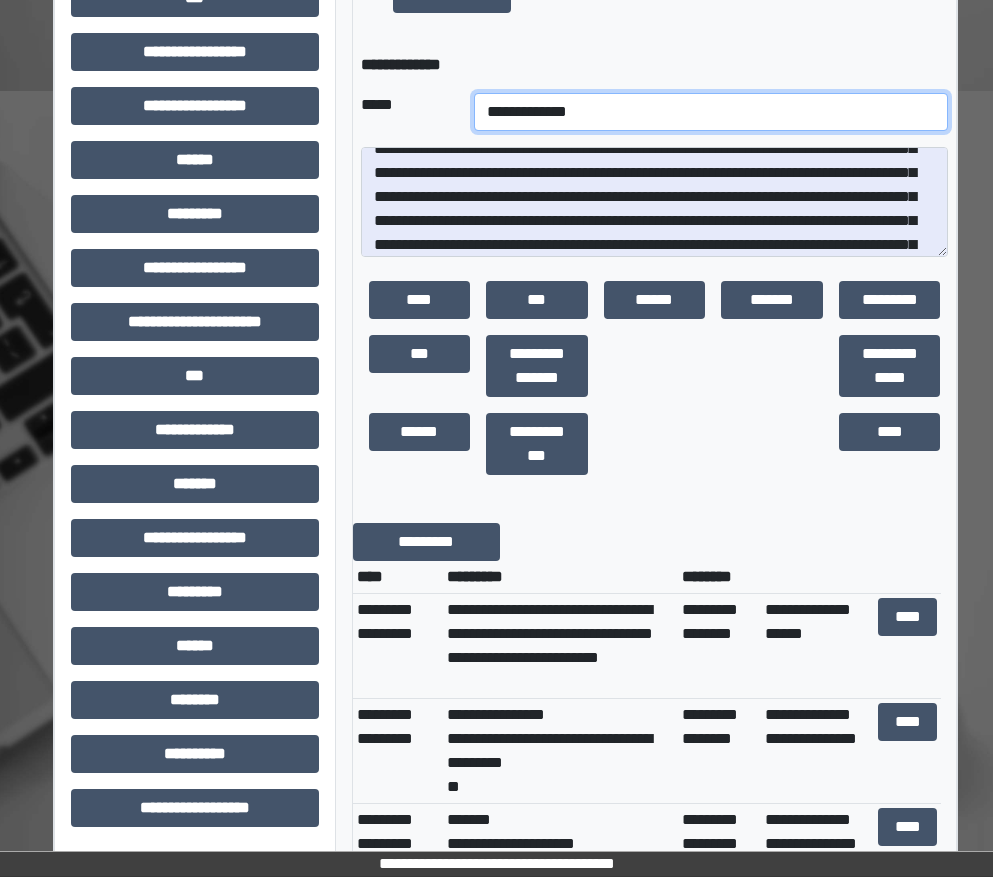 click on "**********" at bounding box center [711, 112] 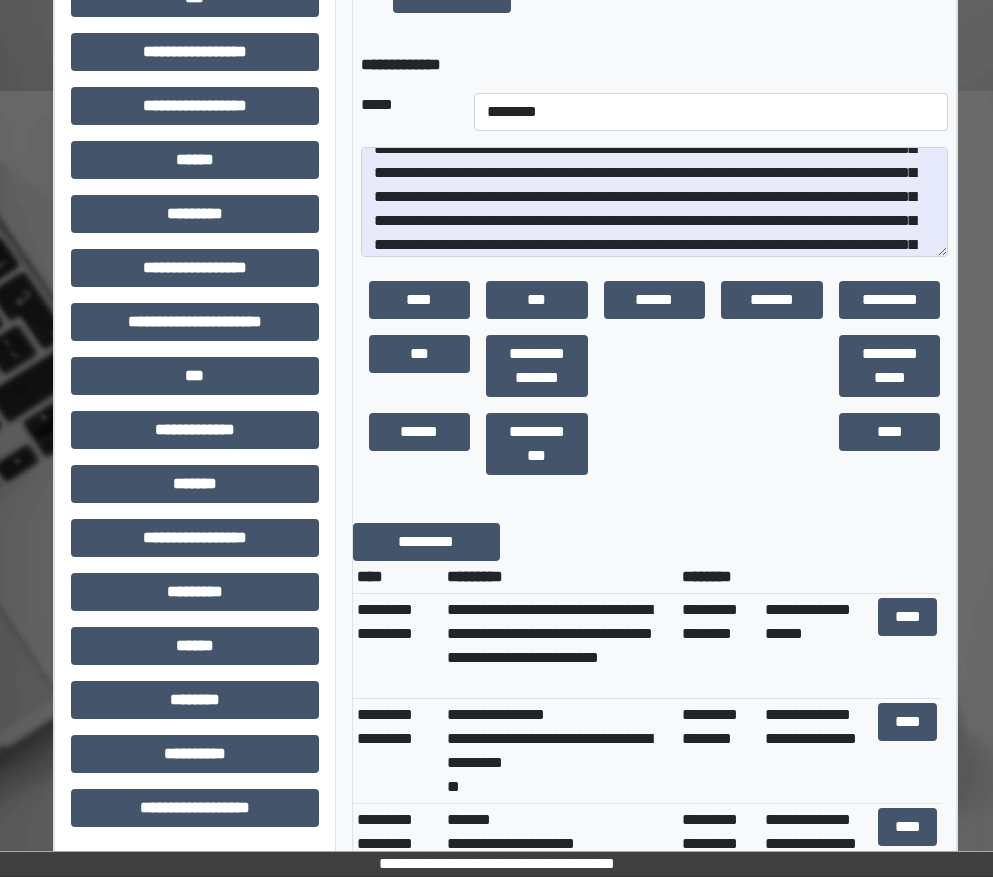click at bounding box center [655, 444] 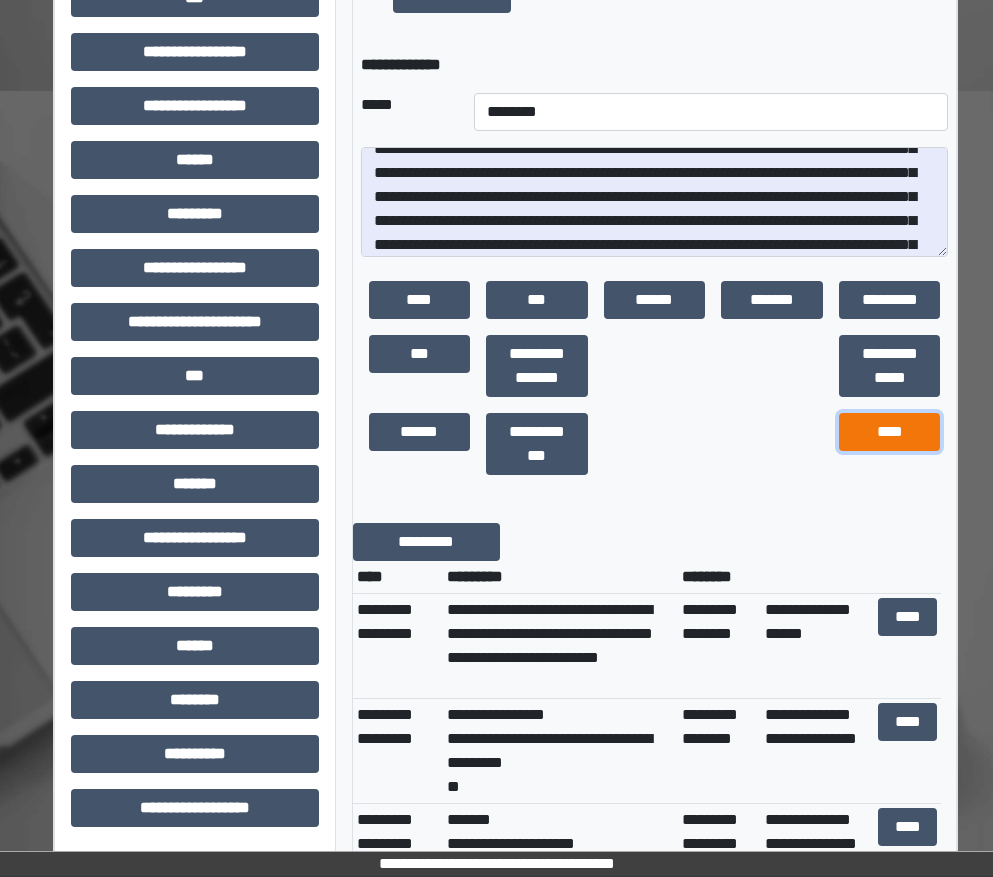 click on "****" at bounding box center [890, 432] 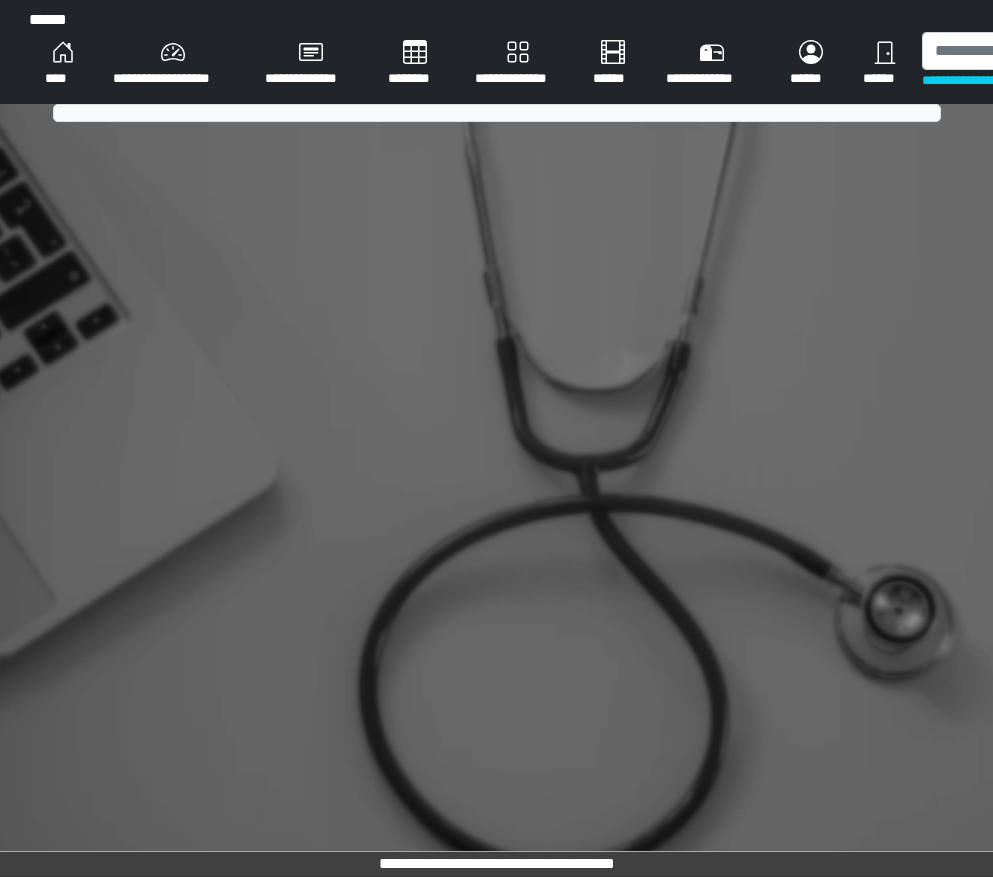 scroll, scrollTop: 0, scrollLeft: 0, axis: both 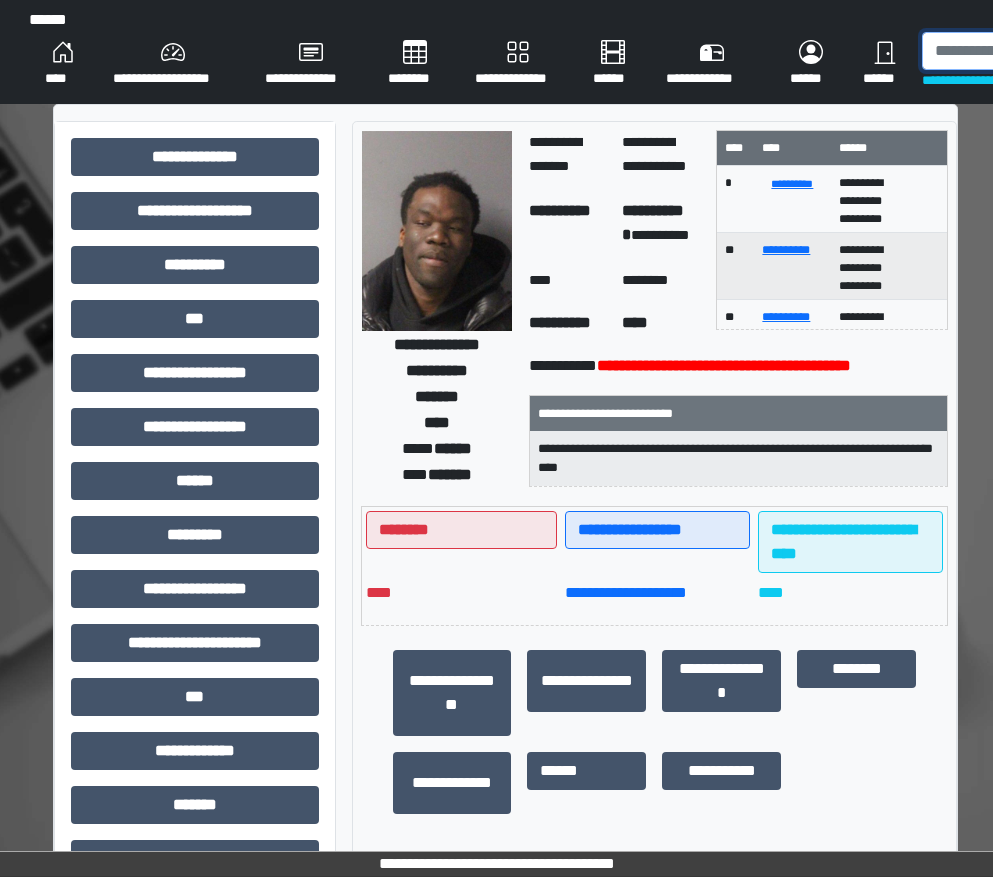 click at bounding box center (1025, 51) 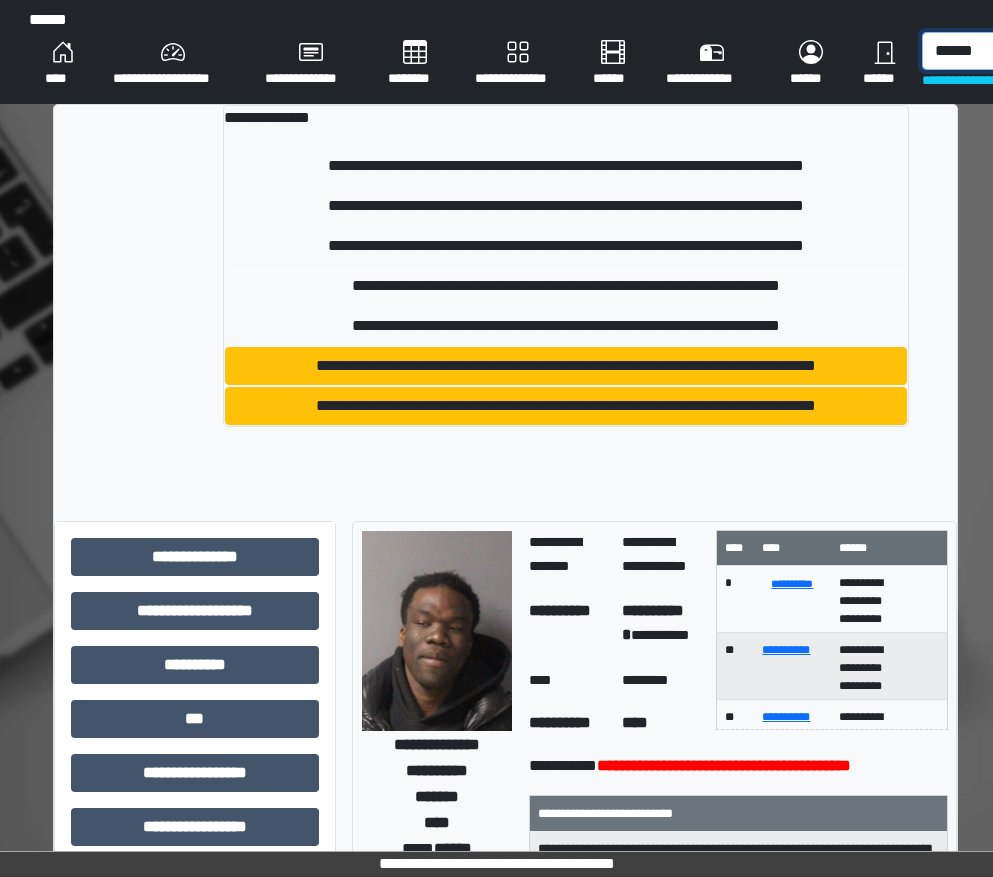type on "******" 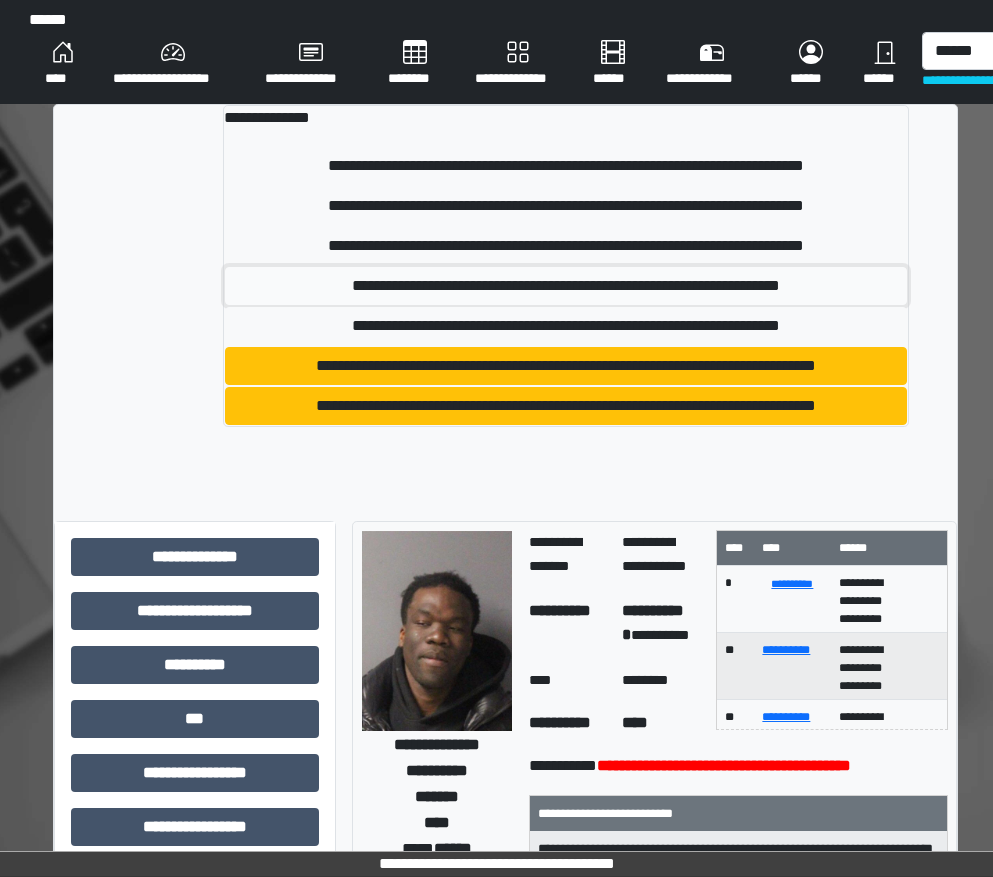 click on "**********" at bounding box center [566, 286] 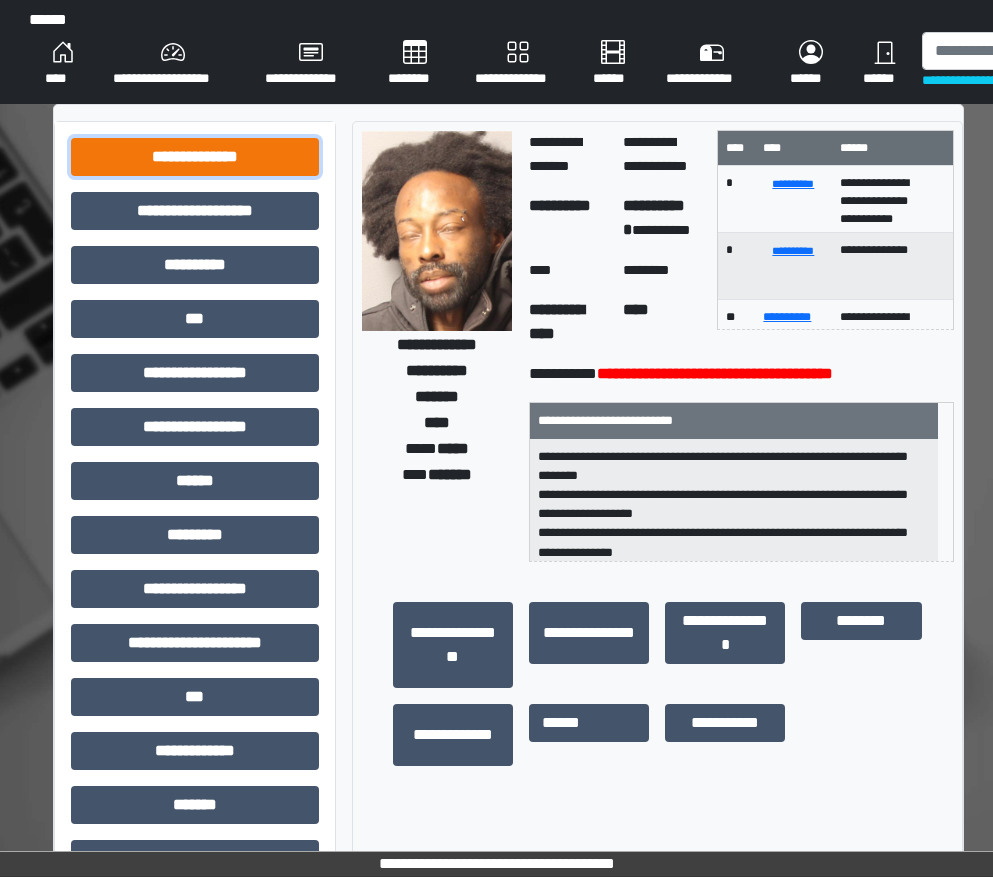 click on "**********" at bounding box center (195, 157) 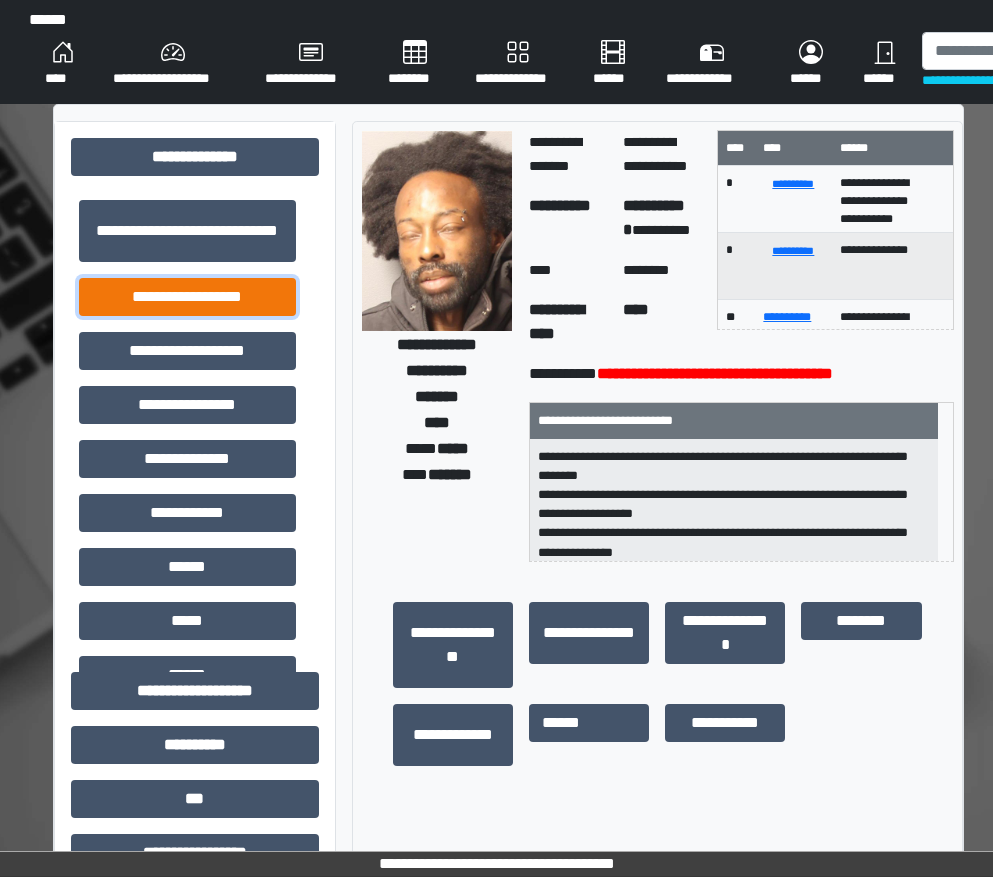 click on "**********" at bounding box center (187, 297) 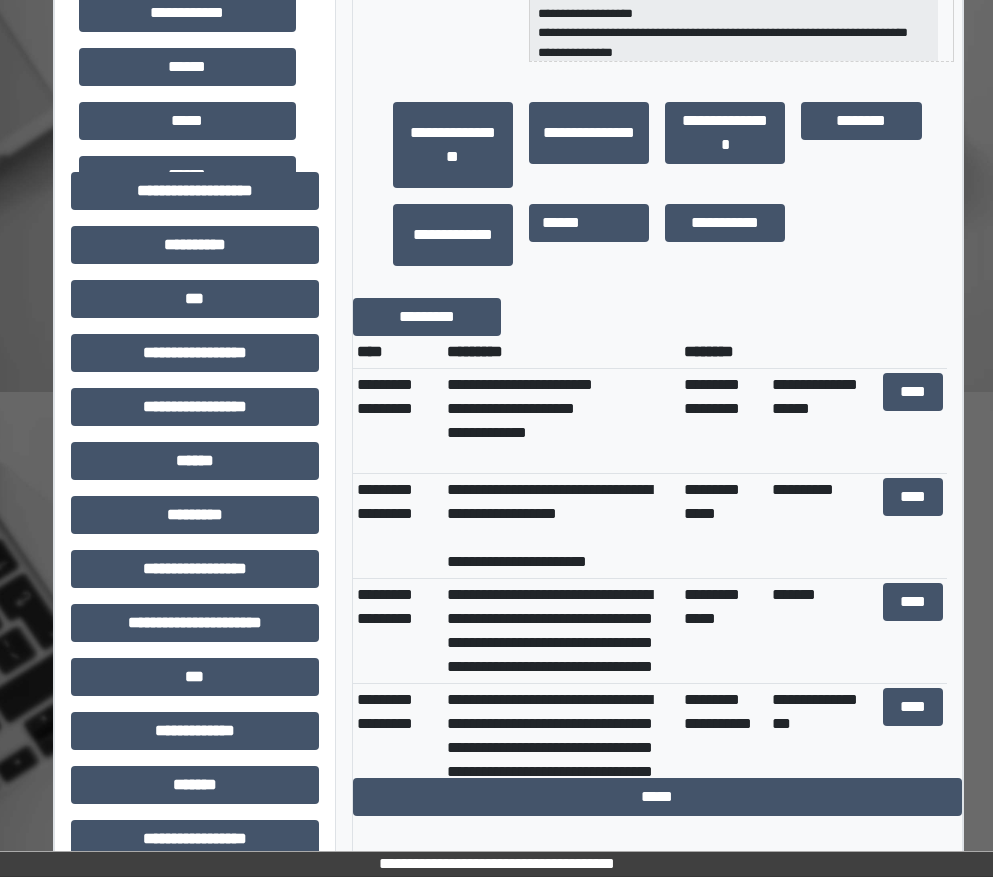 scroll, scrollTop: 600, scrollLeft: 0, axis: vertical 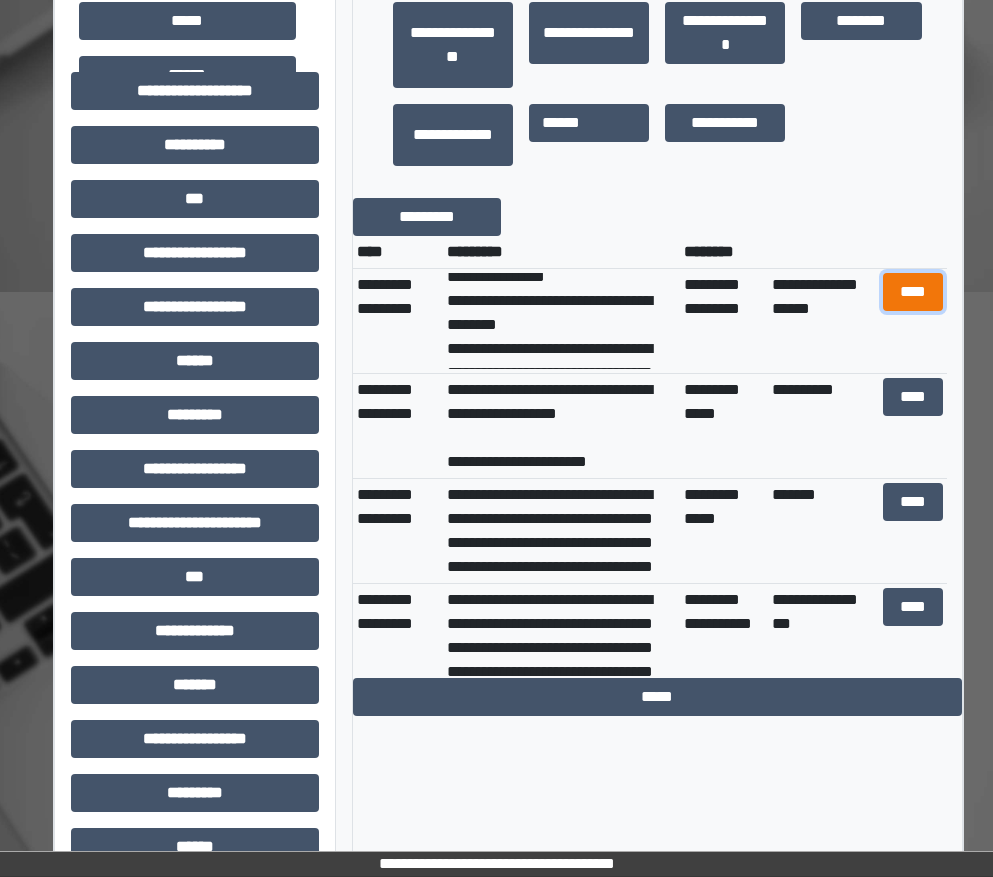 click on "****" at bounding box center (913, 292) 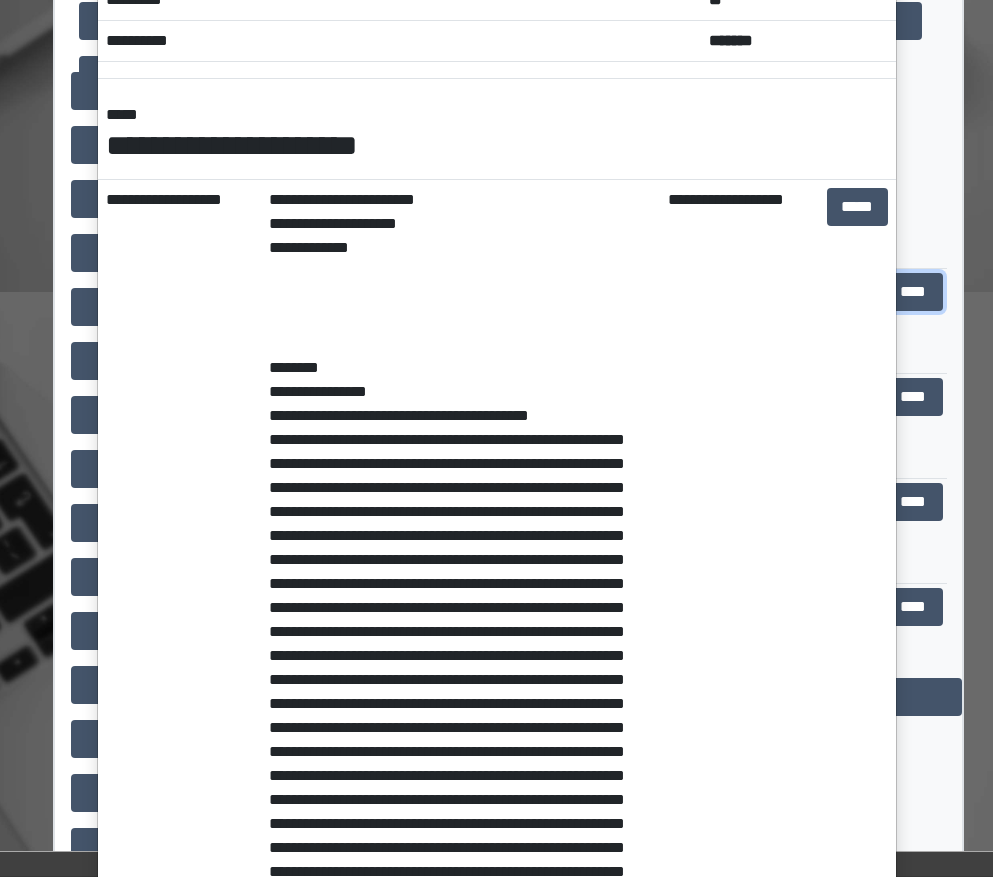 scroll, scrollTop: 200, scrollLeft: 0, axis: vertical 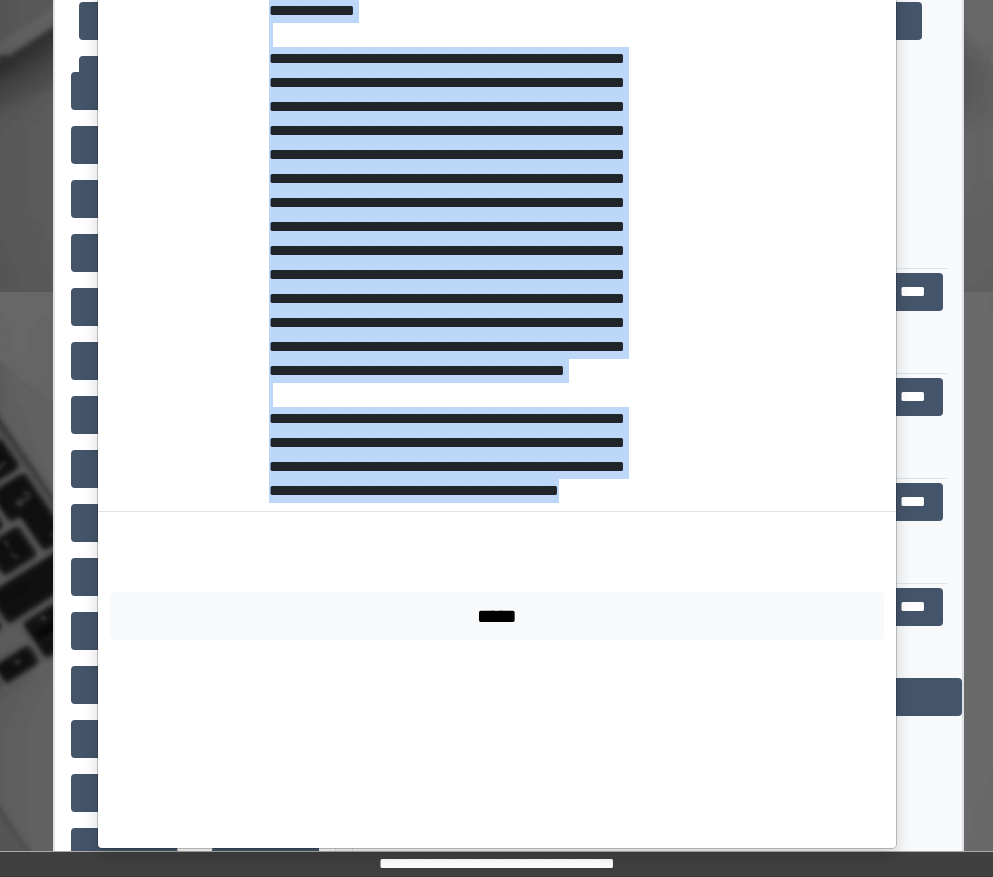 drag, startPoint x: 261, startPoint y: 439, endPoint x: 600, endPoint y: 692, distance: 423.0012 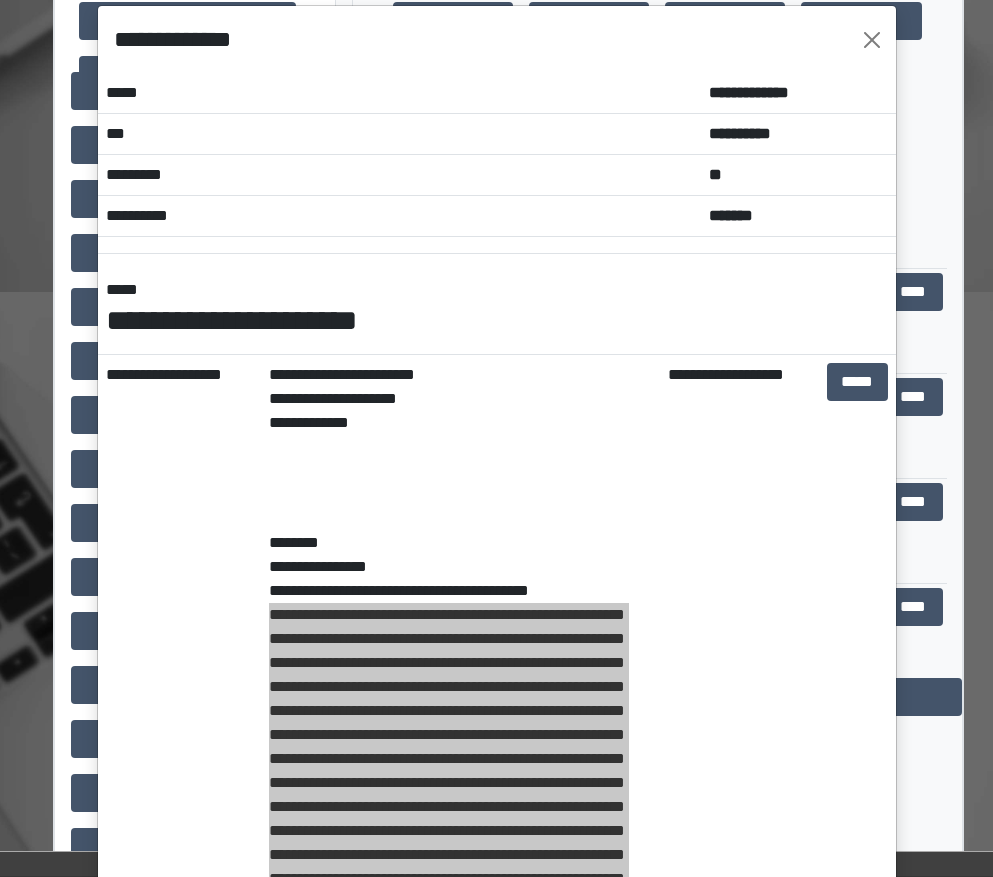 scroll, scrollTop: 0, scrollLeft: 0, axis: both 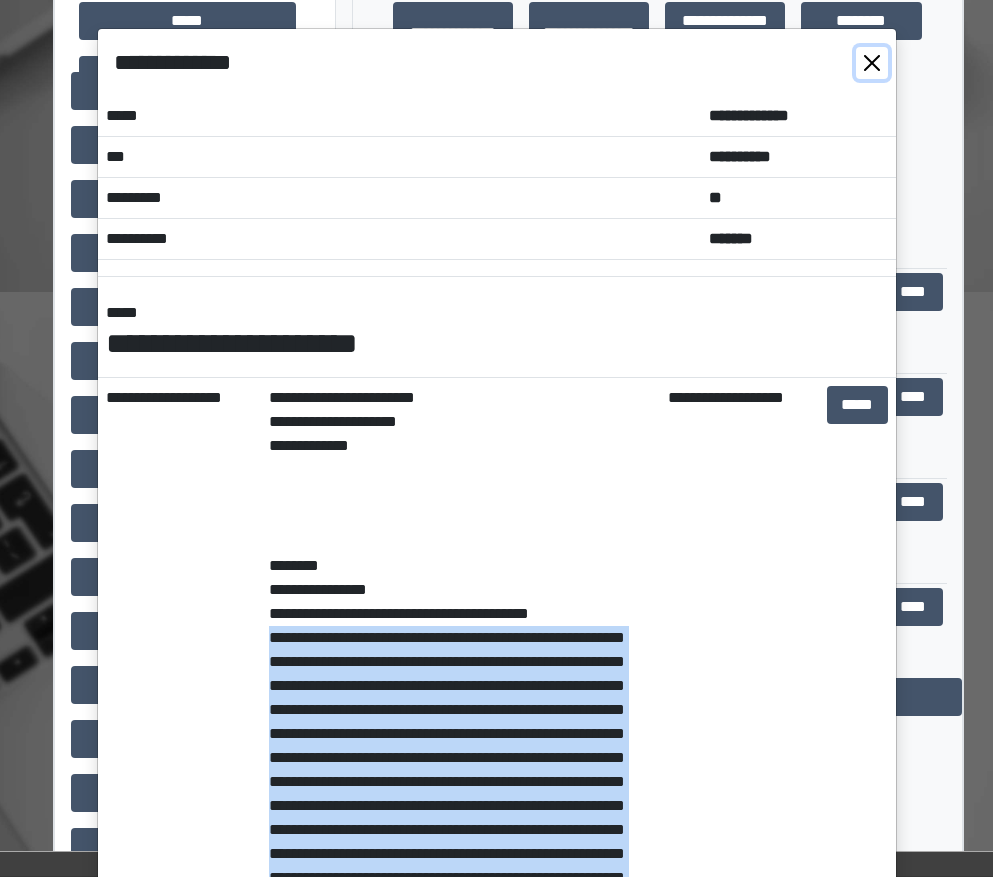 click at bounding box center (872, 63) 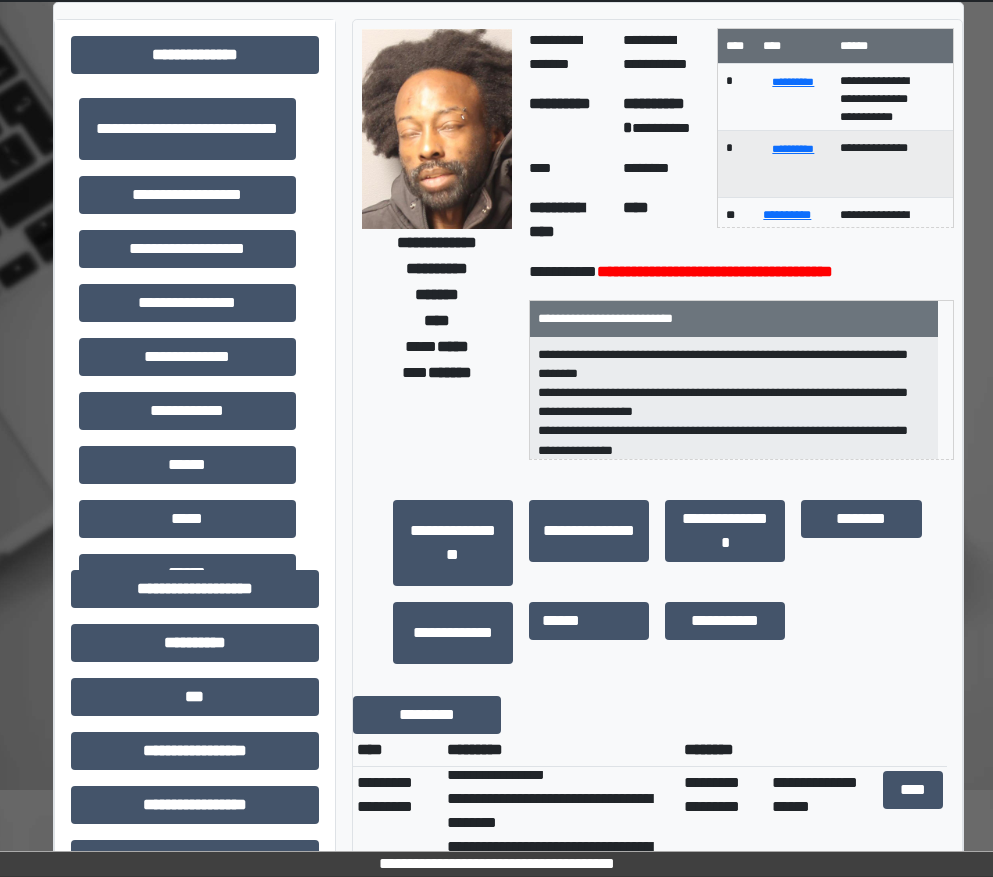 scroll, scrollTop: 0, scrollLeft: 0, axis: both 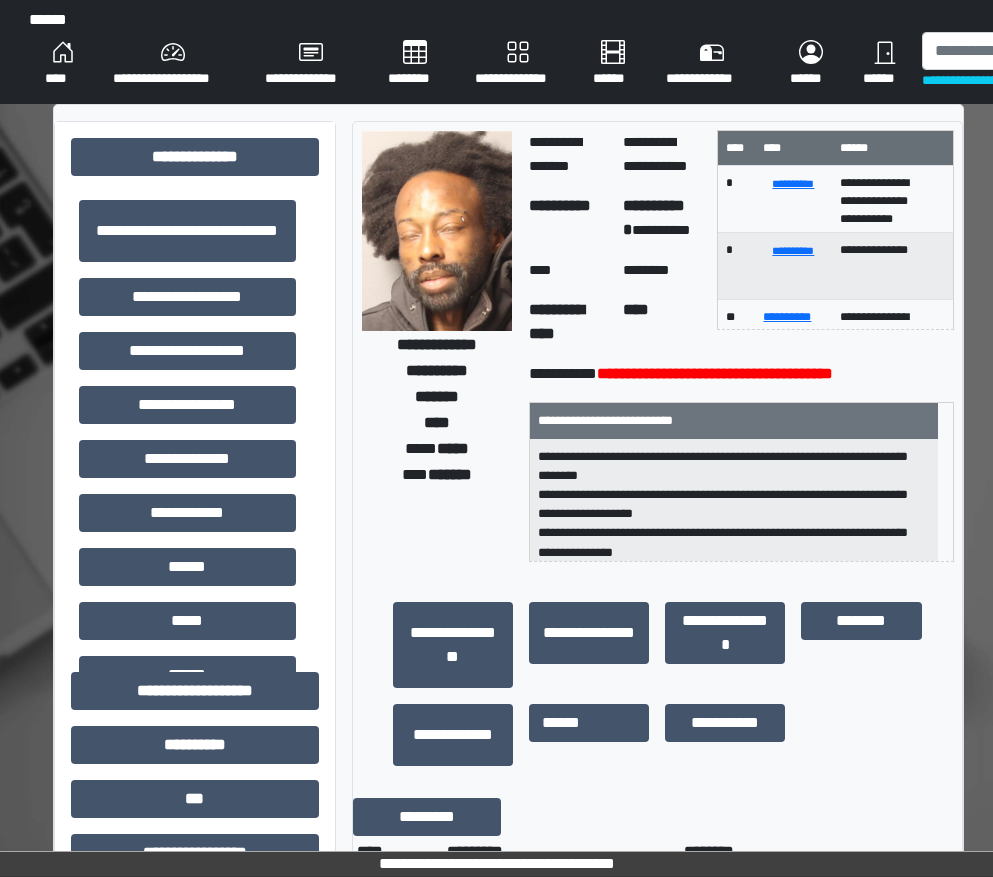 click on "********" at bounding box center [415, 64] 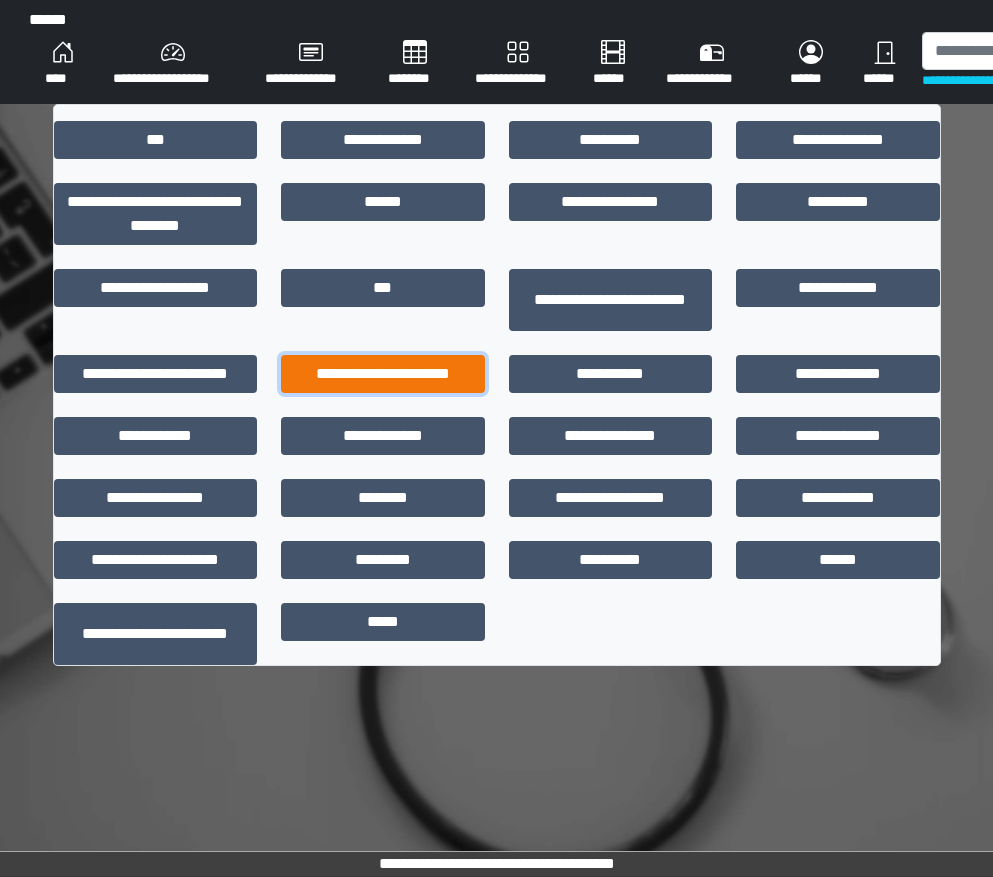 click on "**********" at bounding box center [383, 374] 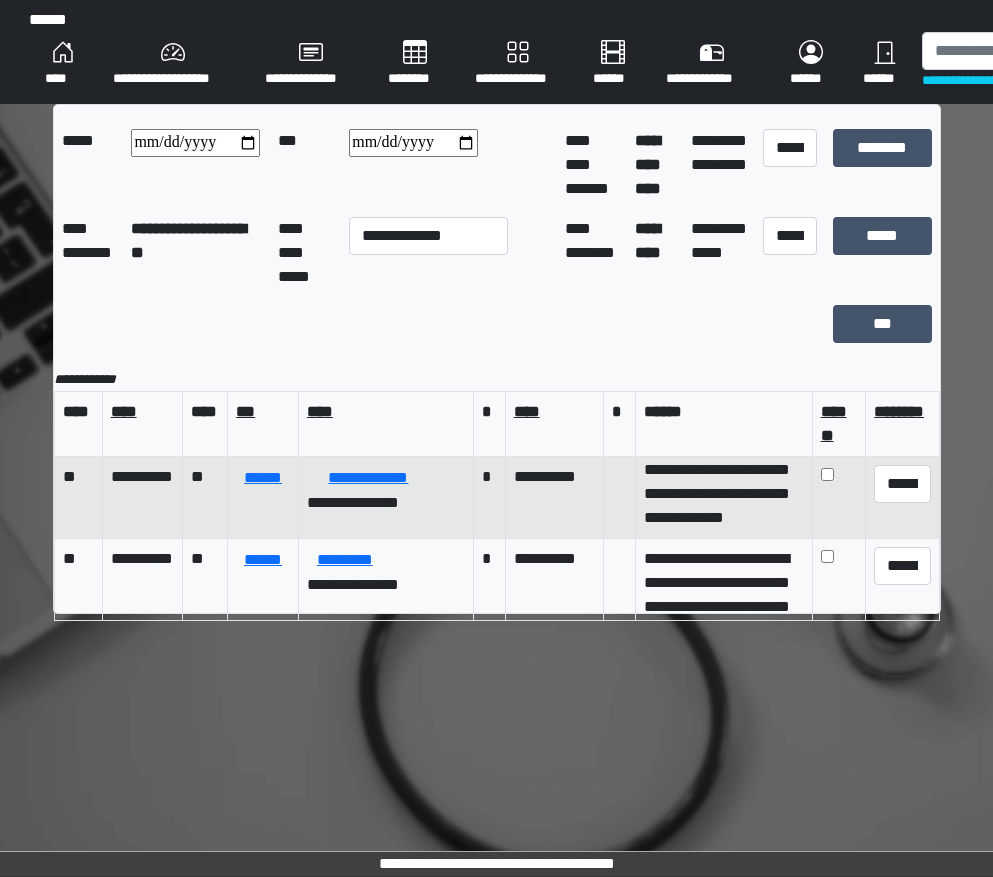 scroll, scrollTop: 343, scrollLeft: 0, axis: vertical 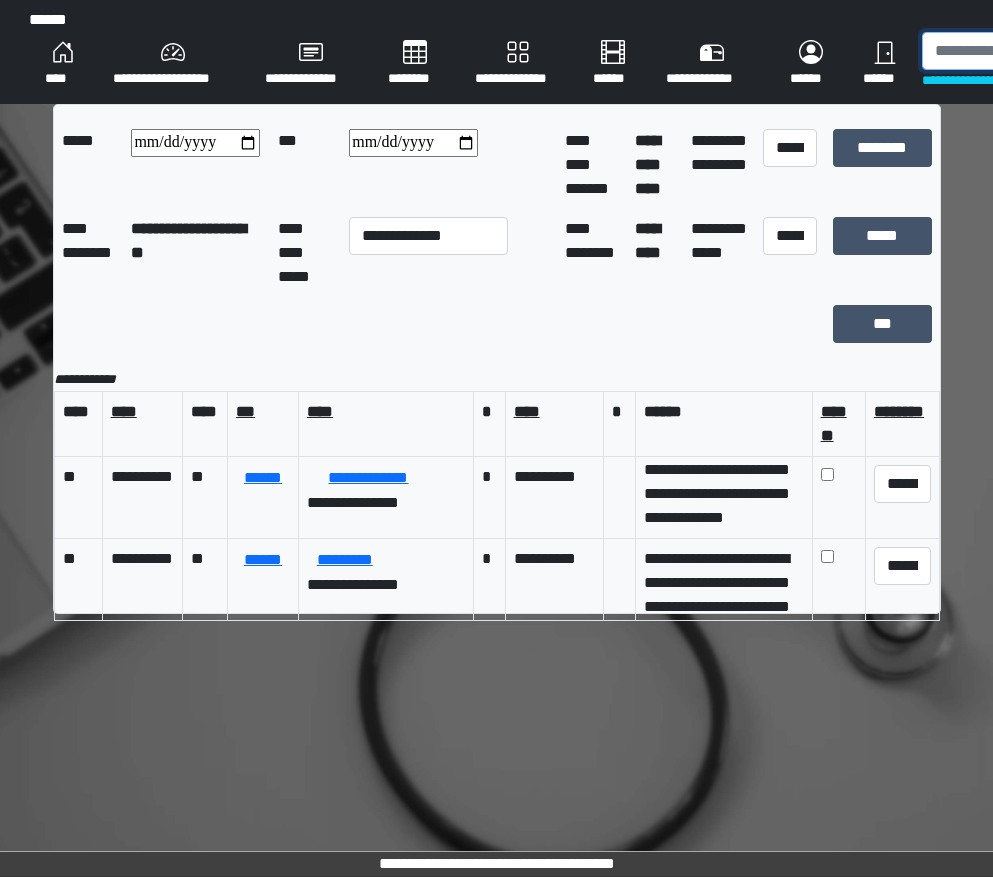 click at bounding box center (1025, 51) 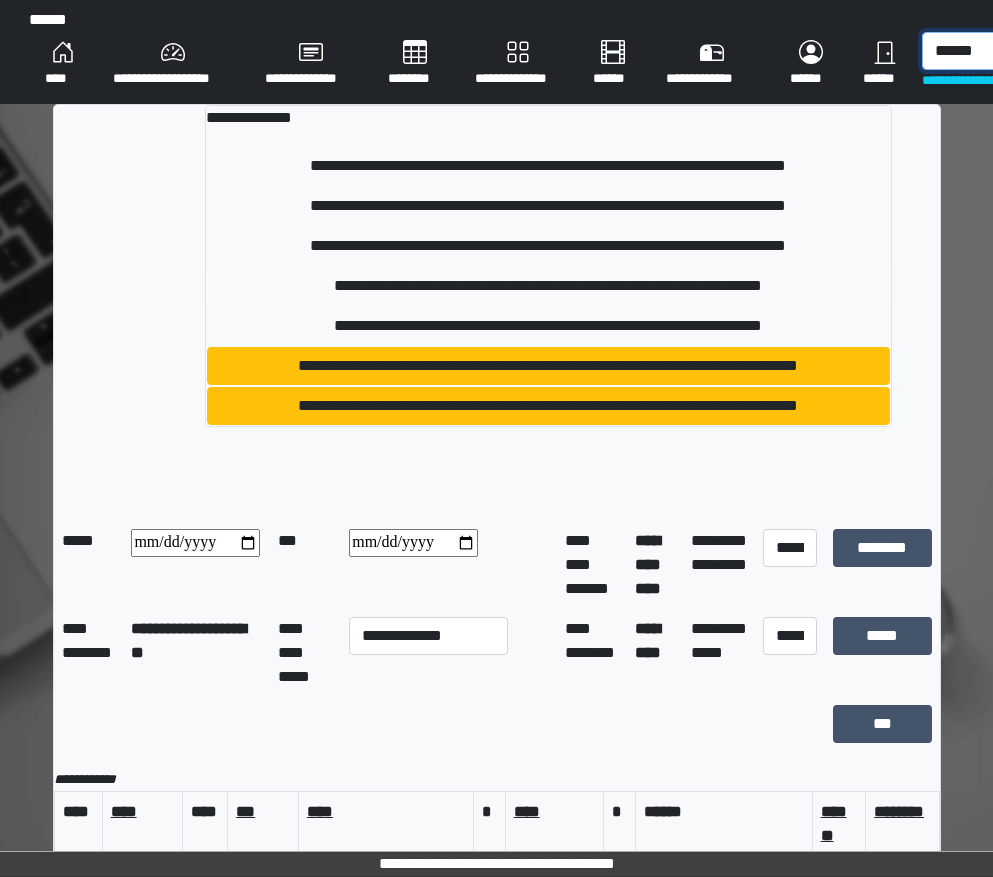 type on "******" 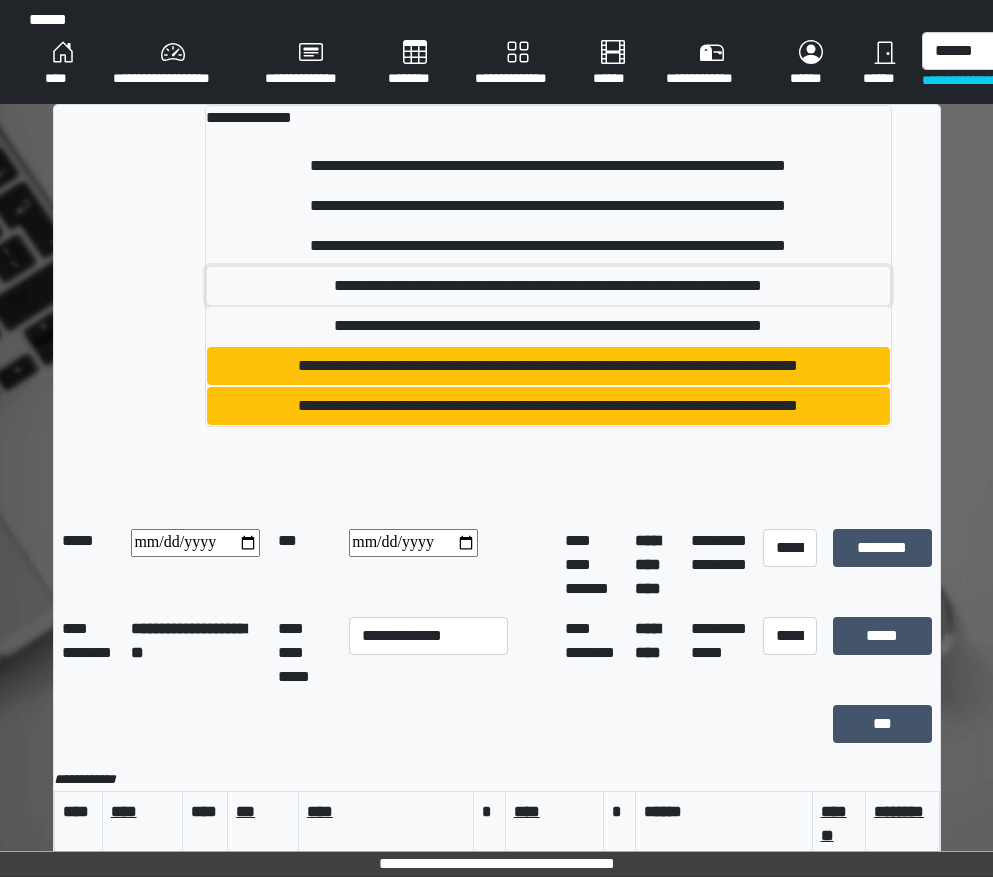 click on "**********" at bounding box center [548, 286] 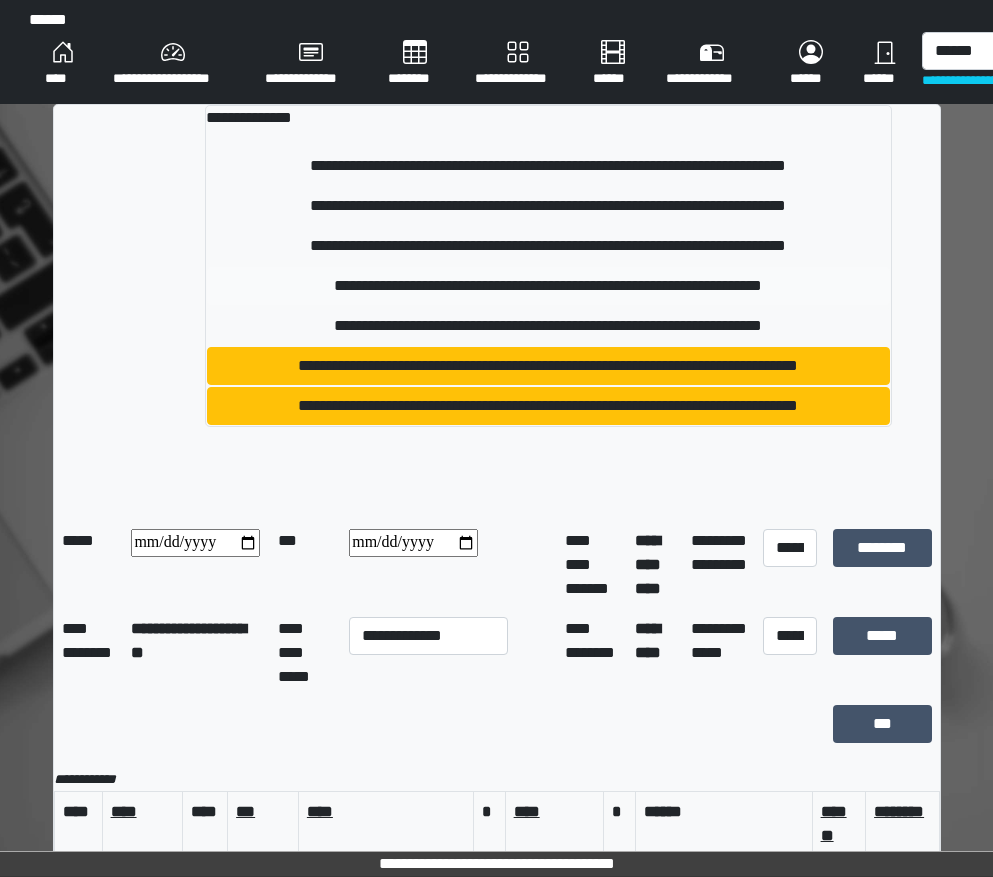 type 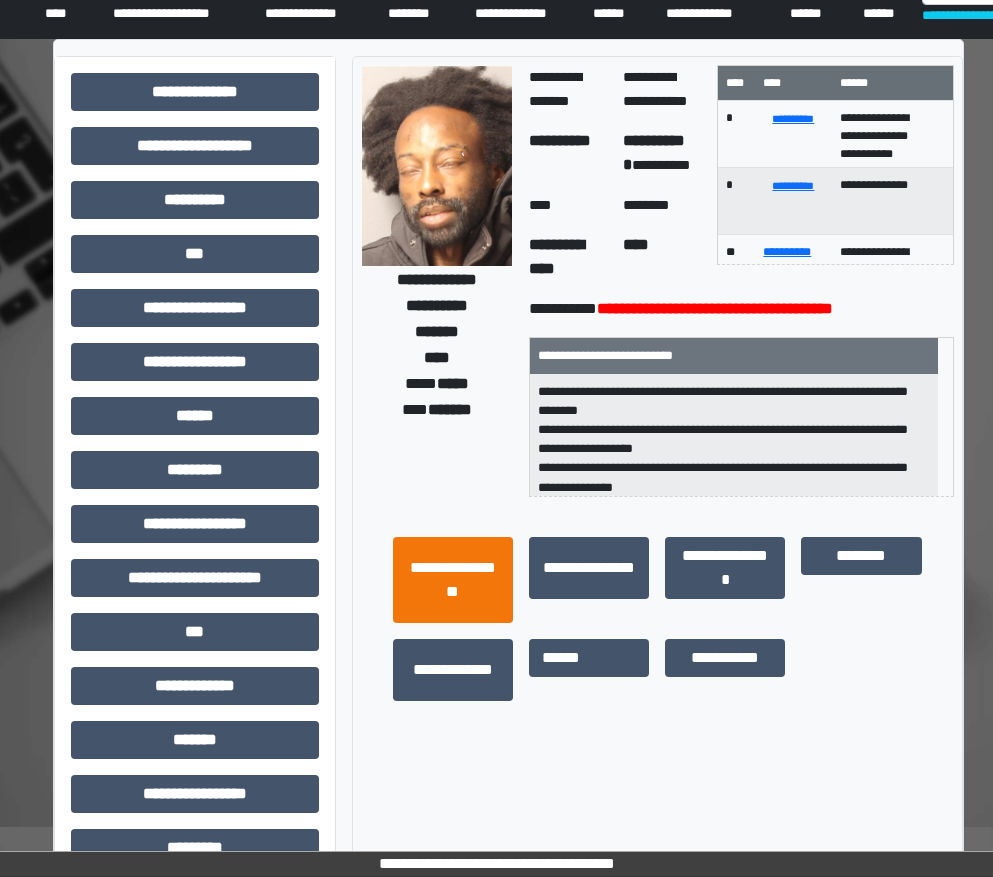 scroll, scrollTop: 100, scrollLeft: 0, axis: vertical 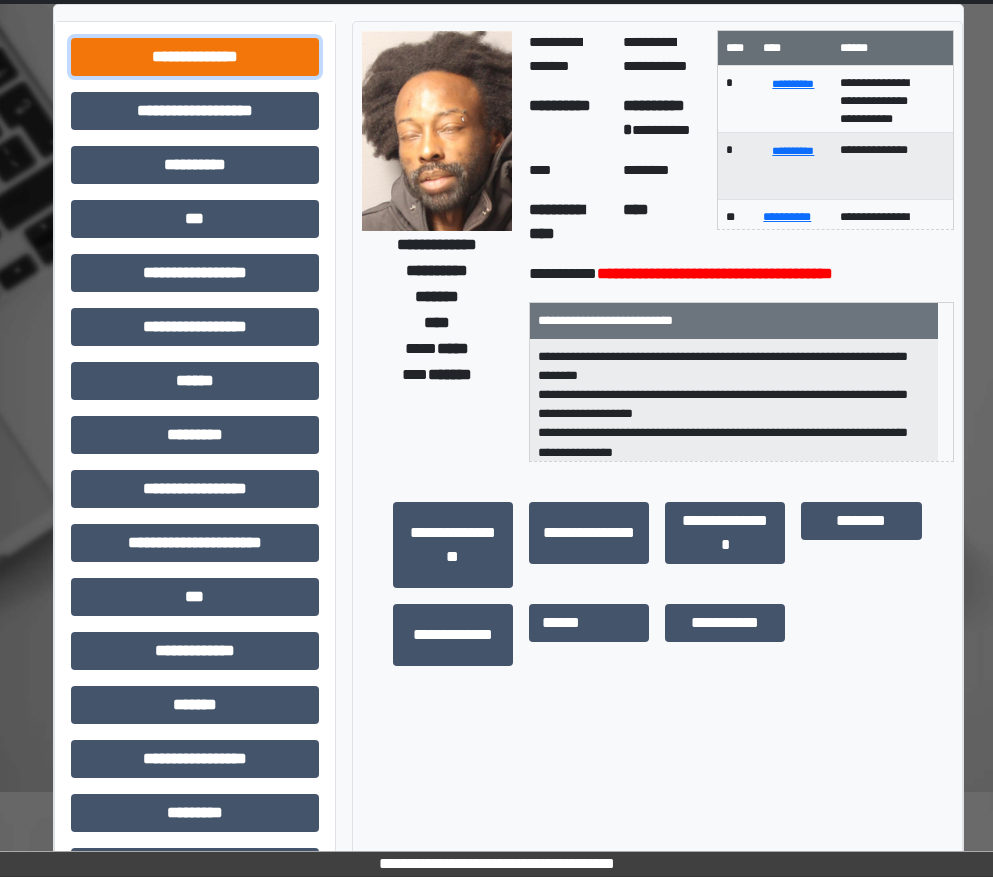 click on "**********" at bounding box center (195, 57) 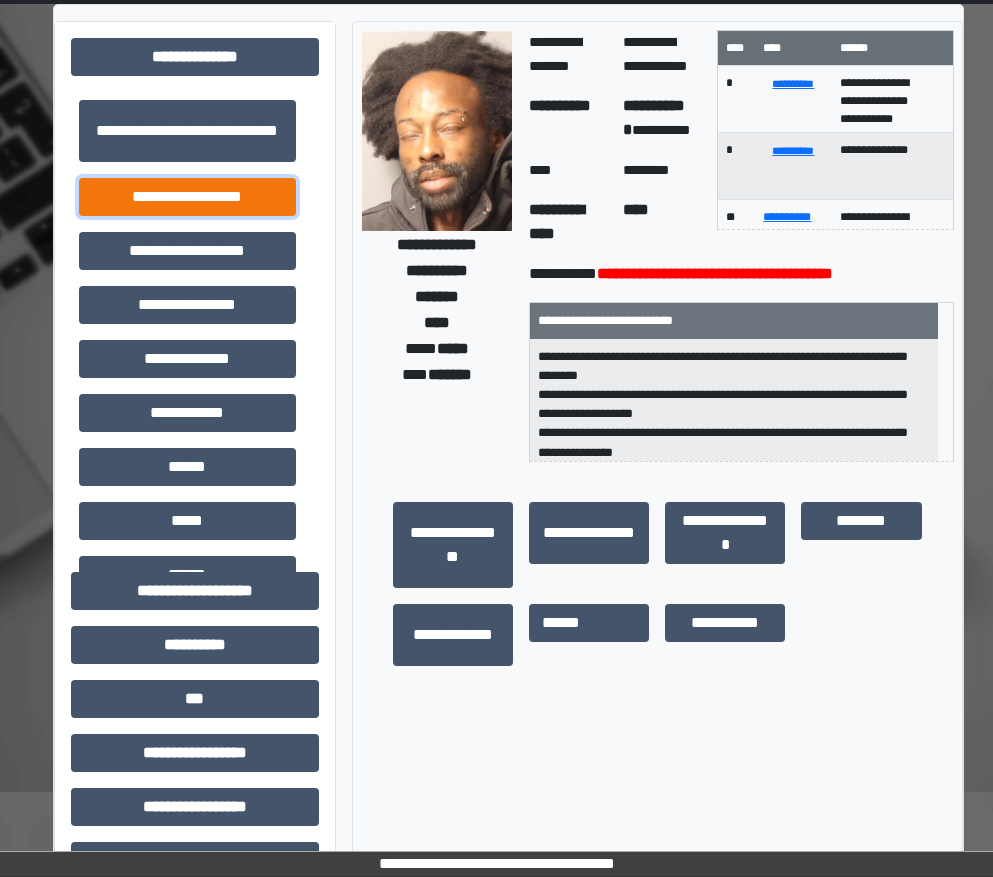 click on "**********" at bounding box center (187, 197) 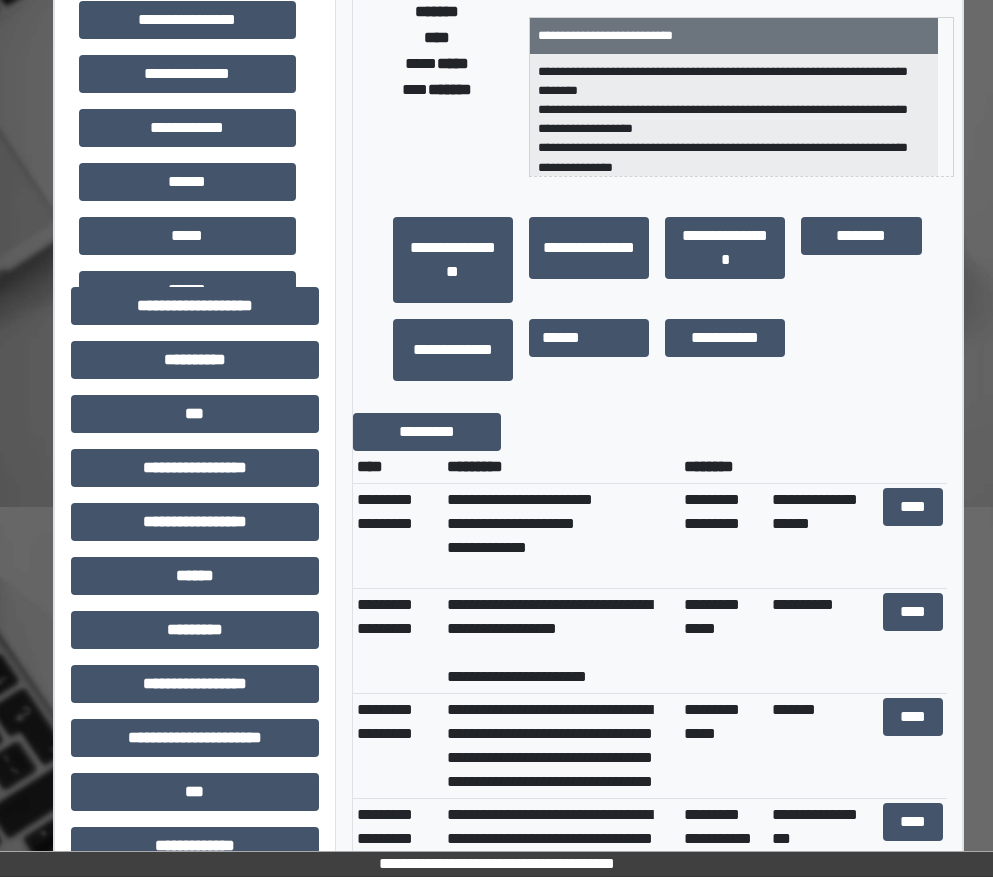 scroll, scrollTop: 400, scrollLeft: 0, axis: vertical 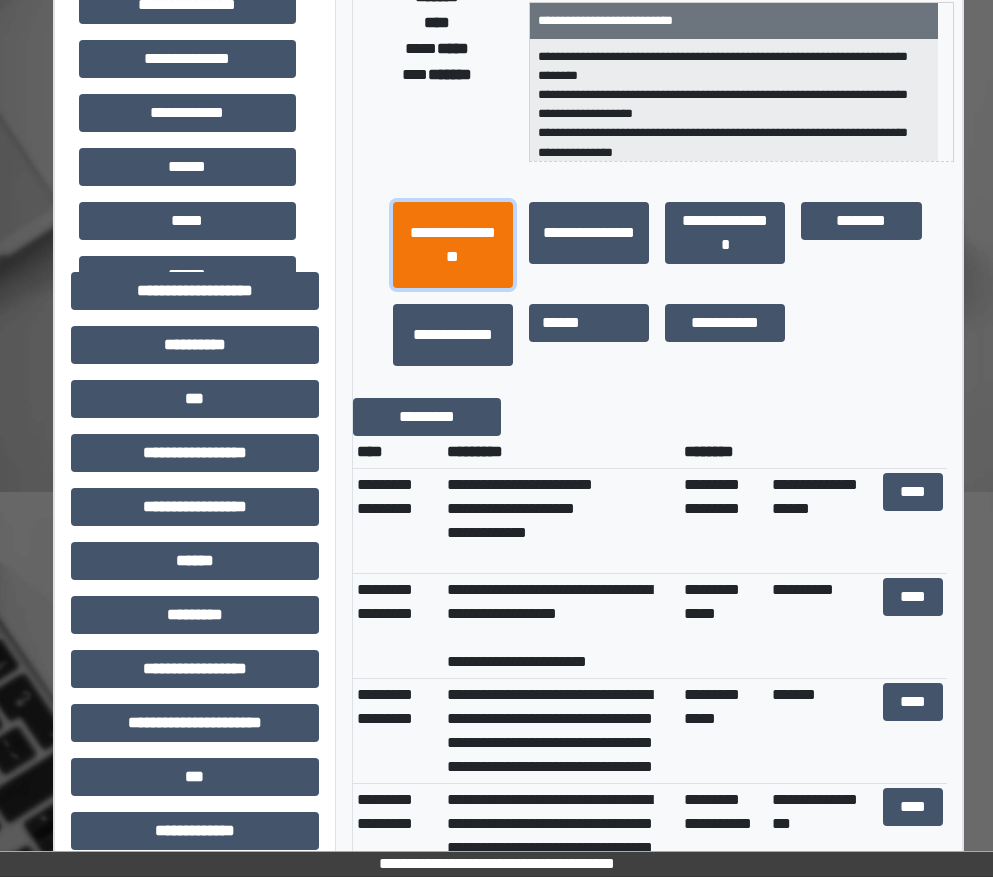 click on "**********" at bounding box center [453, 245] 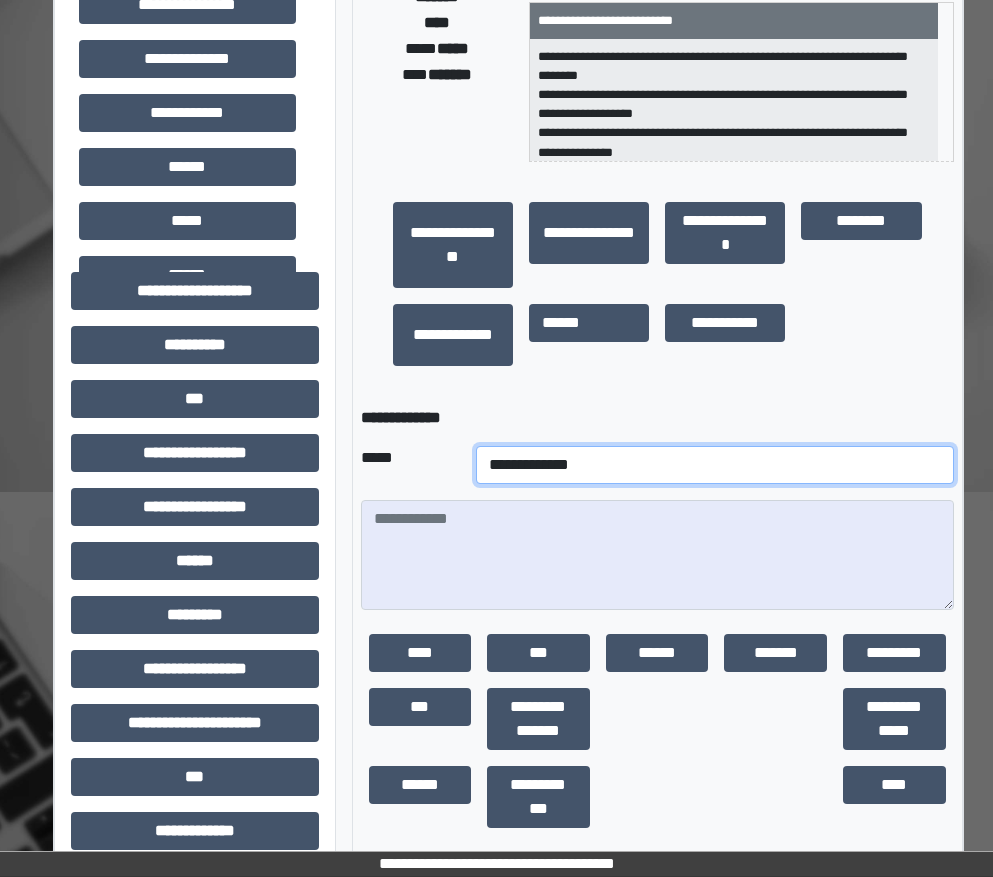 click on "**********" at bounding box center (715, 465) 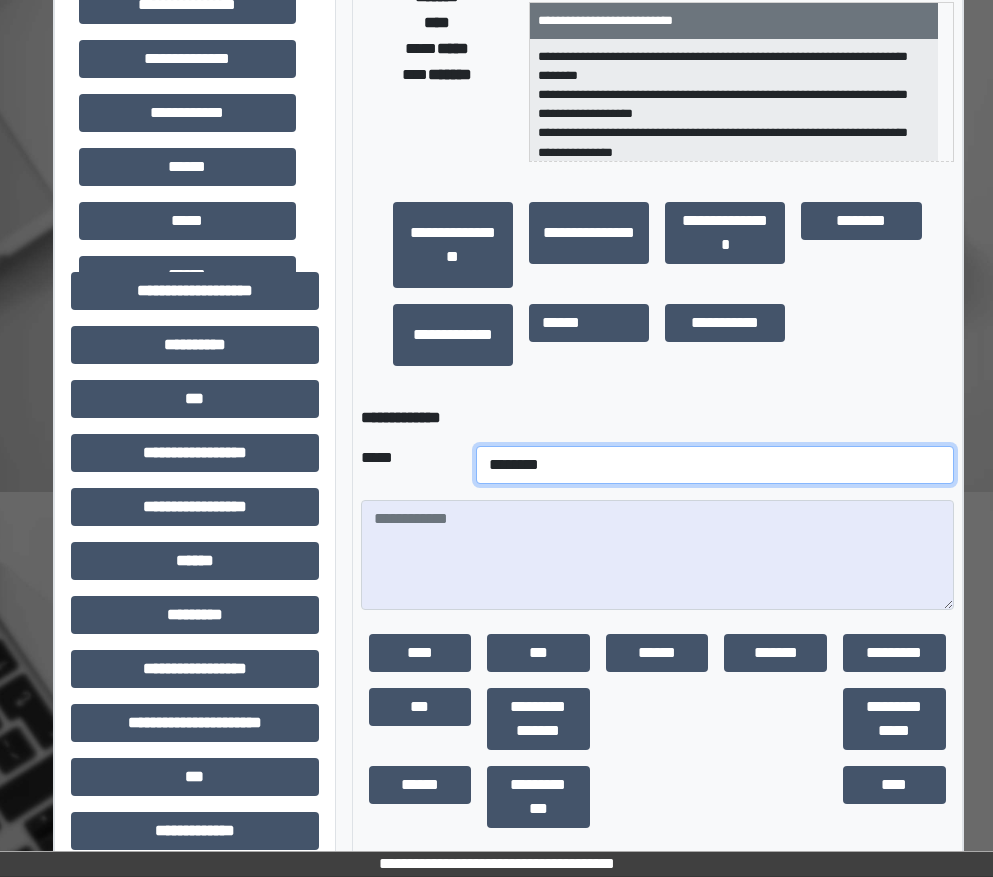 click on "**********" at bounding box center [715, 465] 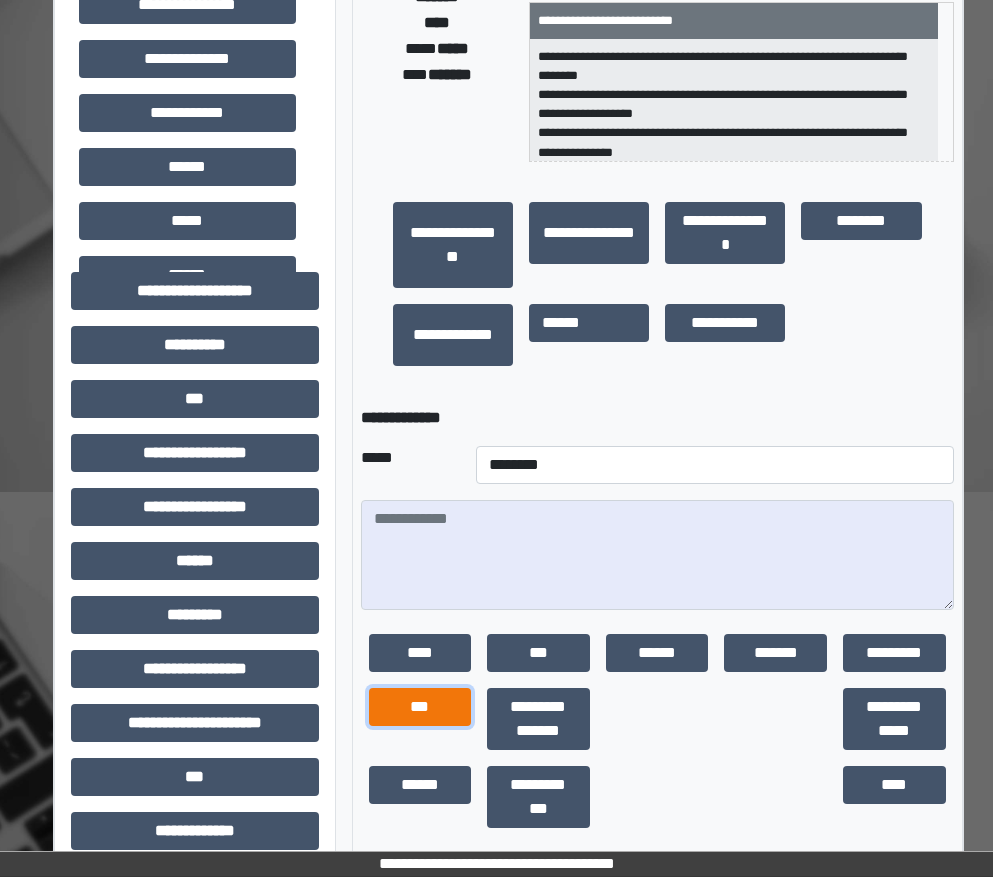 click on "***" at bounding box center [420, 707] 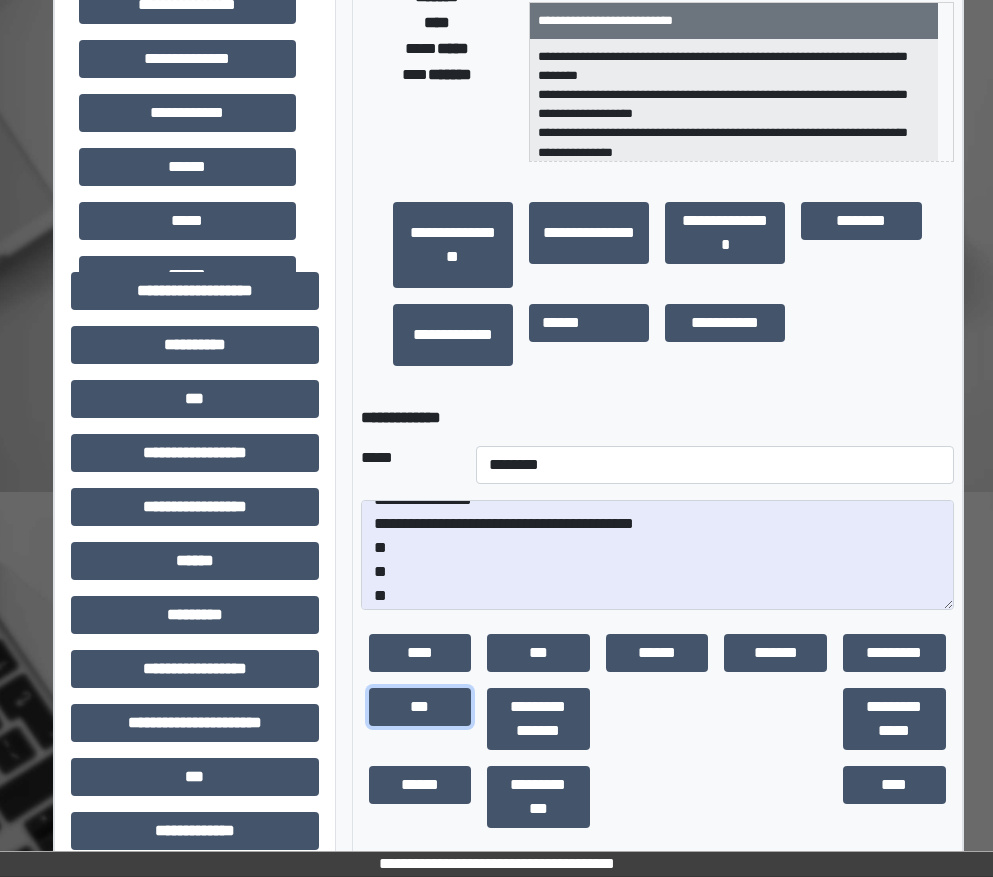scroll, scrollTop: 24, scrollLeft: 0, axis: vertical 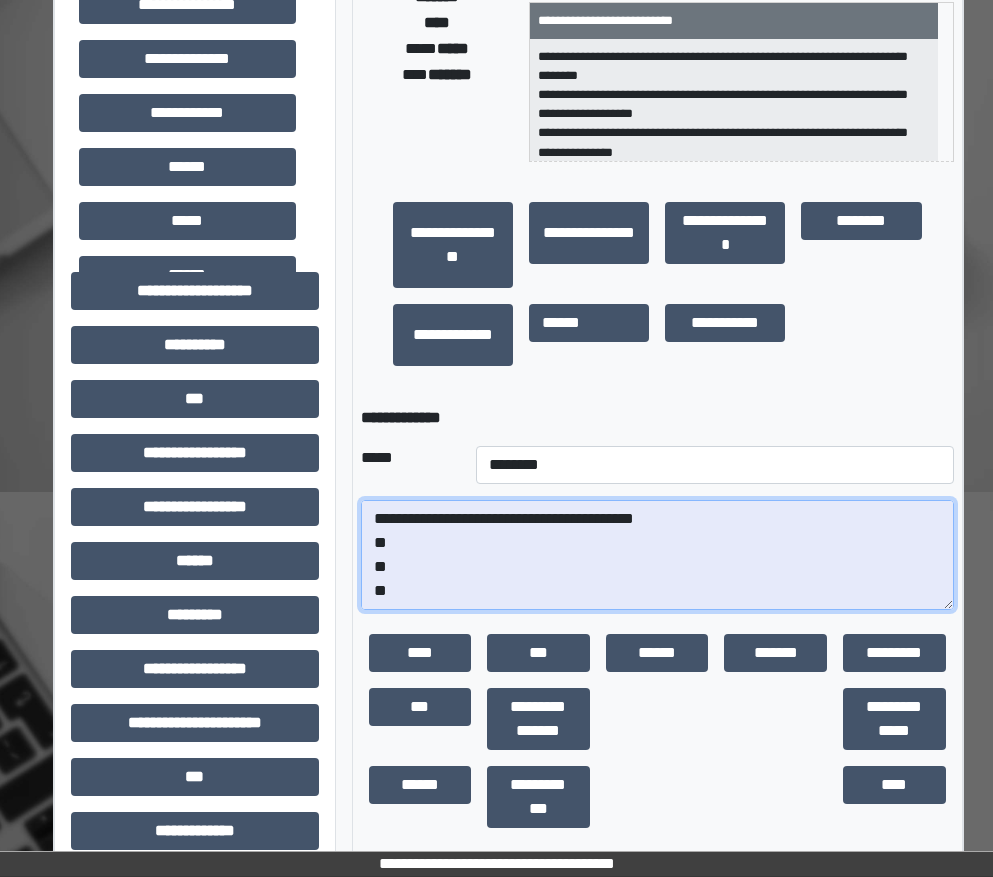 drag, startPoint x: 423, startPoint y: 585, endPoint x: 372, endPoint y: 551, distance: 61.294373 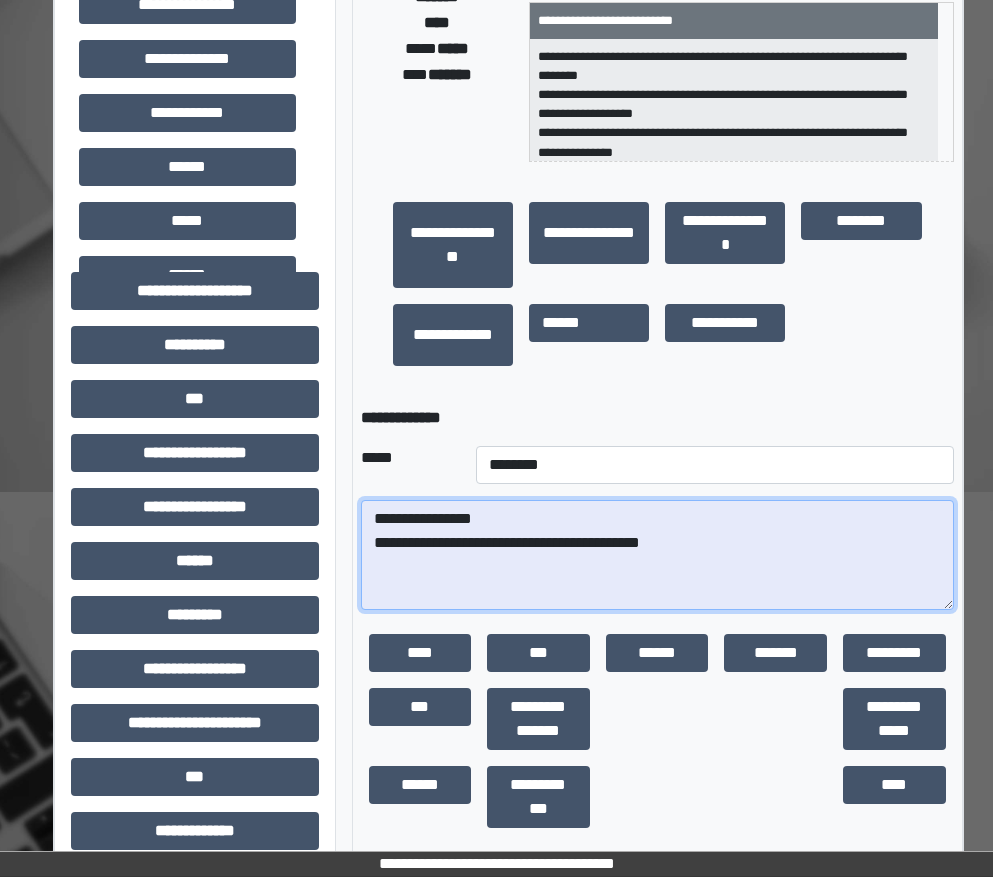 scroll, scrollTop: 0, scrollLeft: 0, axis: both 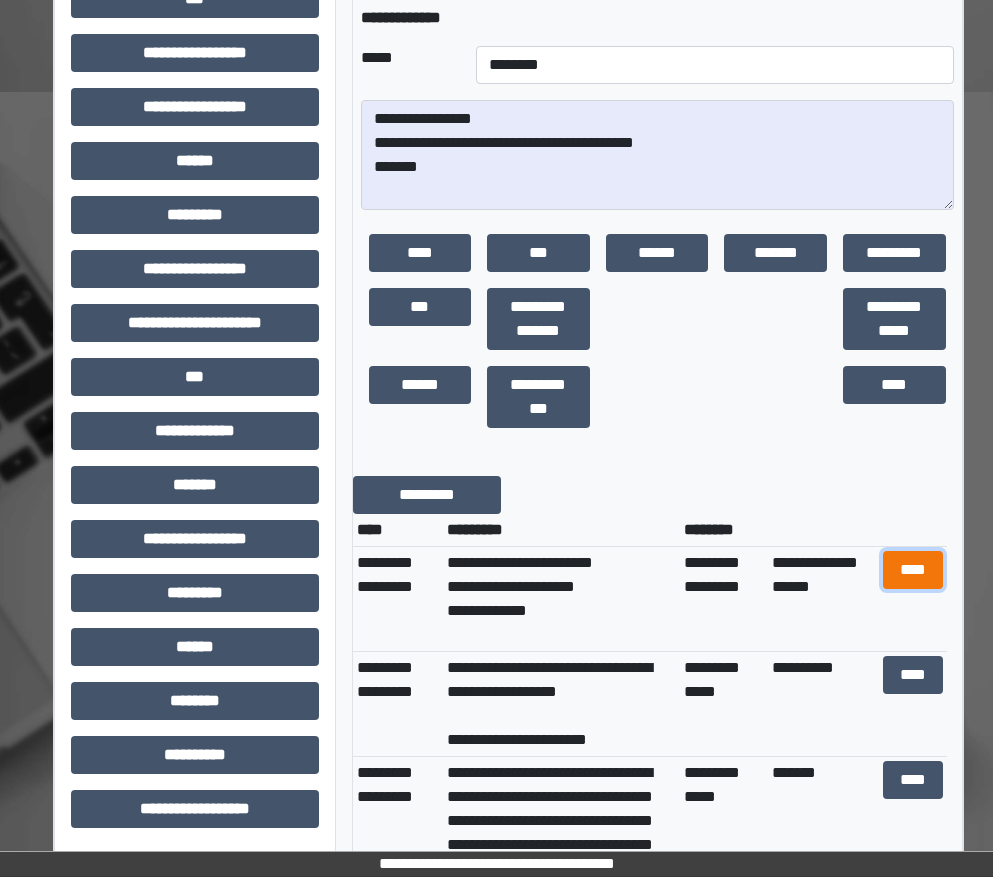 click on "****" at bounding box center (913, 570) 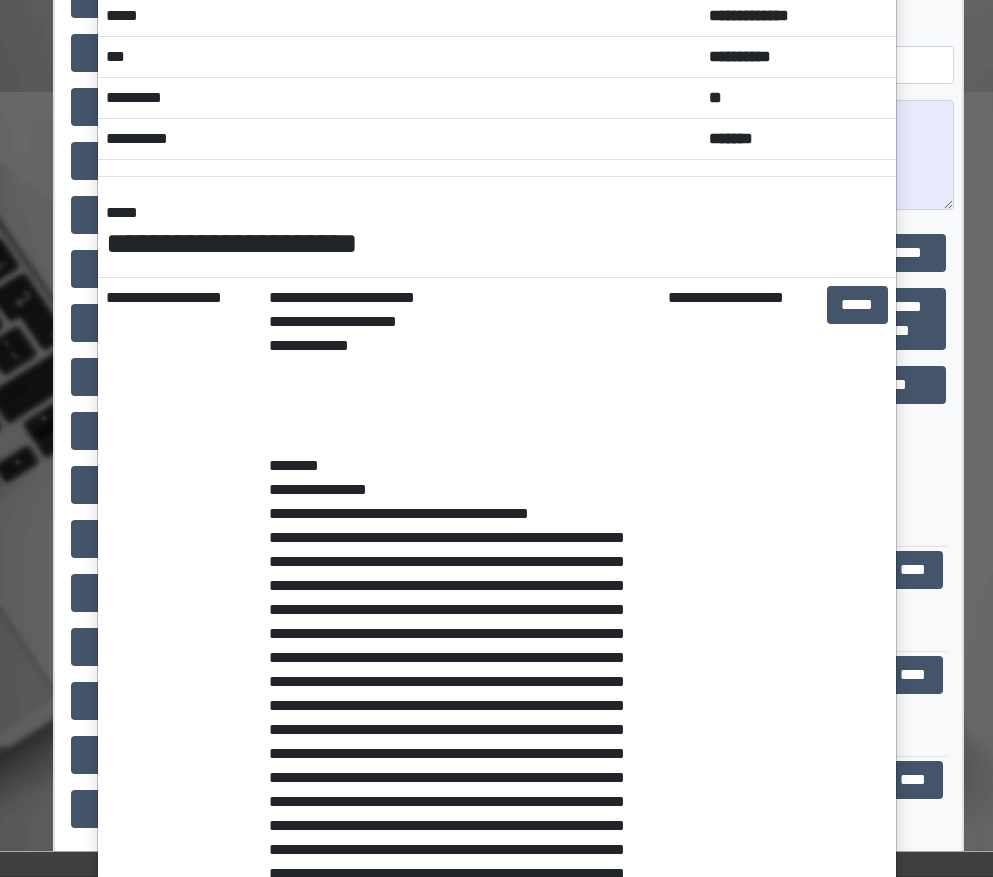 scroll, scrollTop: 0, scrollLeft: 0, axis: both 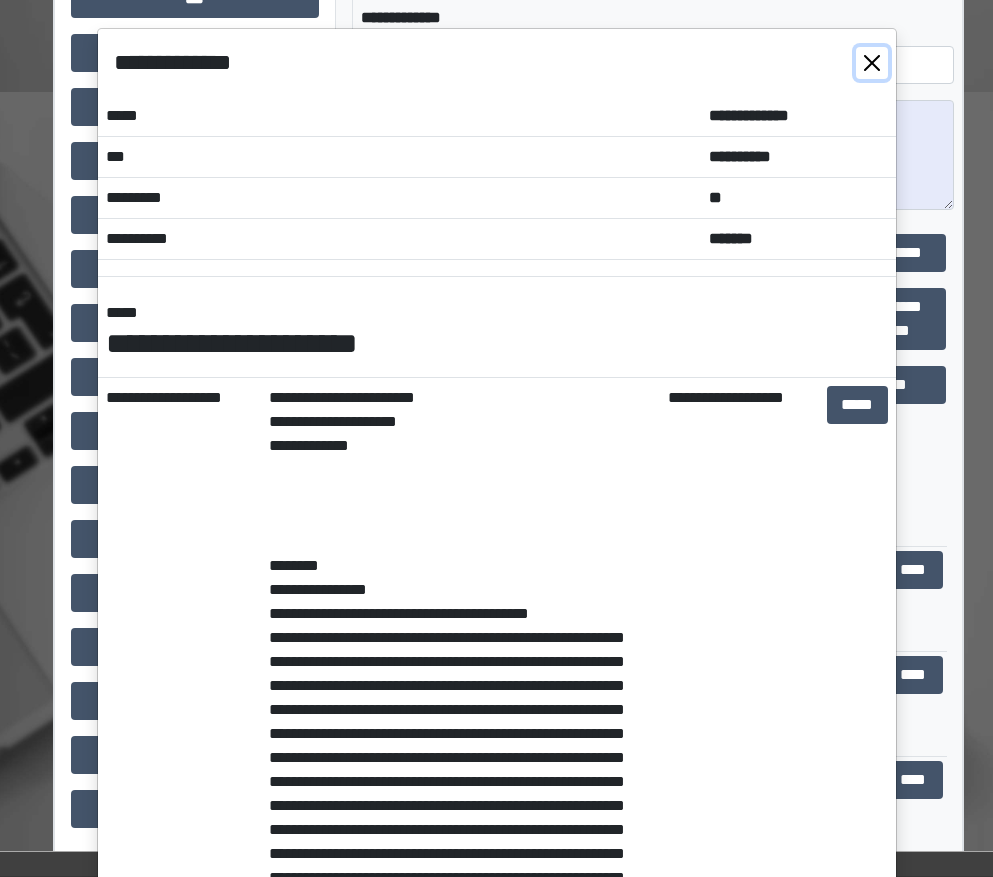 click at bounding box center [872, 63] 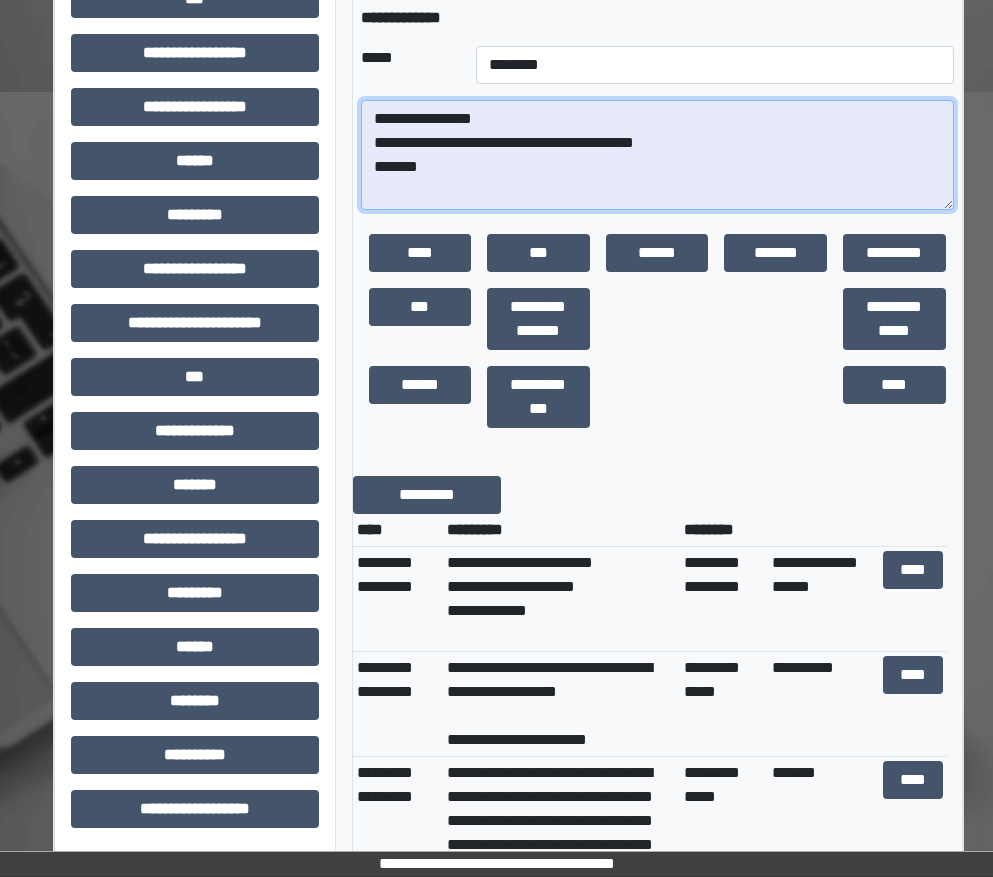 click on "**********" at bounding box center (657, 155) 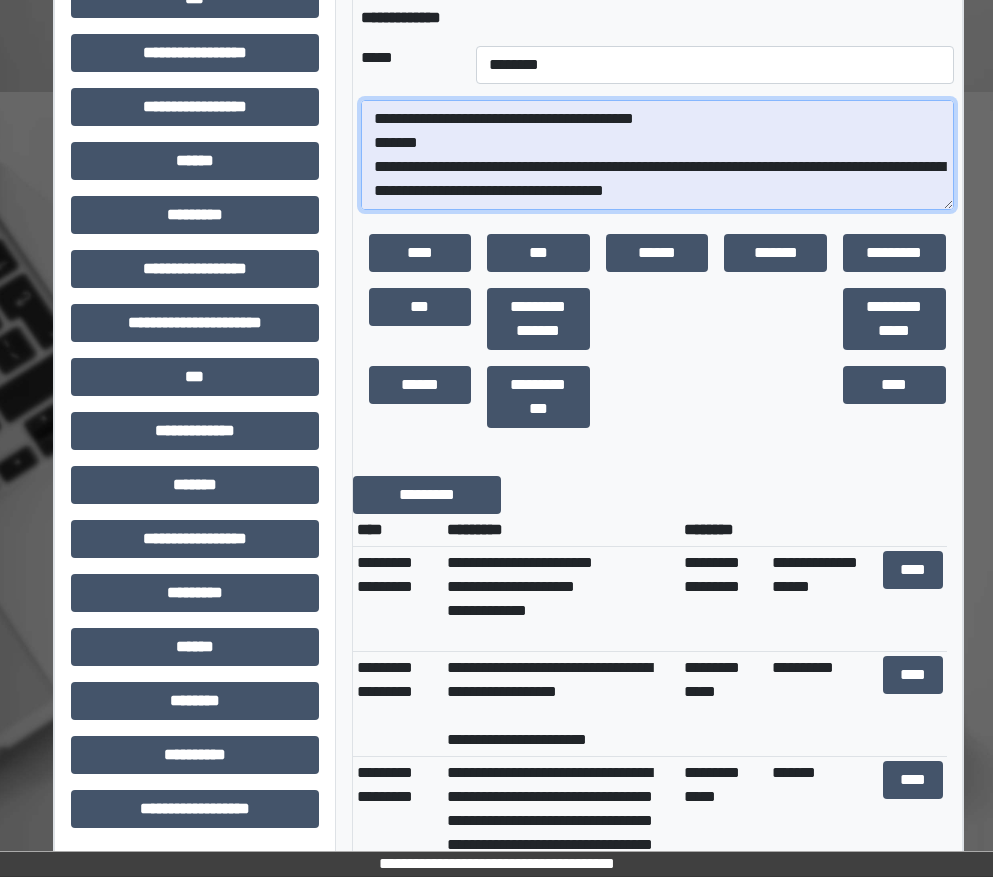 scroll, scrollTop: 65, scrollLeft: 0, axis: vertical 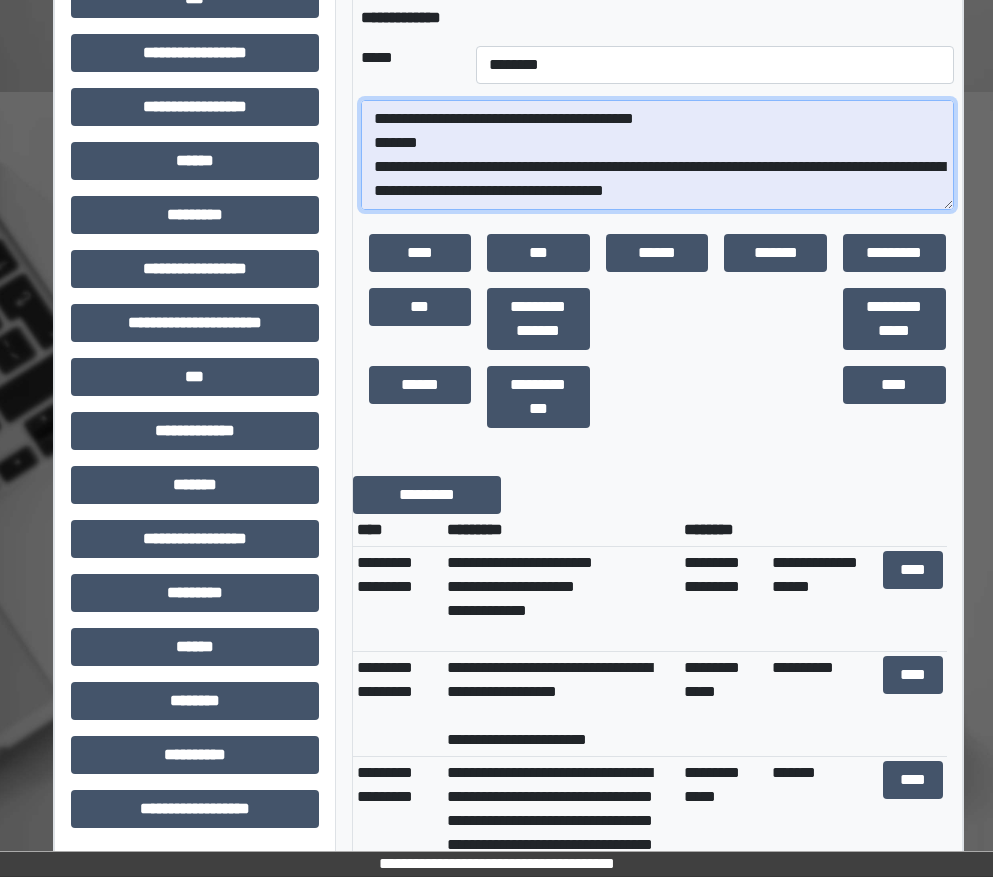 click on "**********" at bounding box center [657, 155] 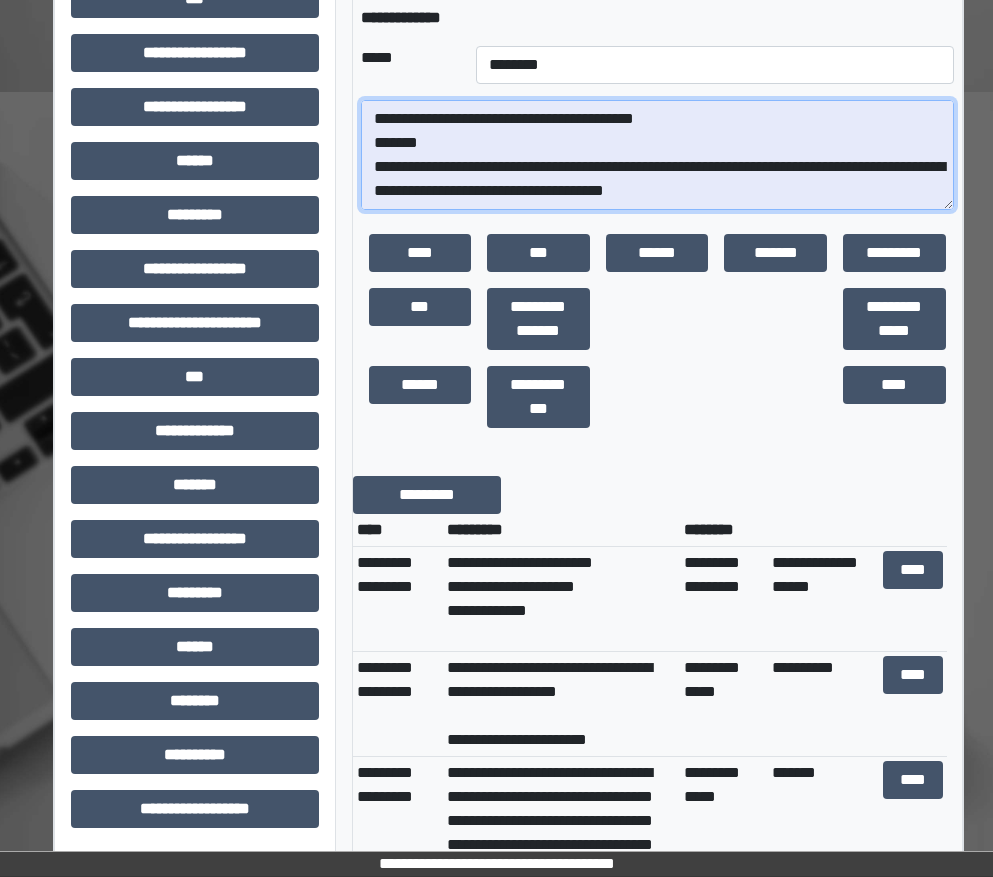 paste on "**********" 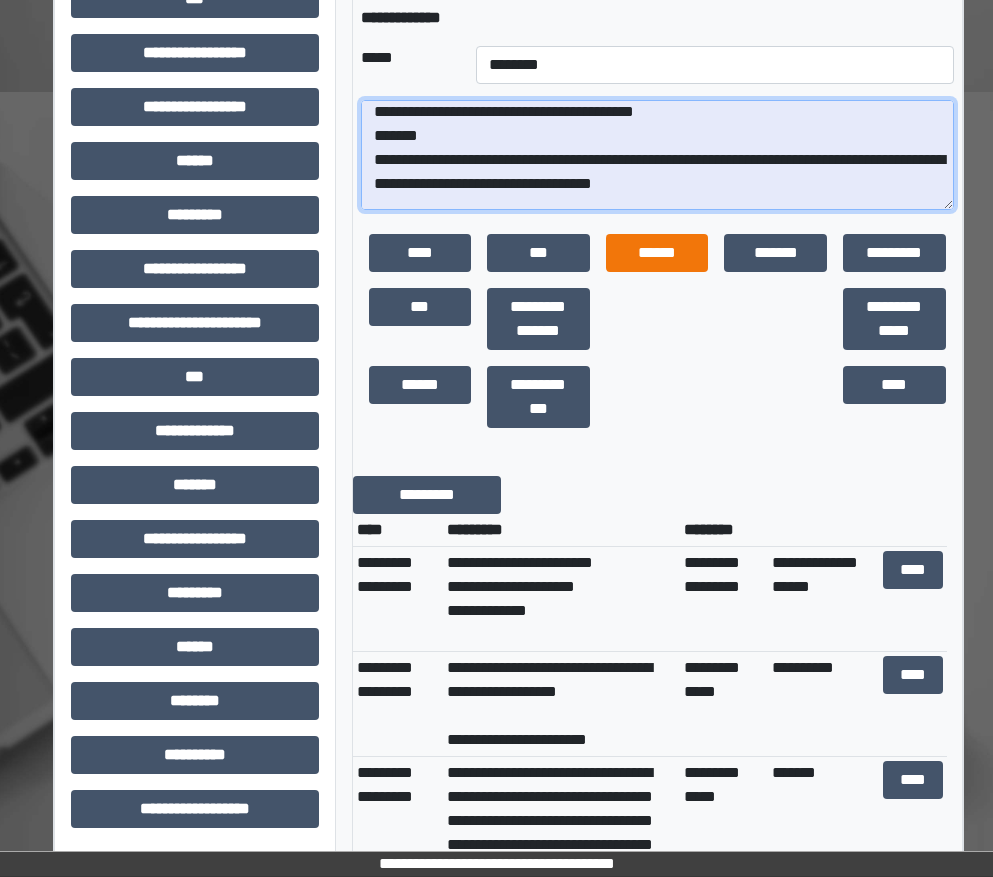 scroll, scrollTop: 7, scrollLeft: 0, axis: vertical 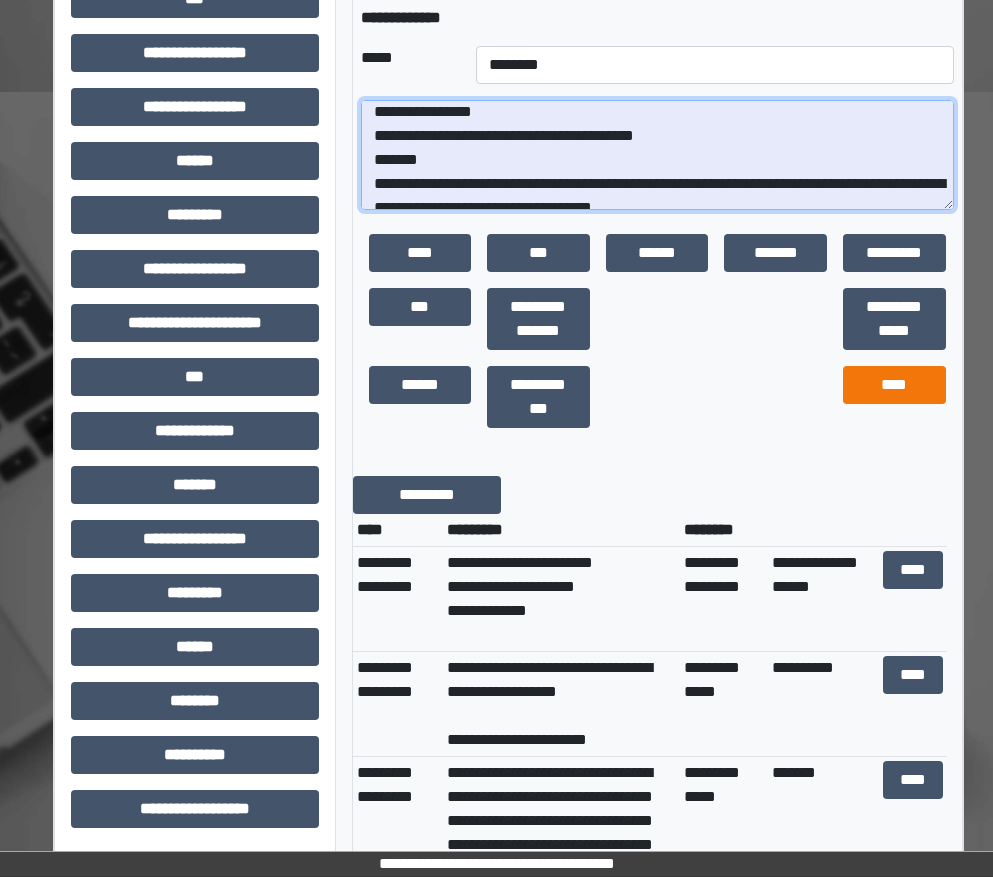 type on "**********" 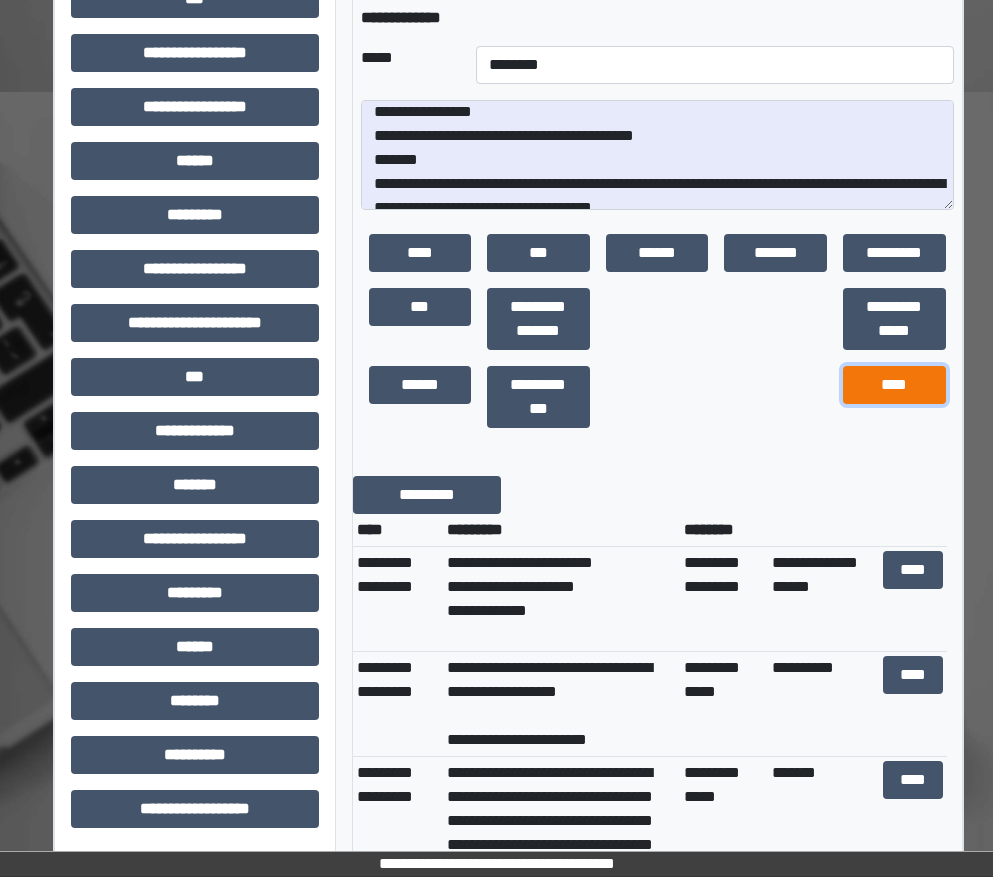 click on "****" at bounding box center (894, 385) 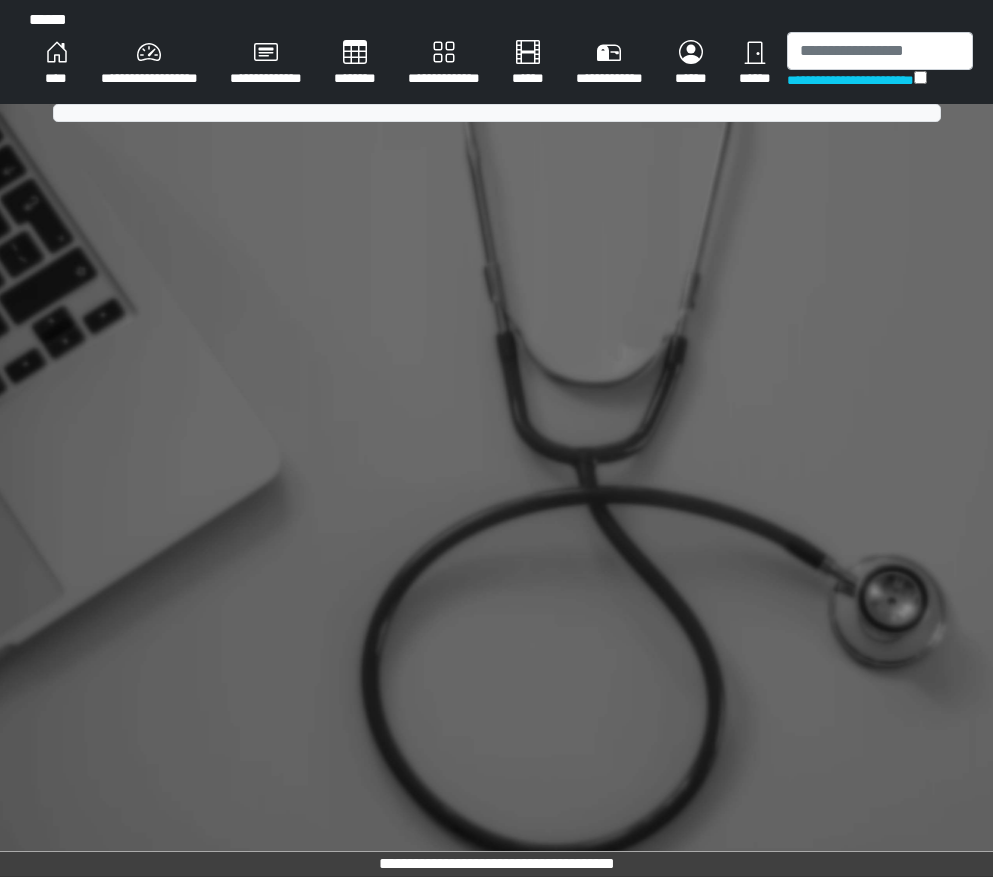 scroll, scrollTop: 0, scrollLeft: 0, axis: both 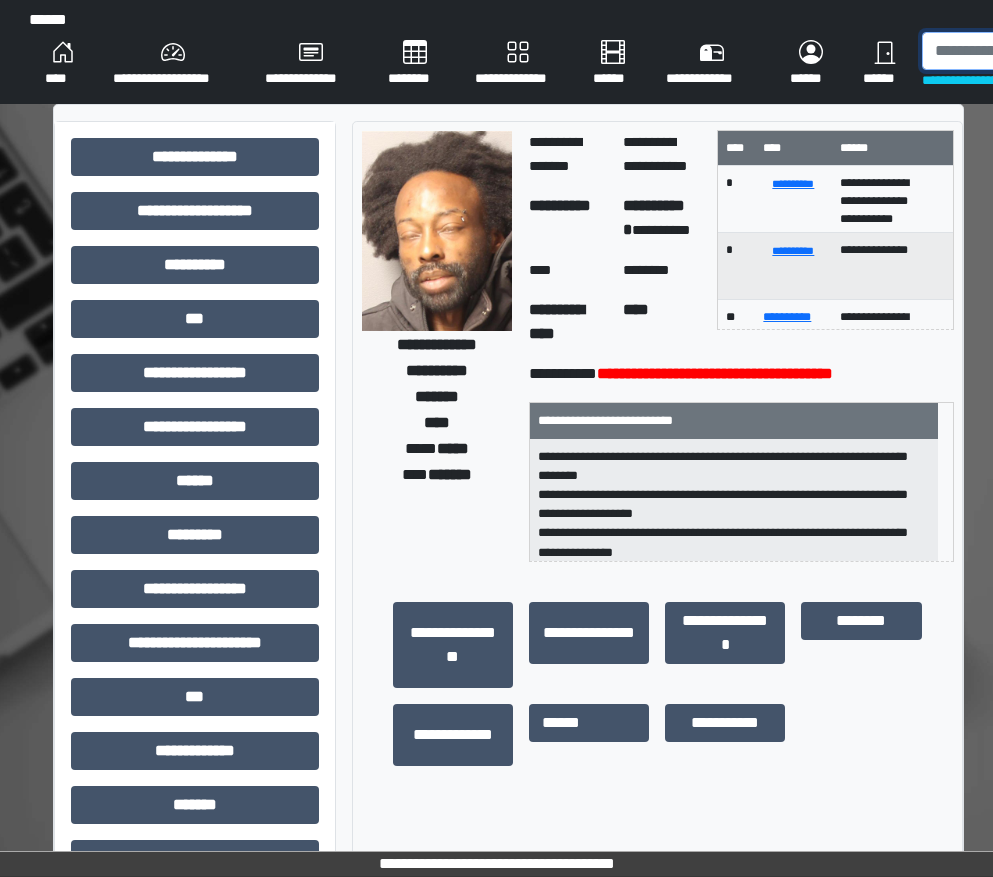 click at bounding box center [1025, 51] 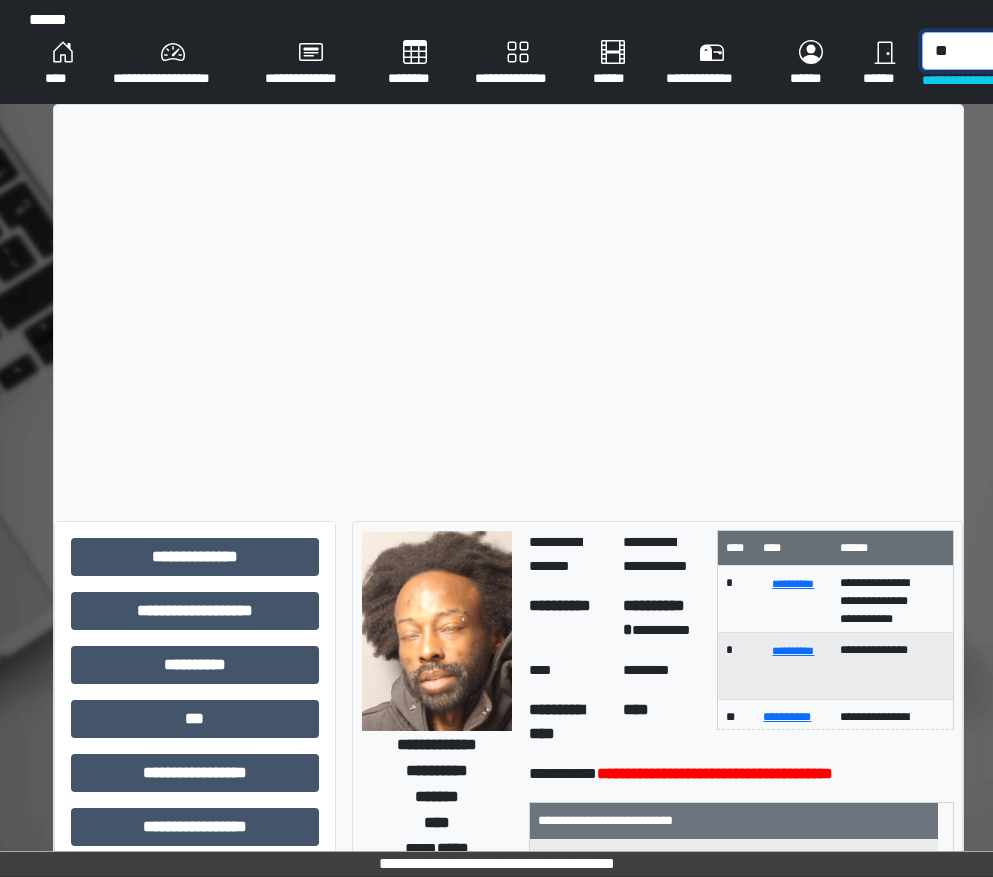 type on "*" 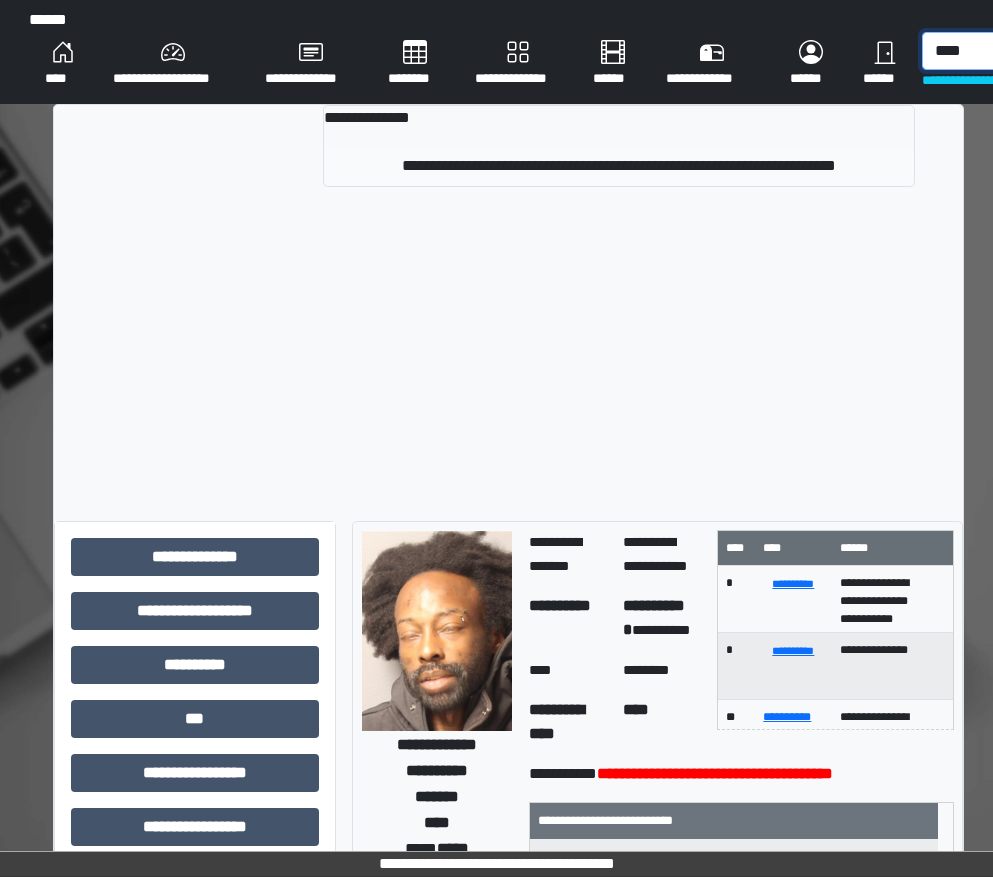 type on "****" 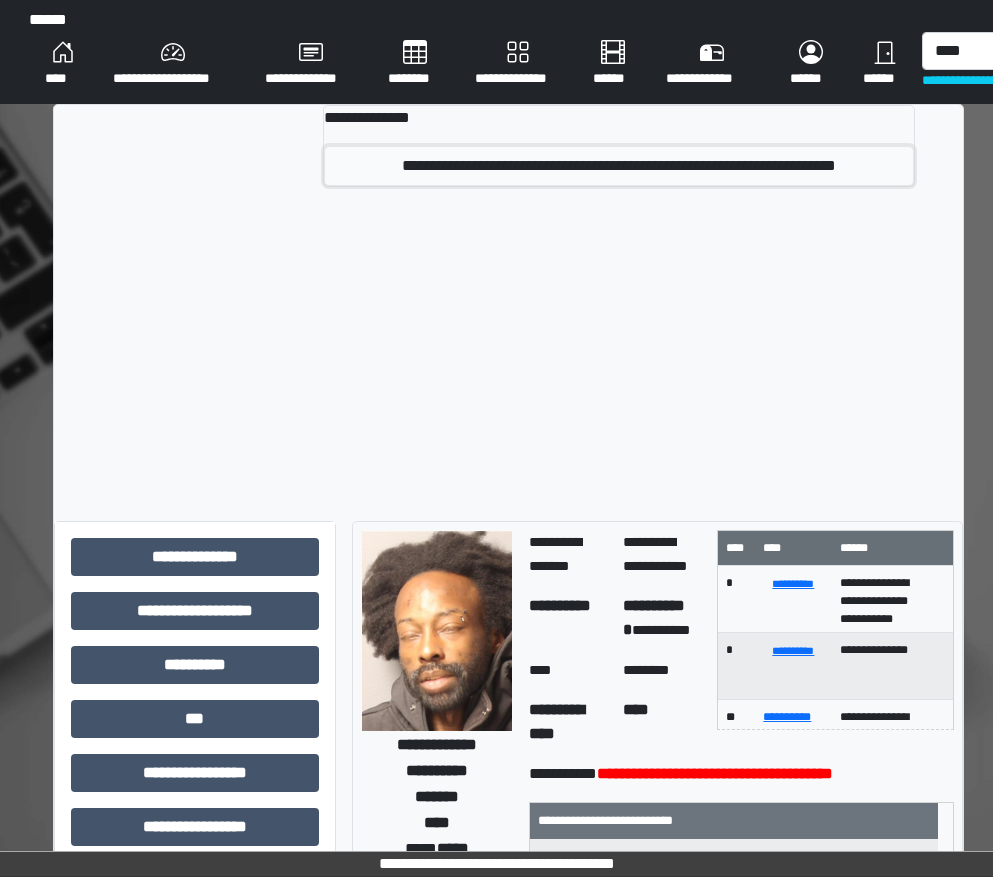 click on "**********" at bounding box center [618, 166] 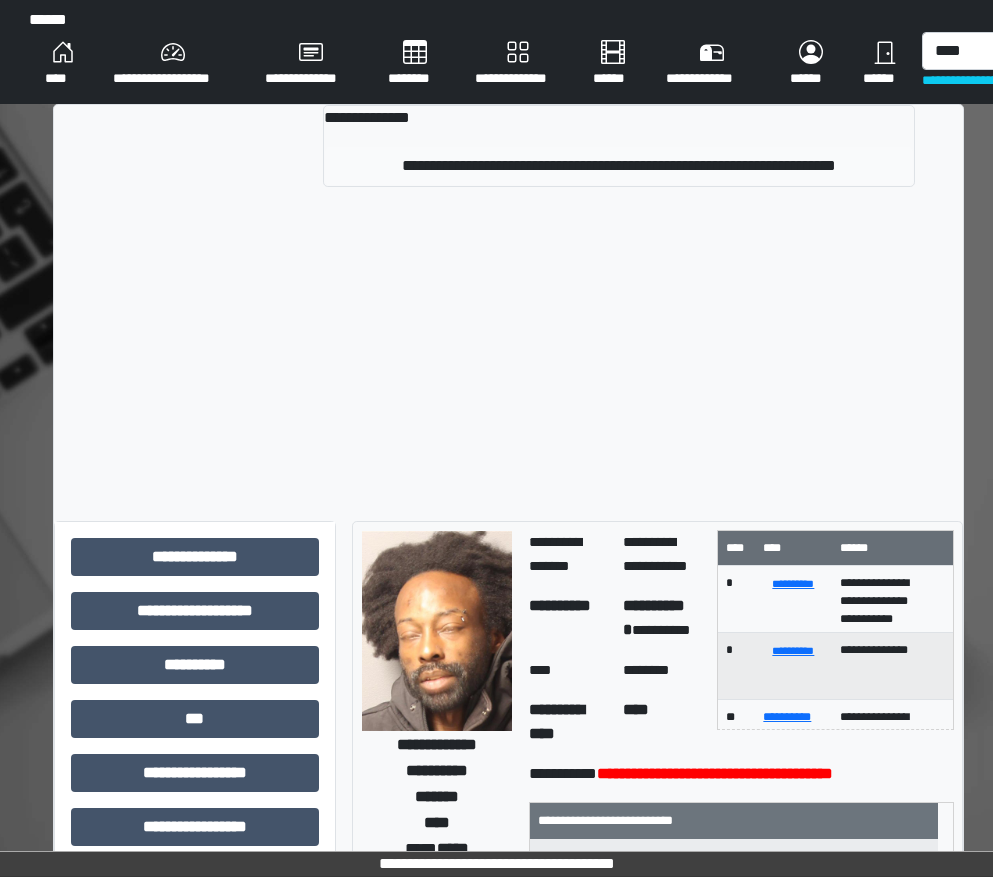 type 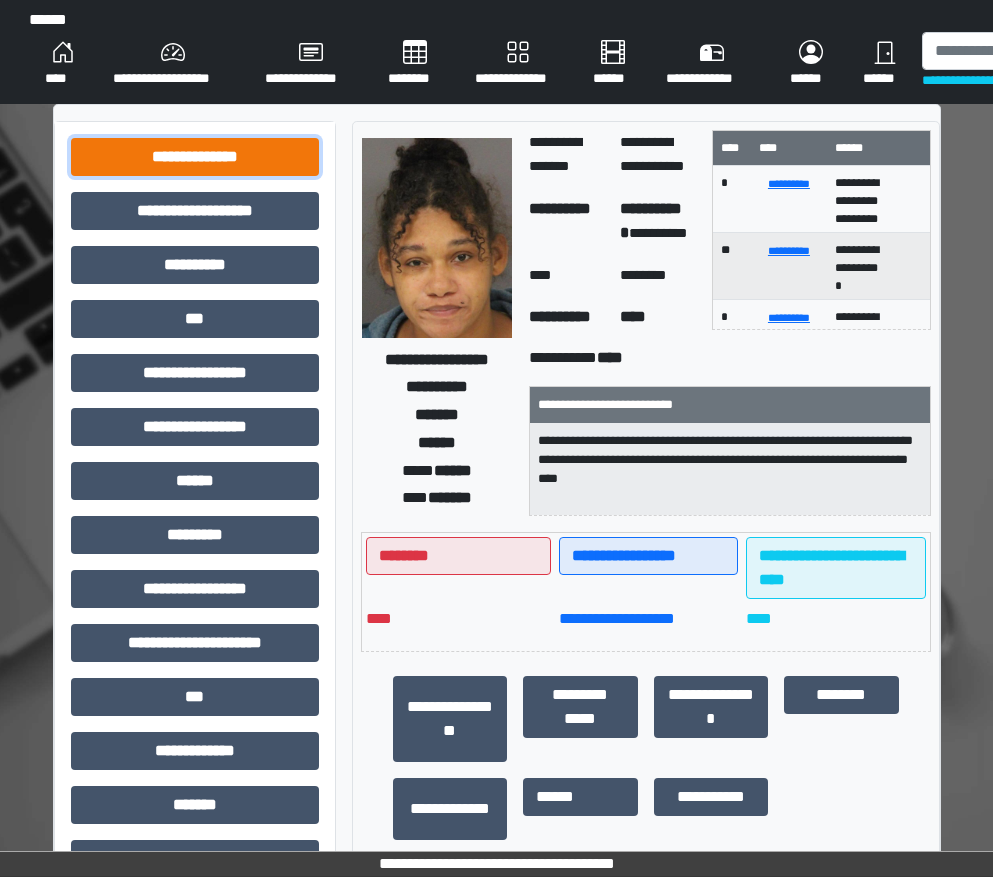 click on "**********" at bounding box center [195, 157] 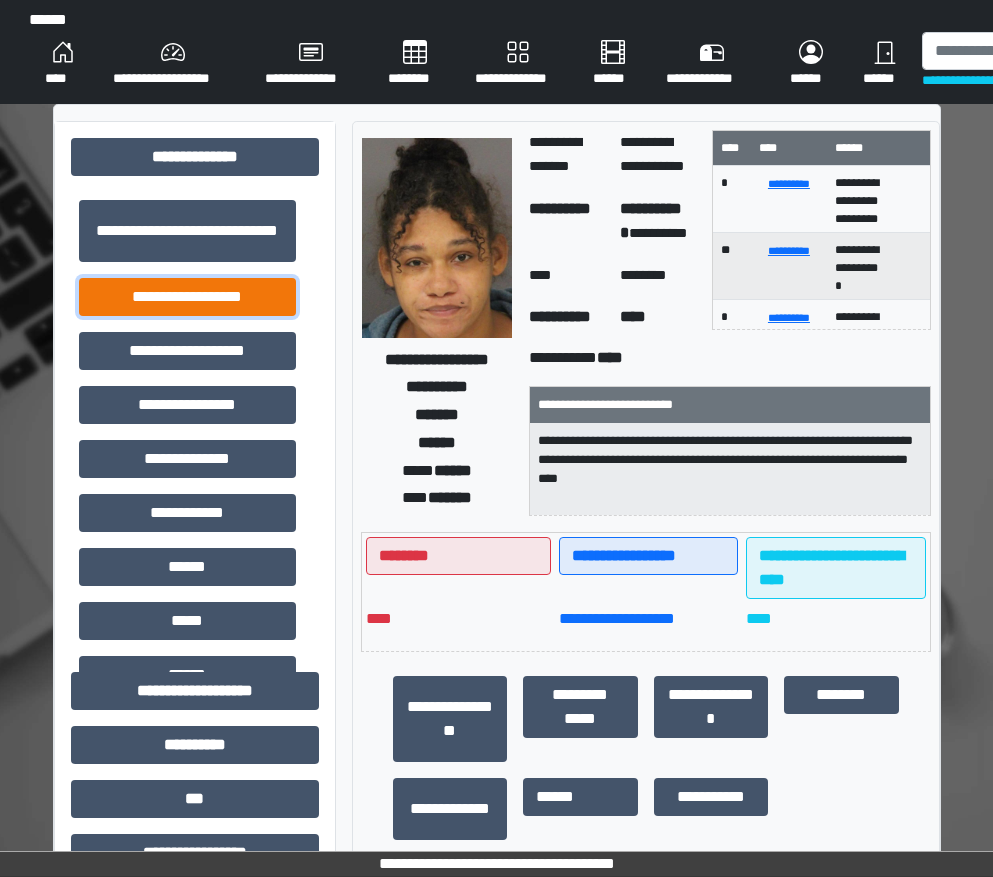 click on "**********" at bounding box center (187, 297) 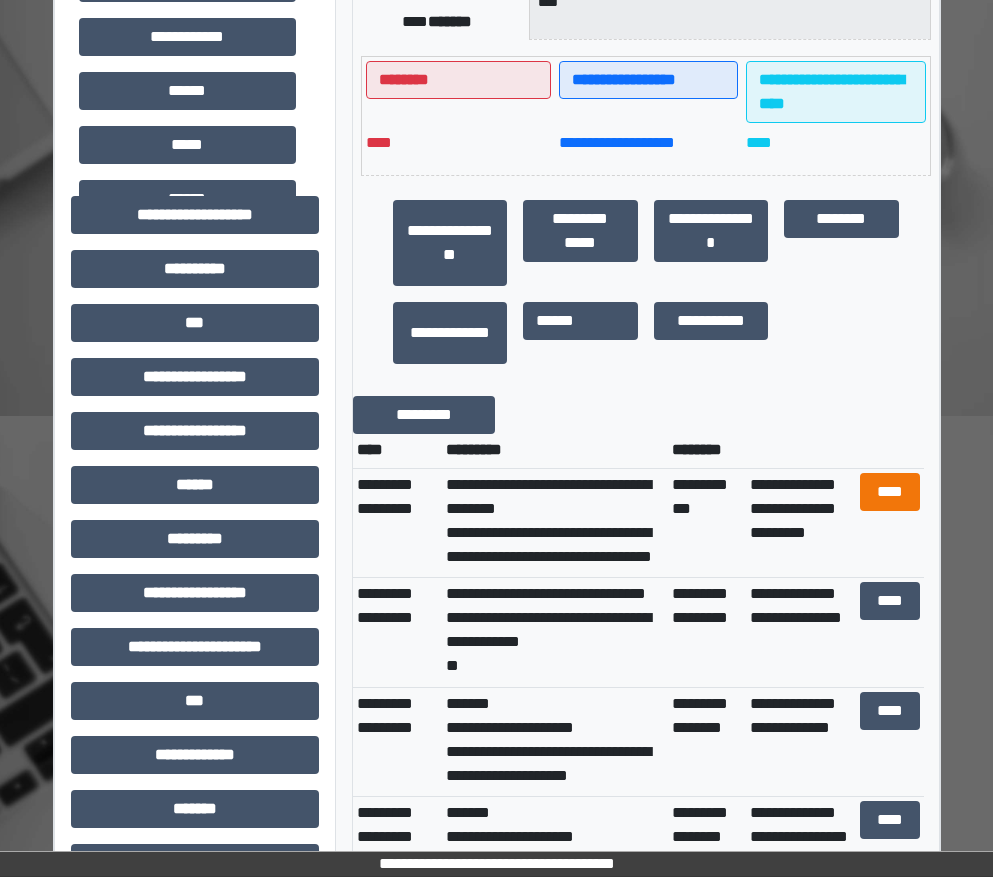 scroll, scrollTop: 600, scrollLeft: 0, axis: vertical 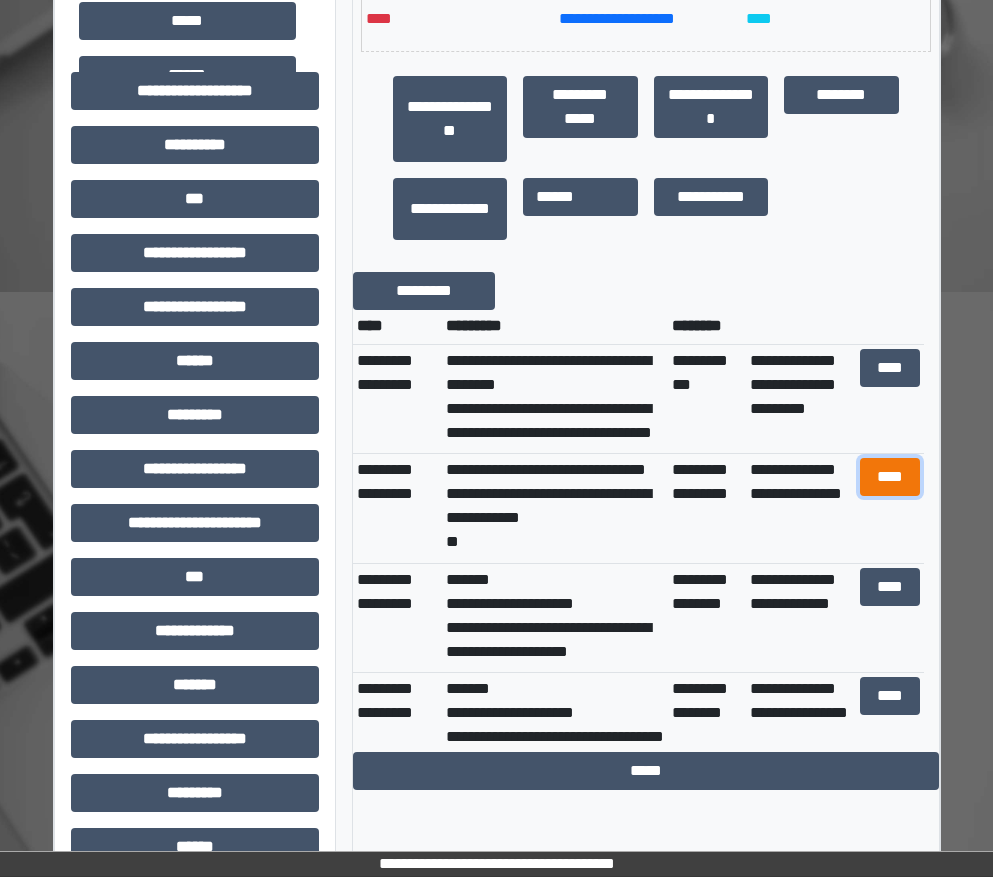 click on "****" at bounding box center [890, 477] 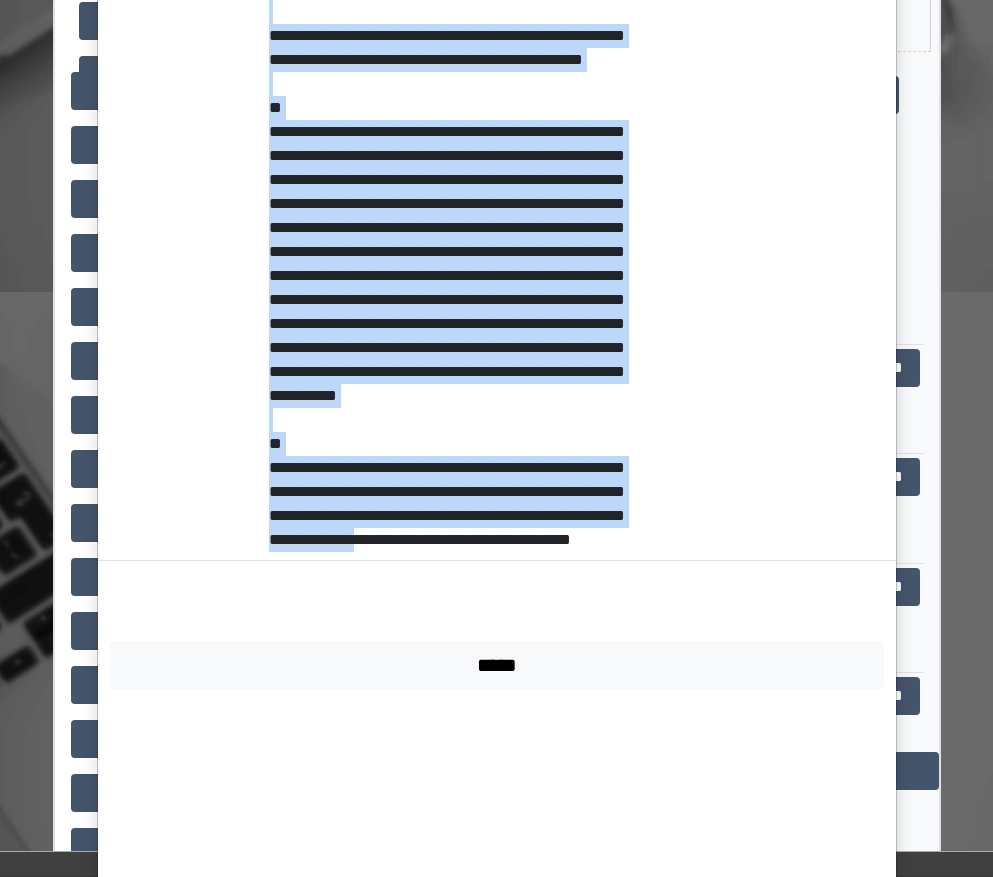 scroll, scrollTop: 1299, scrollLeft: 0, axis: vertical 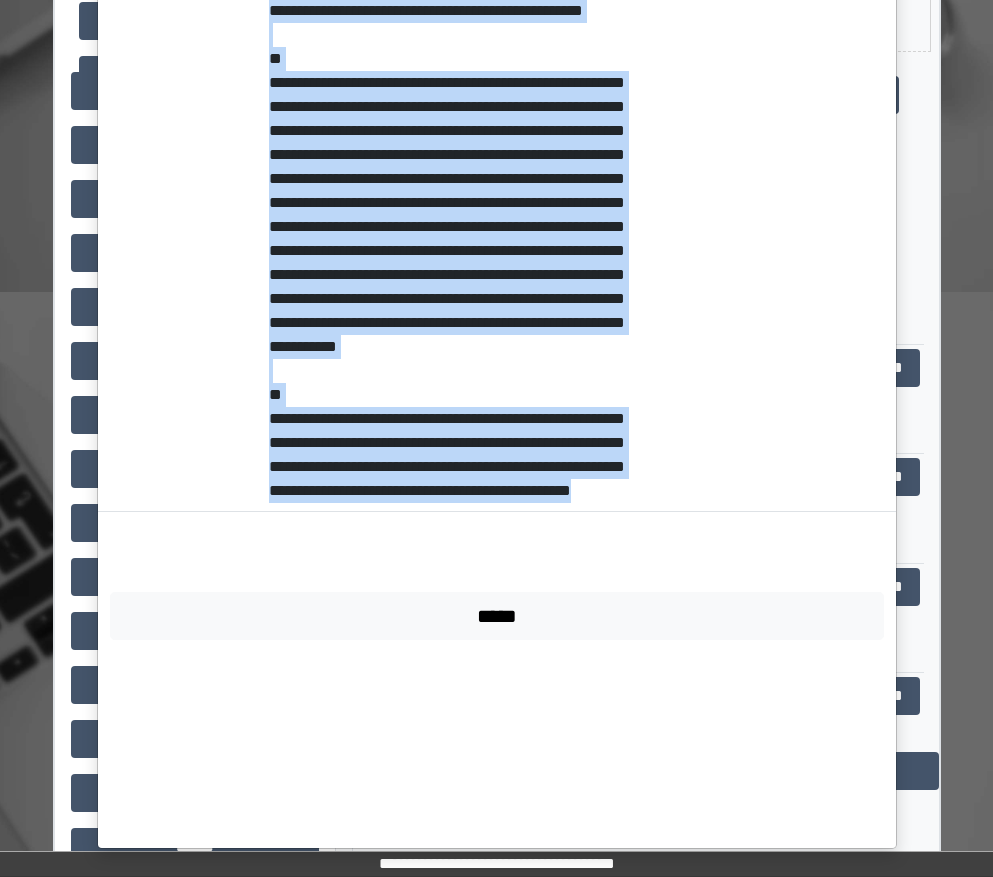 drag, startPoint x: 256, startPoint y: 448, endPoint x: 579, endPoint y: 683, distance: 399.4421 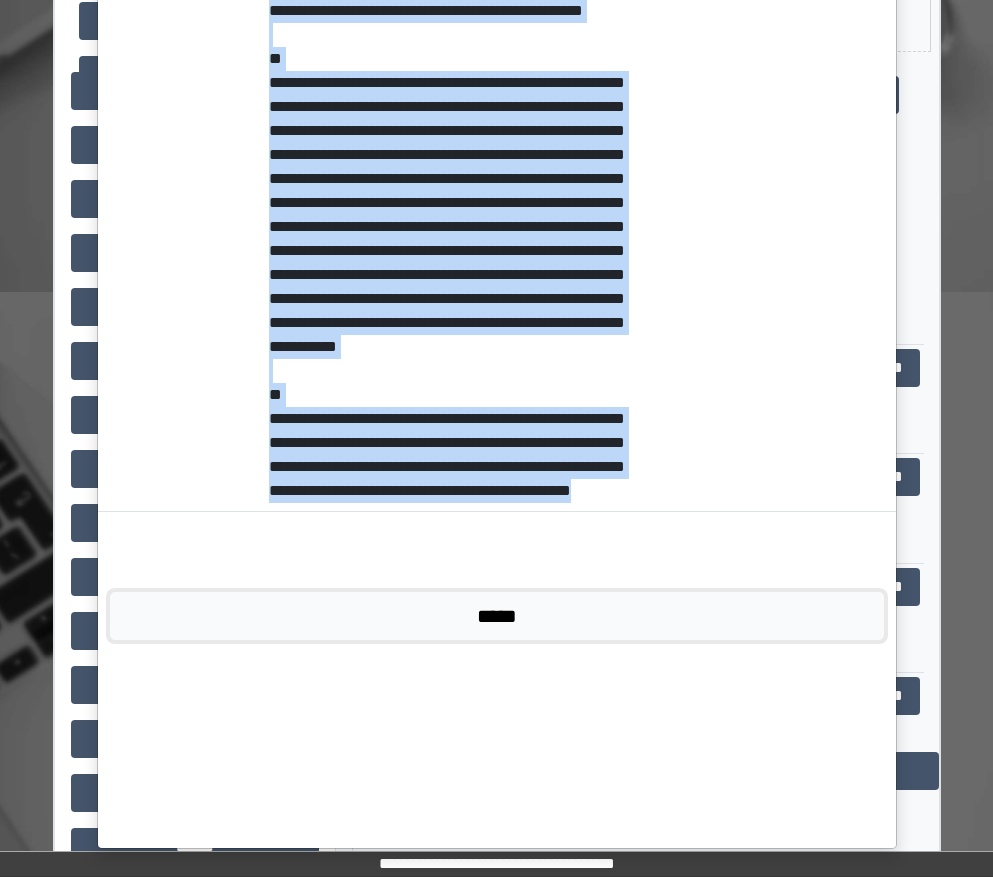 click on "*****" at bounding box center (497, 616) 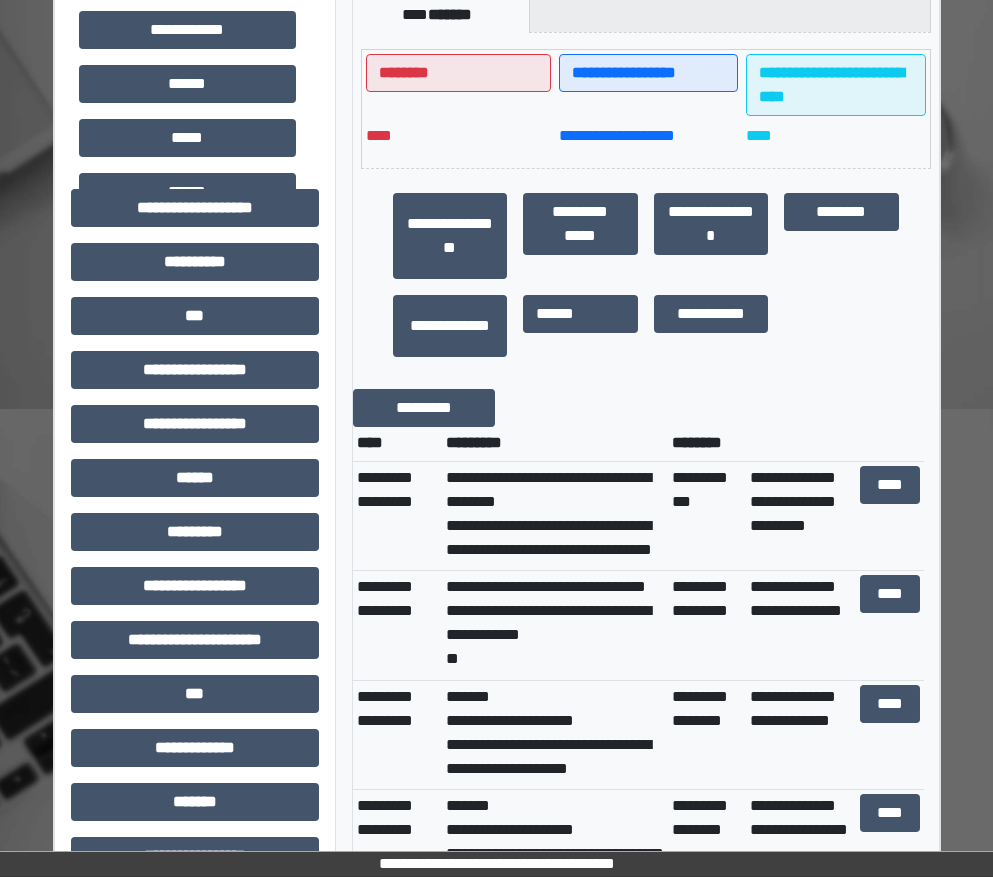 scroll, scrollTop: 300, scrollLeft: 0, axis: vertical 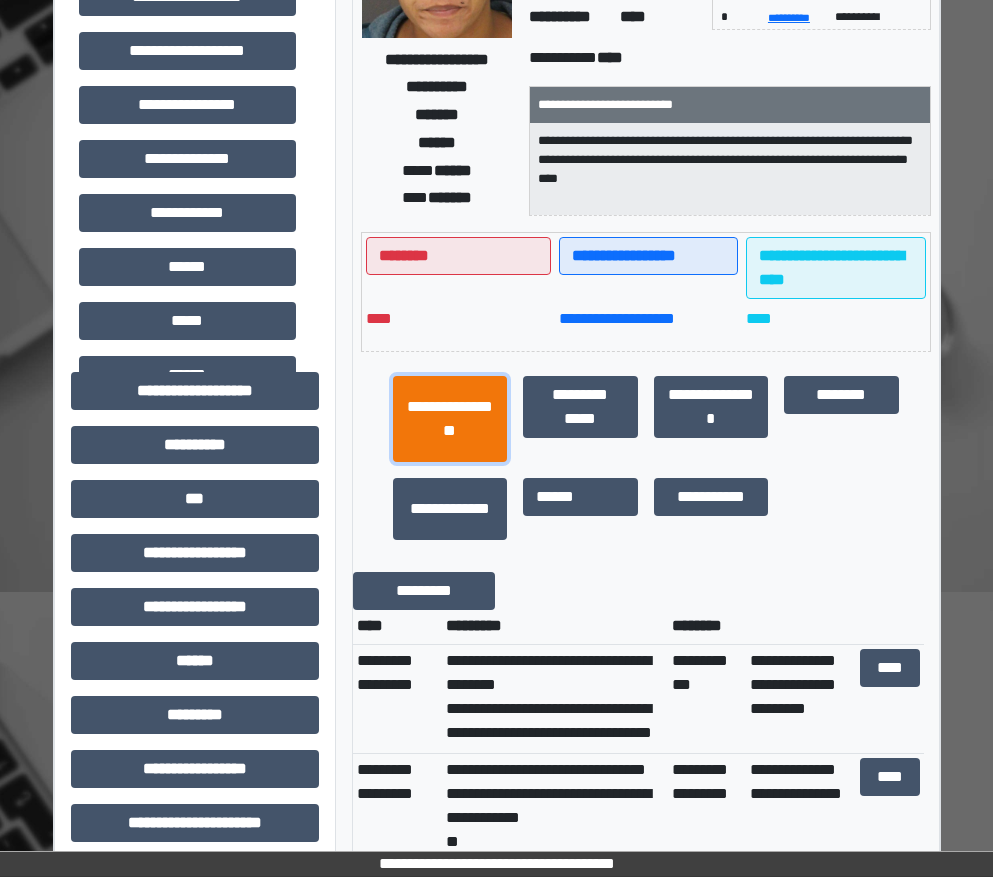 click on "**********" at bounding box center (450, 419) 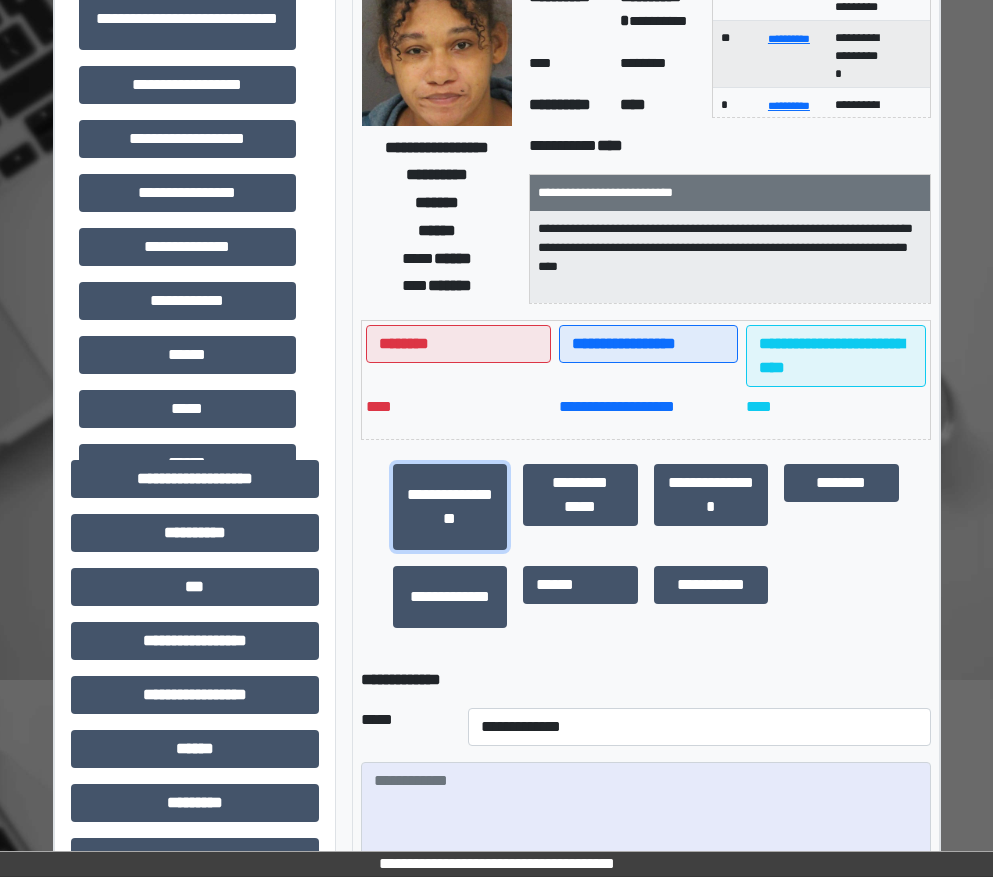 scroll, scrollTop: 300, scrollLeft: 0, axis: vertical 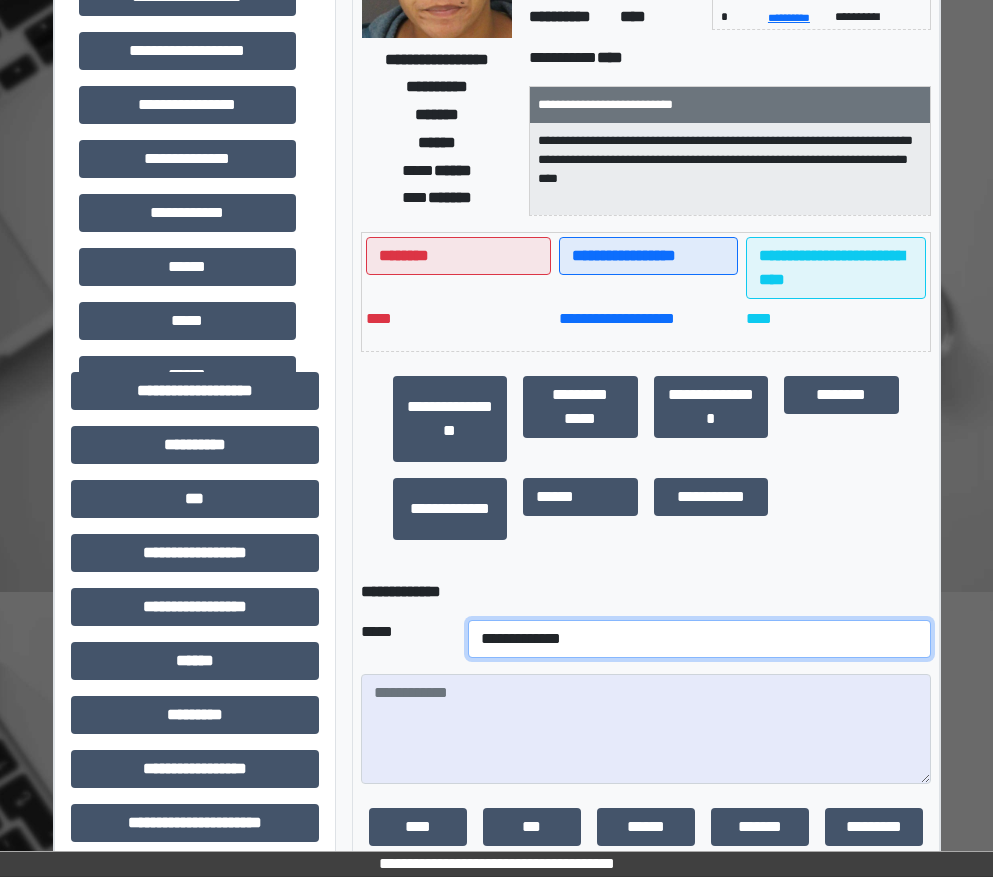 click on "**********" at bounding box center [699, 639] 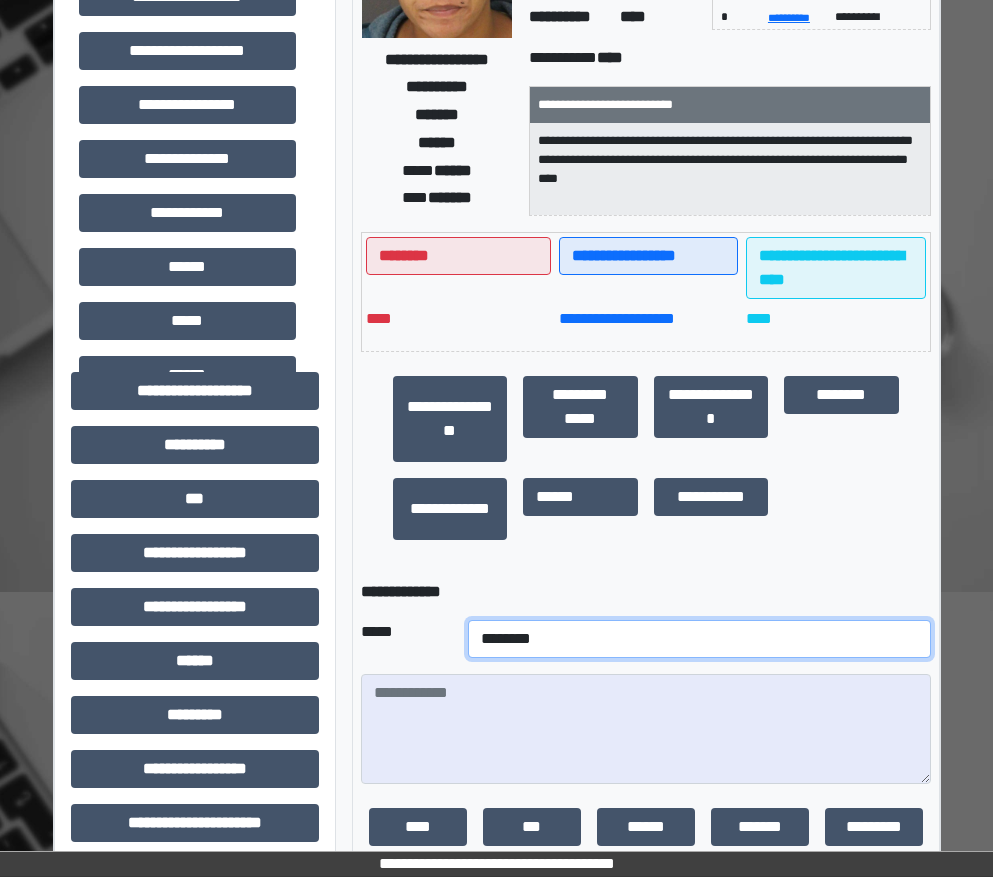 click on "**********" at bounding box center [699, 639] 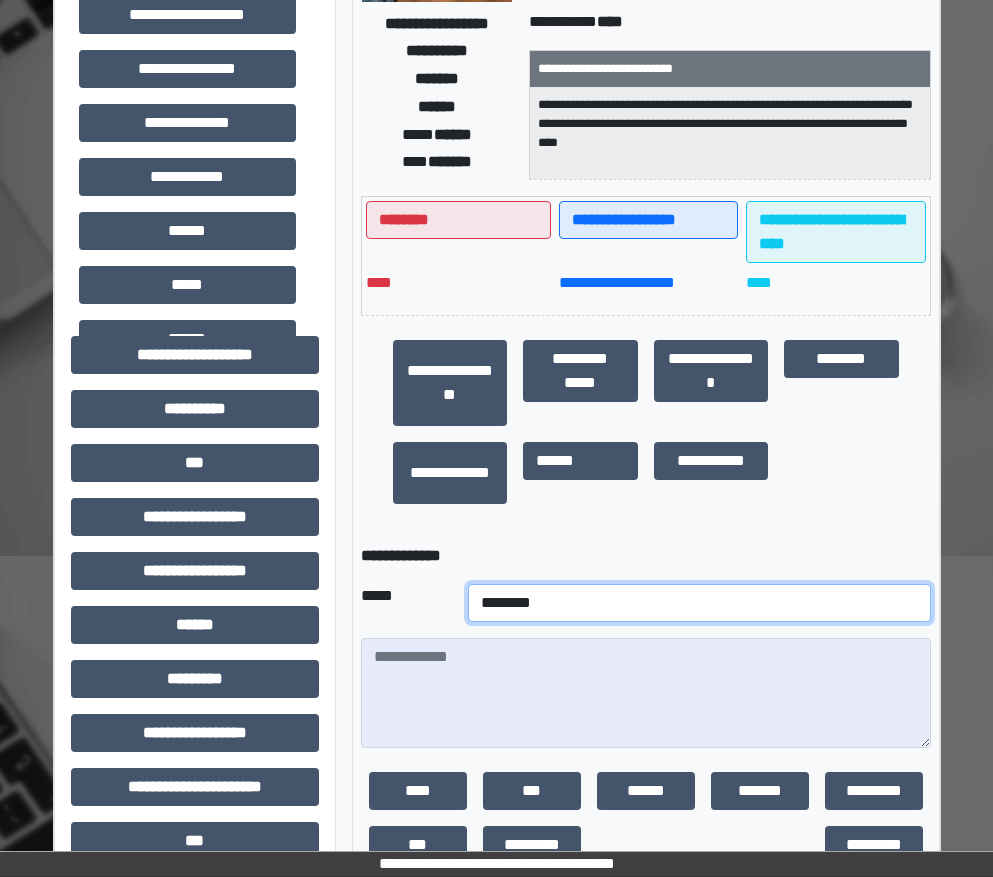 scroll, scrollTop: 400, scrollLeft: 0, axis: vertical 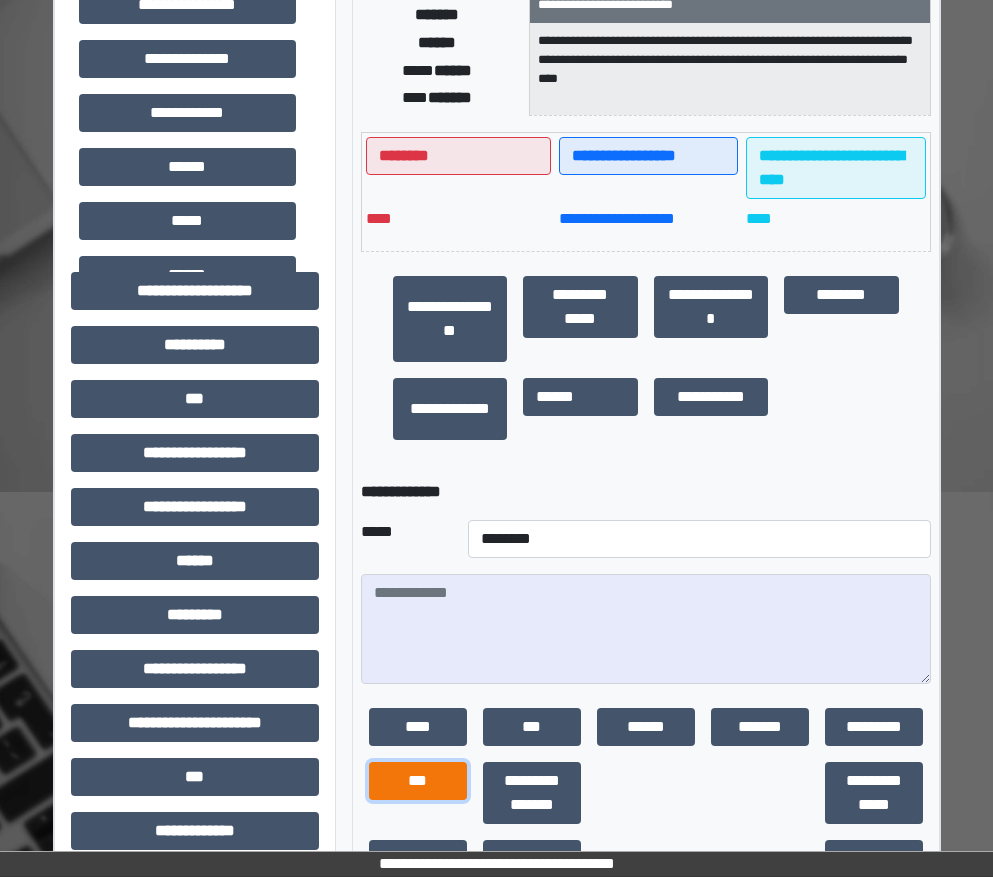 click on "***" at bounding box center [418, 781] 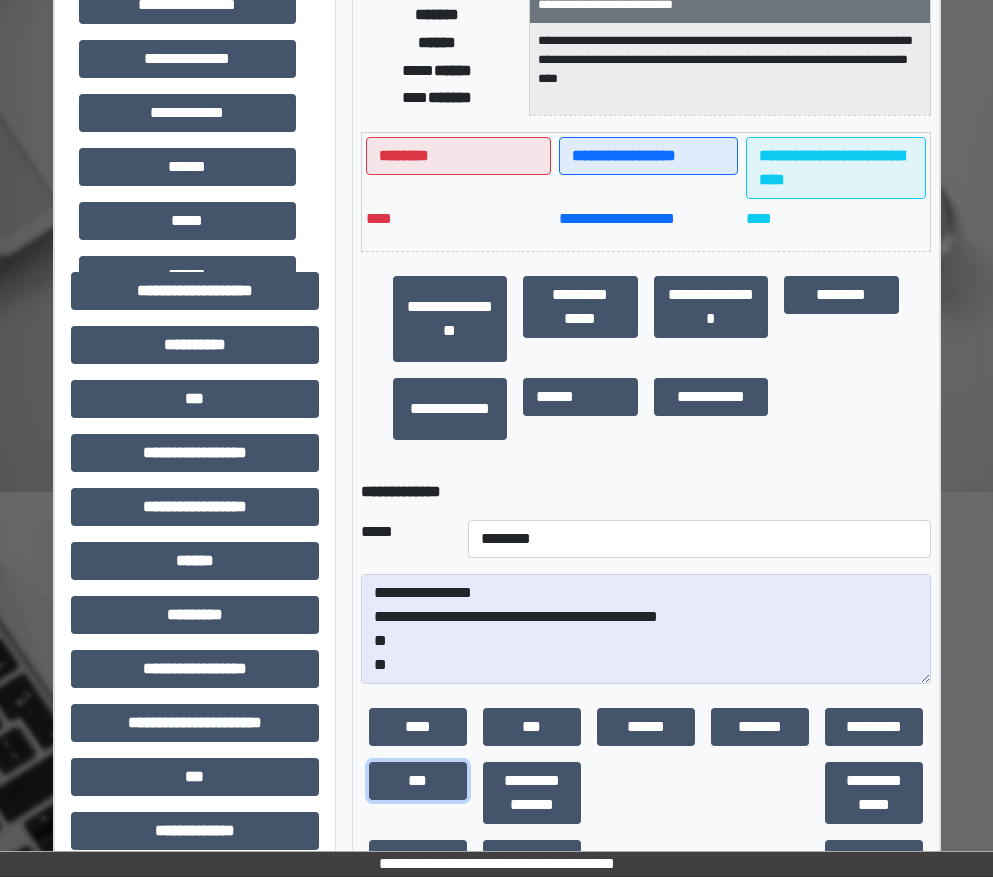 scroll, scrollTop: 24, scrollLeft: 0, axis: vertical 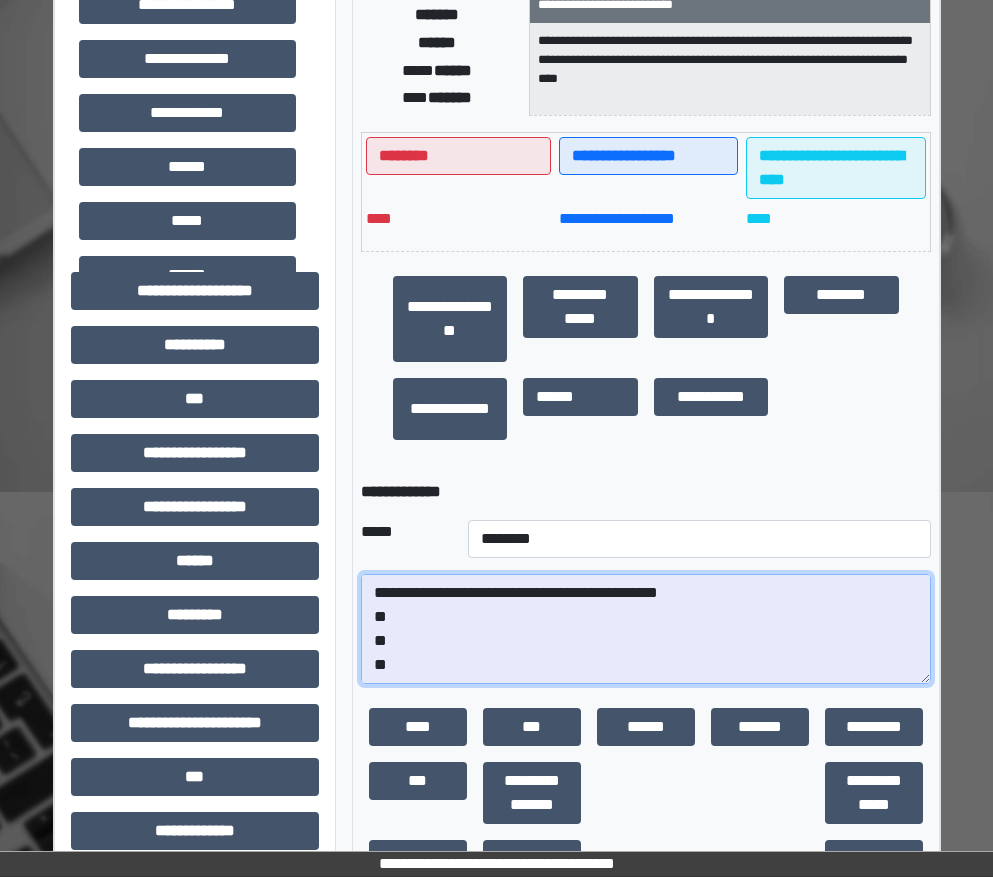 drag, startPoint x: 394, startPoint y: 653, endPoint x: 376, endPoint y: 617, distance: 40.24922 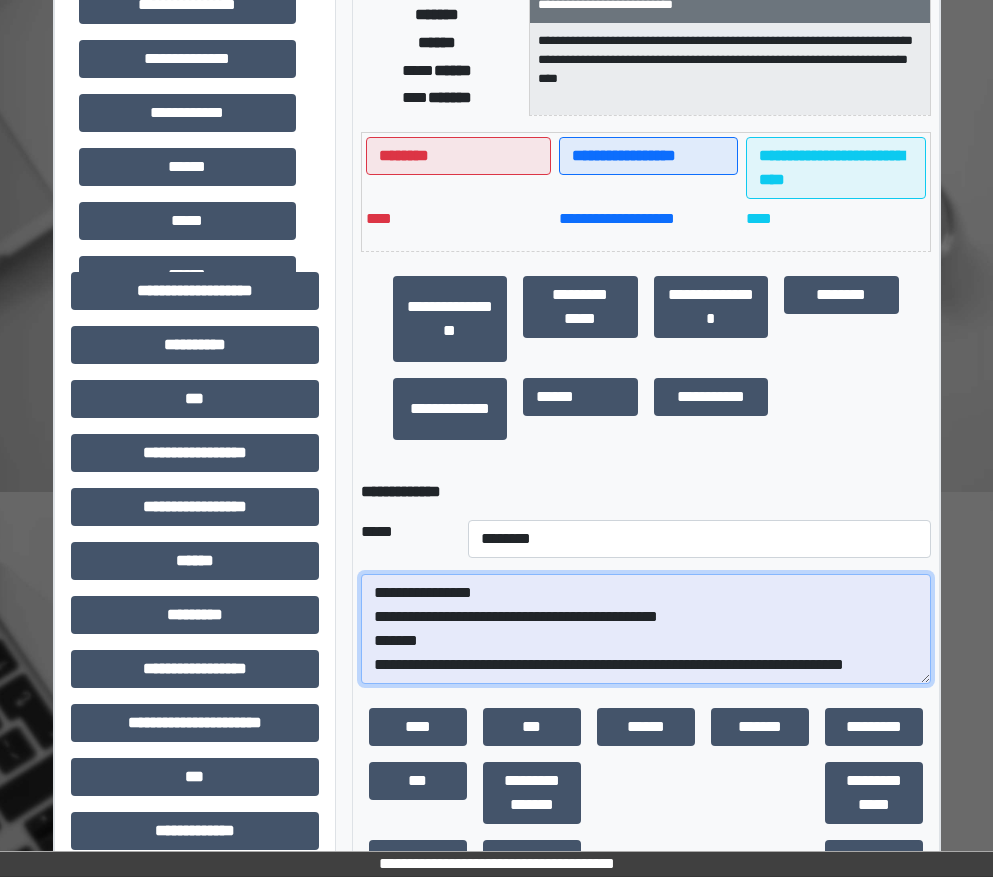 scroll, scrollTop: 17, scrollLeft: 0, axis: vertical 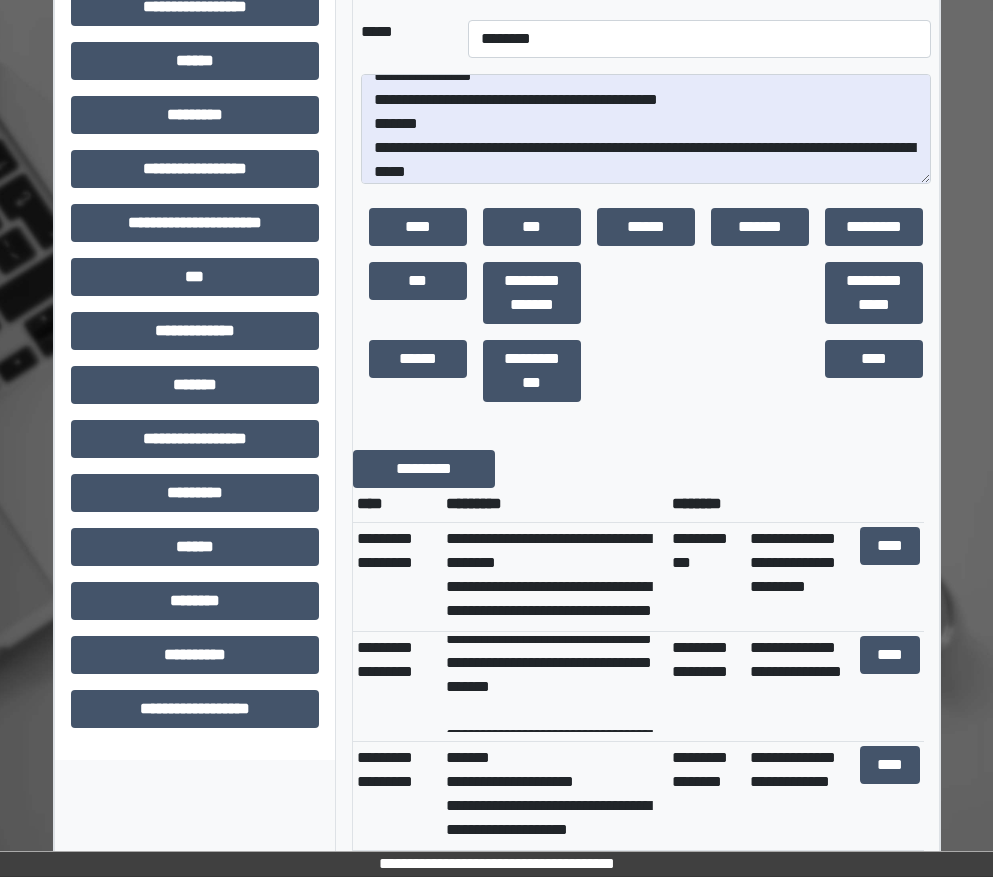 drag, startPoint x: 487, startPoint y: 657, endPoint x: 532, endPoint y: 661, distance: 45.17743 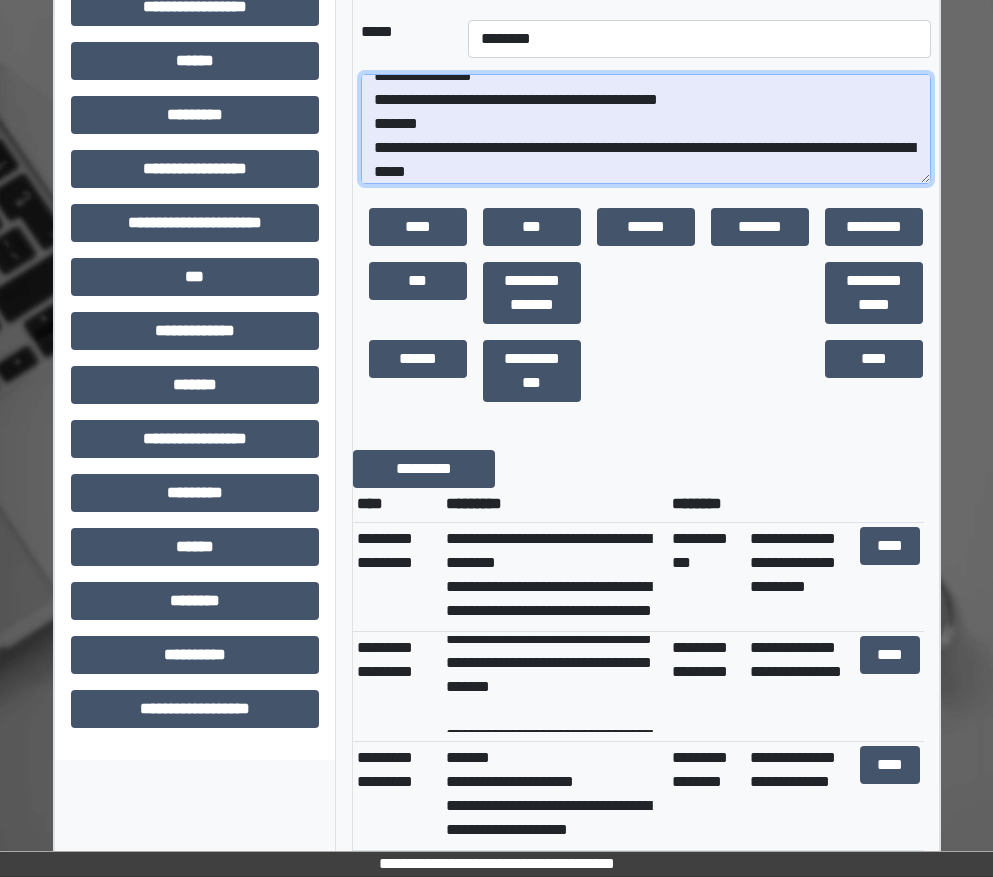 click on "**********" at bounding box center (646, 129) 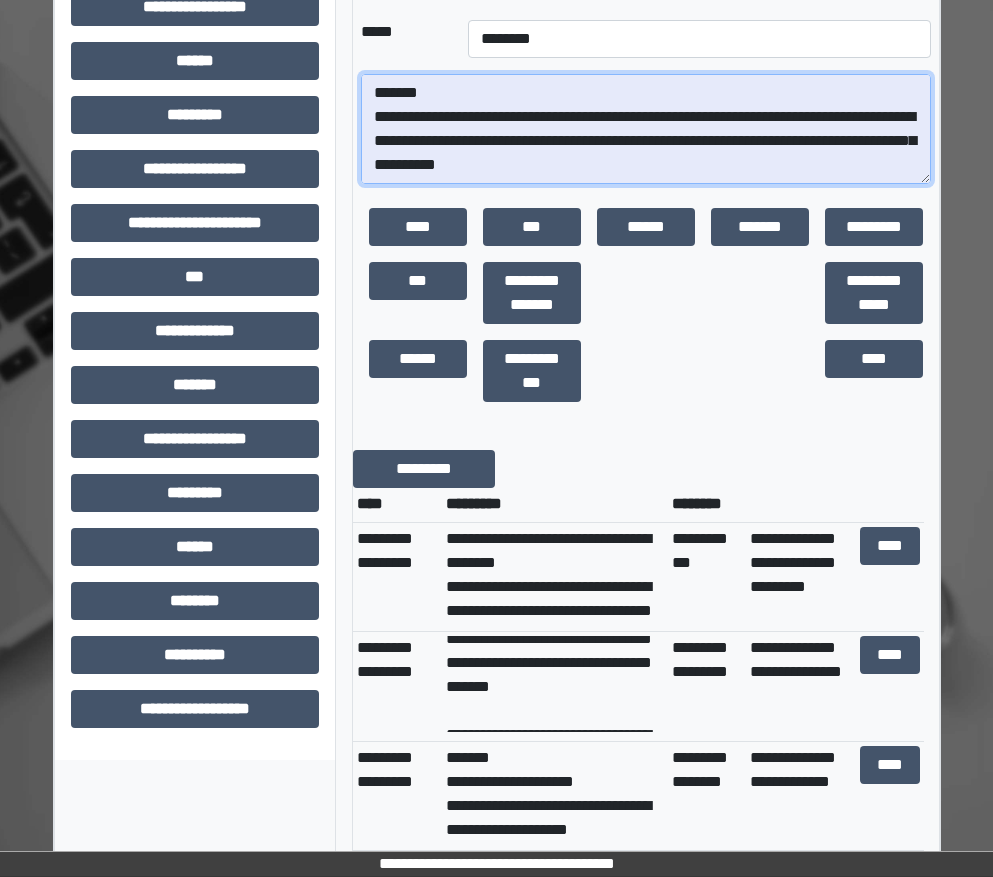 scroll, scrollTop: 89, scrollLeft: 0, axis: vertical 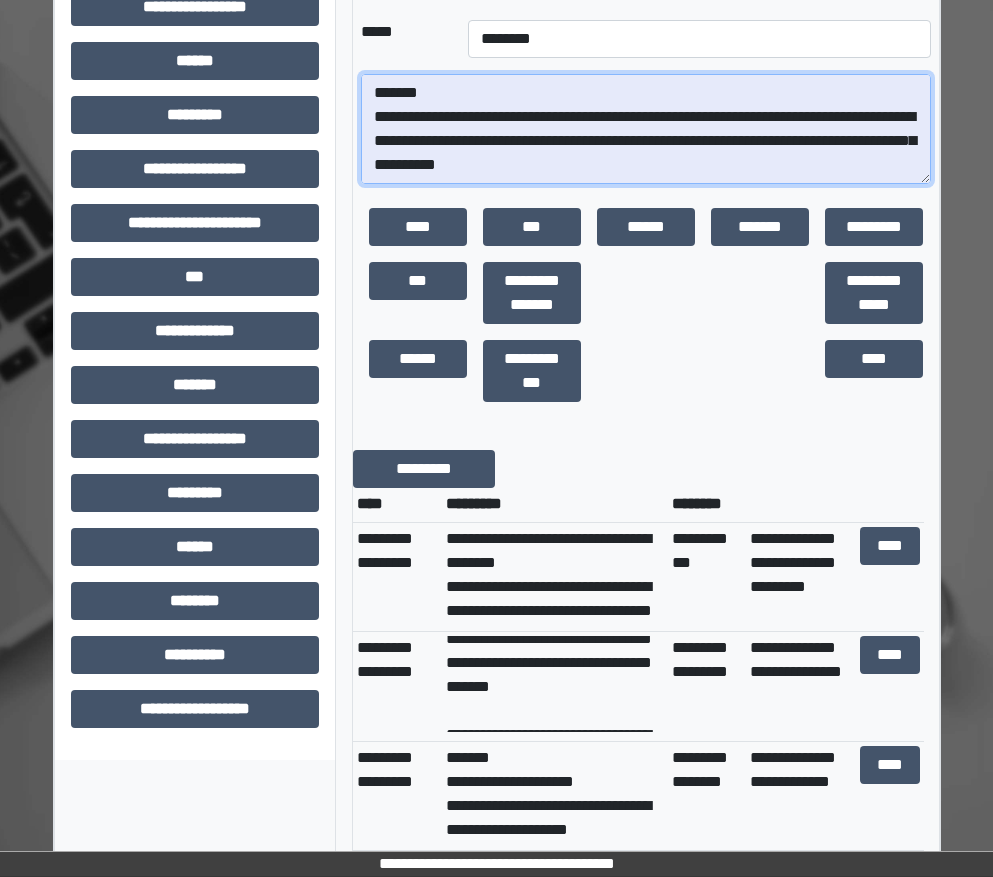 click on "**********" at bounding box center [646, 129] 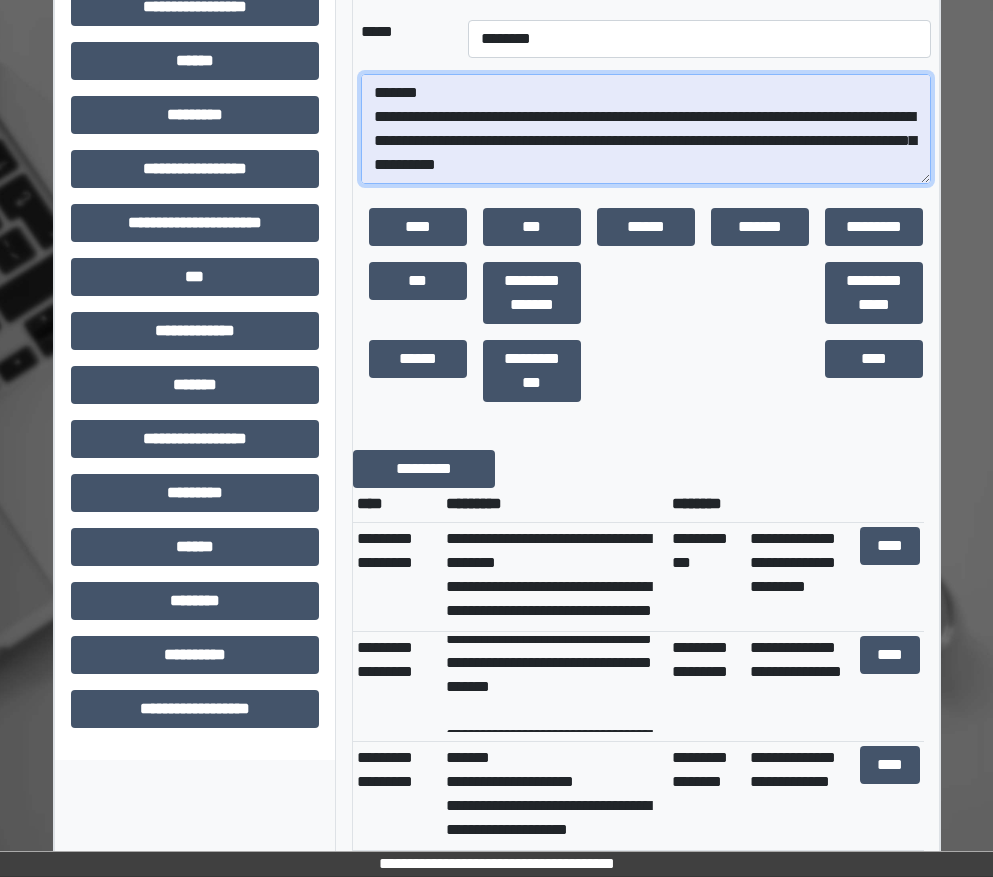 paste on "**********" 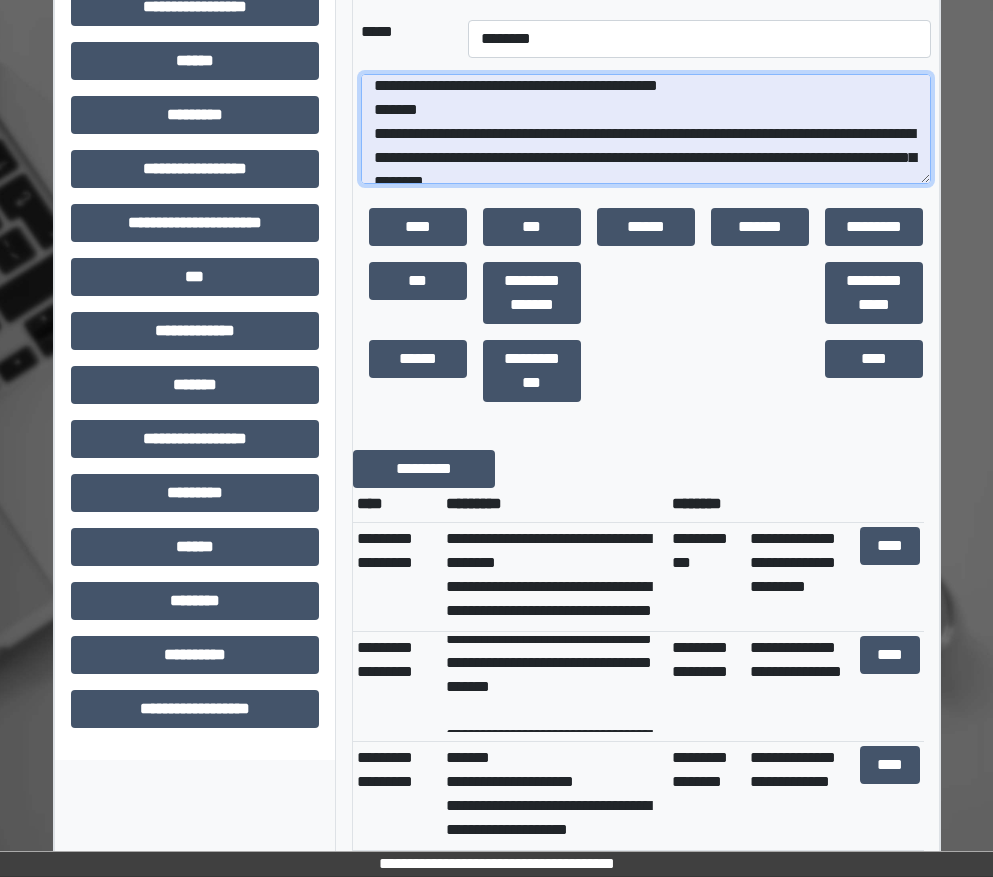 scroll, scrollTop: 7, scrollLeft: 0, axis: vertical 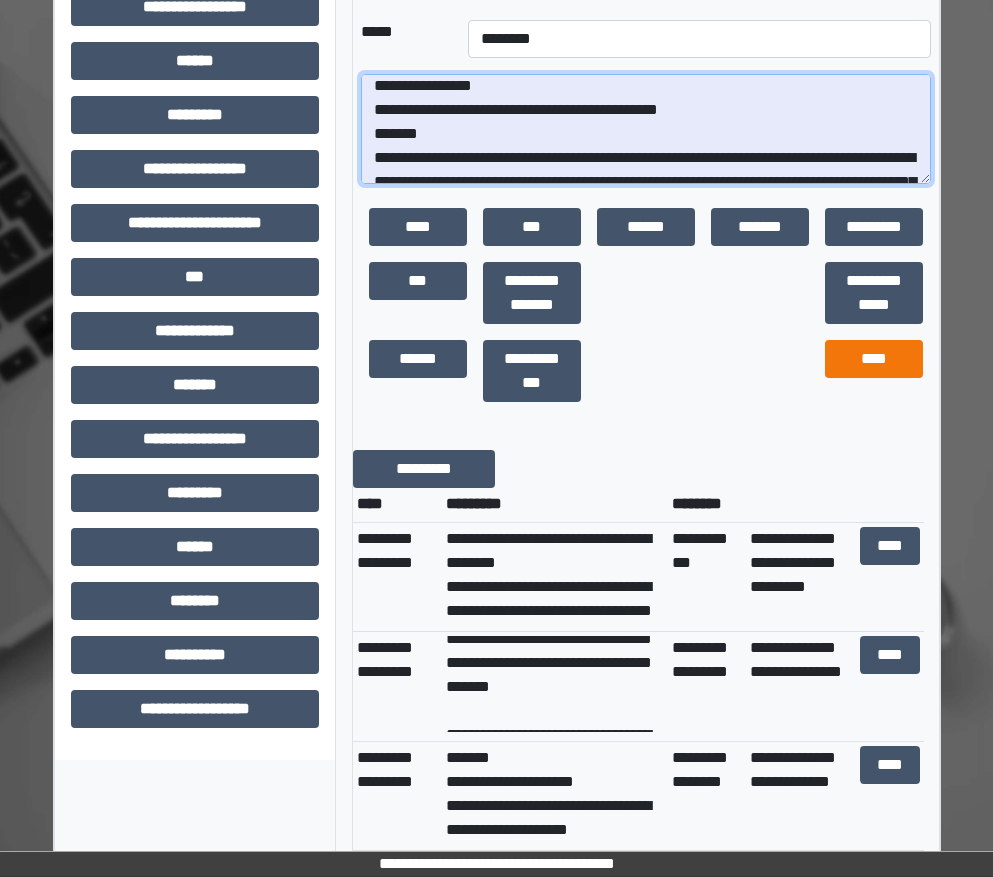 type on "**********" 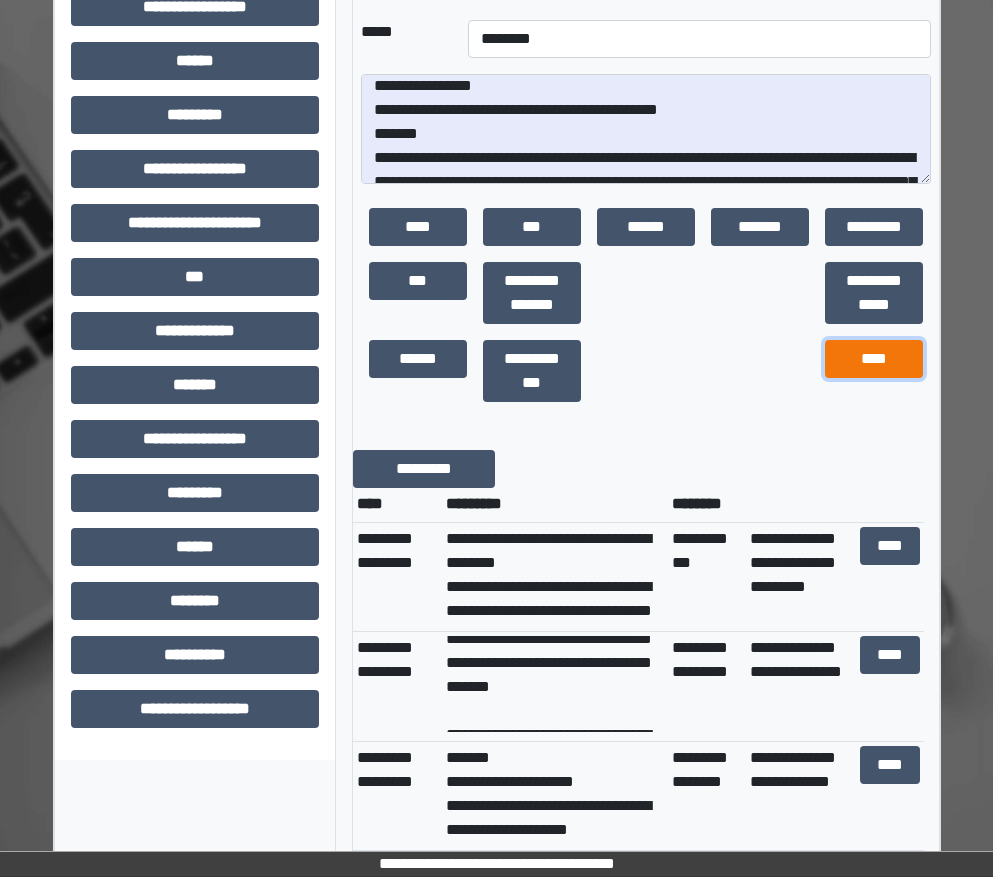 click on "****" at bounding box center [874, 359] 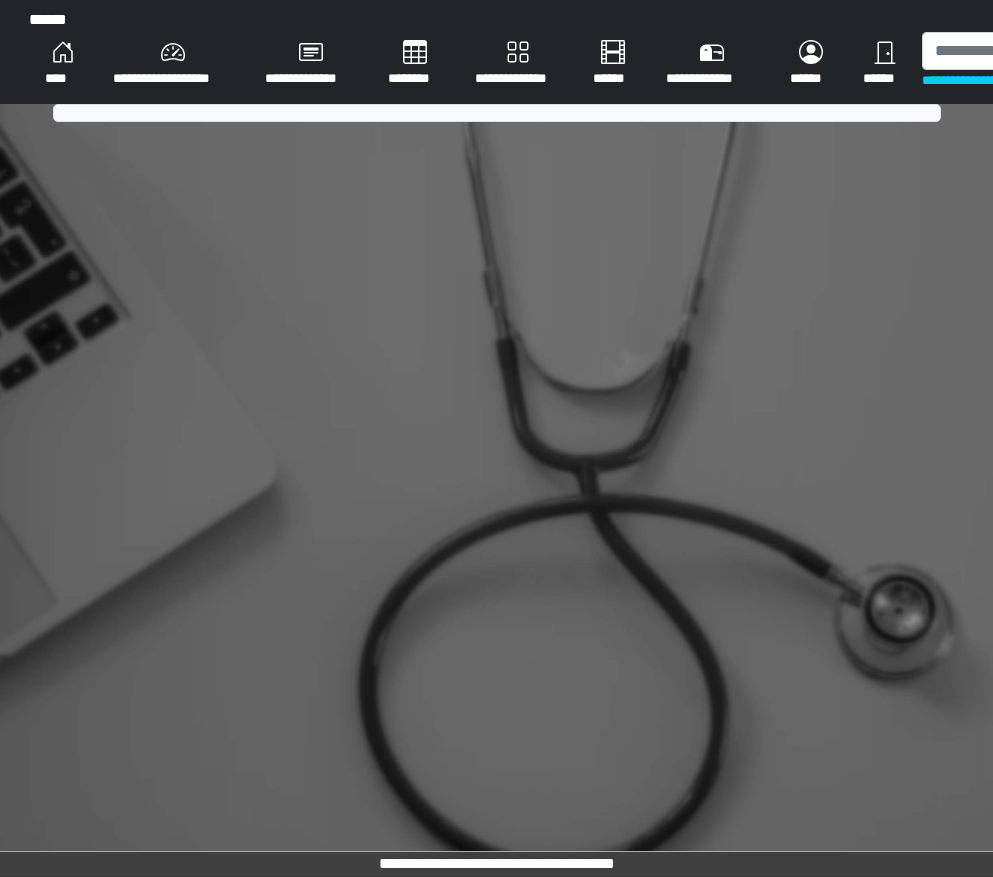 scroll, scrollTop: 0, scrollLeft: 0, axis: both 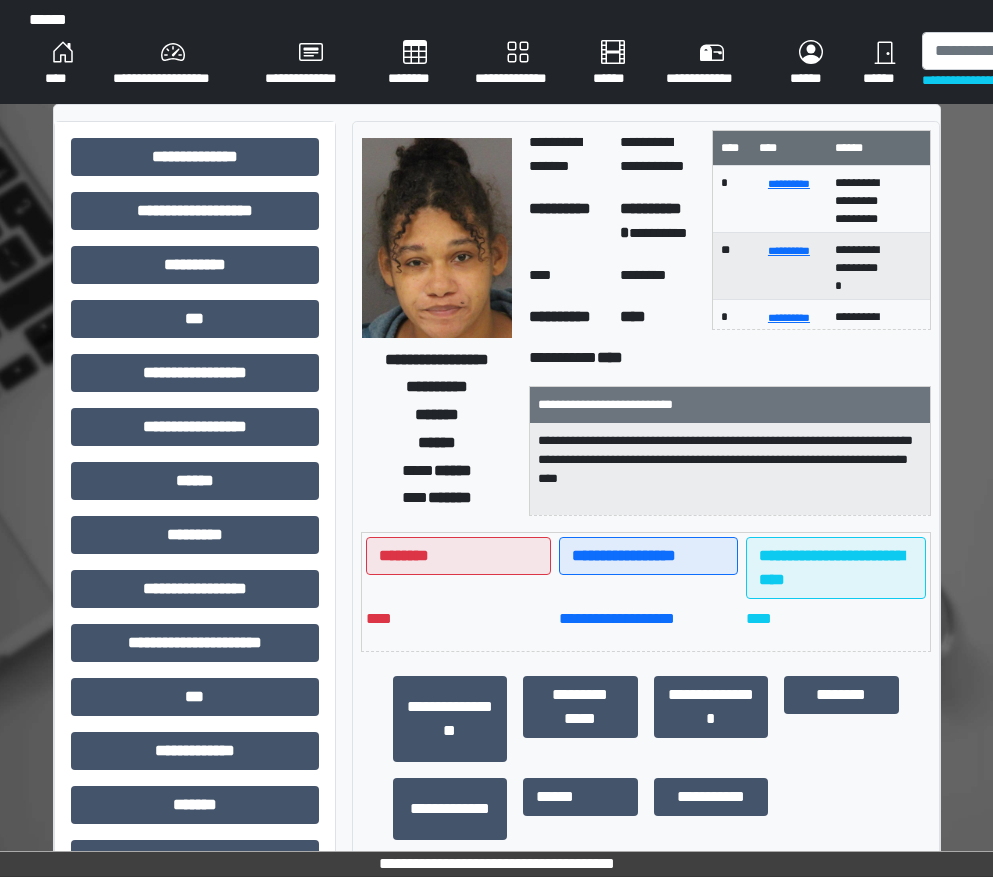 click on "****" at bounding box center (63, 64) 